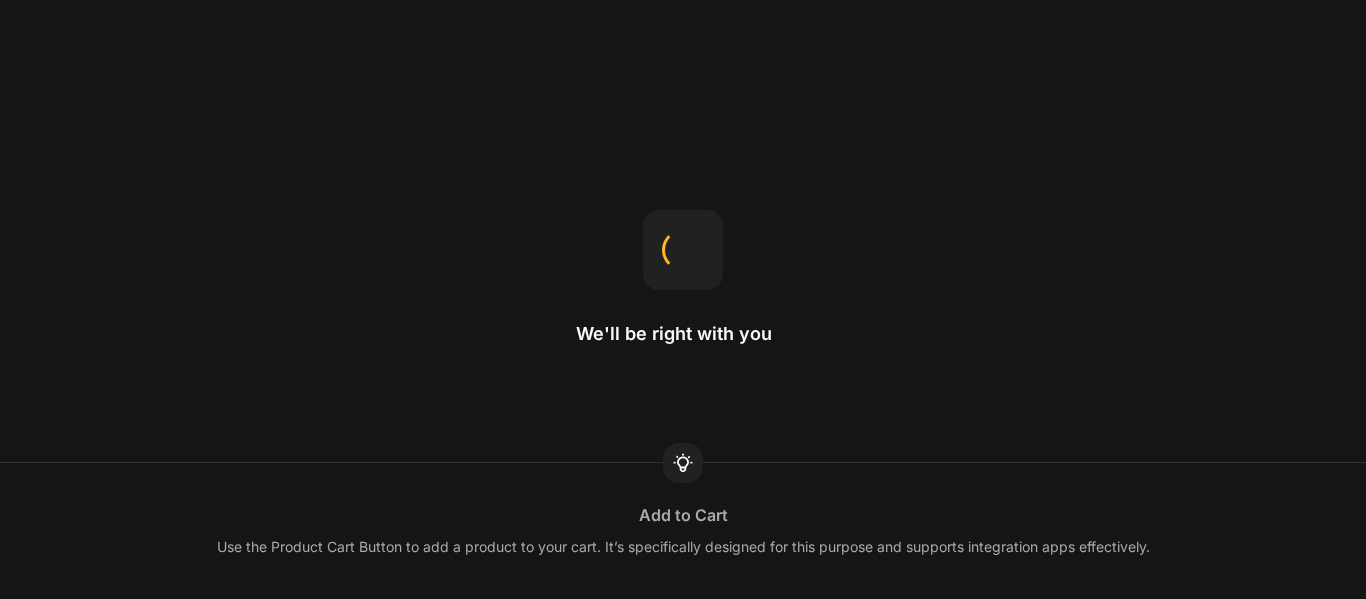 scroll, scrollTop: 0, scrollLeft: 0, axis: both 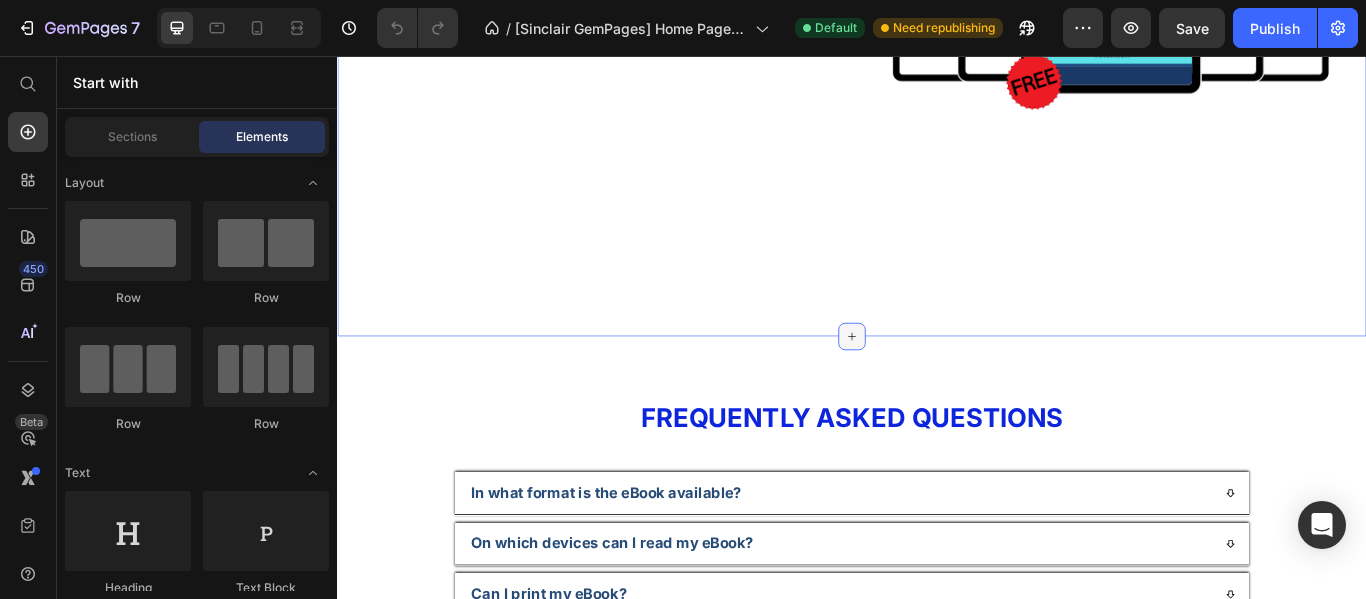 click 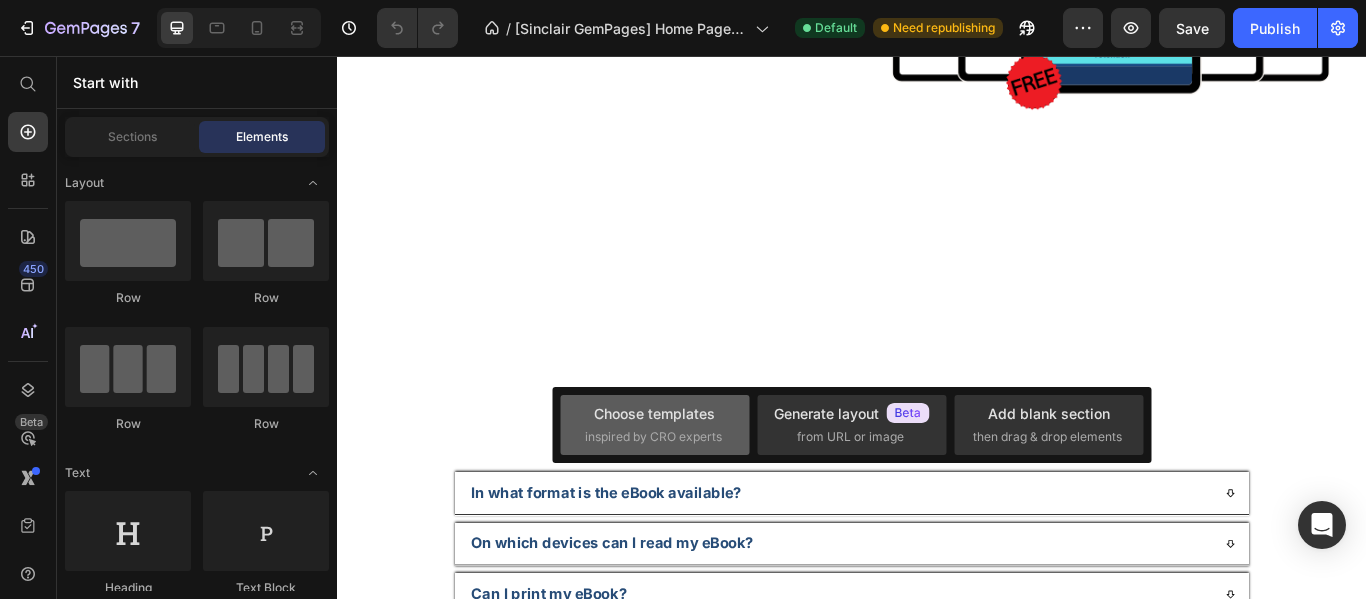 click on "Choose templates" at bounding box center (654, 413) 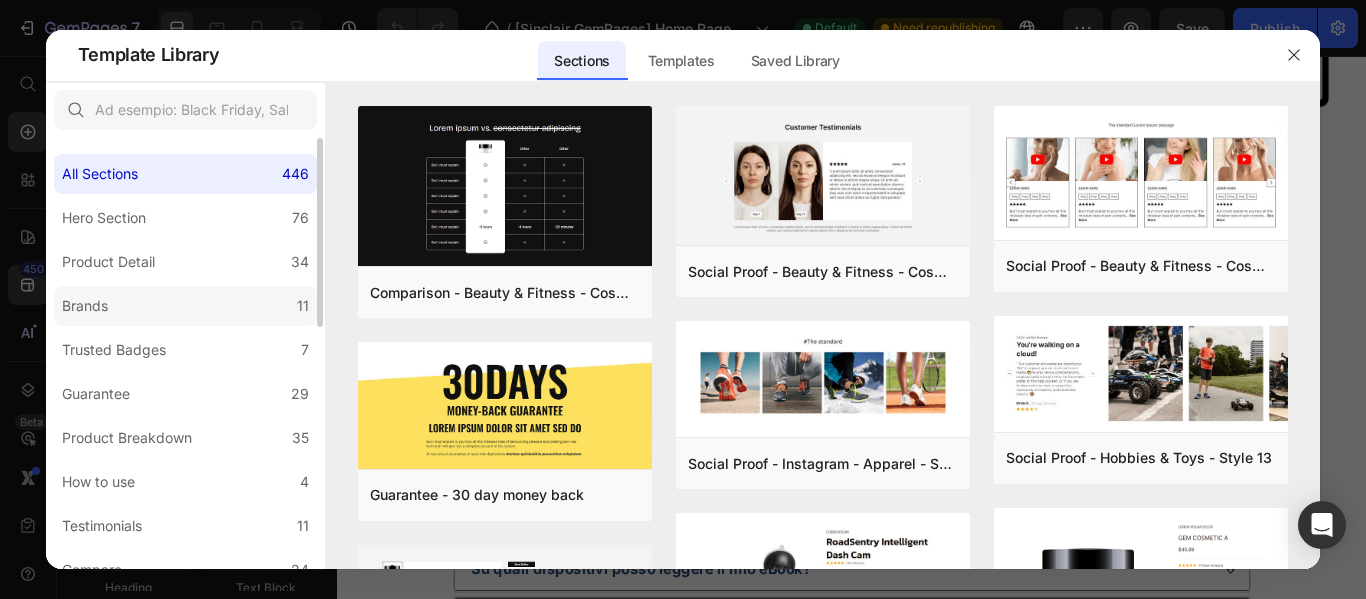 scroll, scrollTop: 6303, scrollLeft: 0, axis: vertical 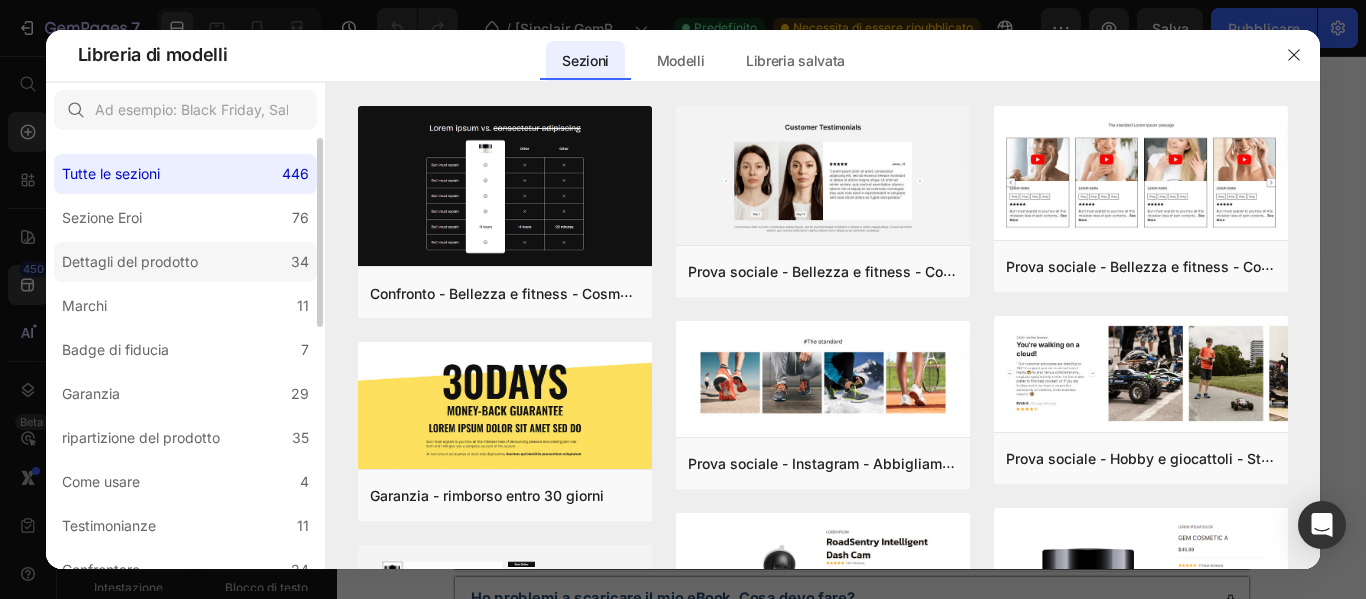 click on "Dettagli del prodotto" at bounding box center (130, 261) 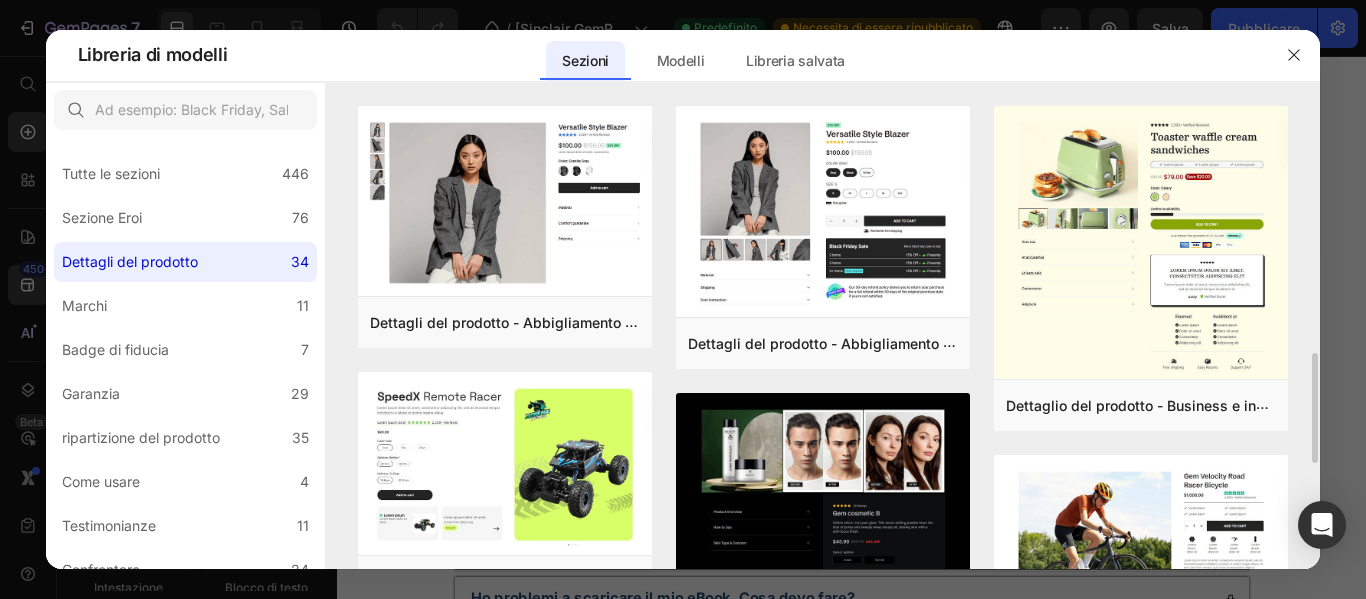 scroll, scrollTop: 300, scrollLeft: 0, axis: vertical 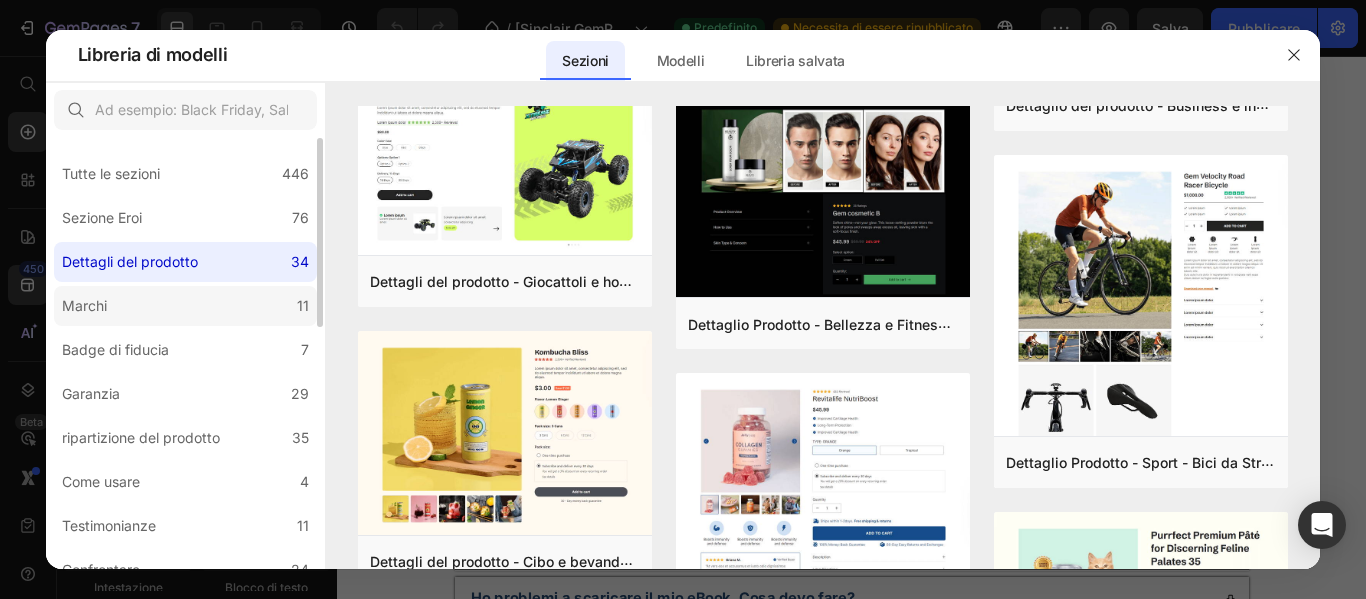 click on "Marchi 11" 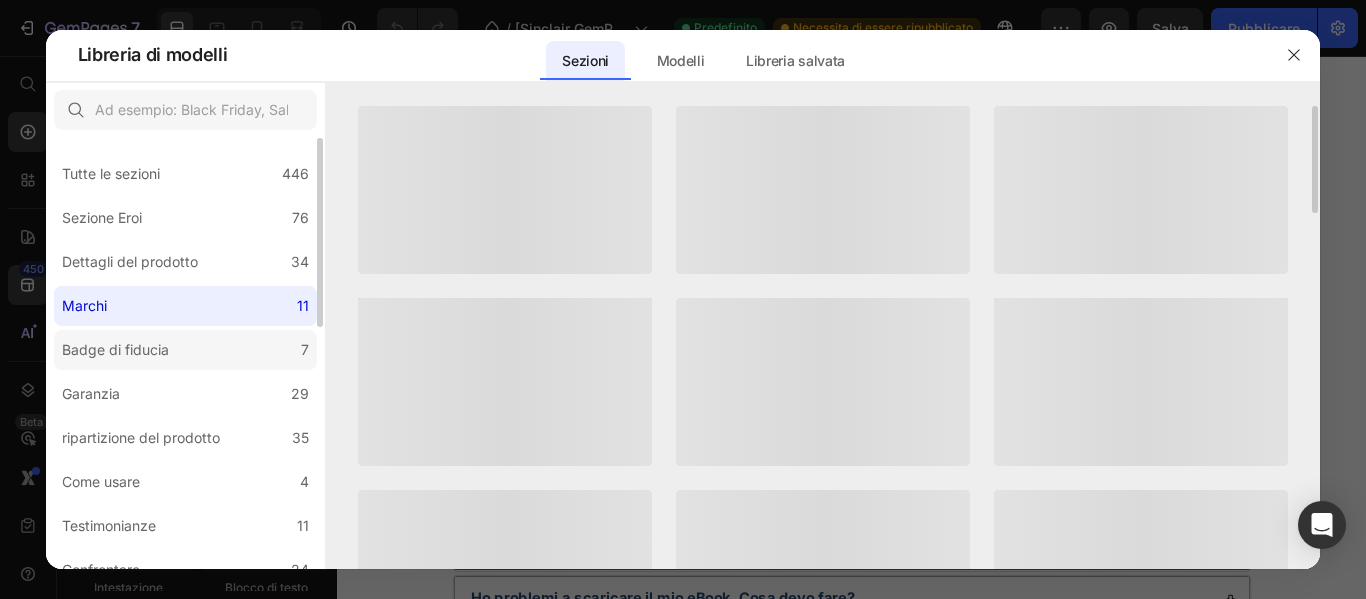 click on "Badge di fiducia 7" 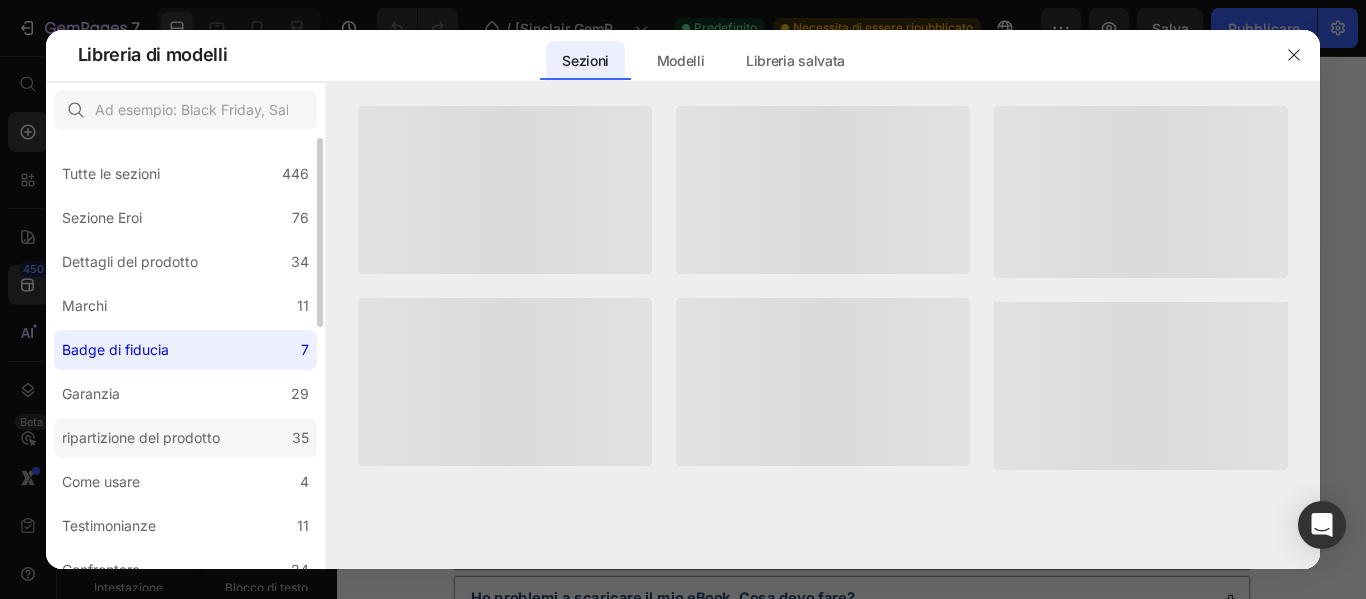 click on "ripartizione del prodotto" at bounding box center (141, 437) 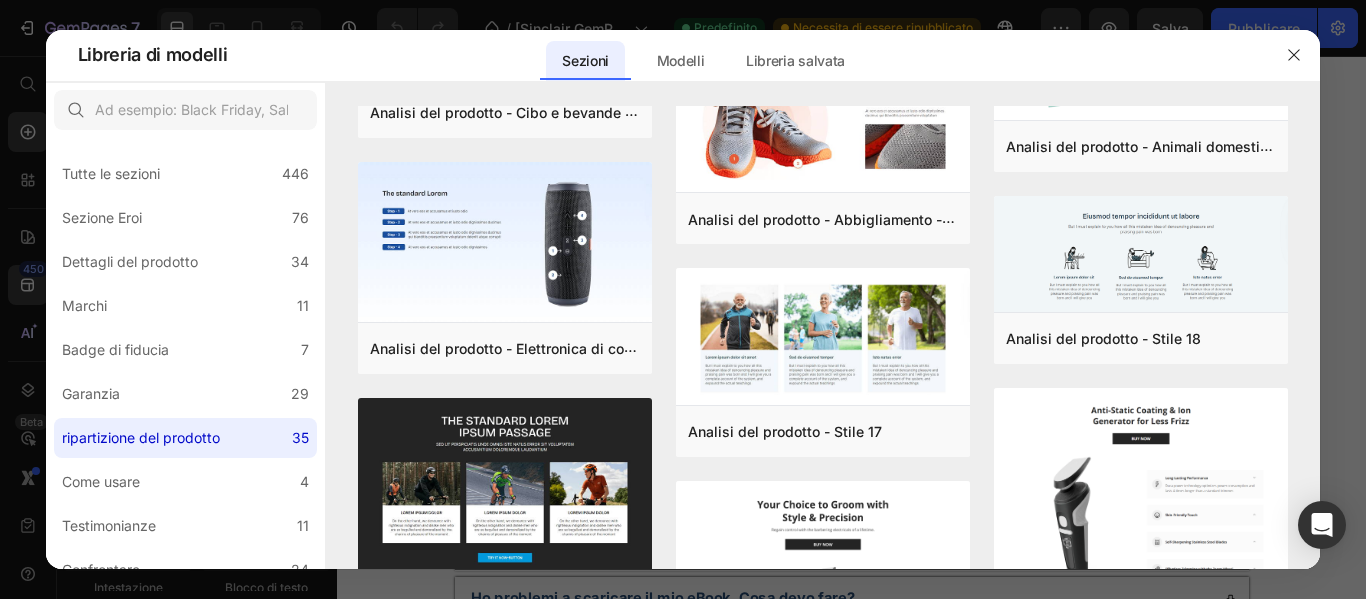 scroll, scrollTop: 0, scrollLeft: 0, axis: both 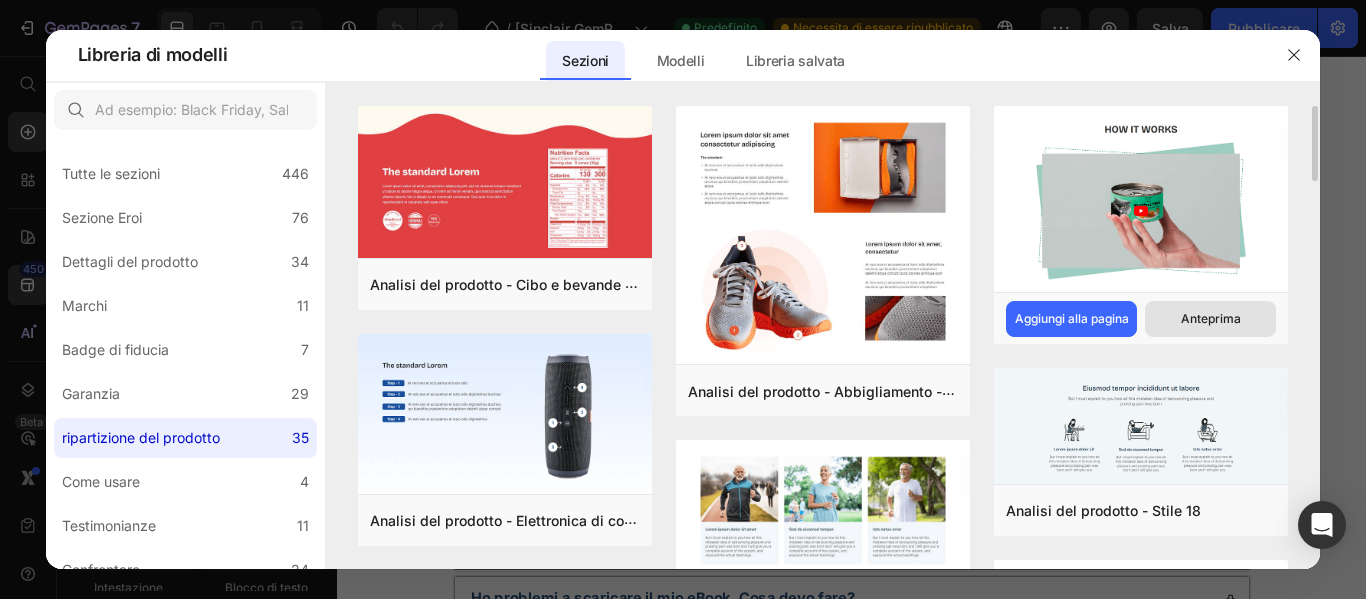 click on "Anteprima" at bounding box center [1211, 318] 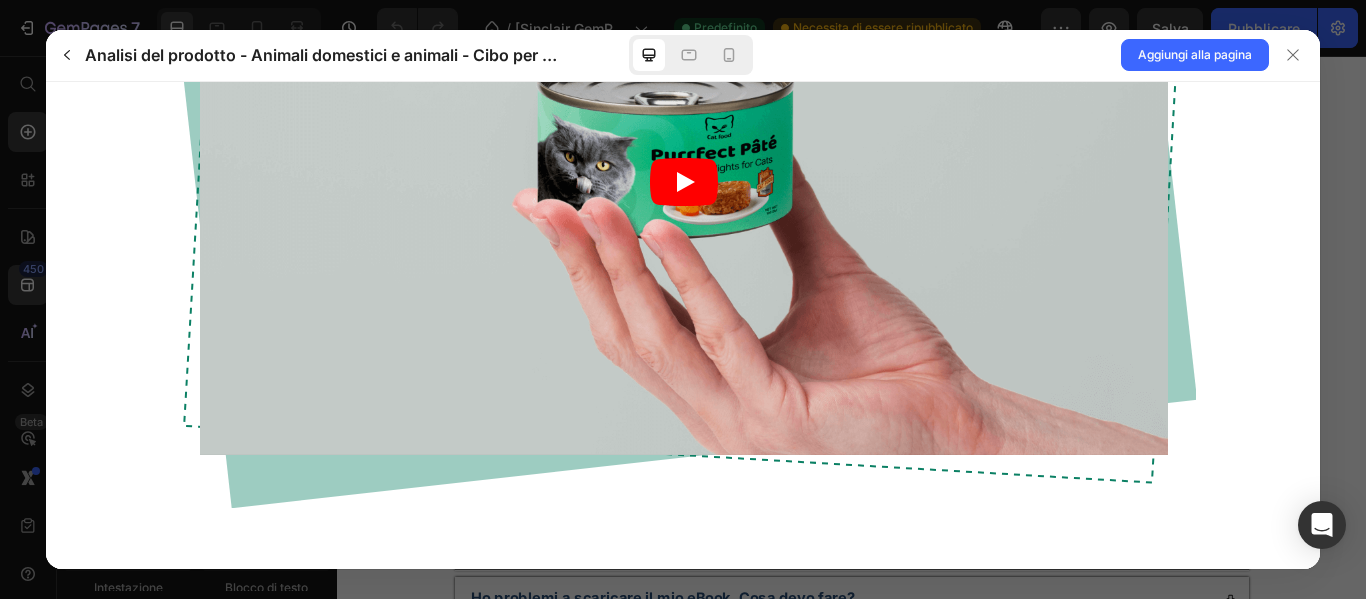 scroll, scrollTop: 200, scrollLeft: 0, axis: vertical 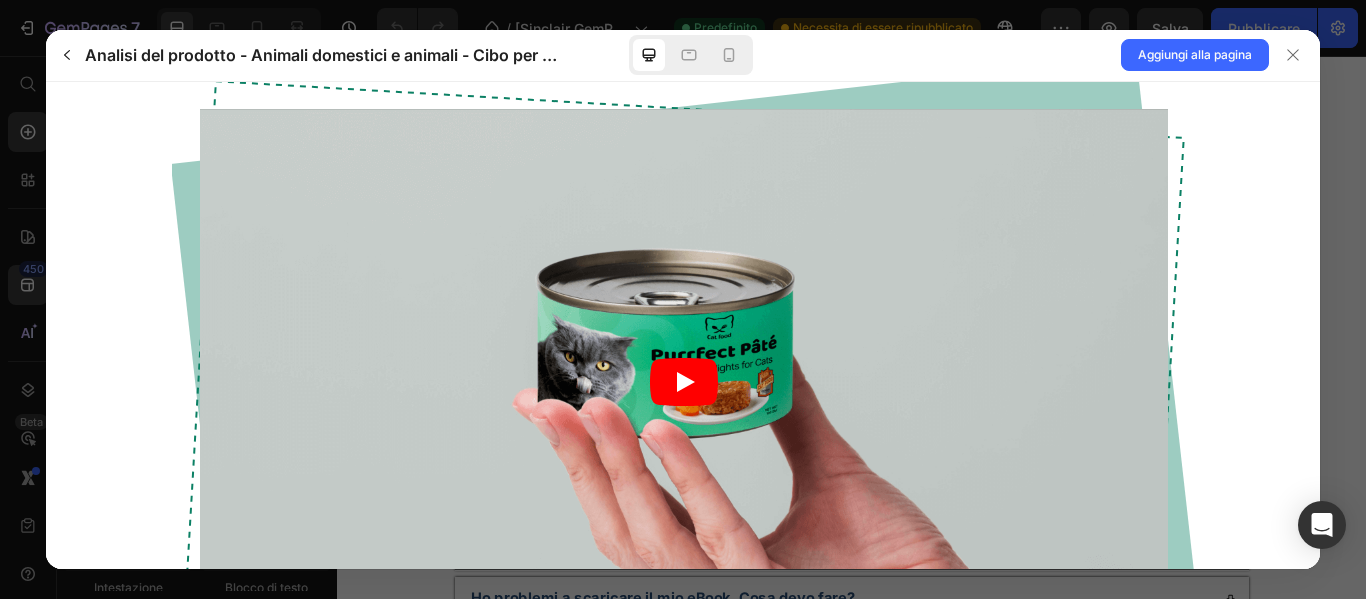 click 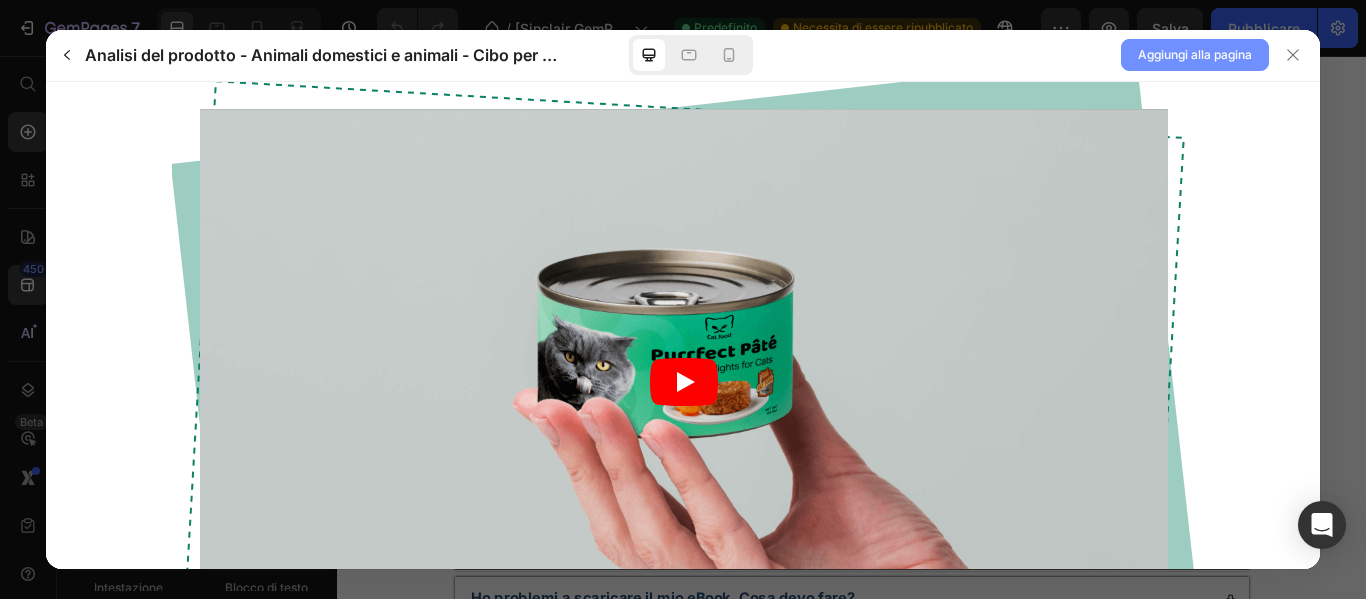 click on "Aggiungi alla pagina" at bounding box center (1195, 54) 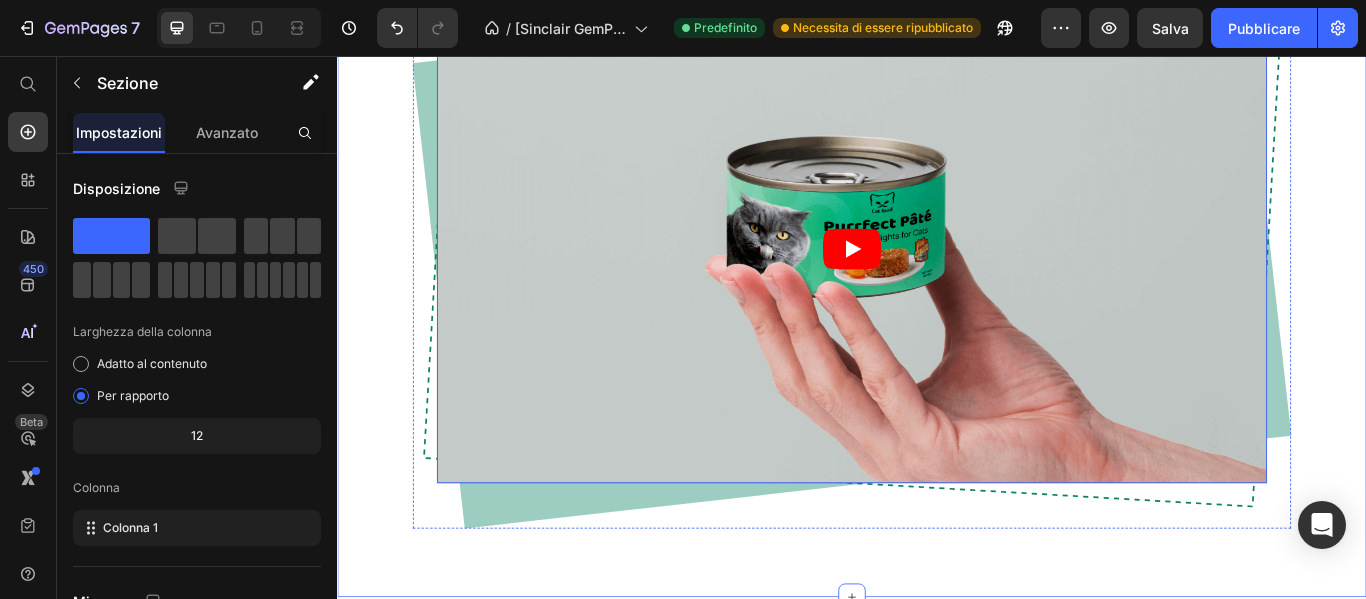 scroll, scrollTop: 6951, scrollLeft: 0, axis: vertical 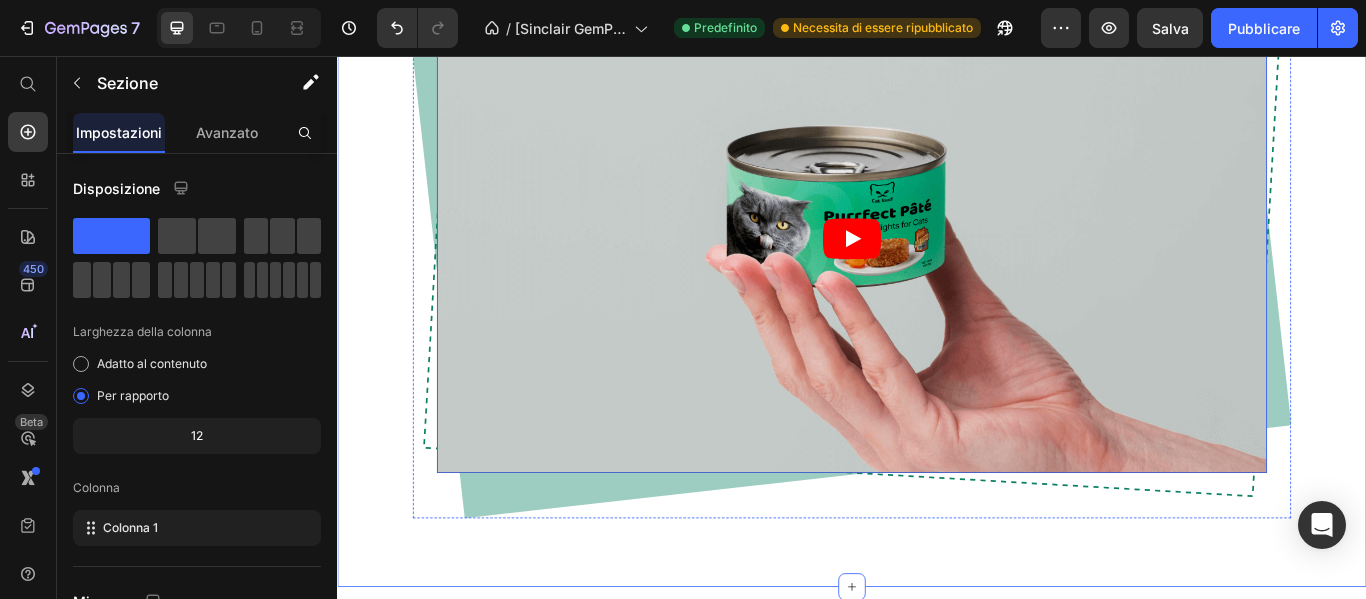 click 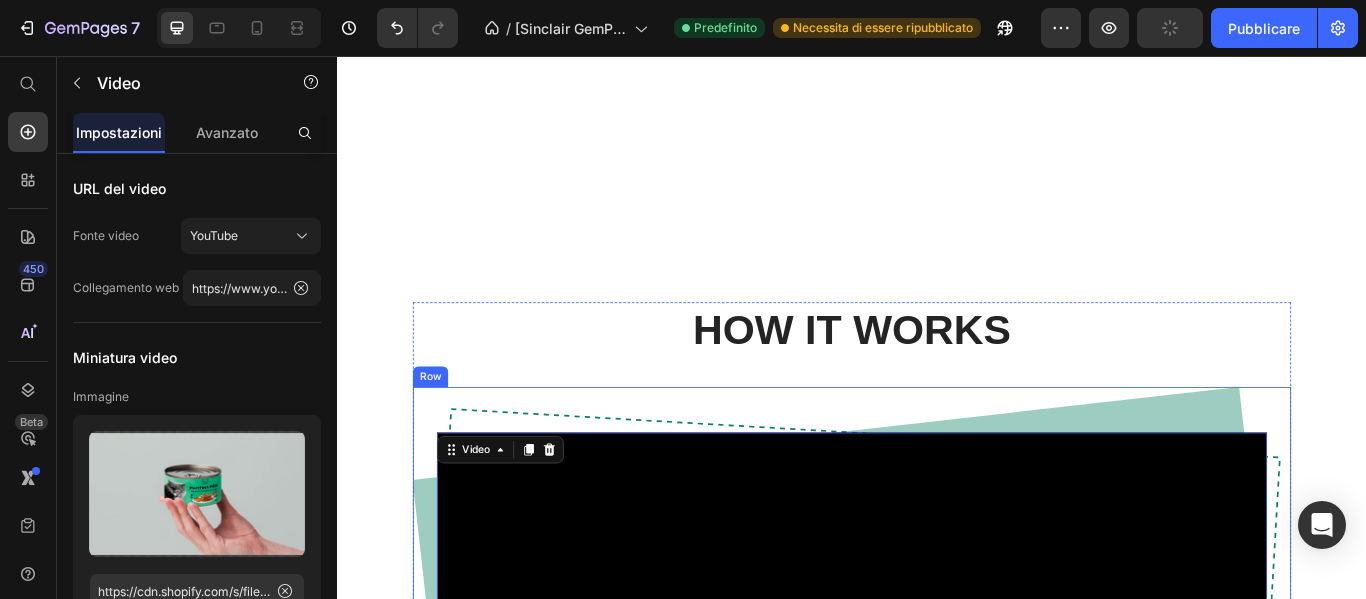 scroll, scrollTop: 6451, scrollLeft: 0, axis: vertical 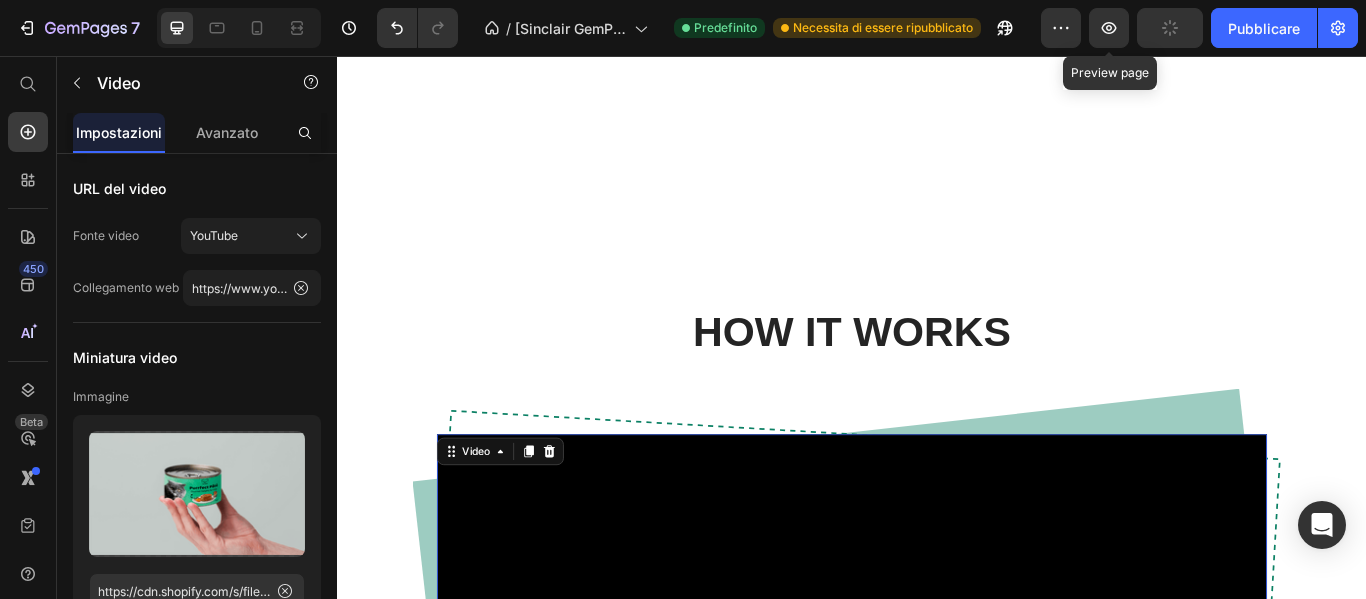 type on "https://cdn.shopify.com/s/files/1/0883/1729/6975/files/gempages_542370716524217348-146795ba-e177-4c0a-8d99-f8d657c56ce2.png" 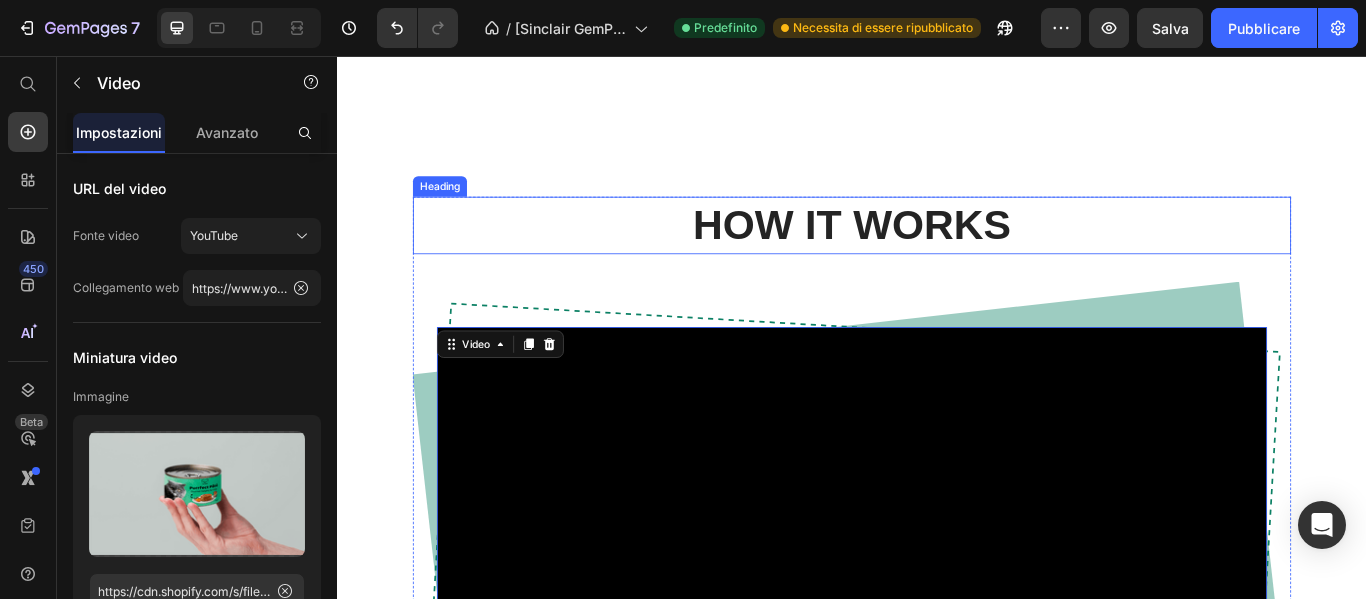 scroll, scrollTop: 6751, scrollLeft: 0, axis: vertical 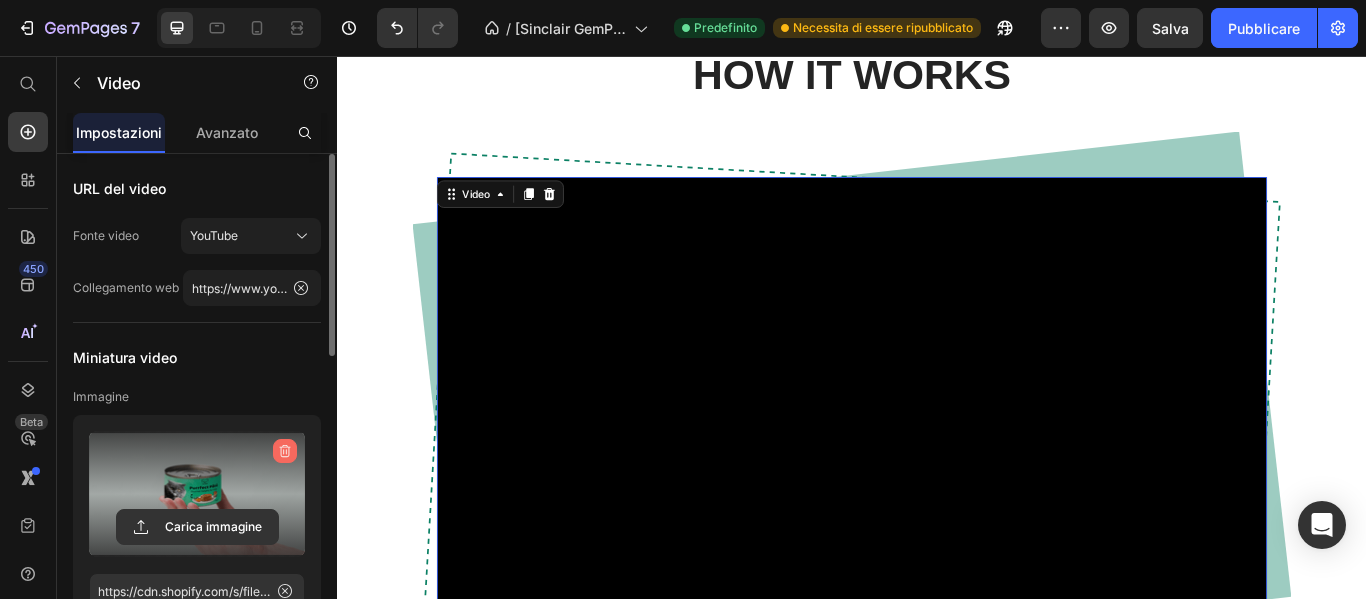 click at bounding box center [285, 451] 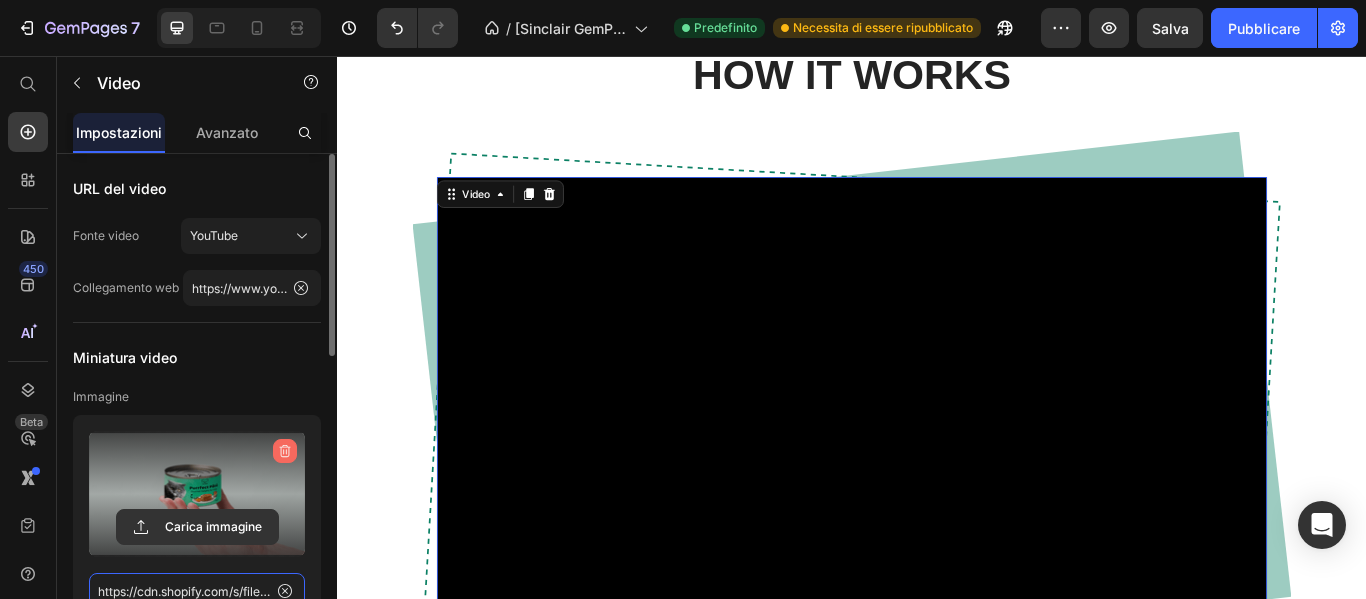 type 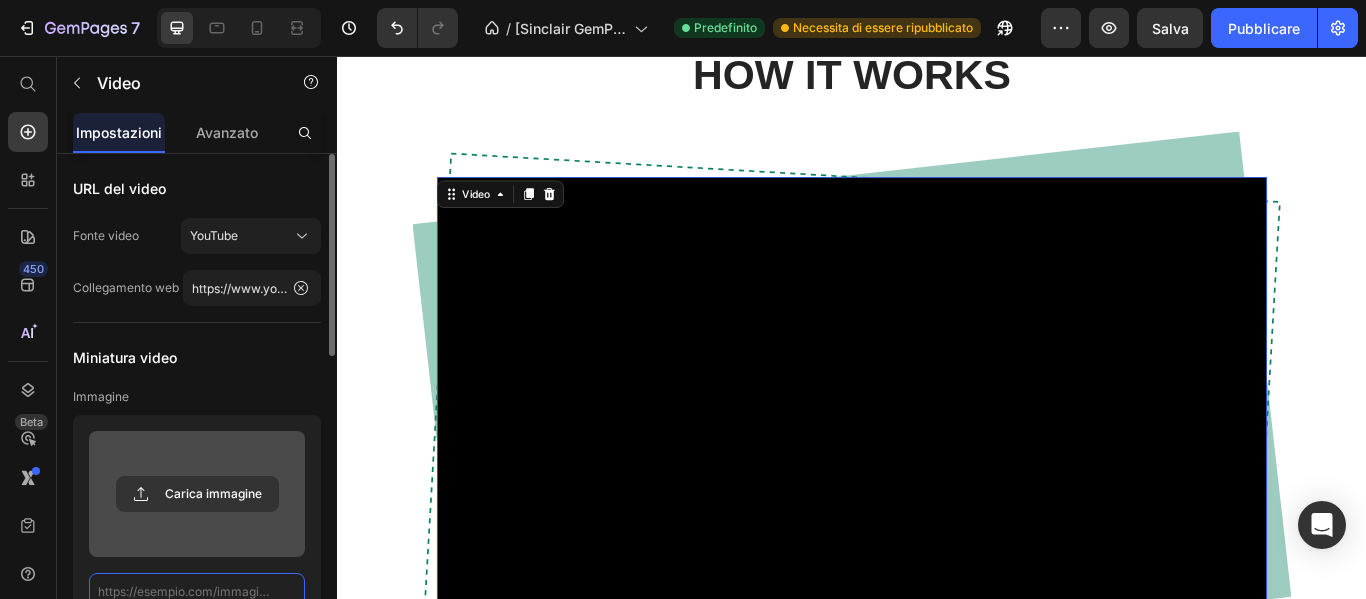 scroll, scrollTop: 10, scrollLeft: 0, axis: vertical 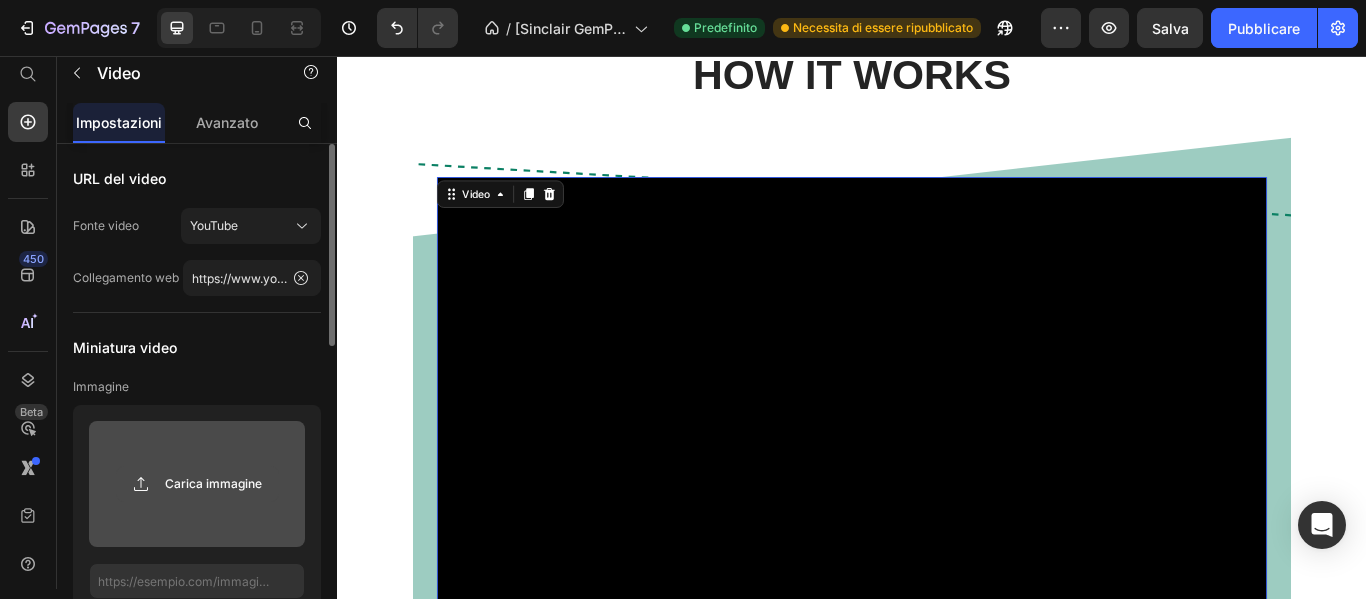 click 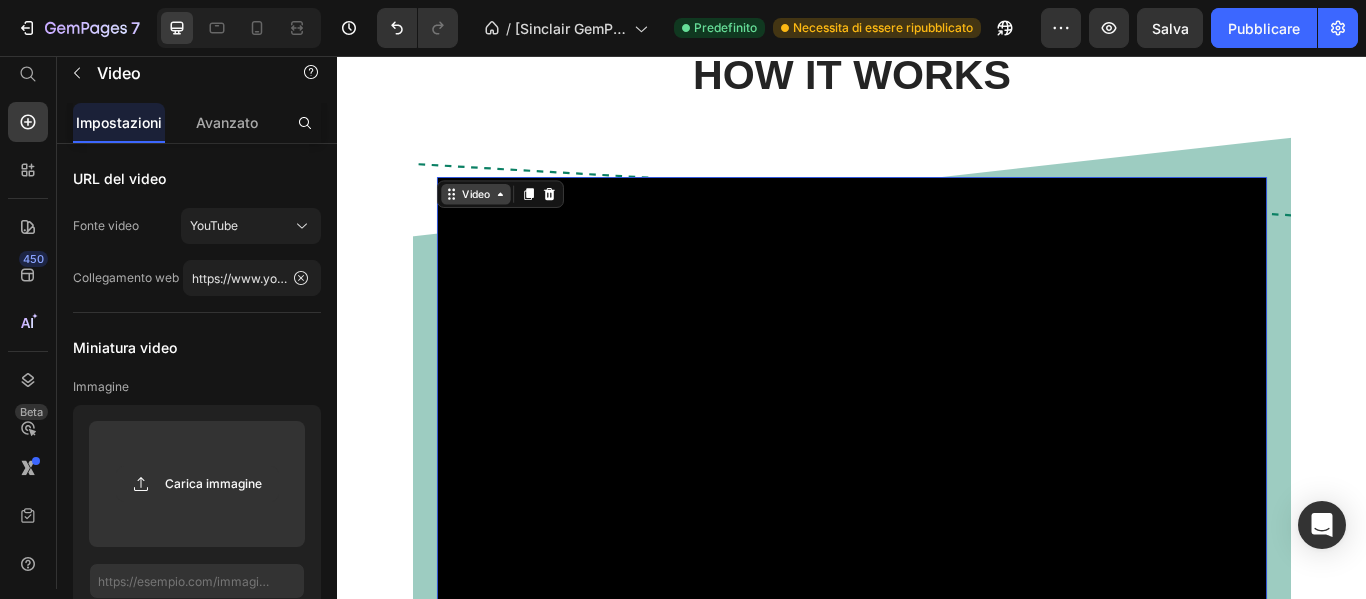 click on "Video" at bounding box center [498, 217] 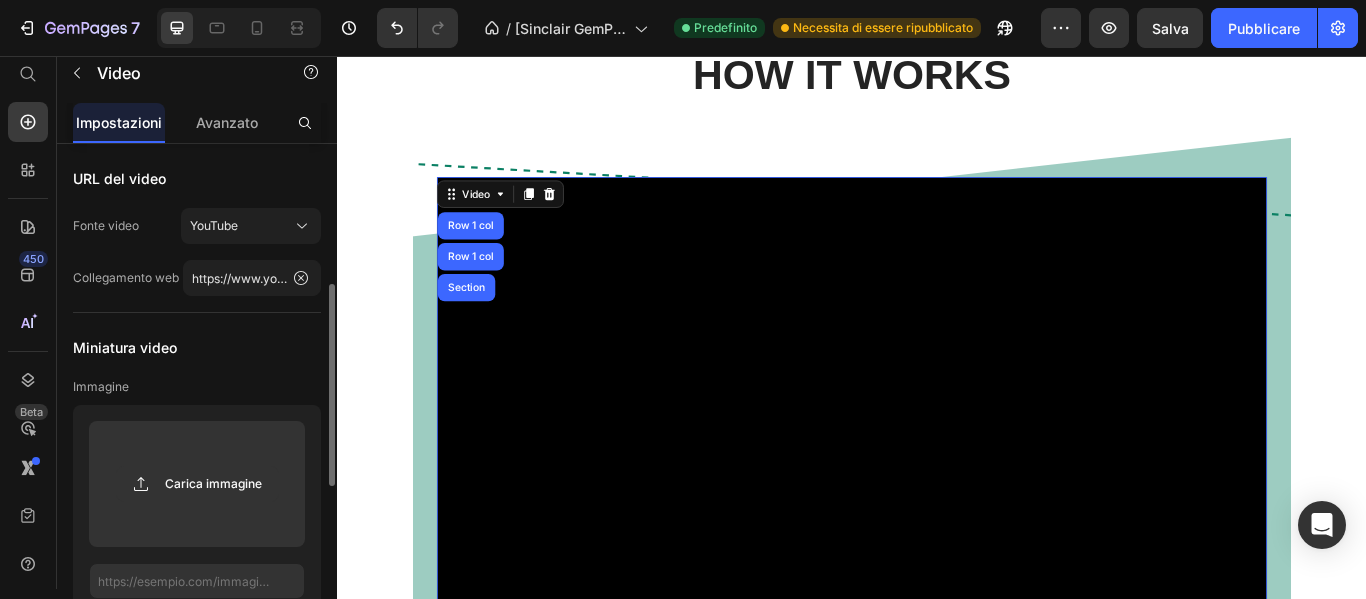 scroll, scrollTop: 200, scrollLeft: 0, axis: vertical 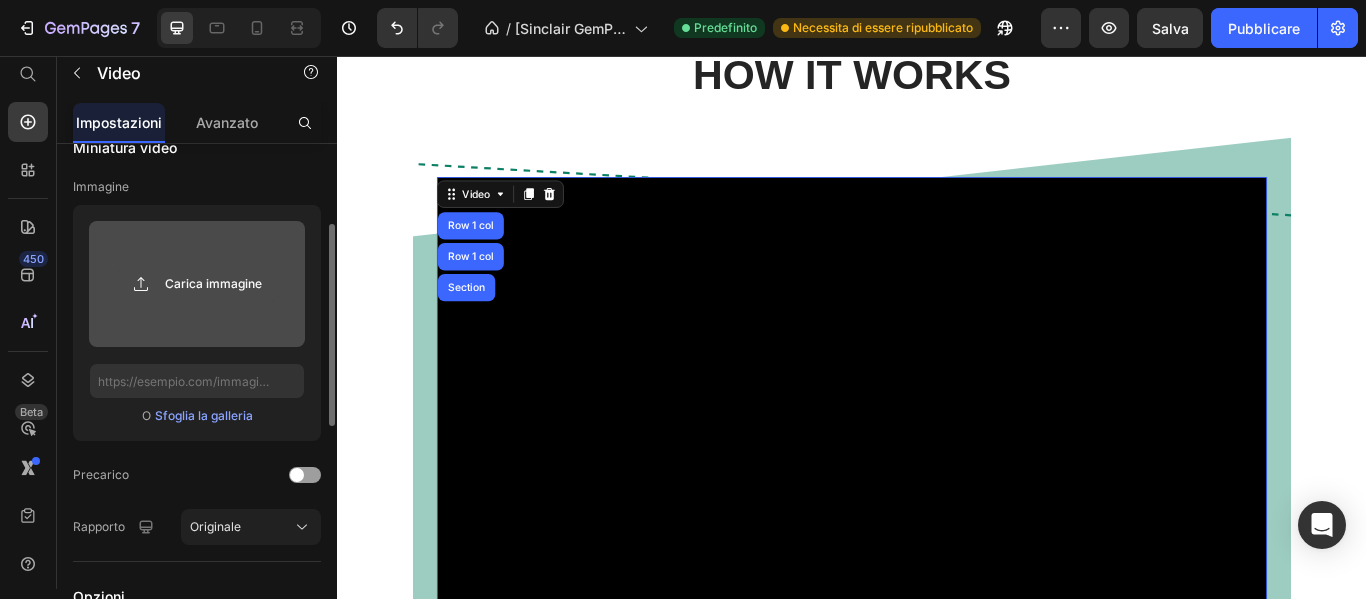 click 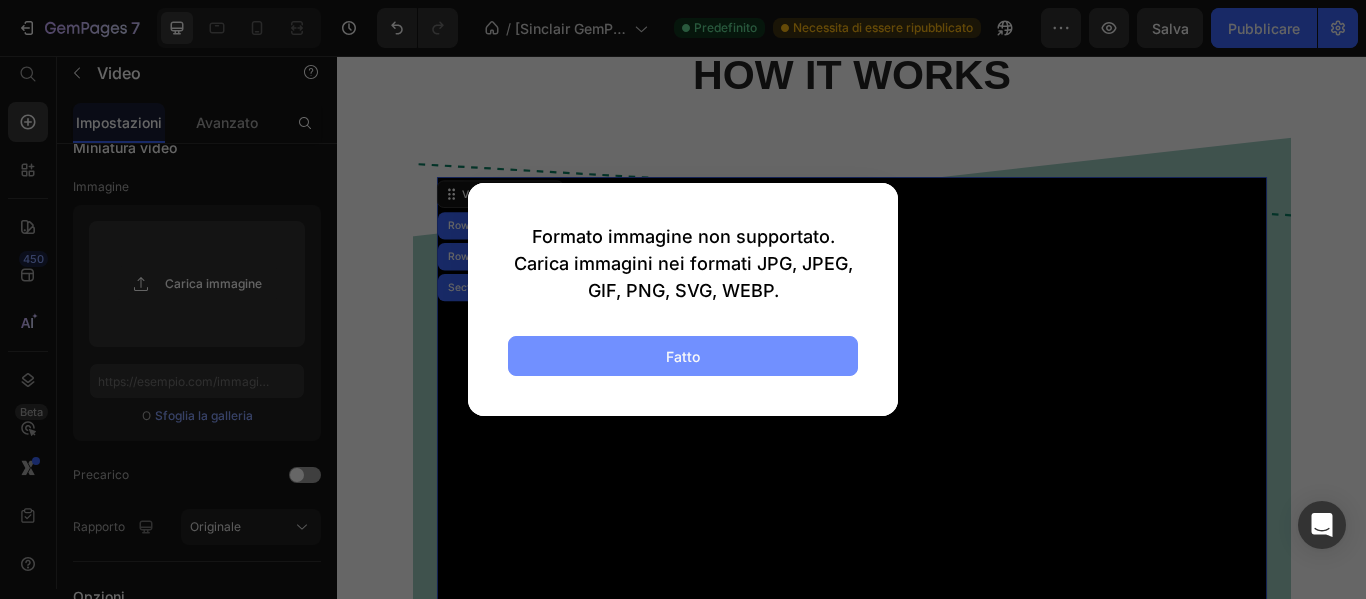 click on "Fatto" at bounding box center (683, 356) 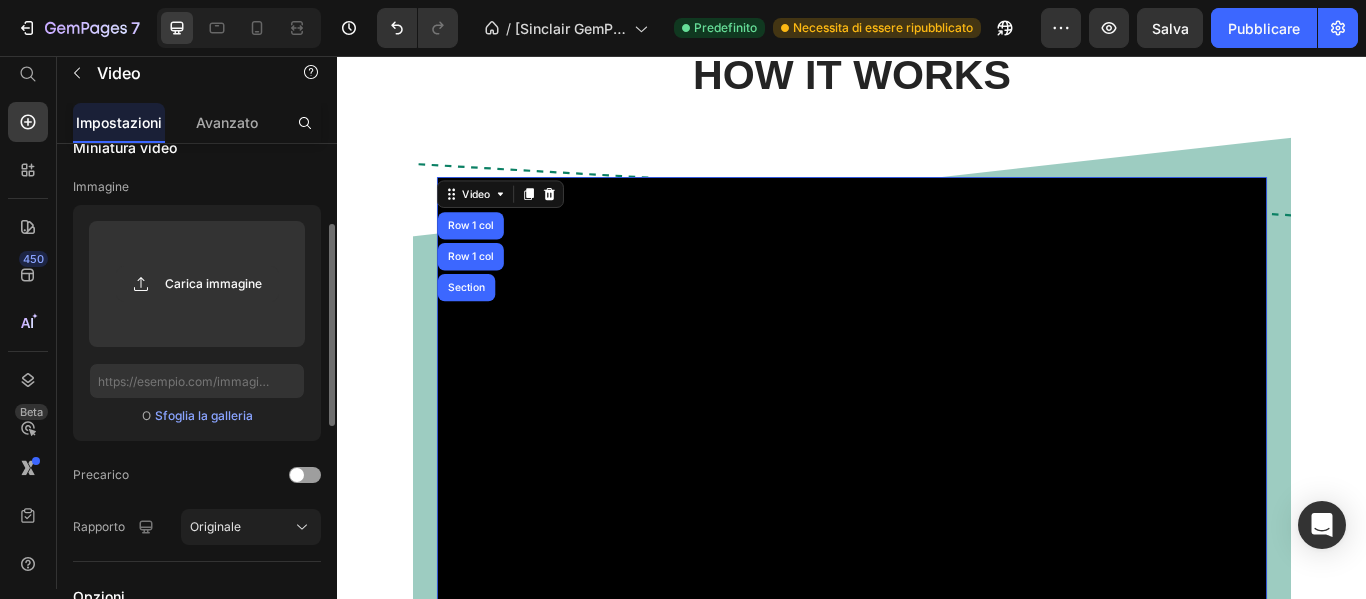 scroll, scrollTop: 0, scrollLeft: 0, axis: both 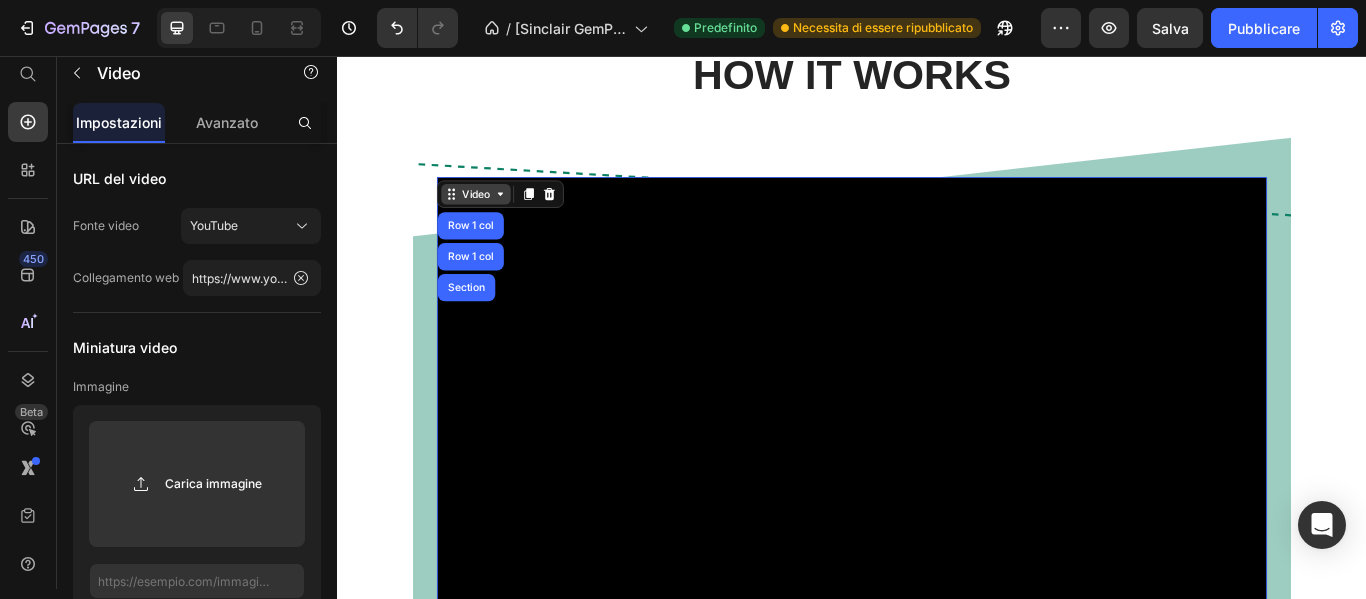 click on "Video" at bounding box center (498, 217) 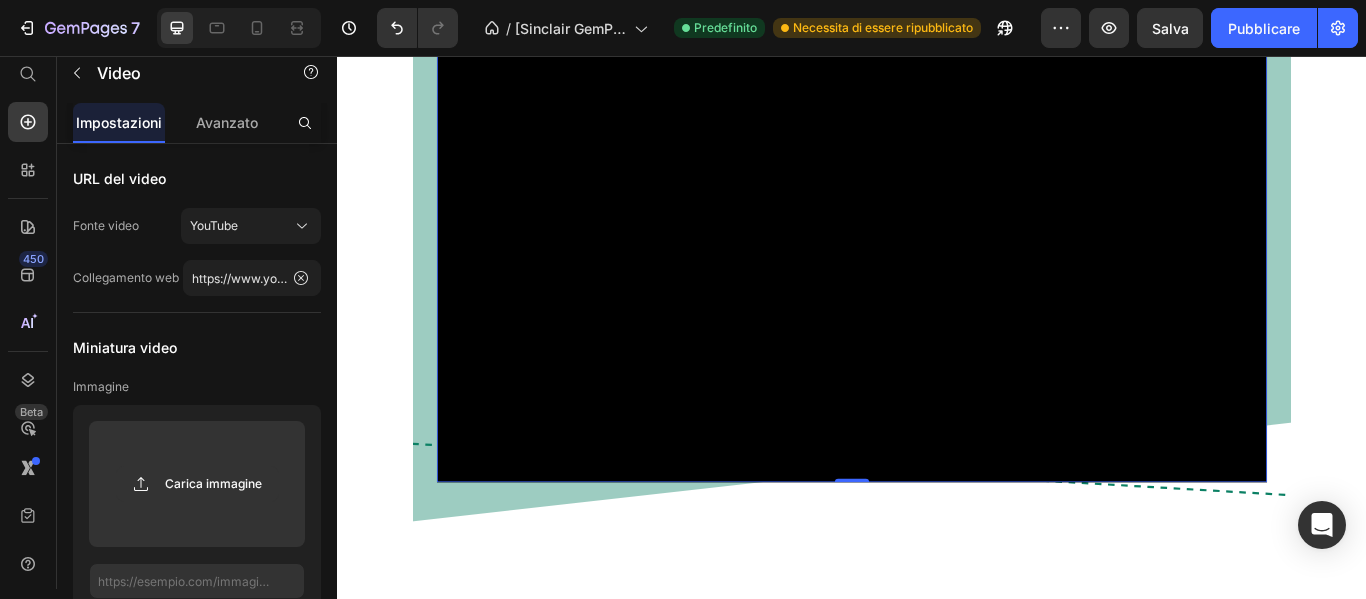 scroll, scrollTop: 7151, scrollLeft: 0, axis: vertical 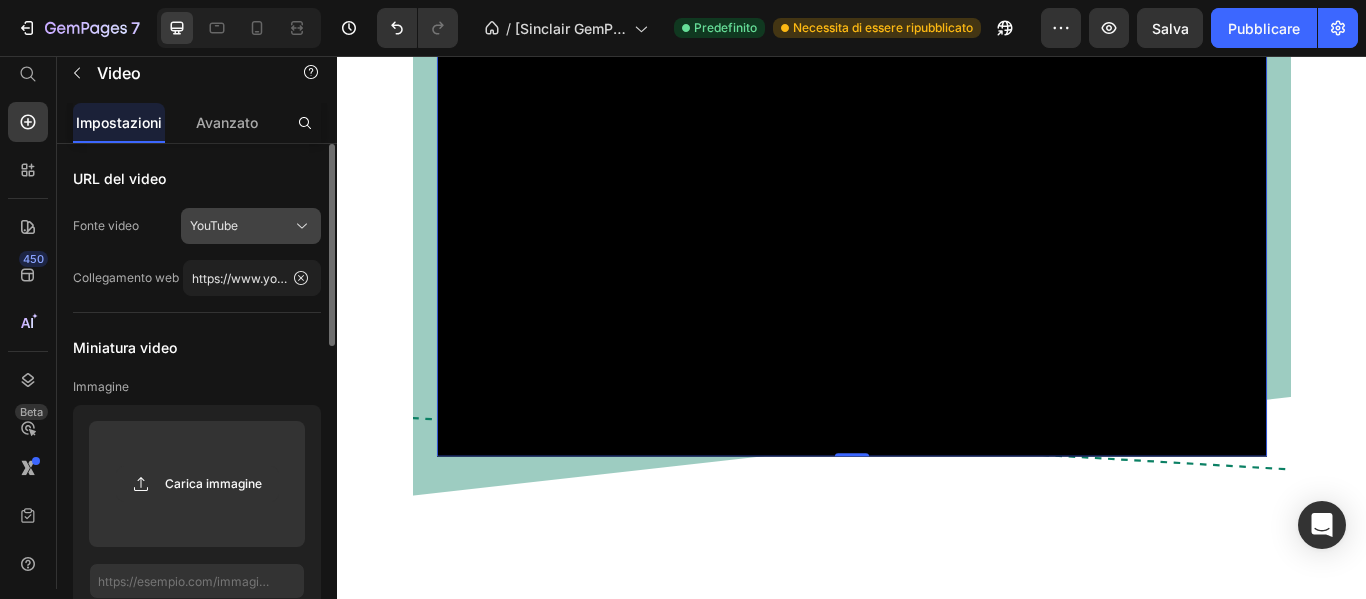 click on "YouTube" 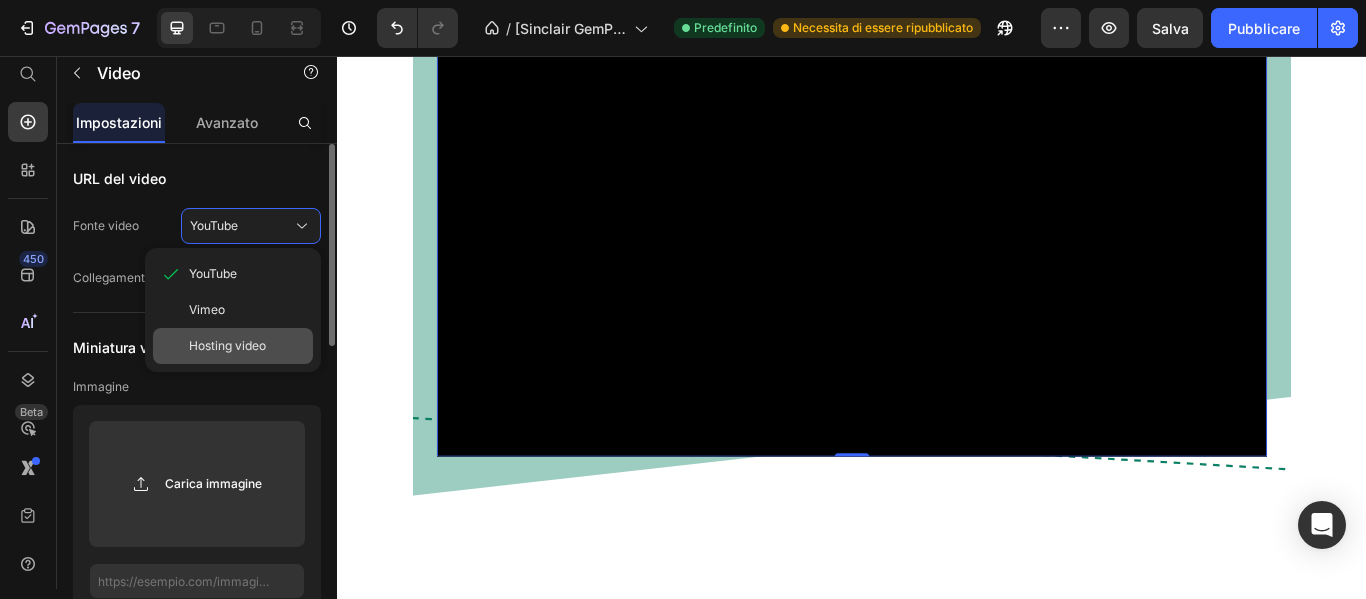 click on "Hosting video" at bounding box center [227, 345] 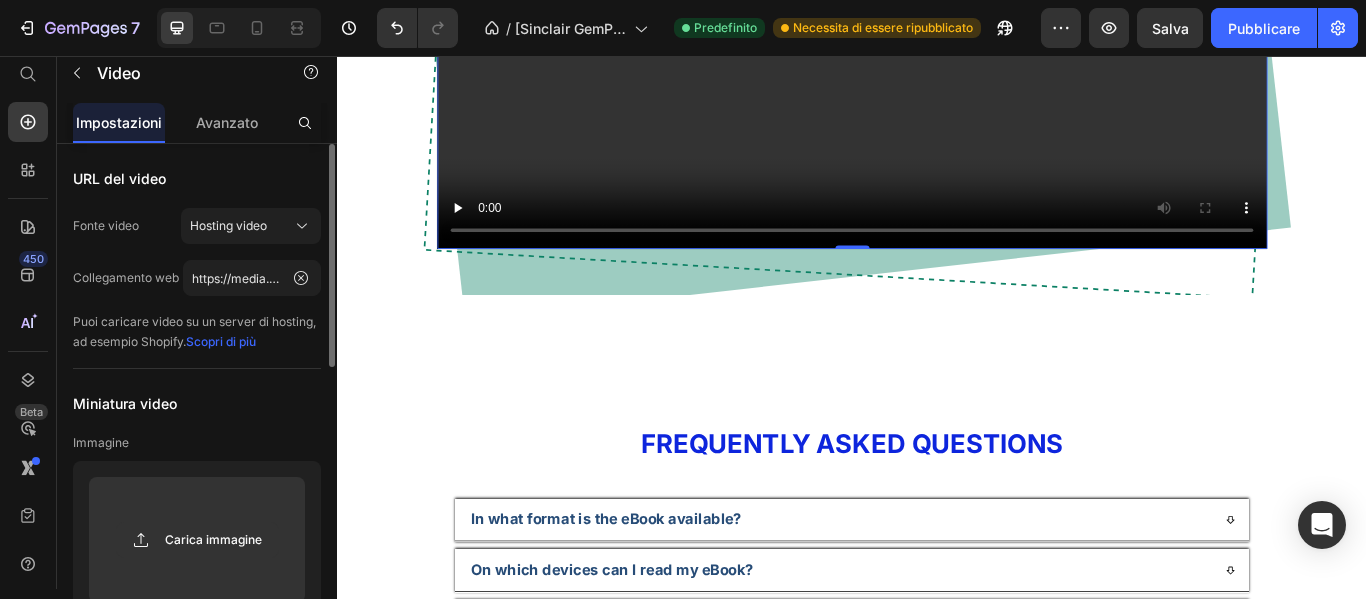 scroll, scrollTop: 300, scrollLeft: 0, axis: vertical 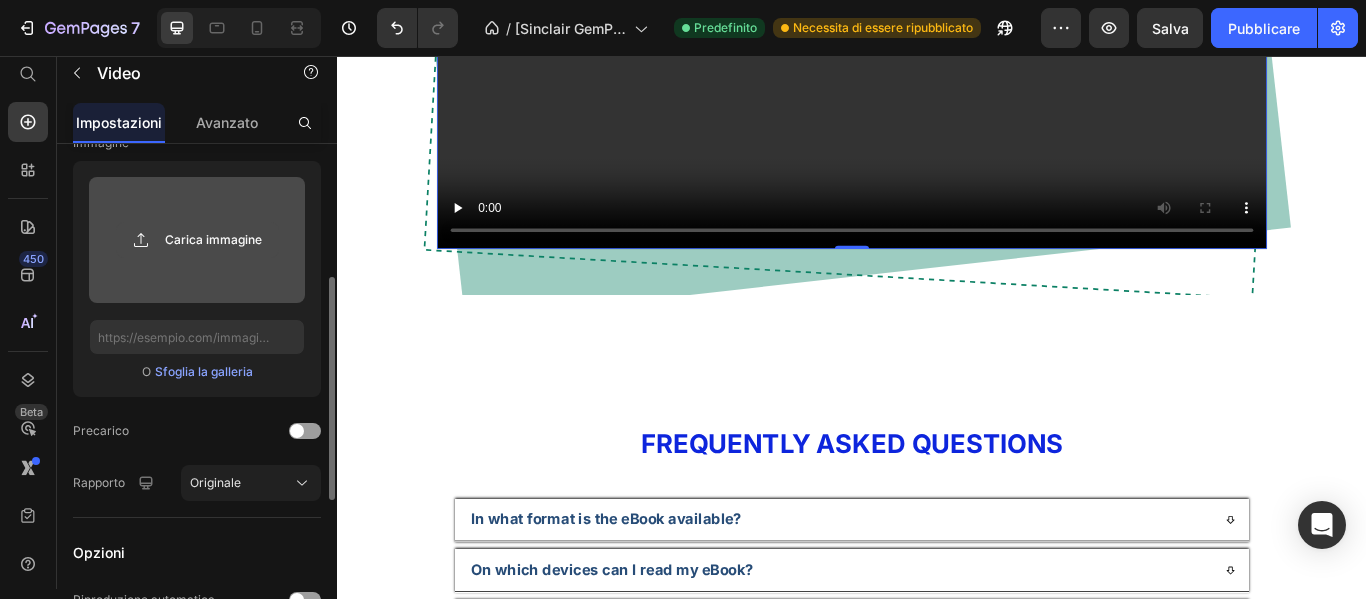 click 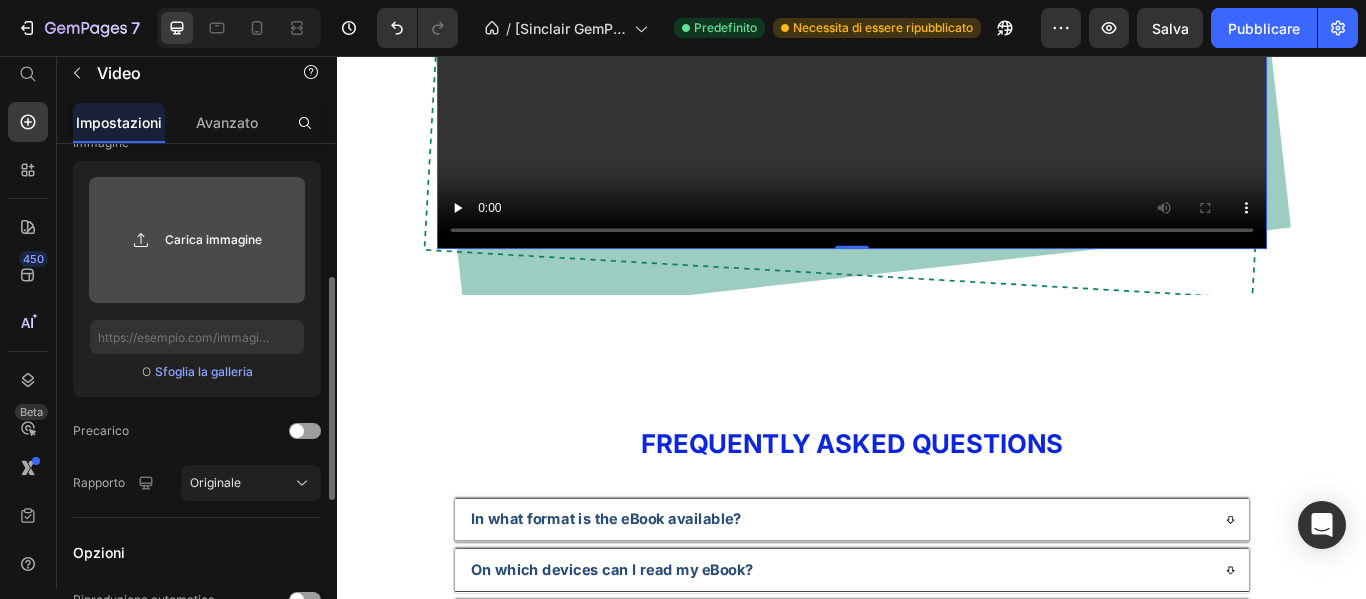 type on "C:\fakepath\Video WhatsApp 2025-03-31 ore 02.54.44_f257990d.mp4" 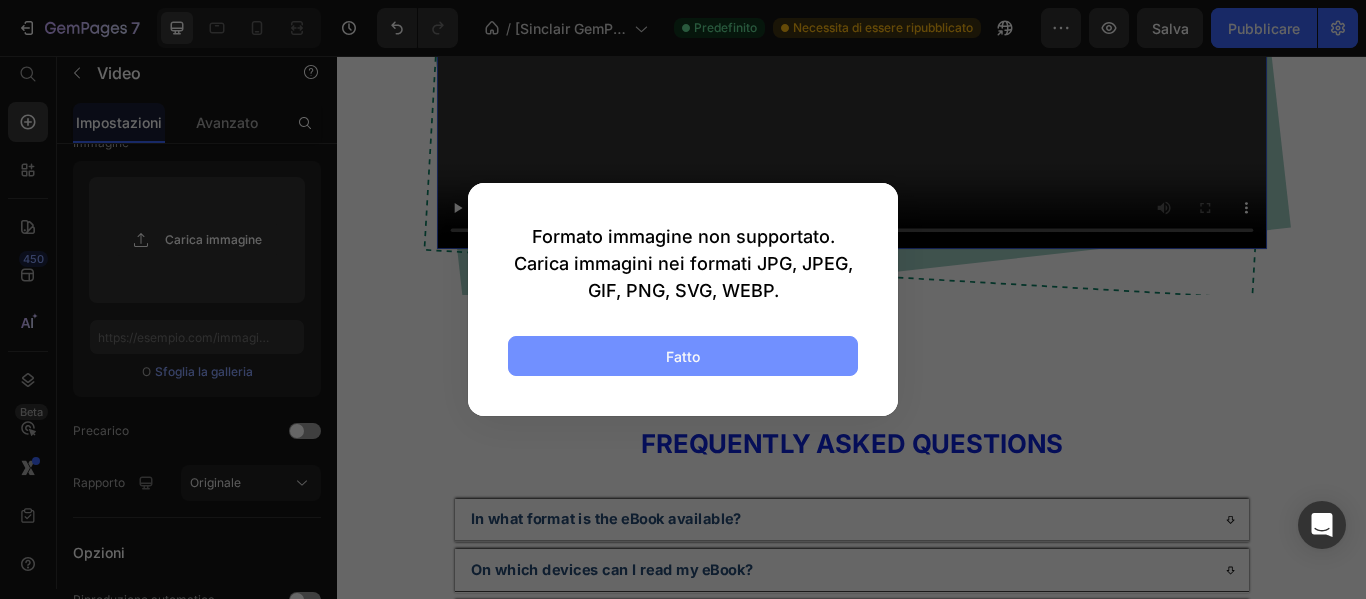 click on "Fatto" at bounding box center [683, 356] 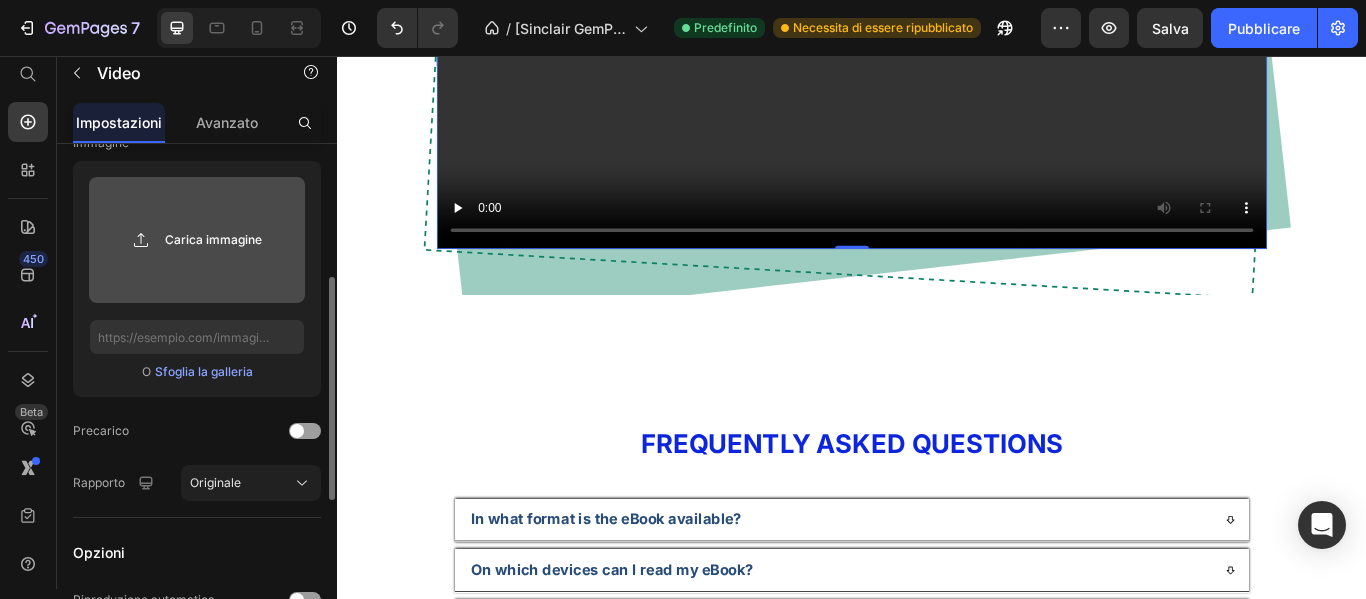 click on "Carica immagine" at bounding box center (197, 240) 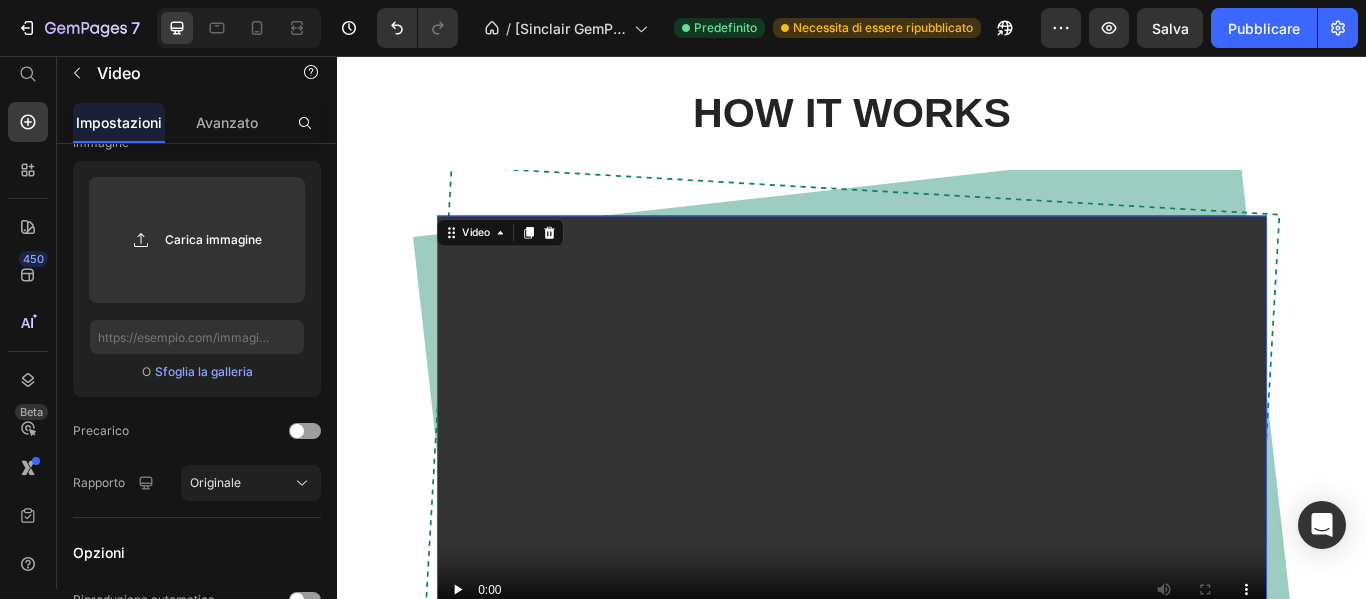 scroll, scrollTop: 6751, scrollLeft: 0, axis: vertical 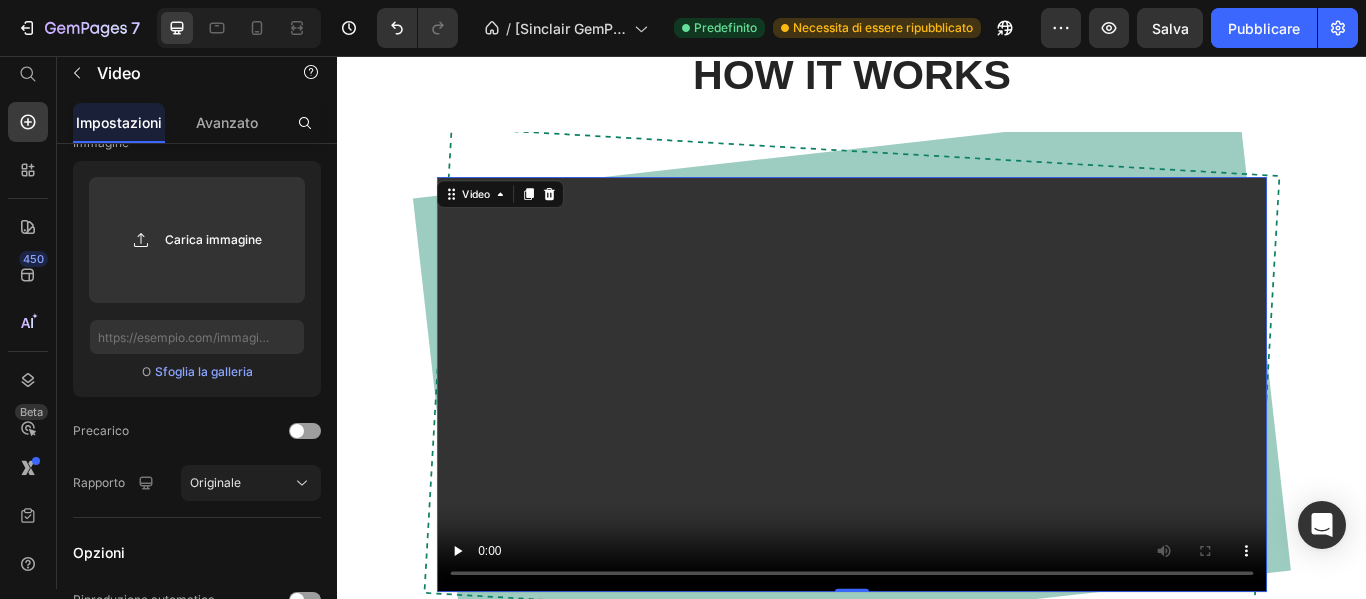 click at bounding box center (937, 439) 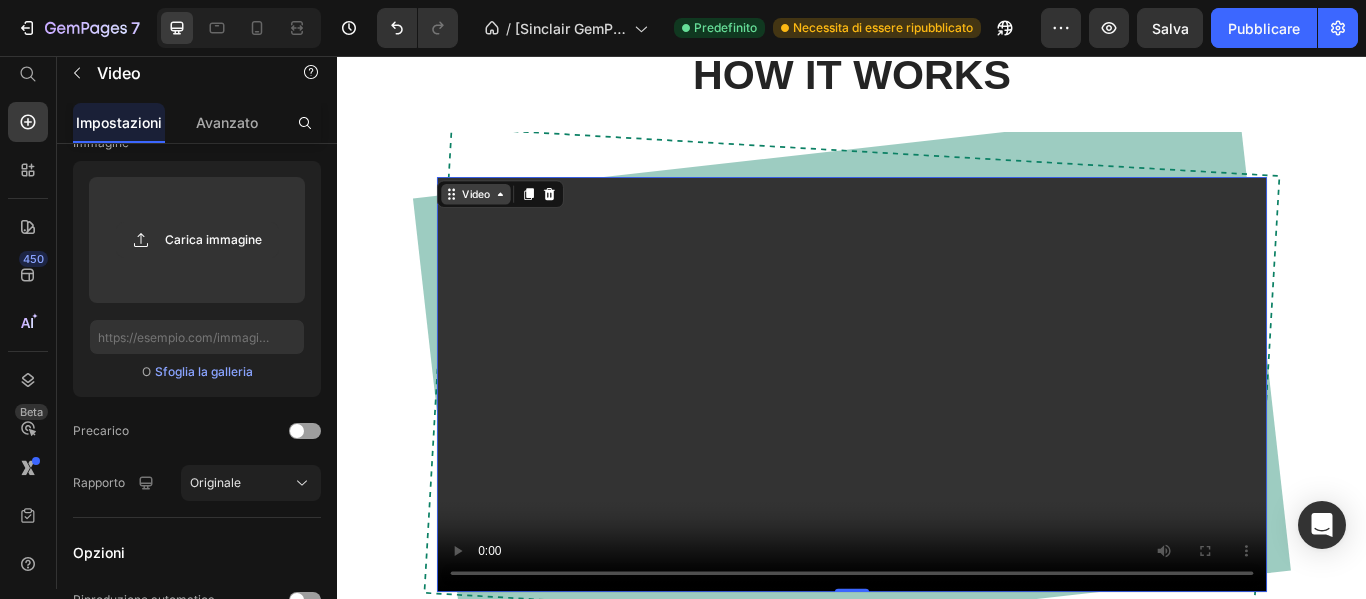click on "Video" at bounding box center [498, 217] 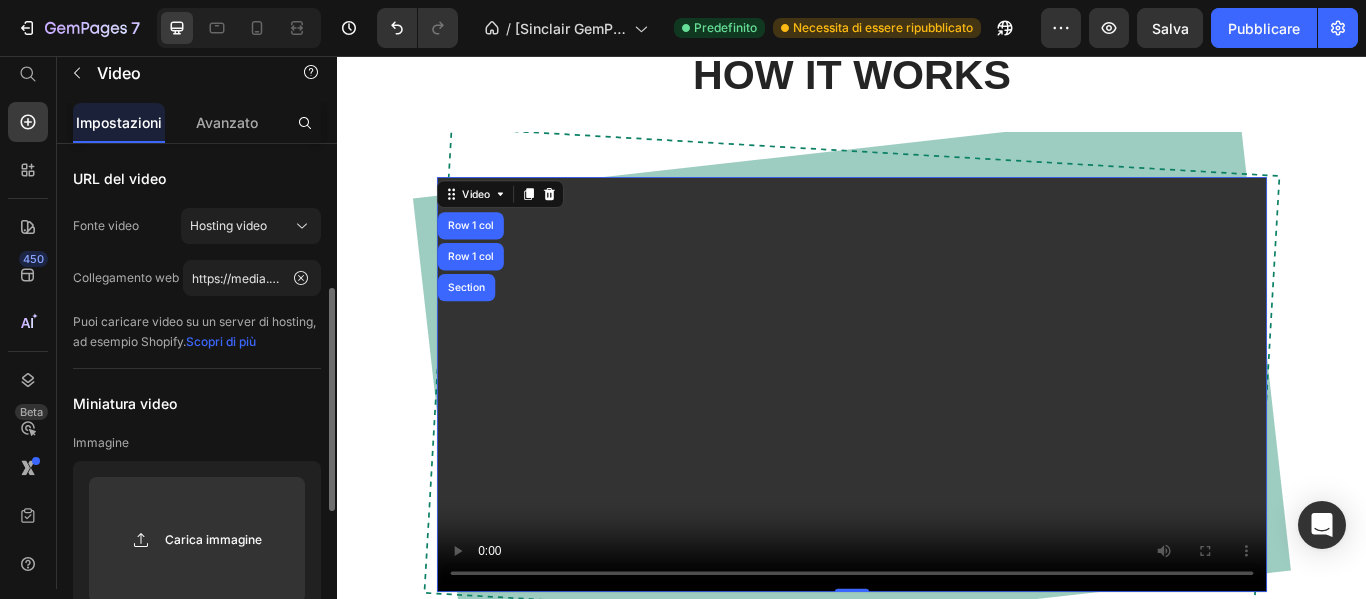 scroll, scrollTop: 100, scrollLeft: 0, axis: vertical 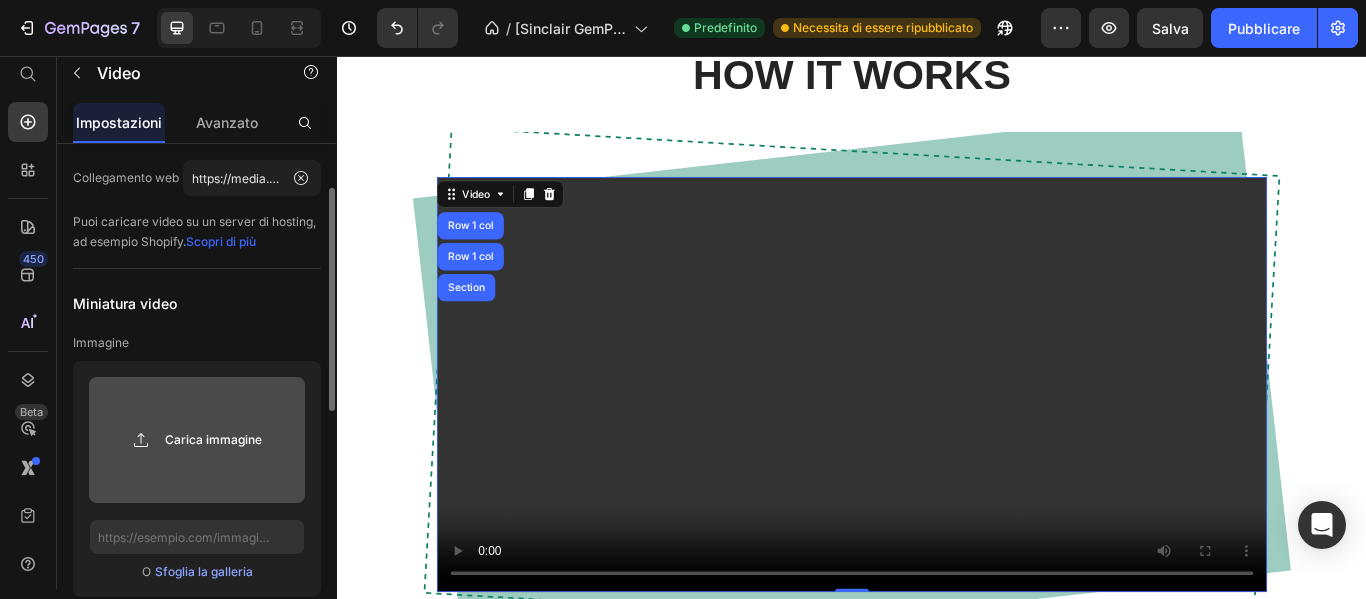 click 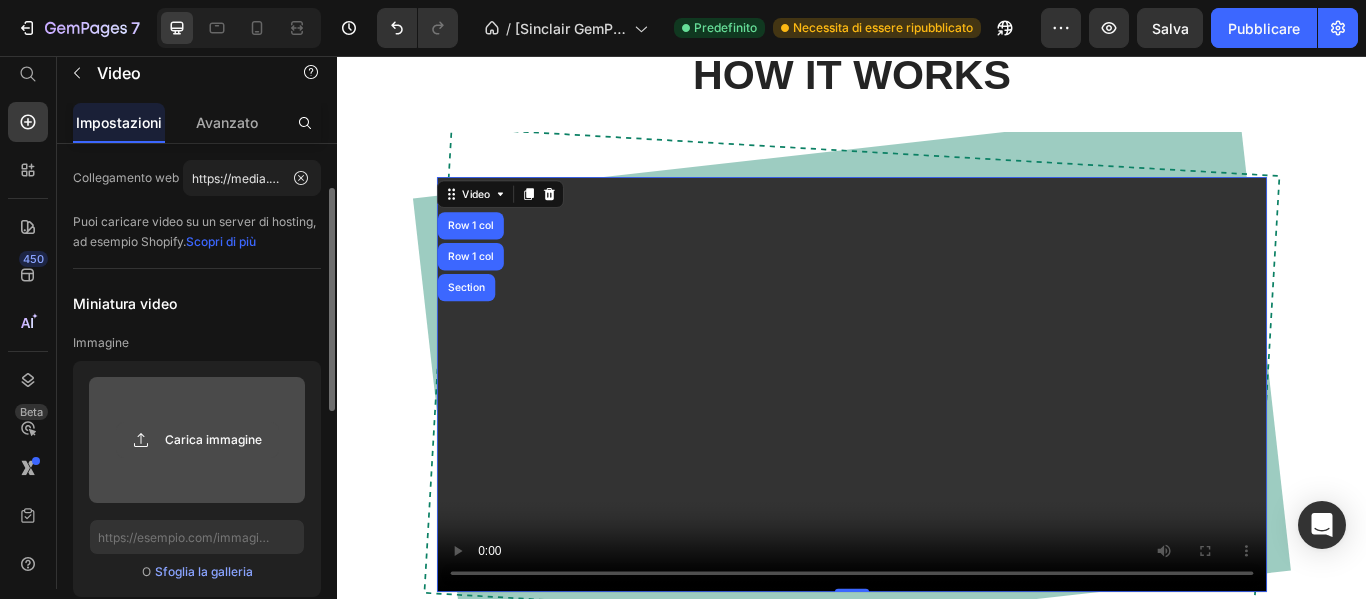 scroll, scrollTop: 7151, scrollLeft: 0, axis: vertical 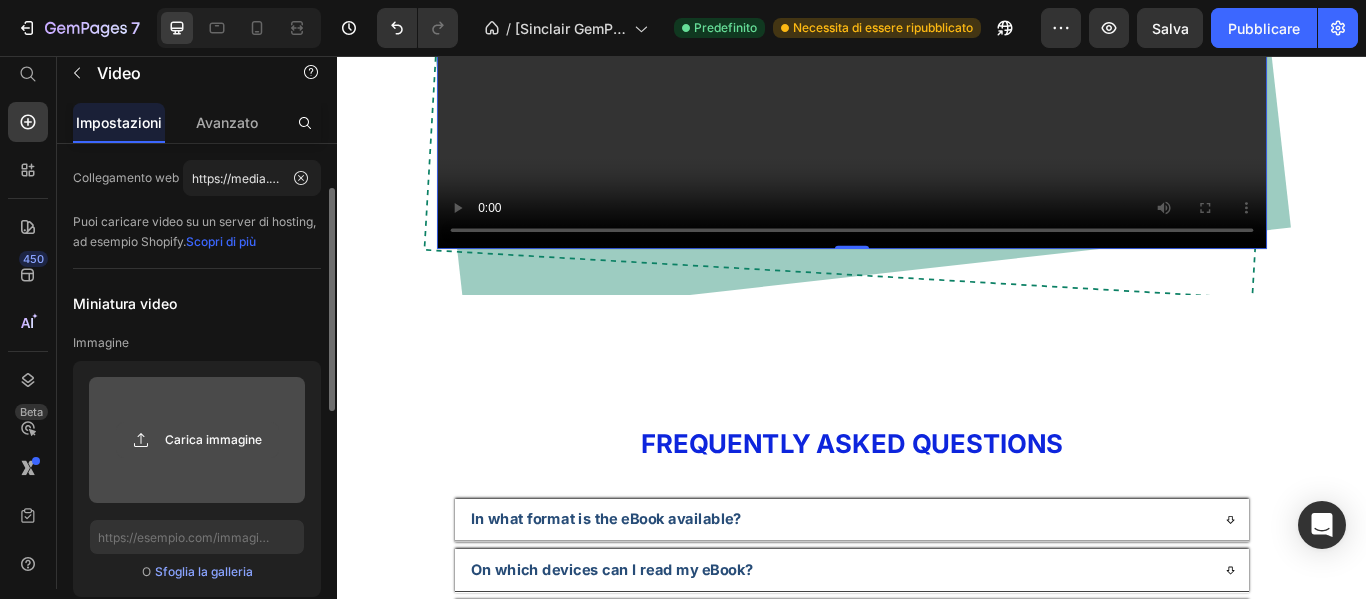click on "Carica immagine" at bounding box center (197, 440) 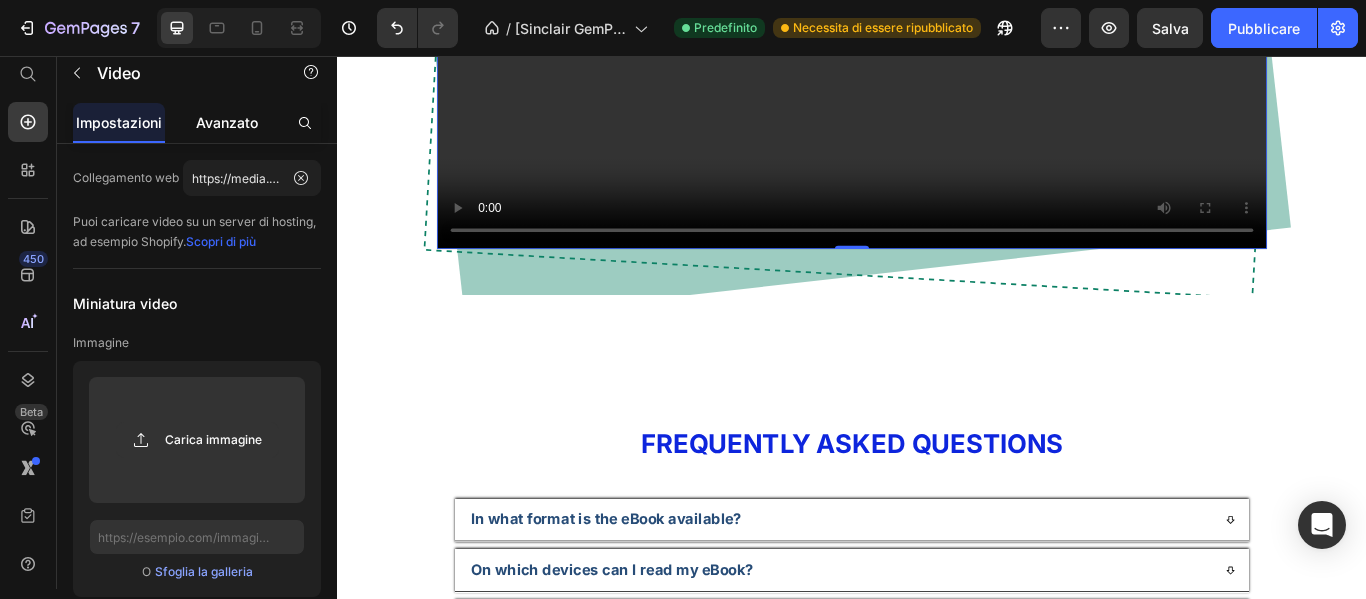 click on "Avanzato" at bounding box center [227, 122] 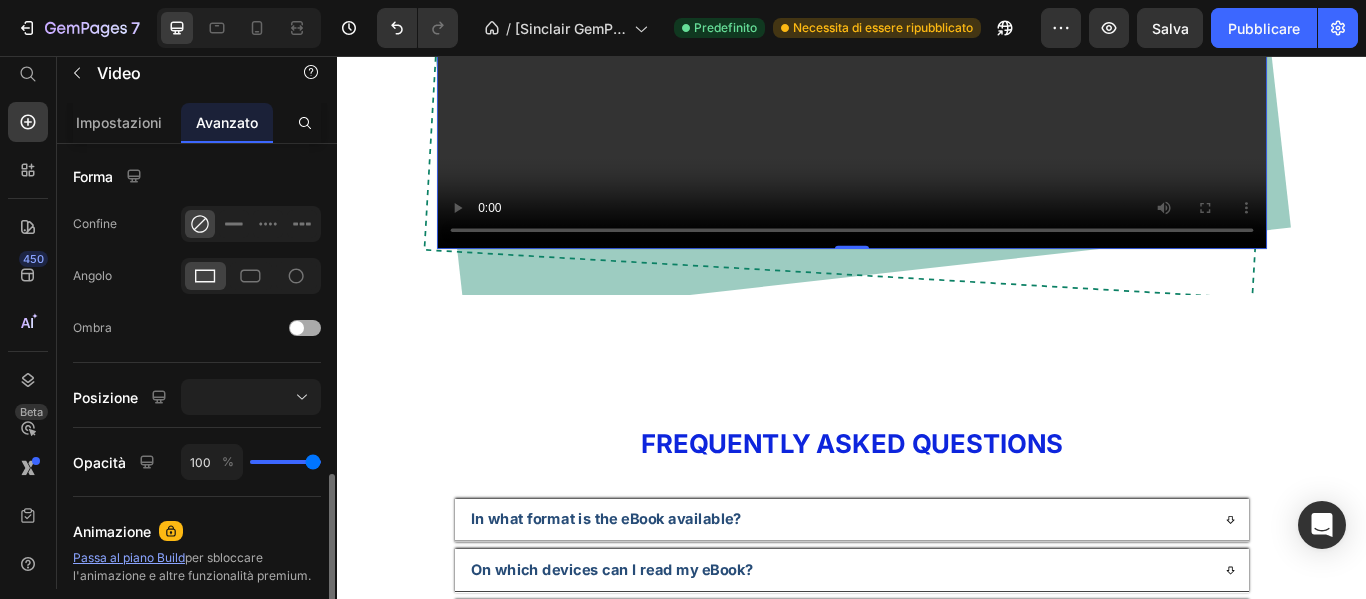 scroll, scrollTop: 600, scrollLeft: 0, axis: vertical 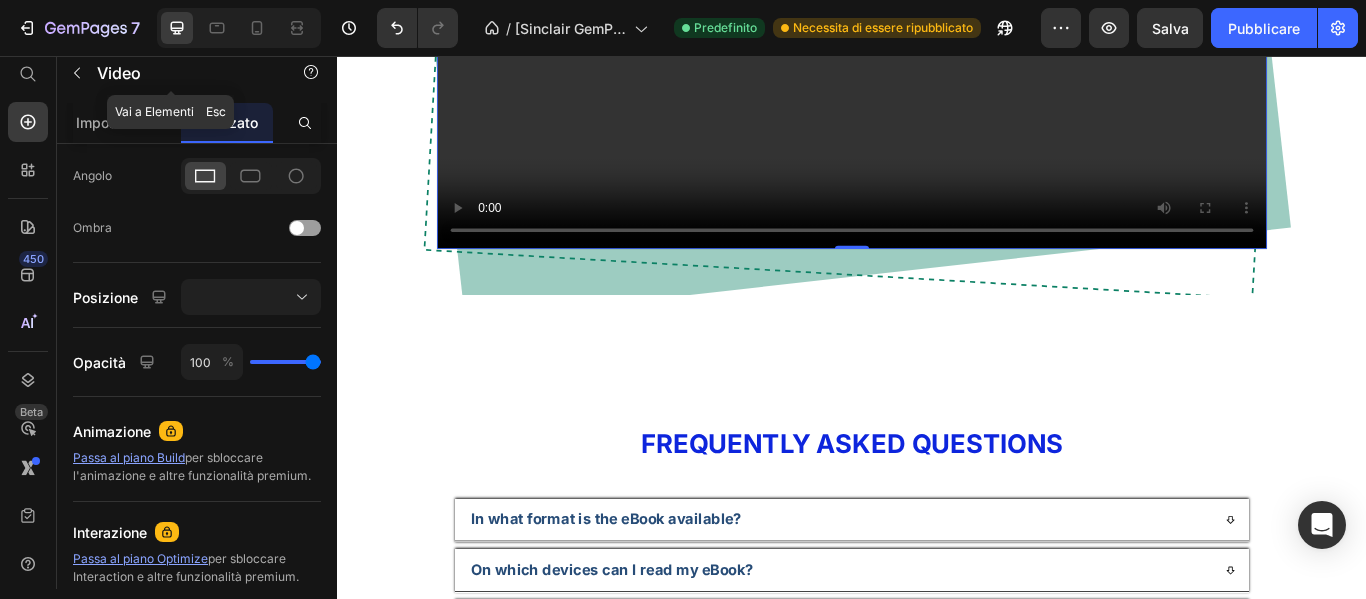 click at bounding box center [77, 73] 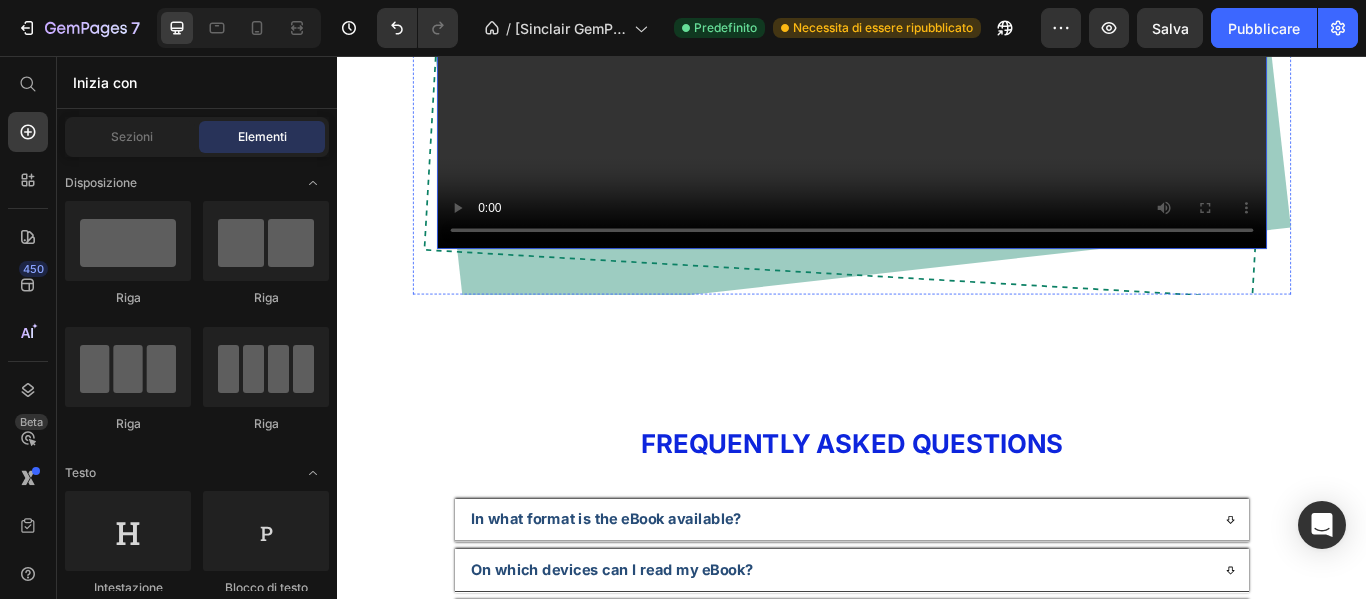 click at bounding box center [937, 39] 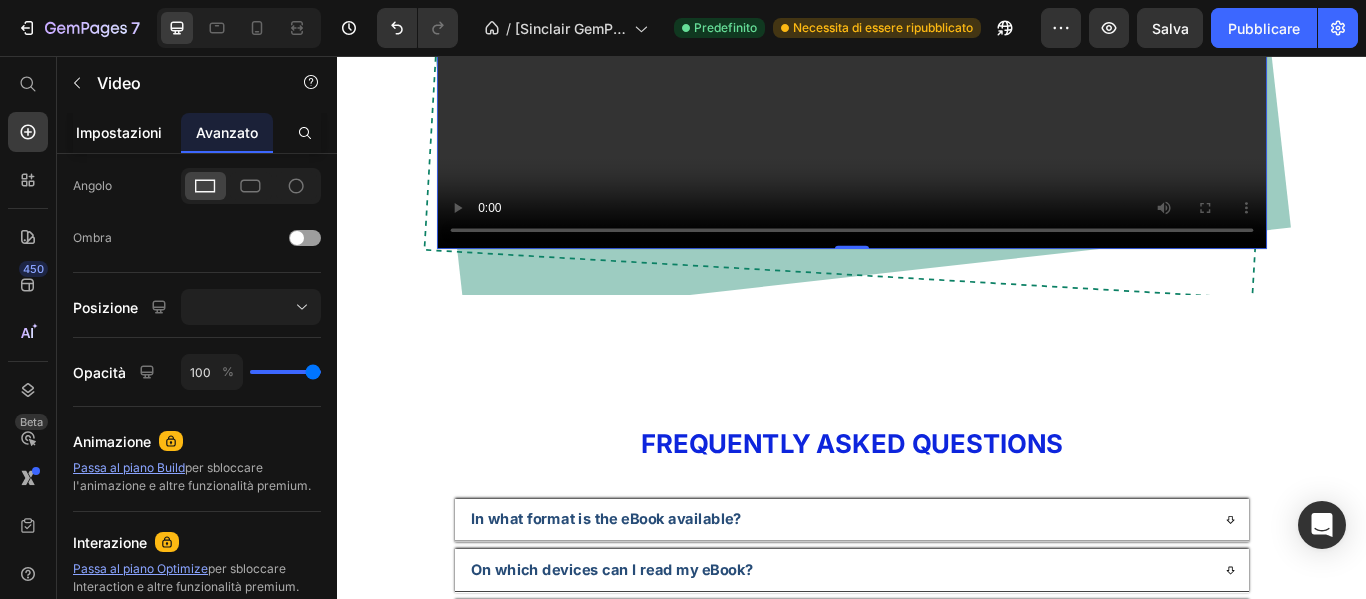 click on "Impostazioni" at bounding box center (119, 132) 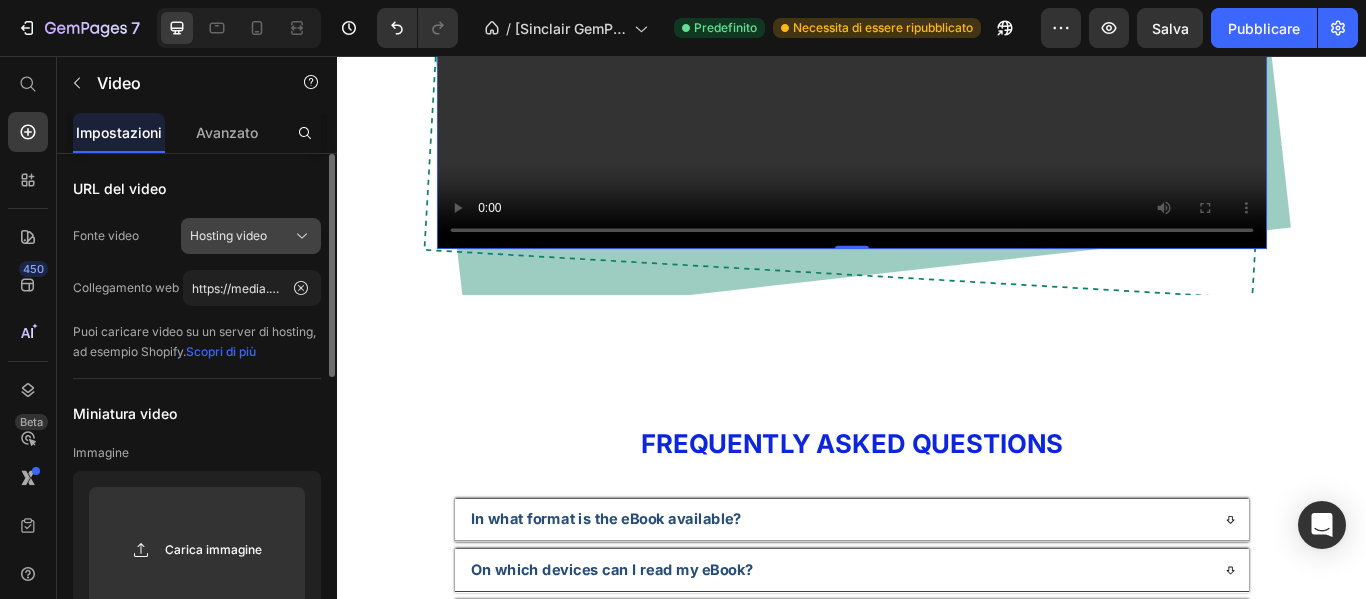 click on "Hosting video" at bounding box center (228, 235) 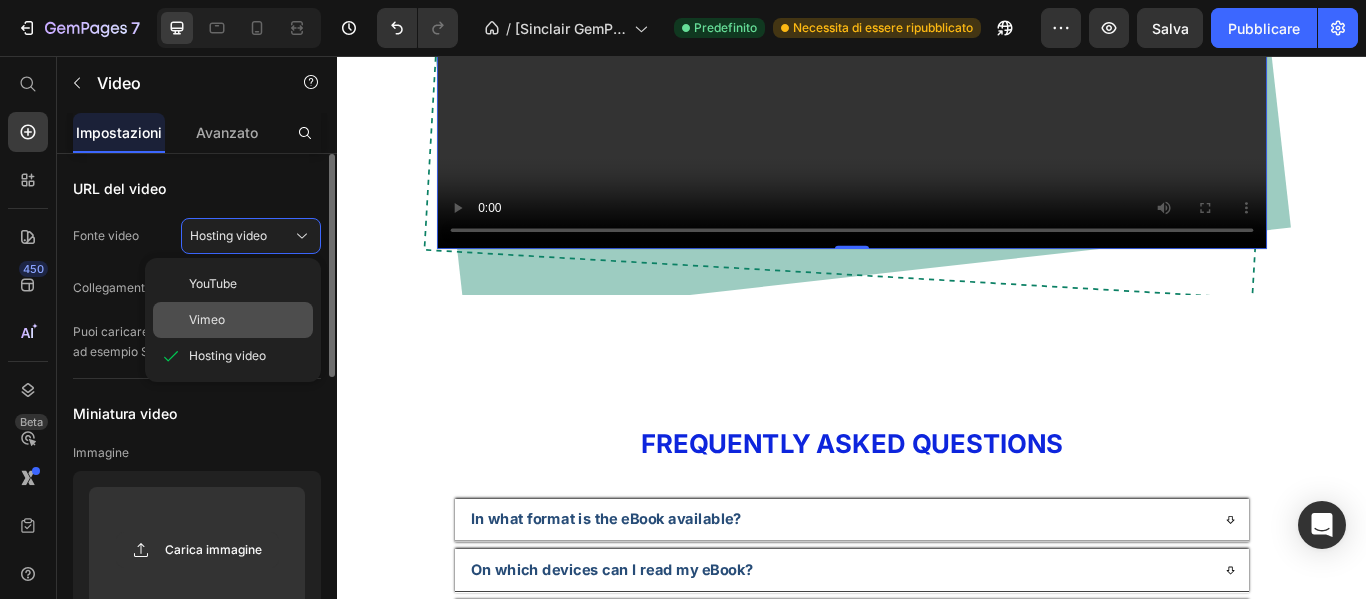 click on "Vimeo" at bounding box center [247, 320] 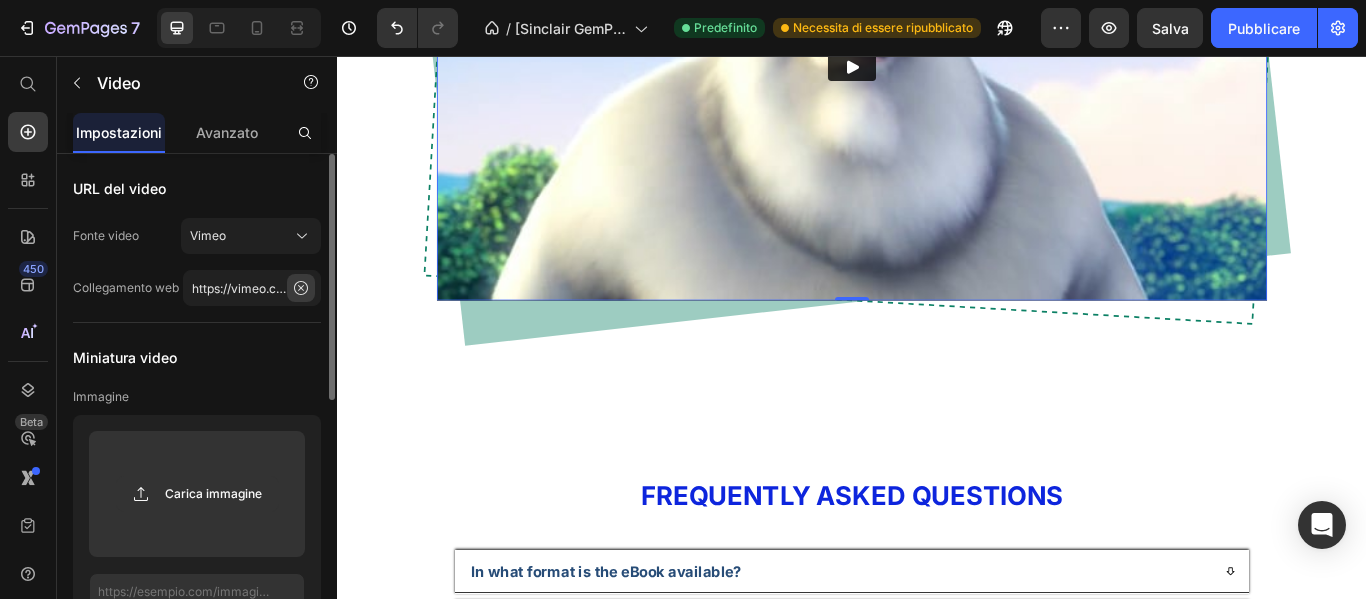 click 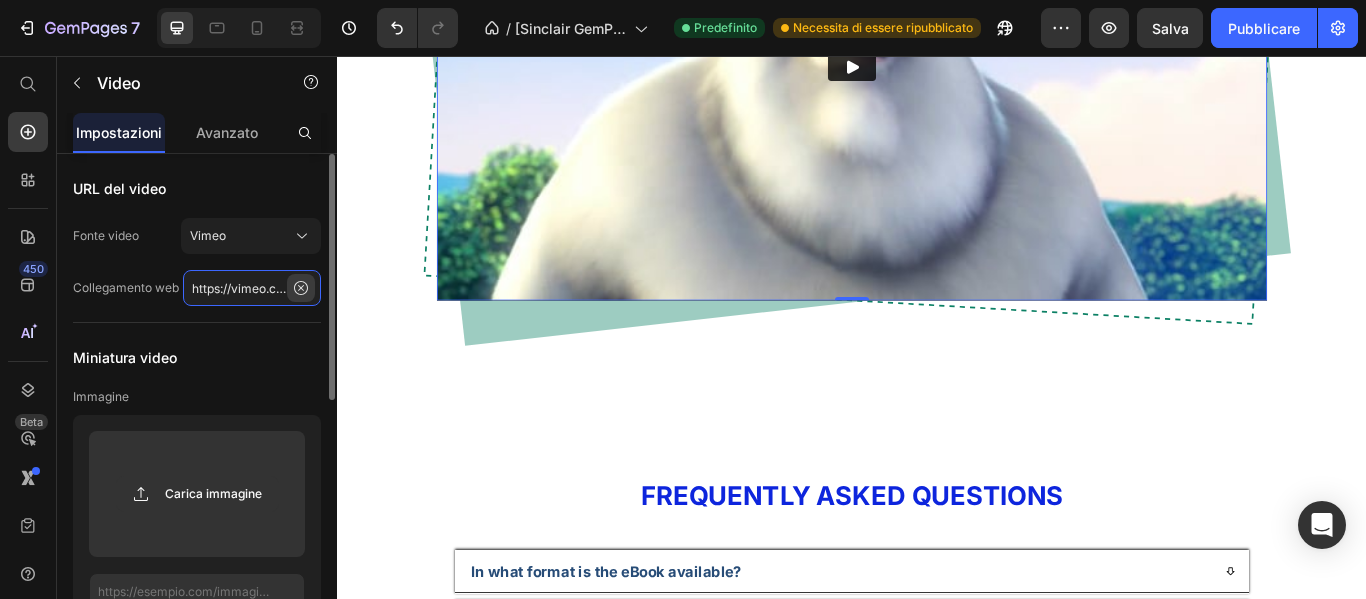 type 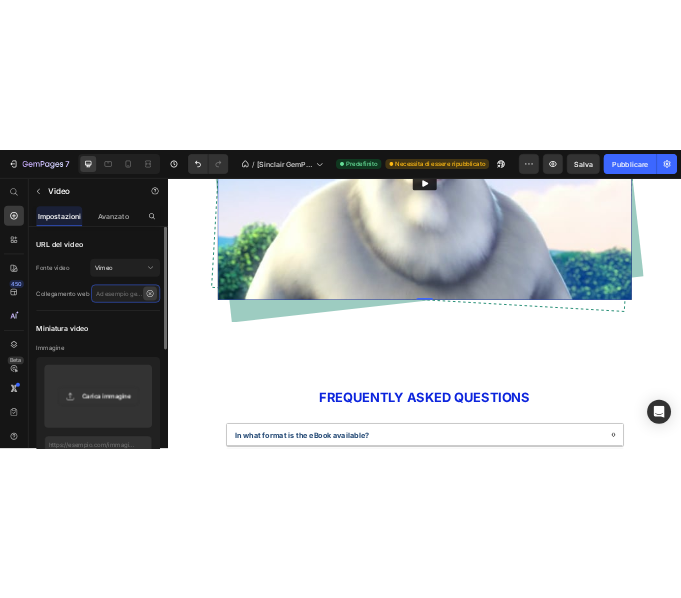scroll, scrollTop: 0, scrollLeft: 0, axis: both 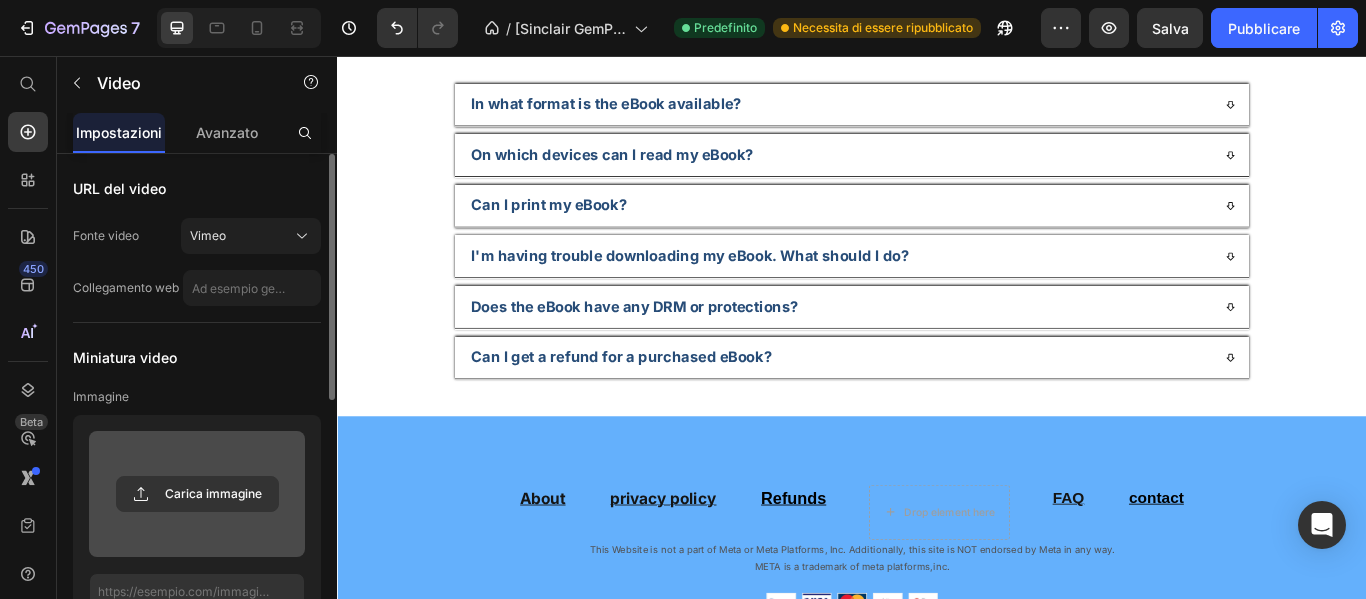click at bounding box center [197, 494] 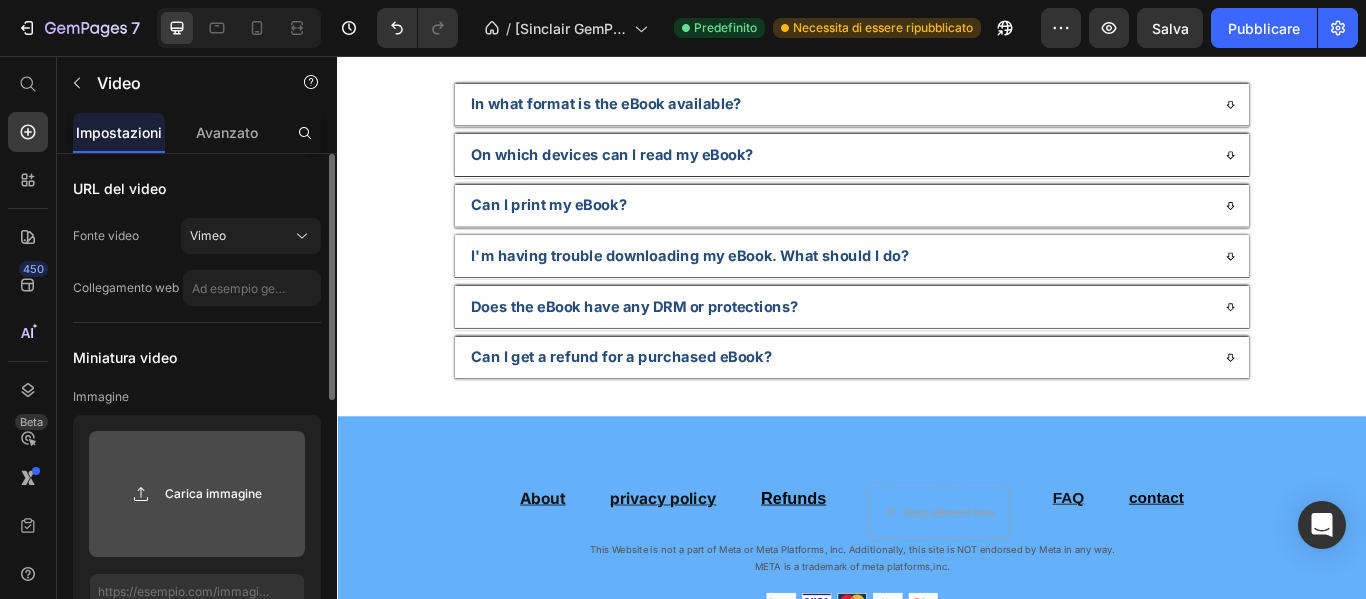 click 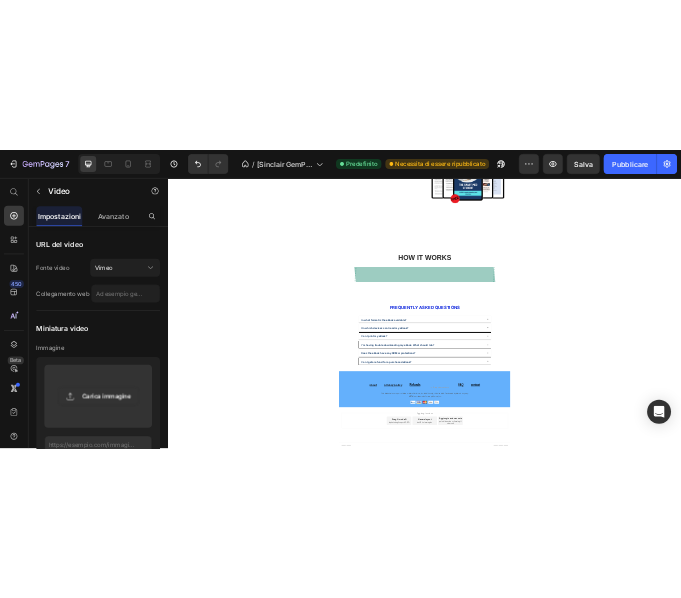 scroll, scrollTop: 6126, scrollLeft: 0, axis: vertical 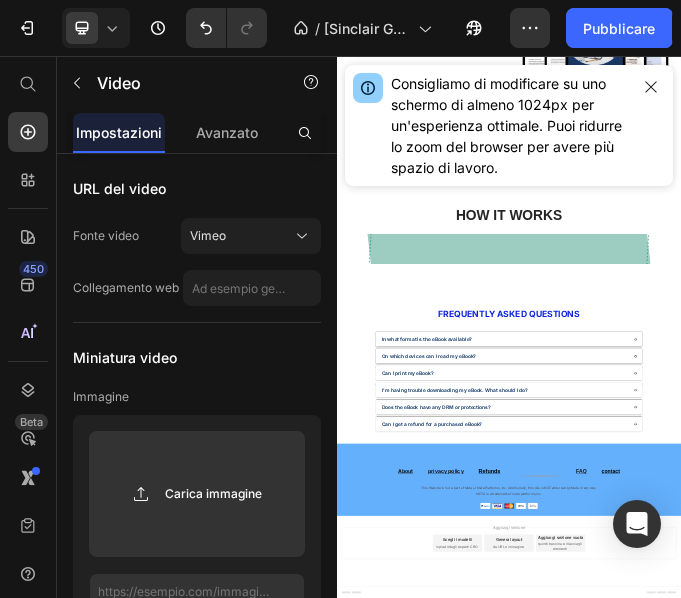 type on "C:\fakepath\ebook.mp4" 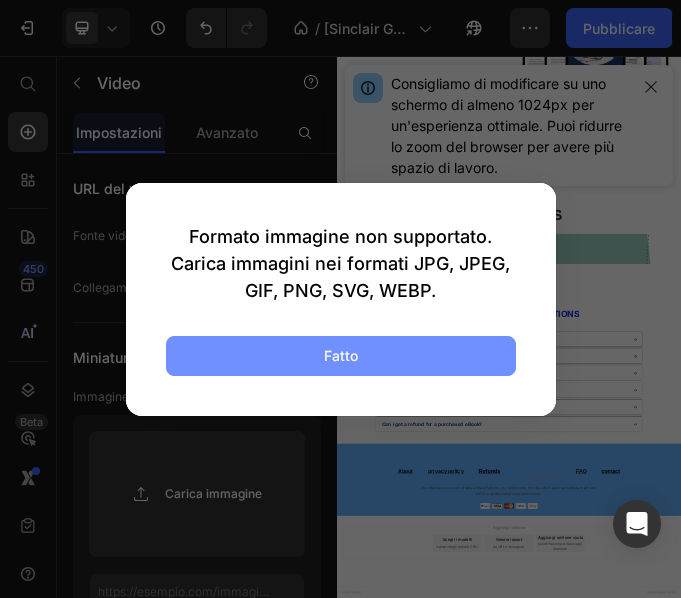 click on "Fatto" at bounding box center [341, 356] 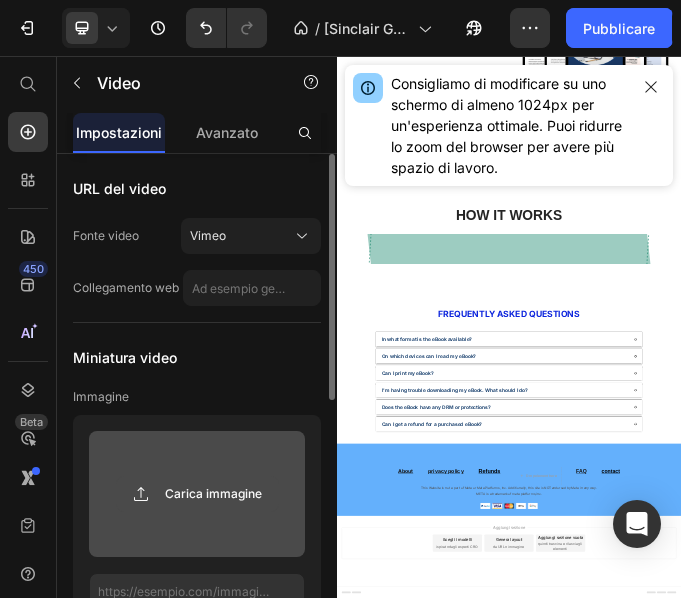 click 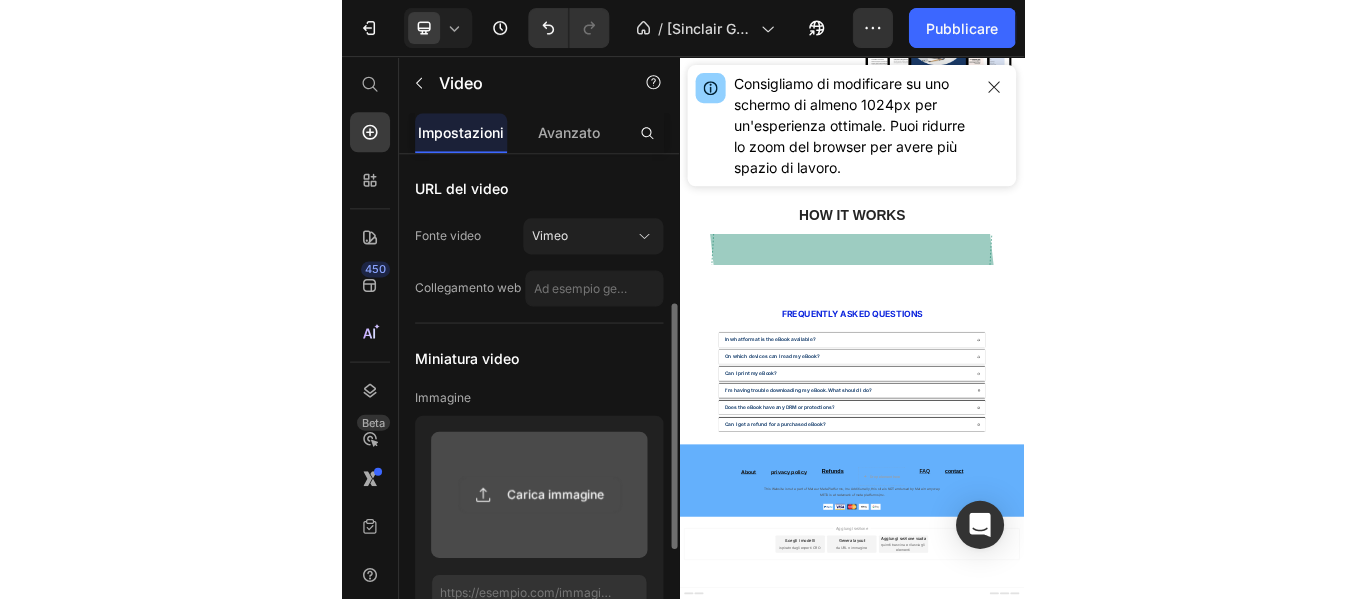 scroll, scrollTop: 100, scrollLeft: 0, axis: vertical 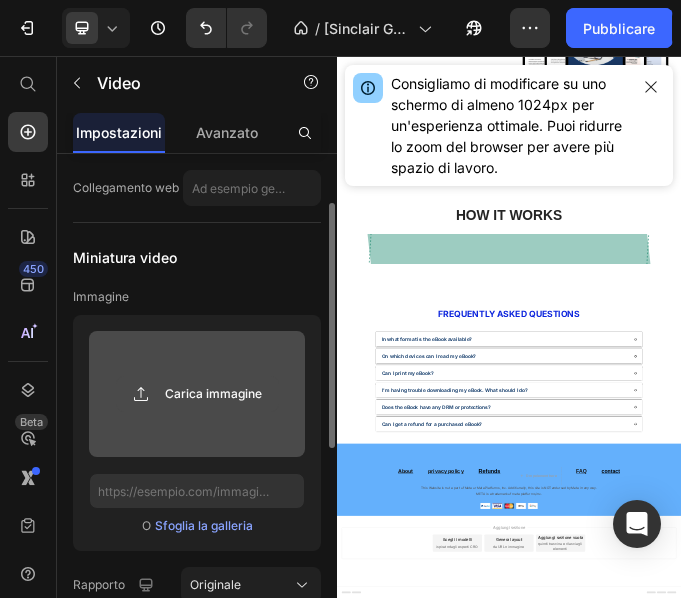 drag, startPoint x: 158, startPoint y: 489, endPoint x: 141, endPoint y: 400, distance: 90.60905 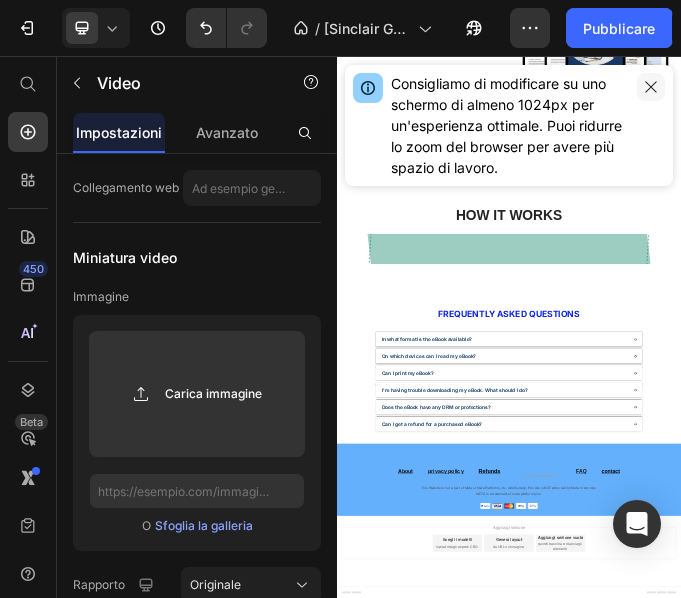 click 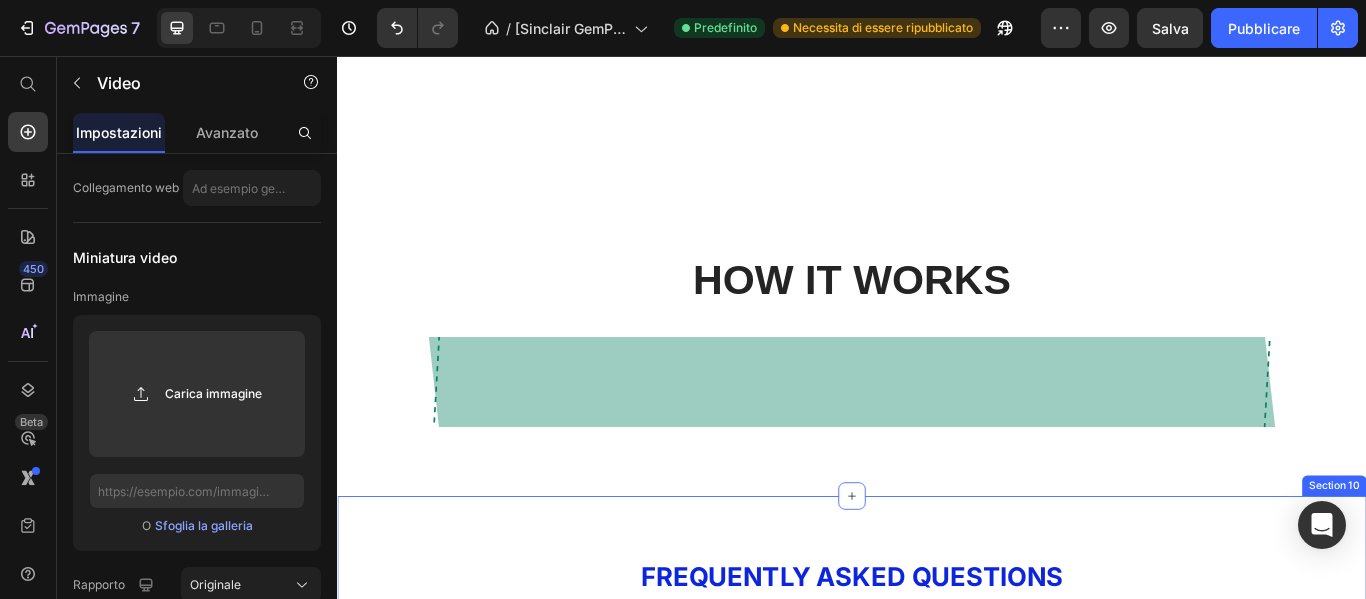 scroll, scrollTop: 6426, scrollLeft: 0, axis: vertical 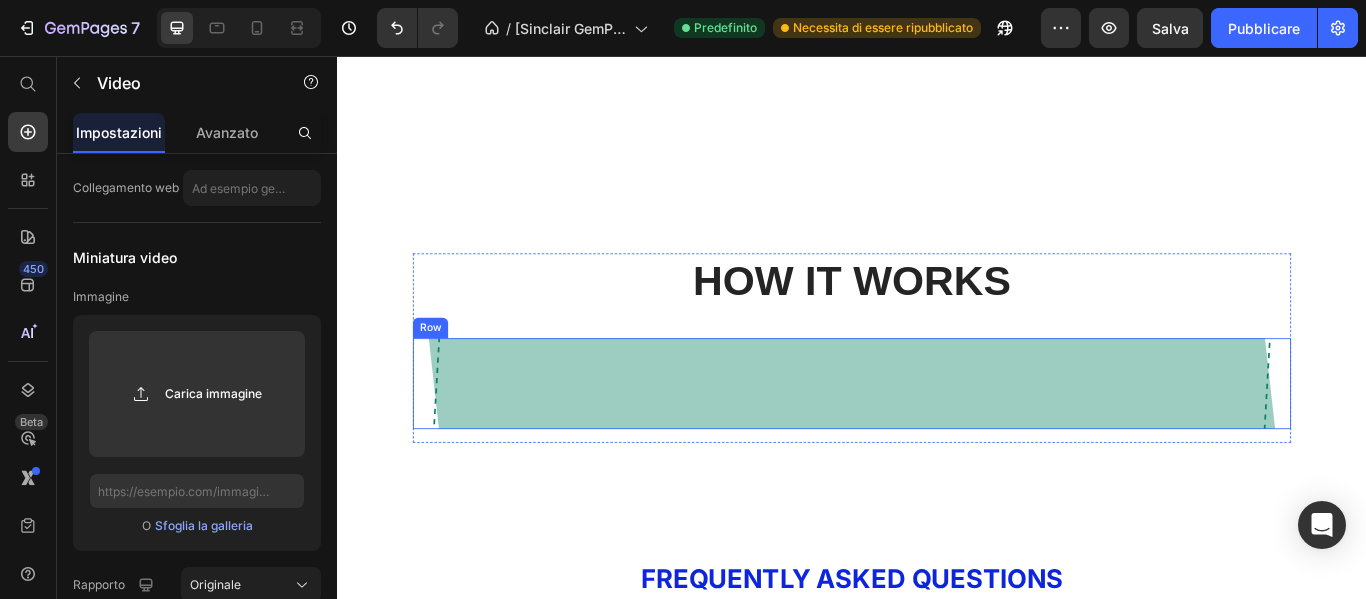 click on "Video   0 Row" at bounding box center [937, 438] 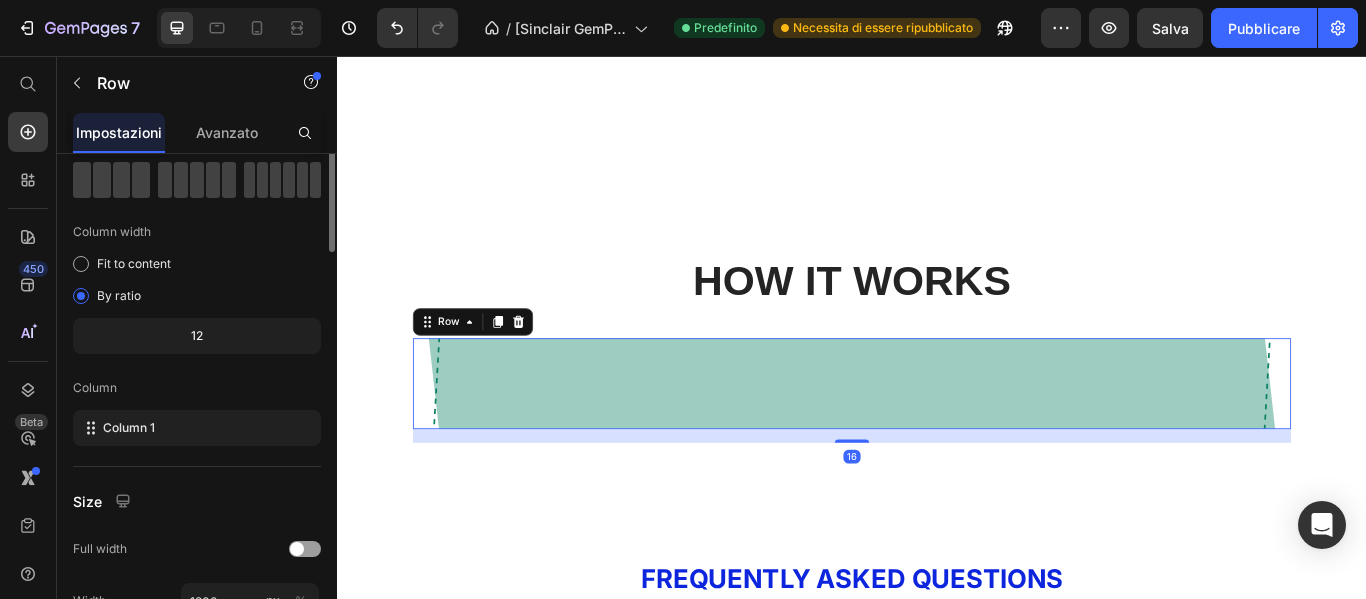 scroll, scrollTop: 0, scrollLeft: 0, axis: both 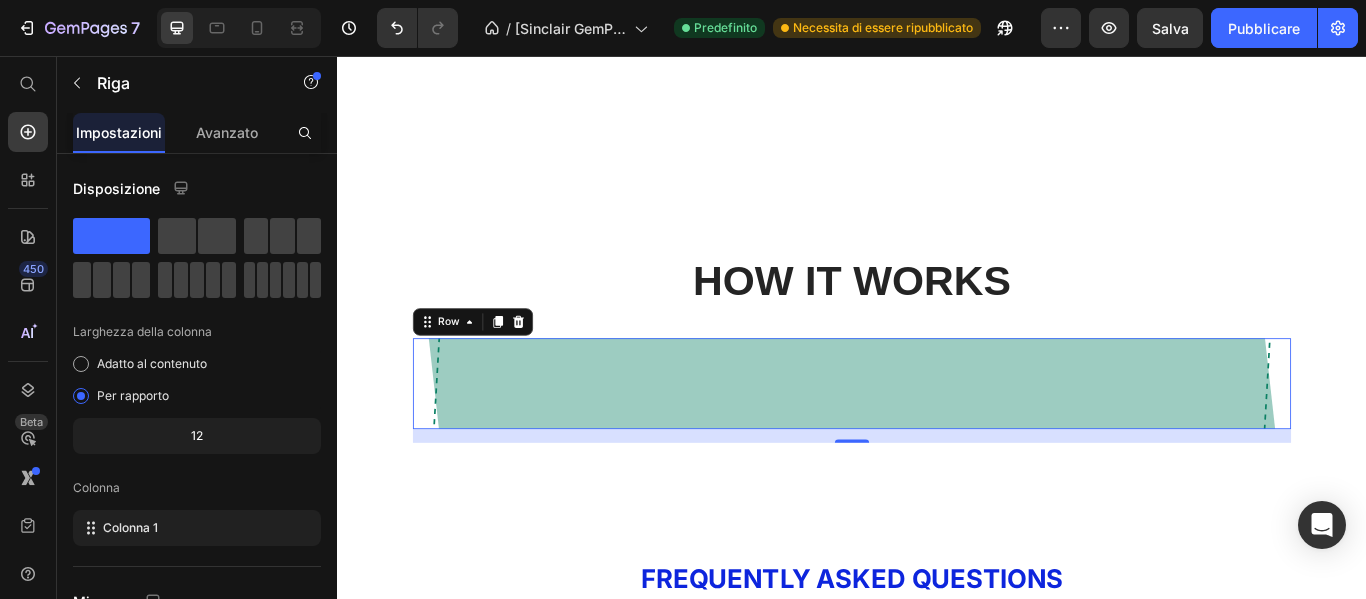 click on "Video Row   16" at bounding box center (937, 438) 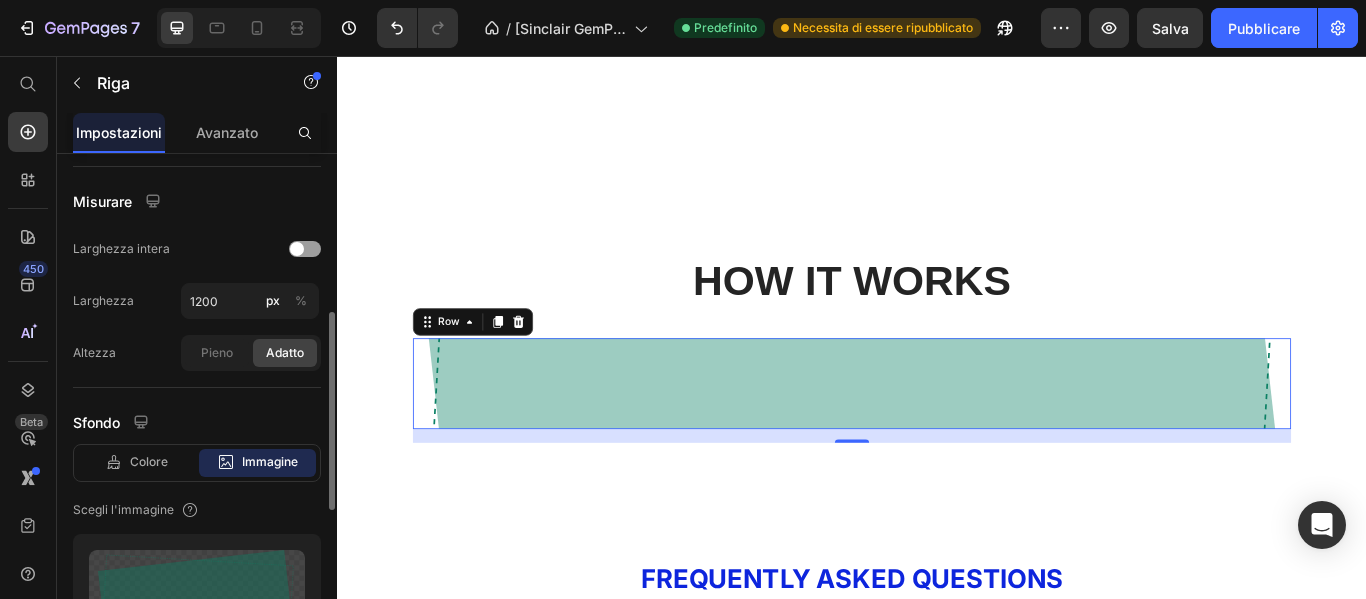 scroll, scrollTop: 700, scrollLeft: 0, axis: vertical 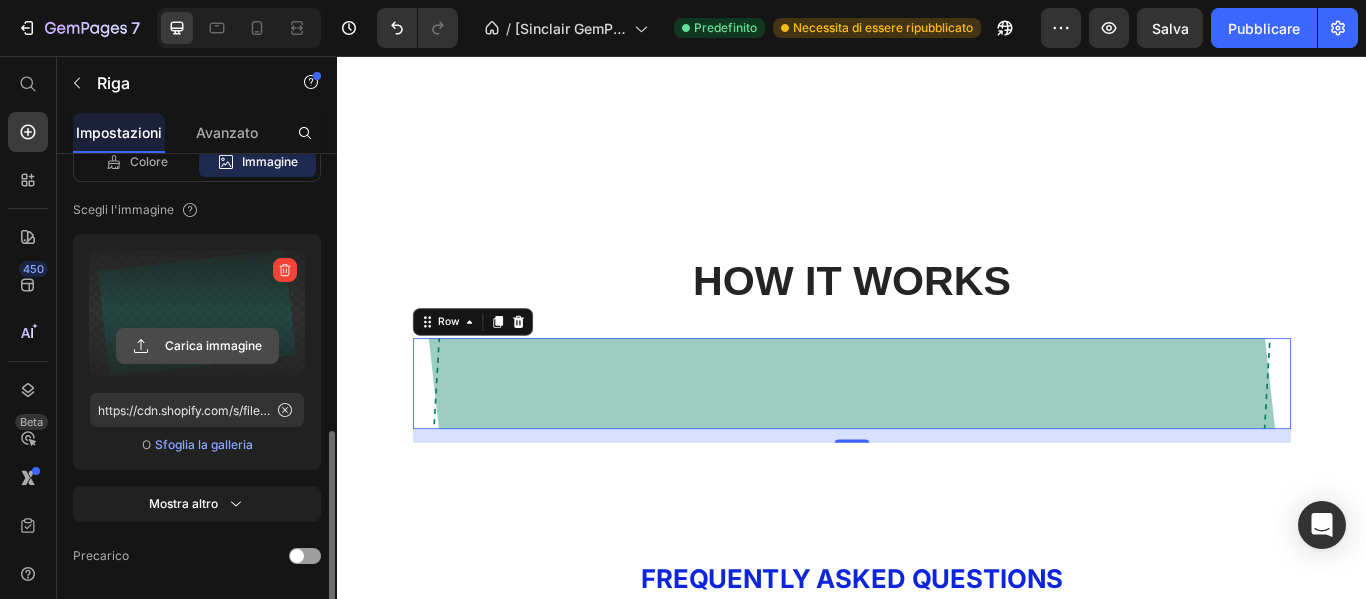 click 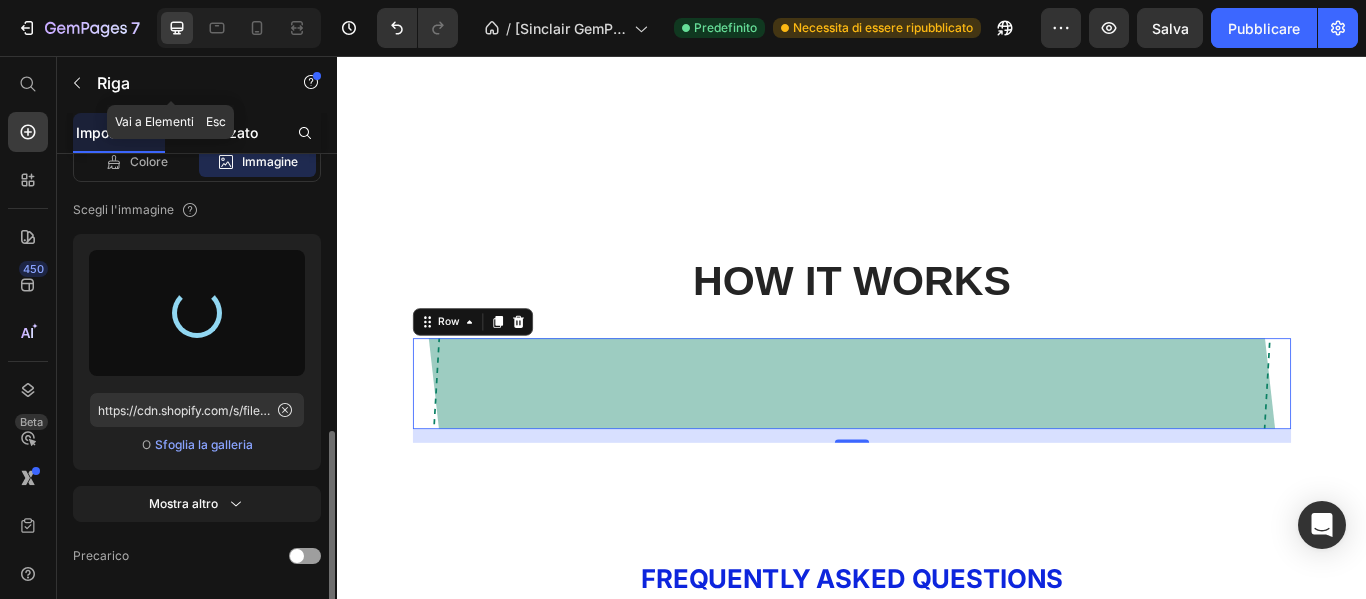 type on "https://cdn.shopify.com/s/files/1/0883/1729/6975/files/gempages_542370716524217348-3207a468-1d29-4215-9045-dea32eaf45db.png" 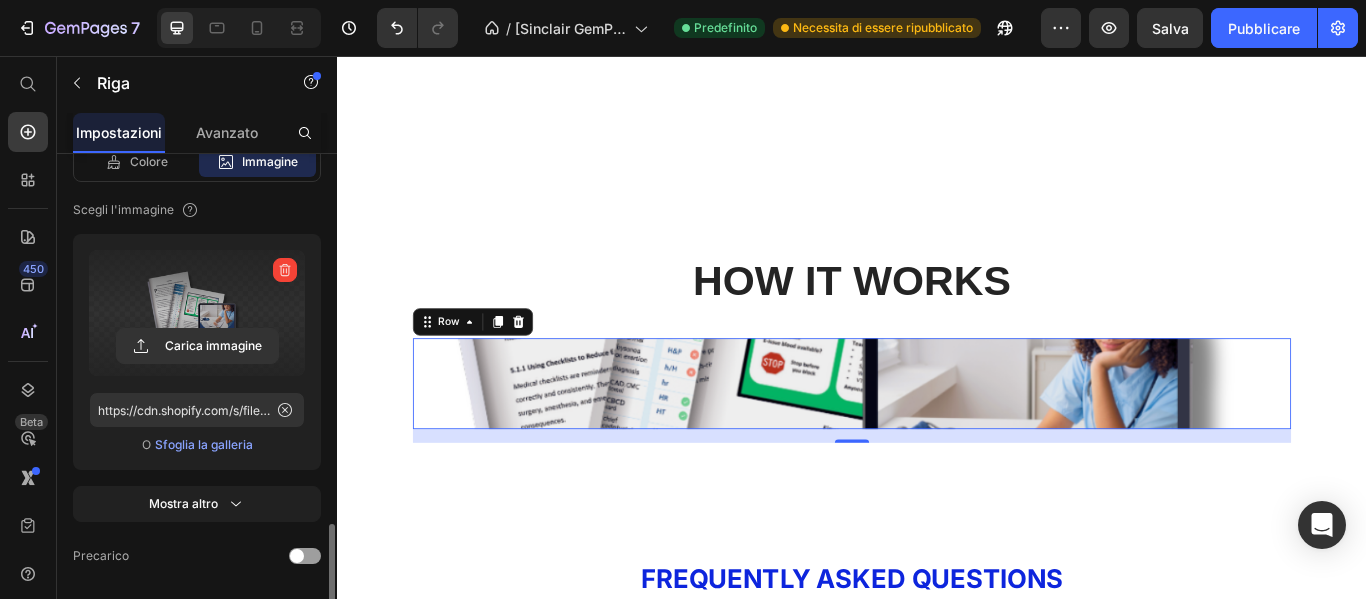 scroll, scrollTop: 766, scrollLeft: 0, axis: vertical 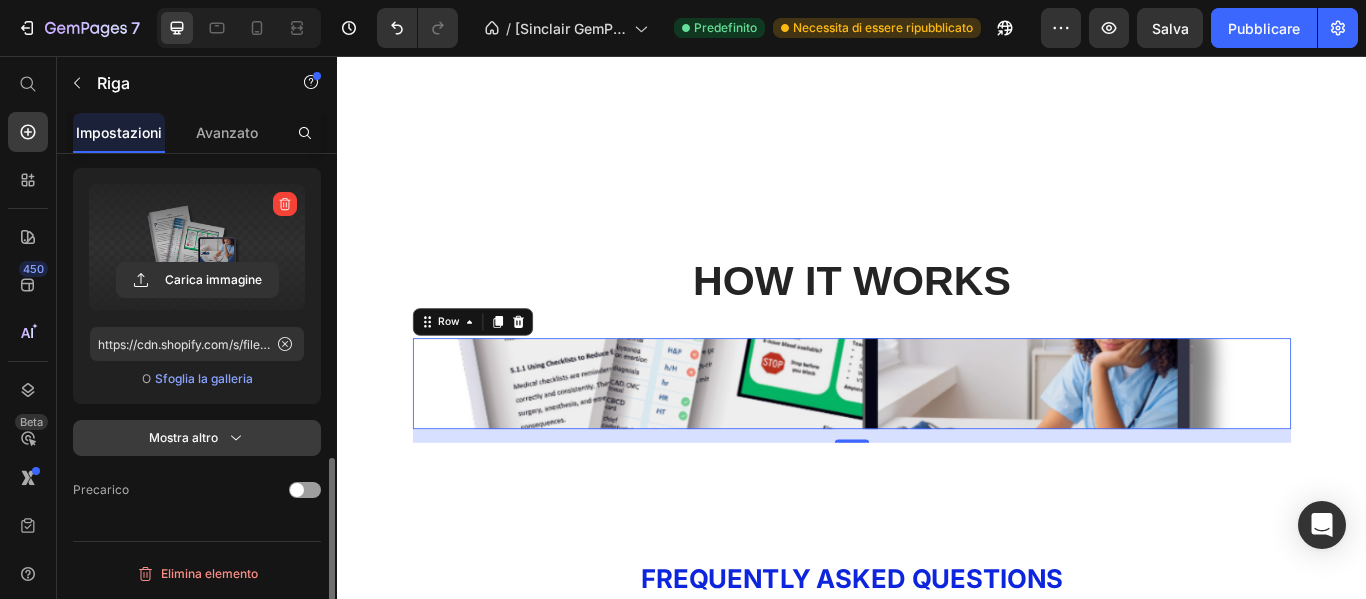 click on "Mostra altro" at bounding box center (197, 438) 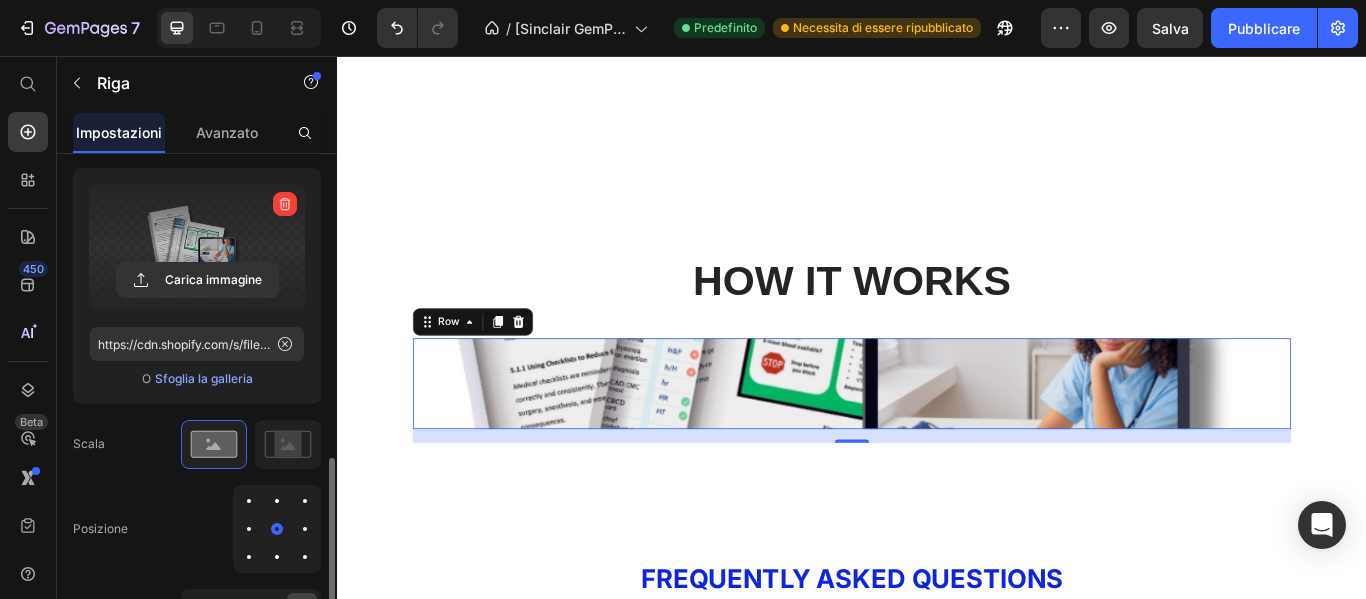 scroll, scrollTop: 966, scrollLeft: 0, axis: vertical 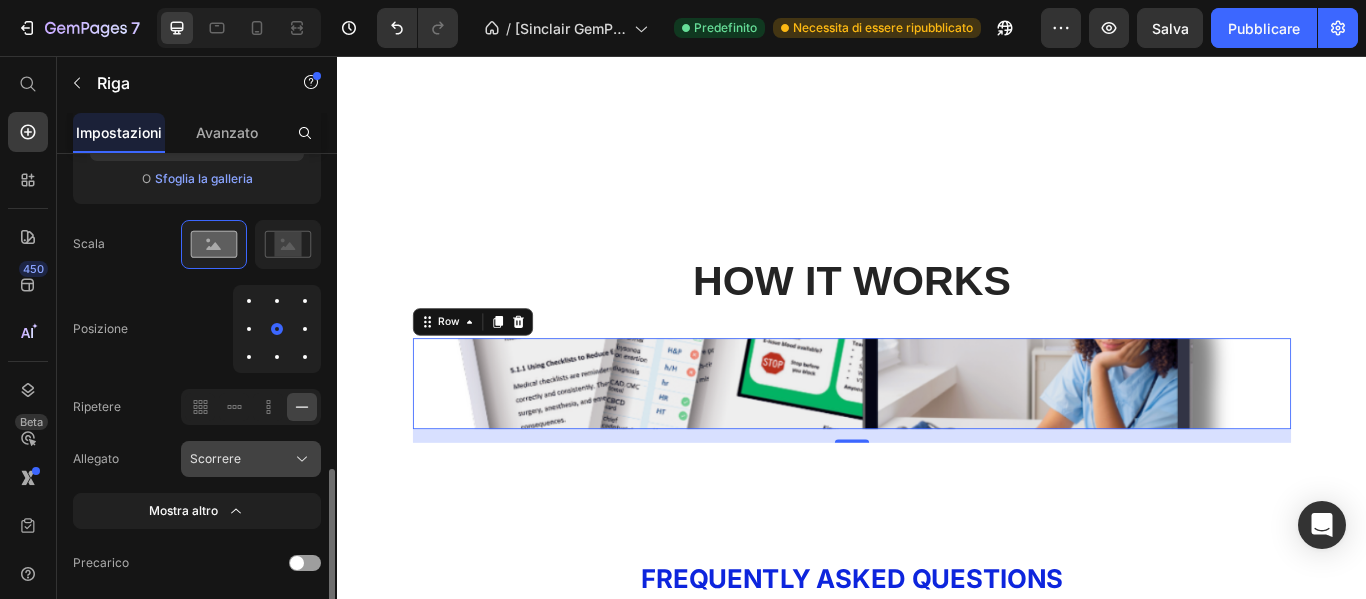 click on "Scorrere" 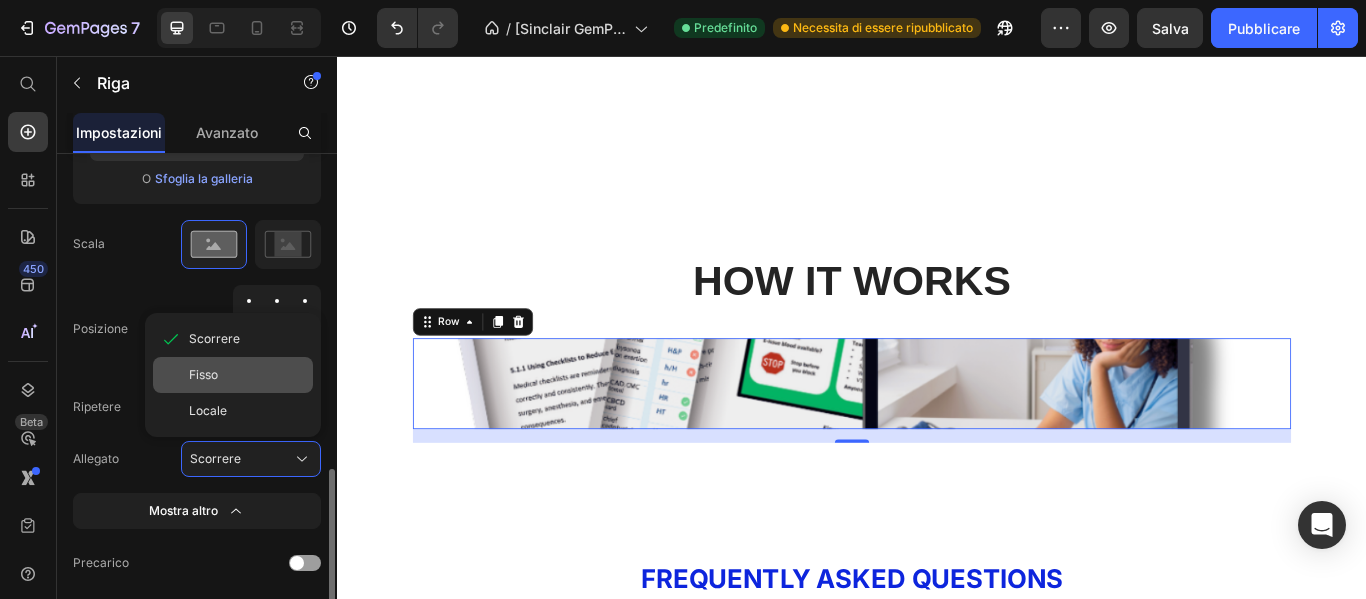 click on "Fisso" at bounding box center [247, 375] 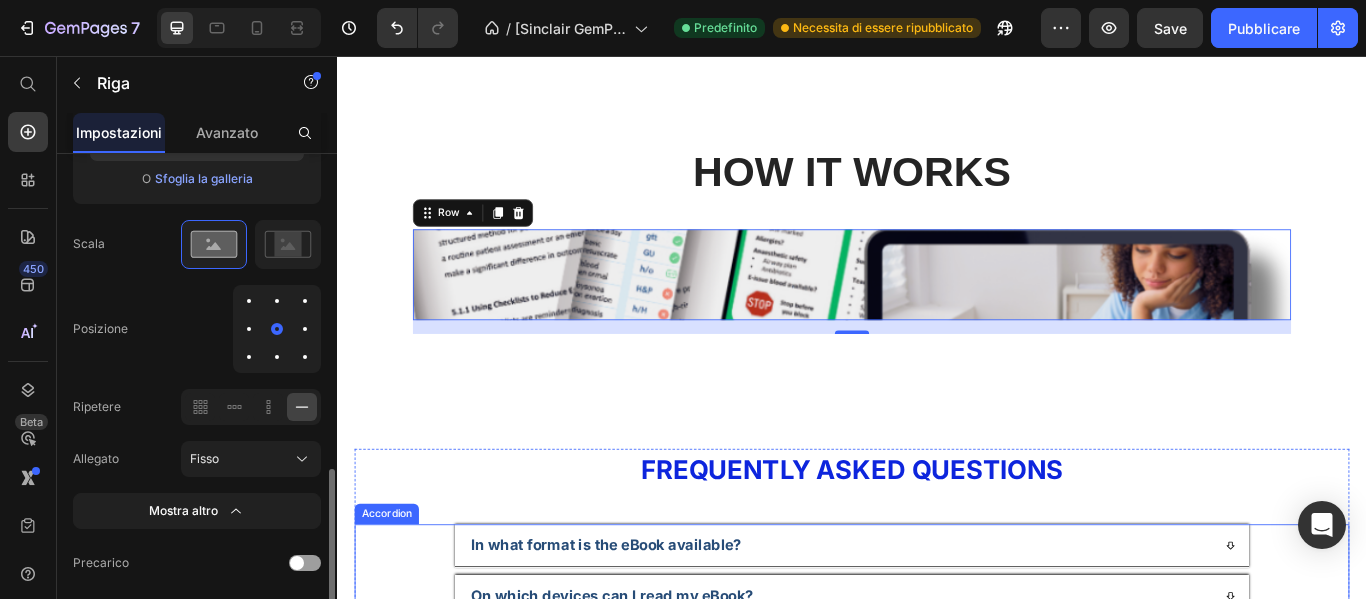 scroll, scrollTop: 6526, scrollLeft: 0, axis: vertical 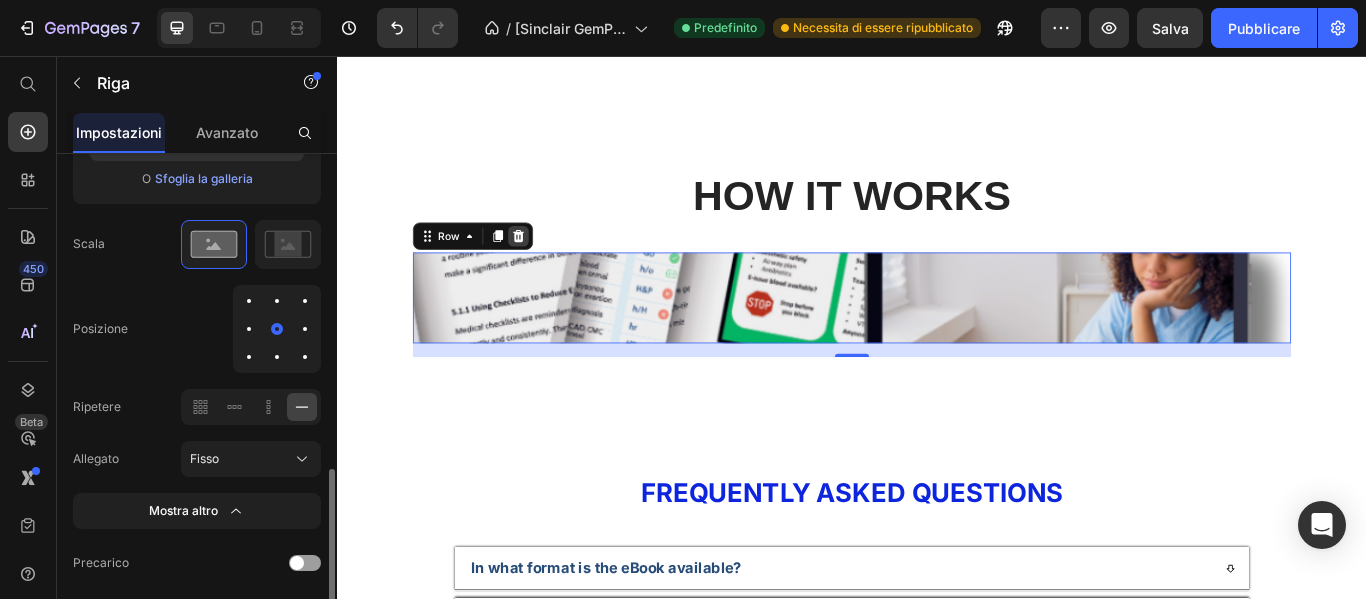 click 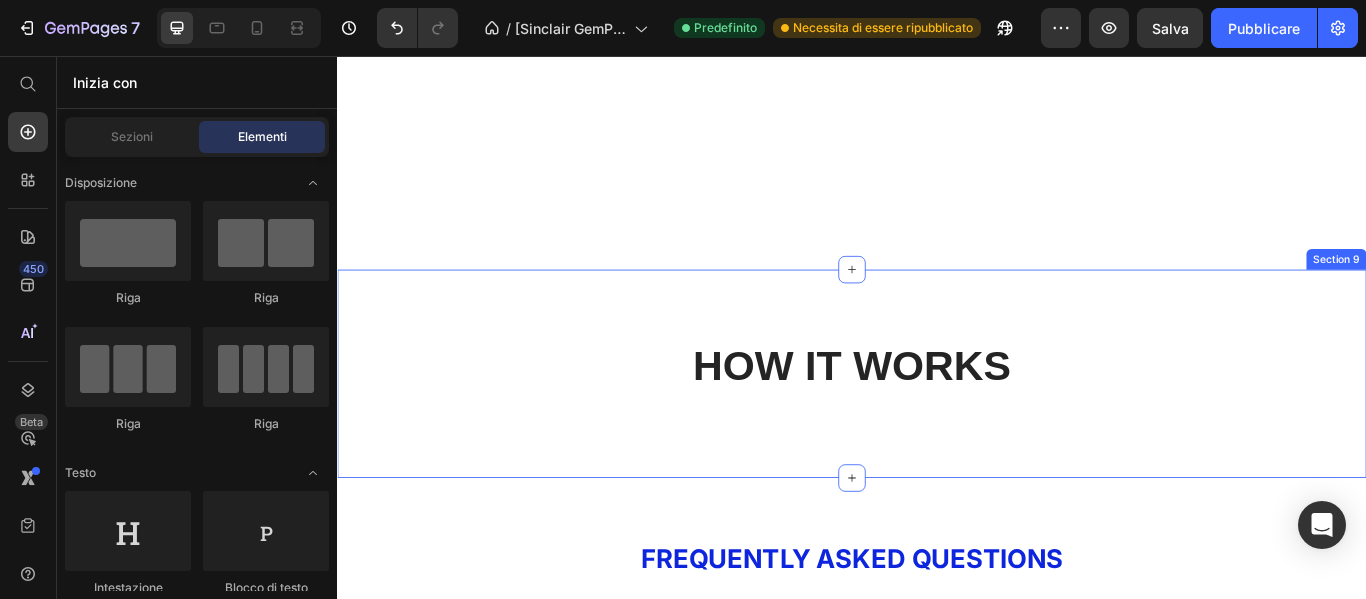 scroll, scrollTop: 6326, scrollLeft: 0, axis: vertical 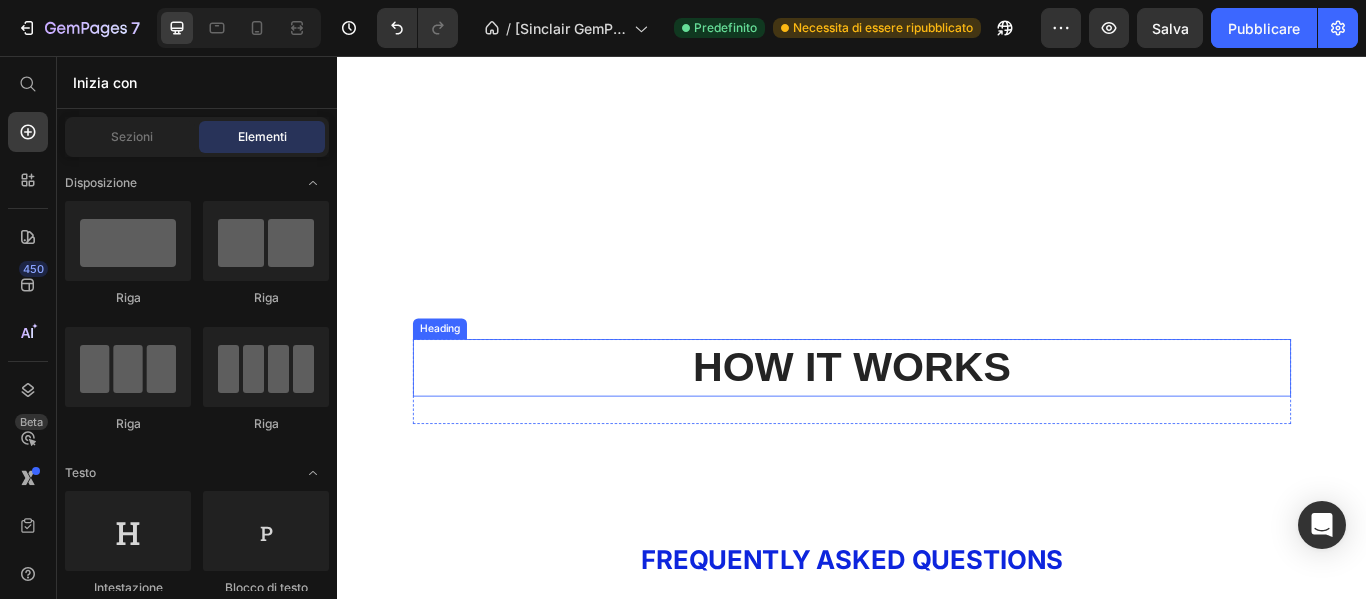click on "HOW IT WORKS" at bounding box center (937, 419) 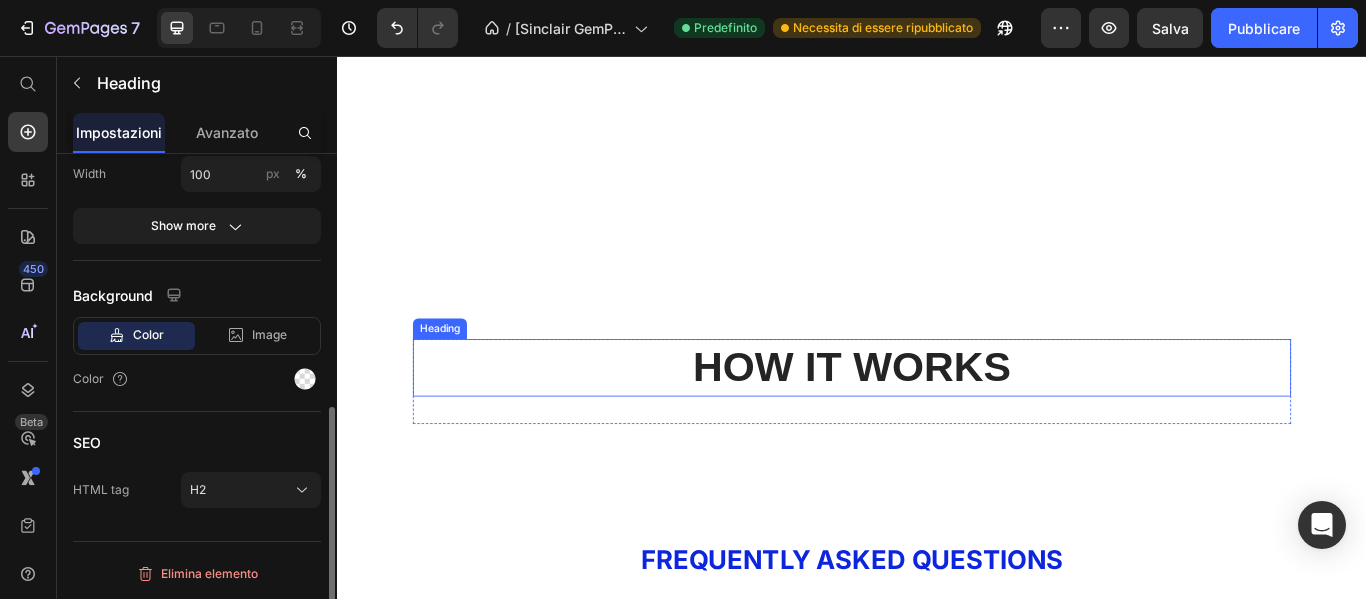 scroll, scrollTop: 0, scrollLeft: 0, axis: both 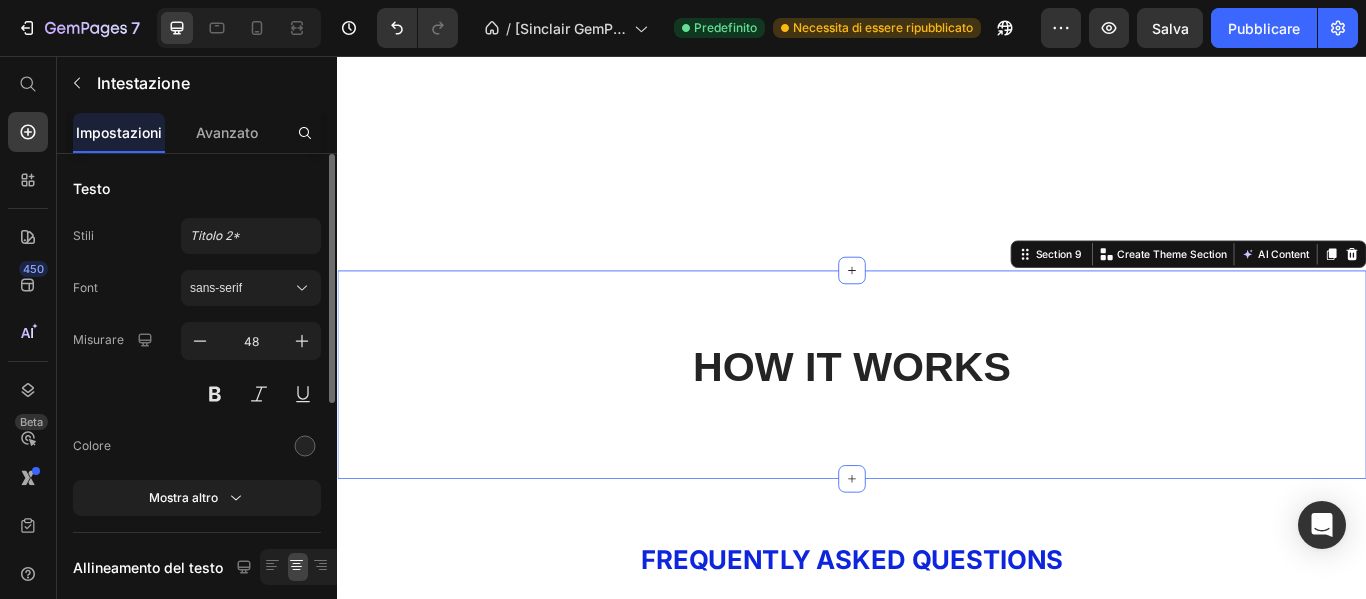 click on "HOW IT WORKS Heading Row" at bounding box center [937, 443] 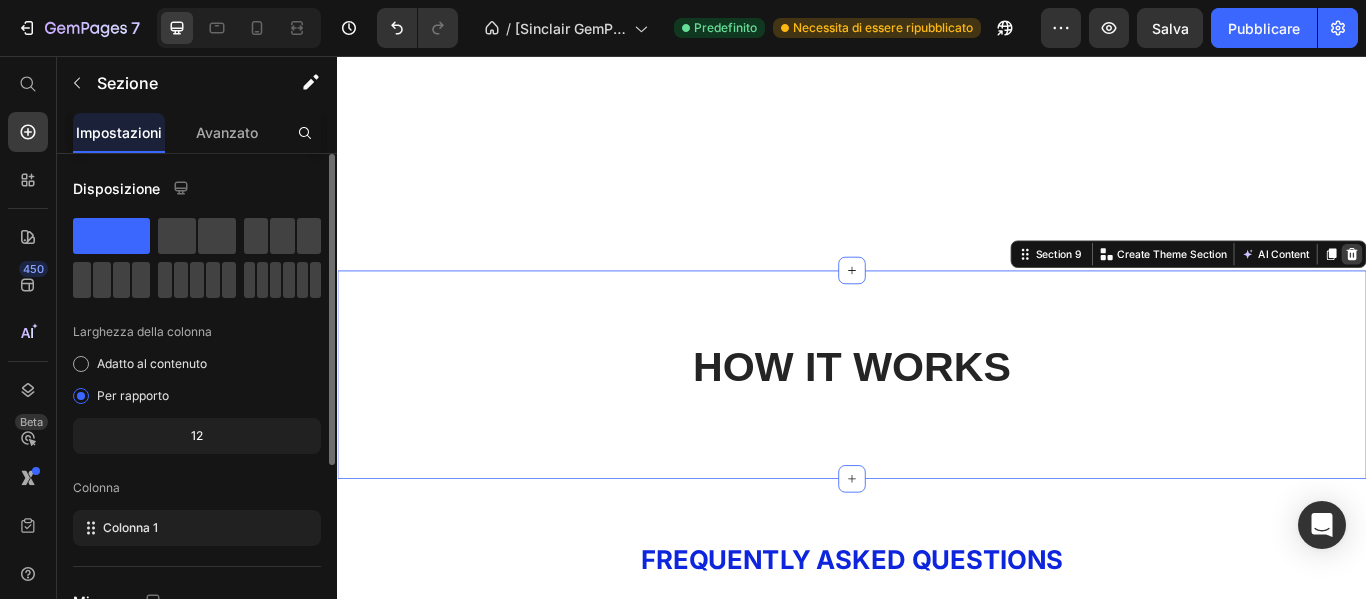 click at bounding box center (1520, 287) 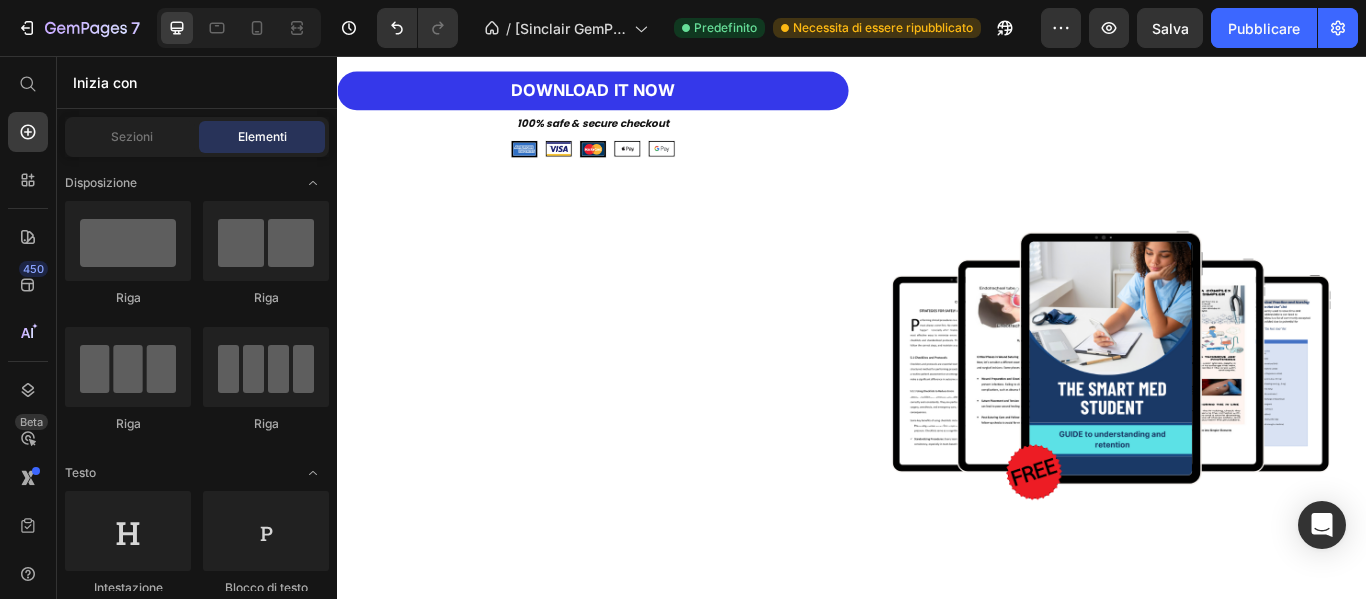 scroll, scrollTop: 5719, scrollLeft: 0, axis: vertical 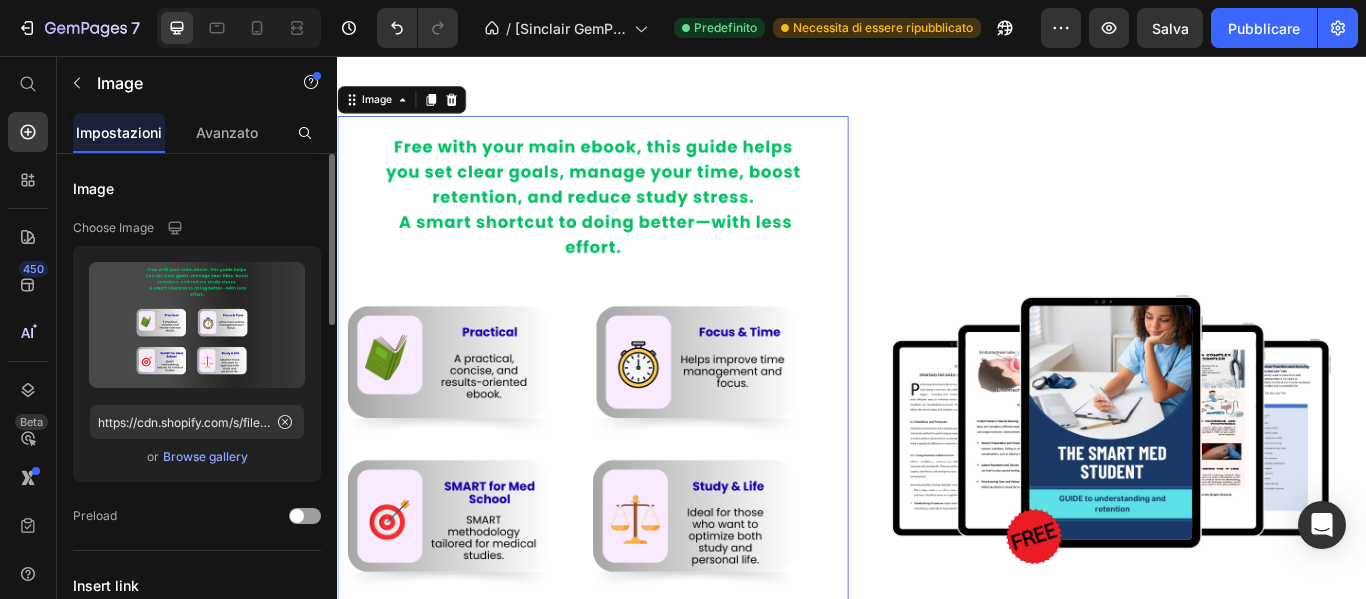 click at bounding box center (635, 424) 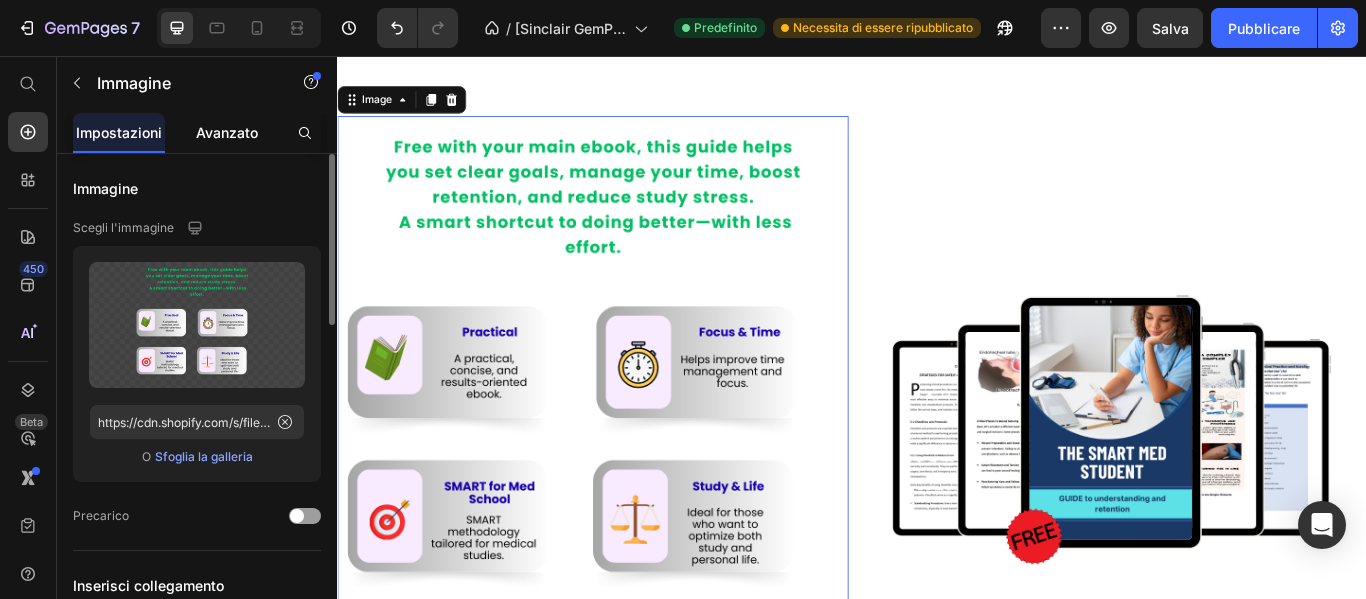 click on "Avanzato" at bounding box center (227, 132) 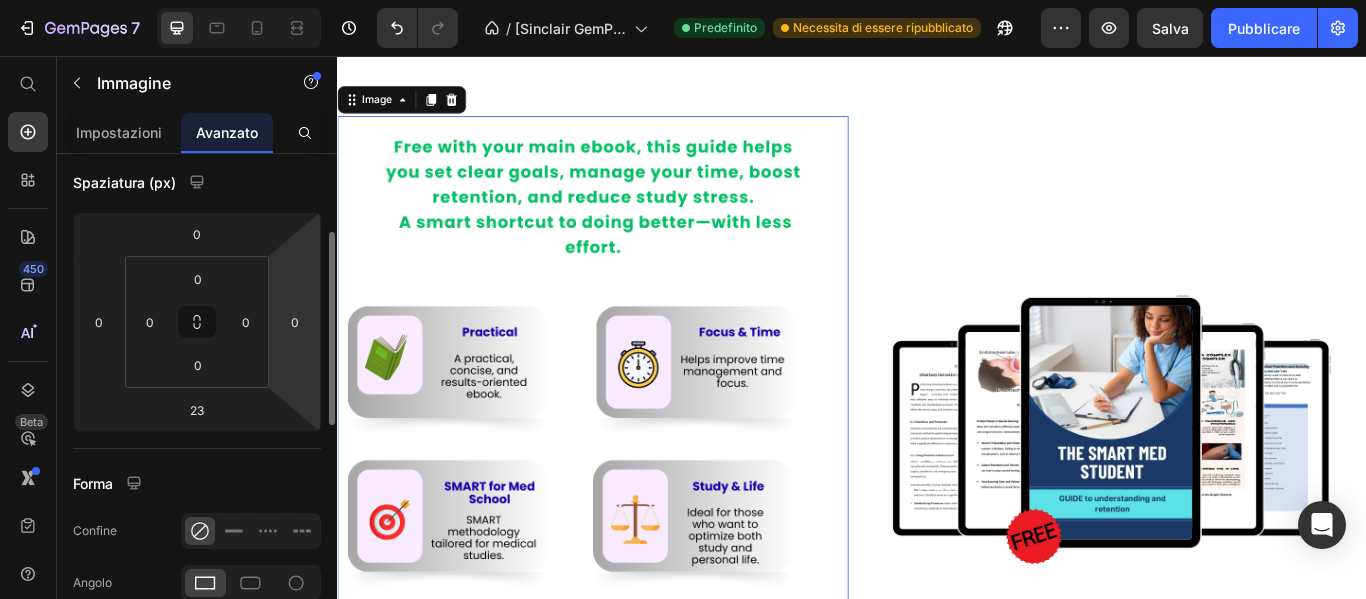 scroll, scrollTop: 303, scrollLeft: 0, axis: vertical 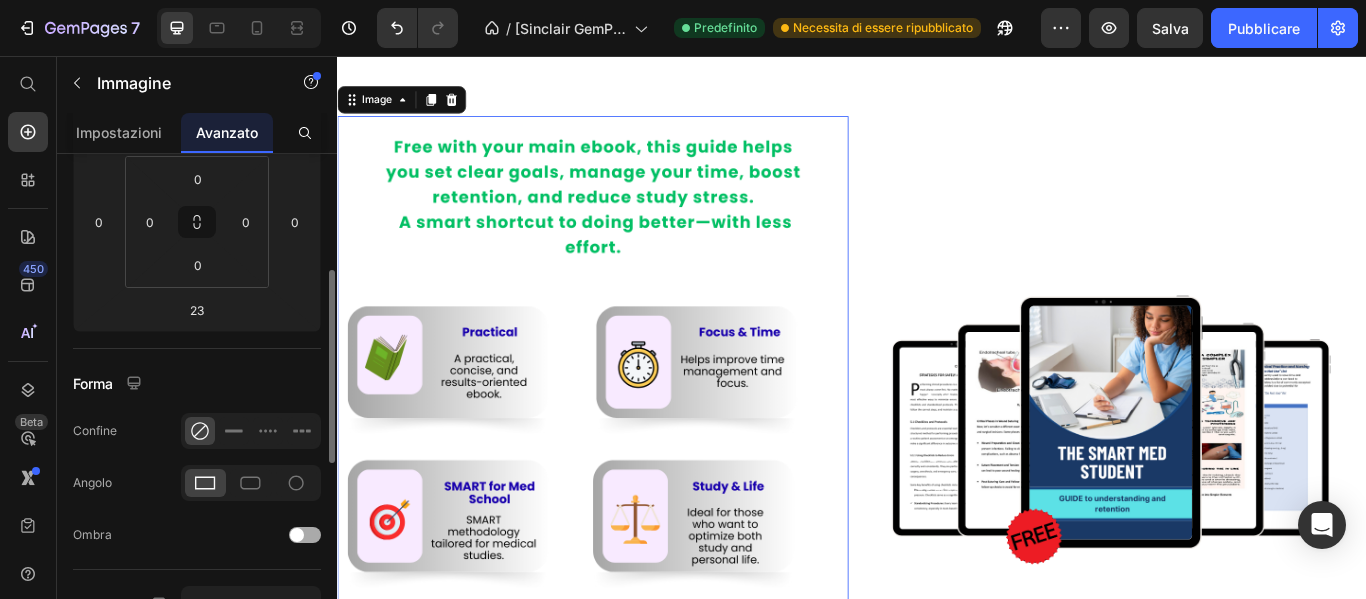 click at bounding box center [305, 535] 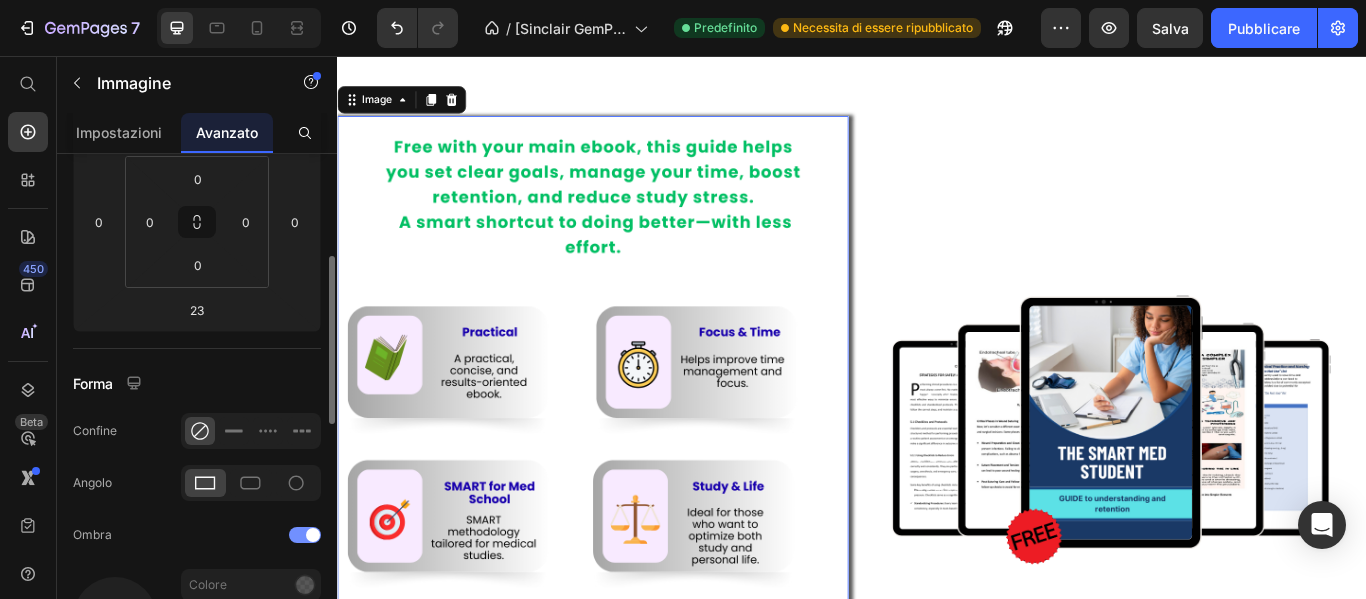 click at bounding box center (305, 535) 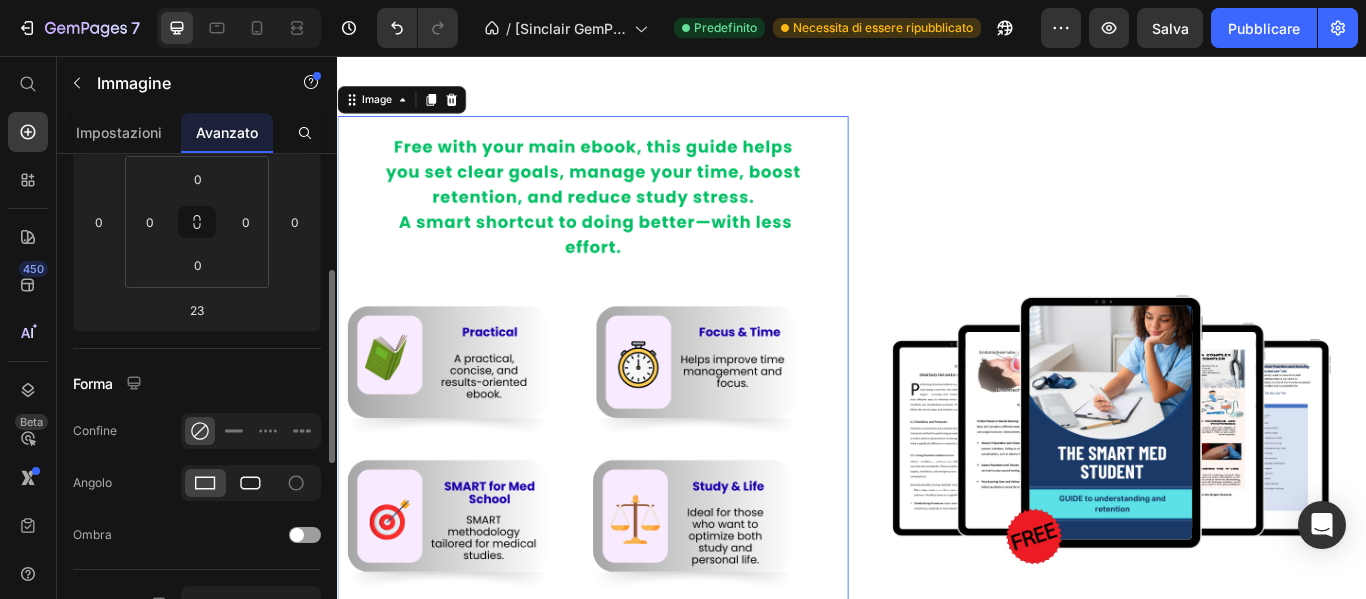 click 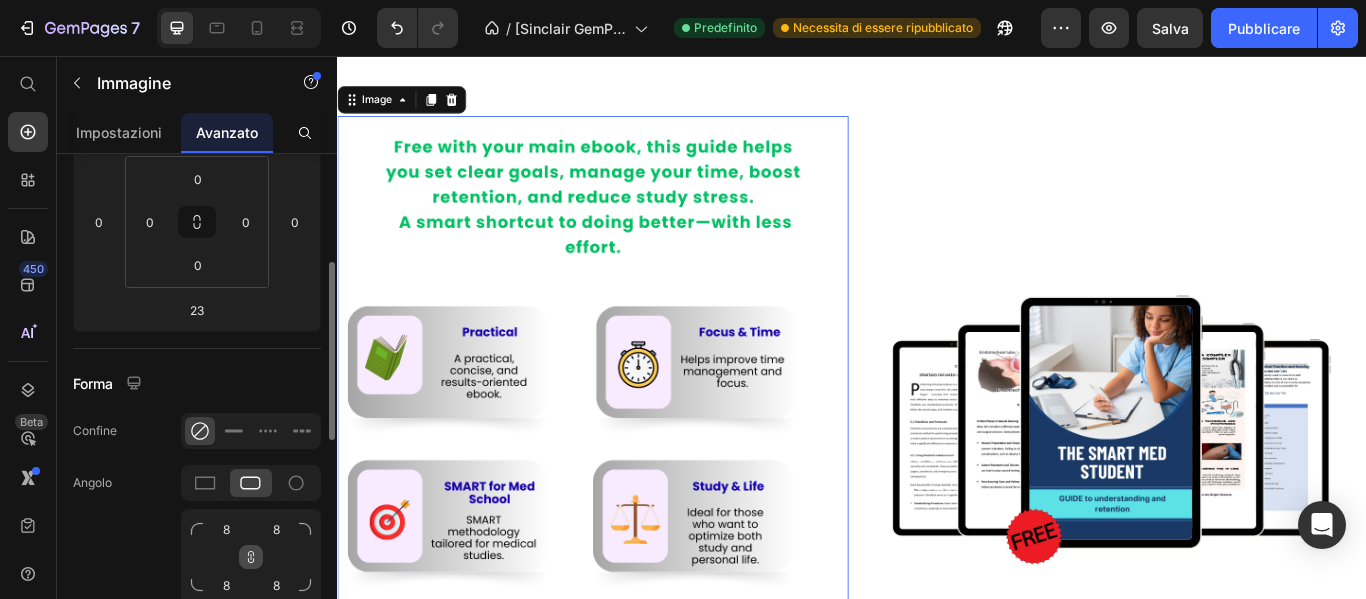 click 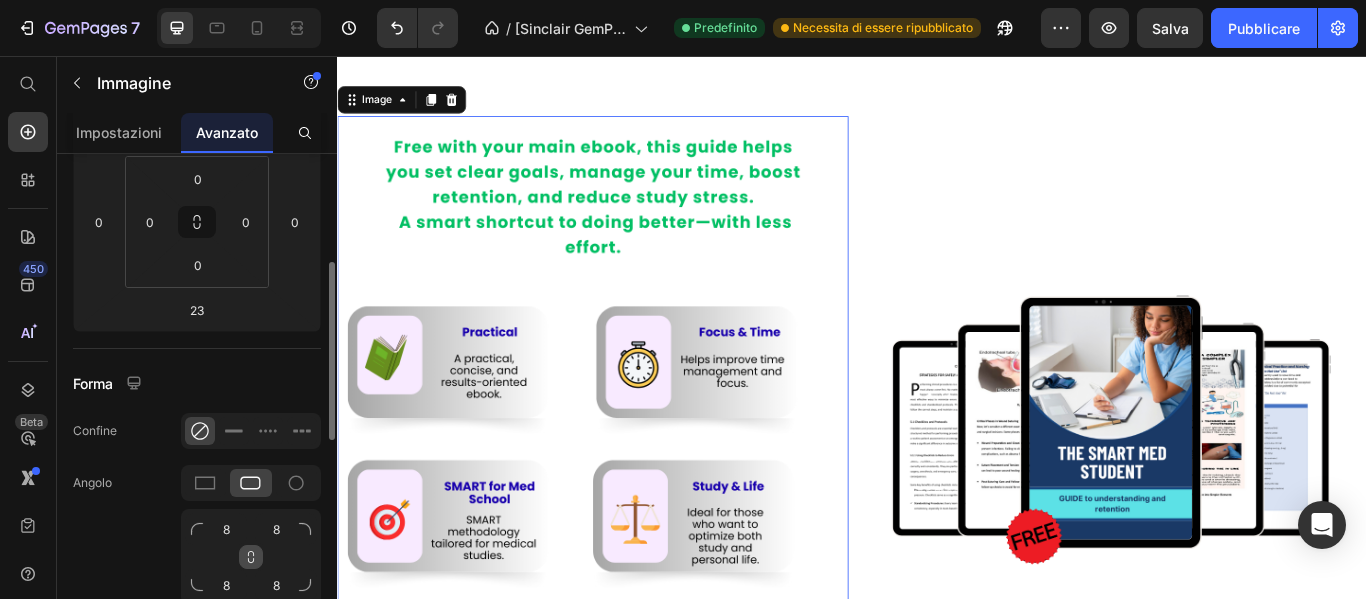 click at bounding box center [251, 557] 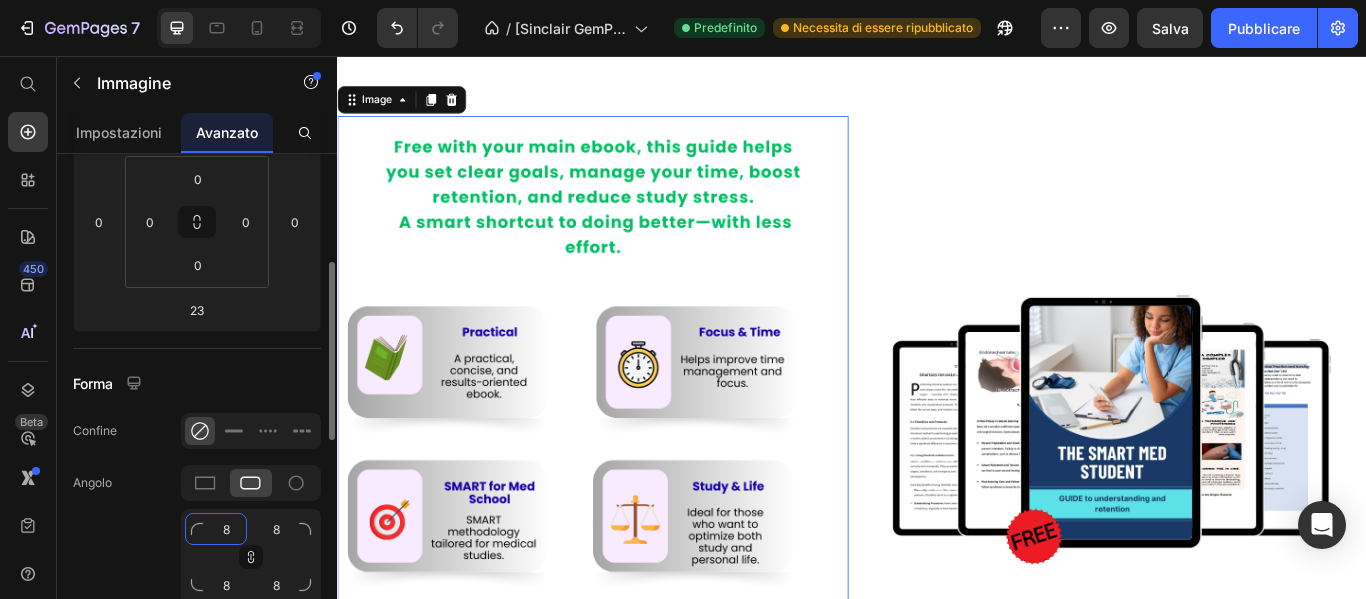 click on "8" 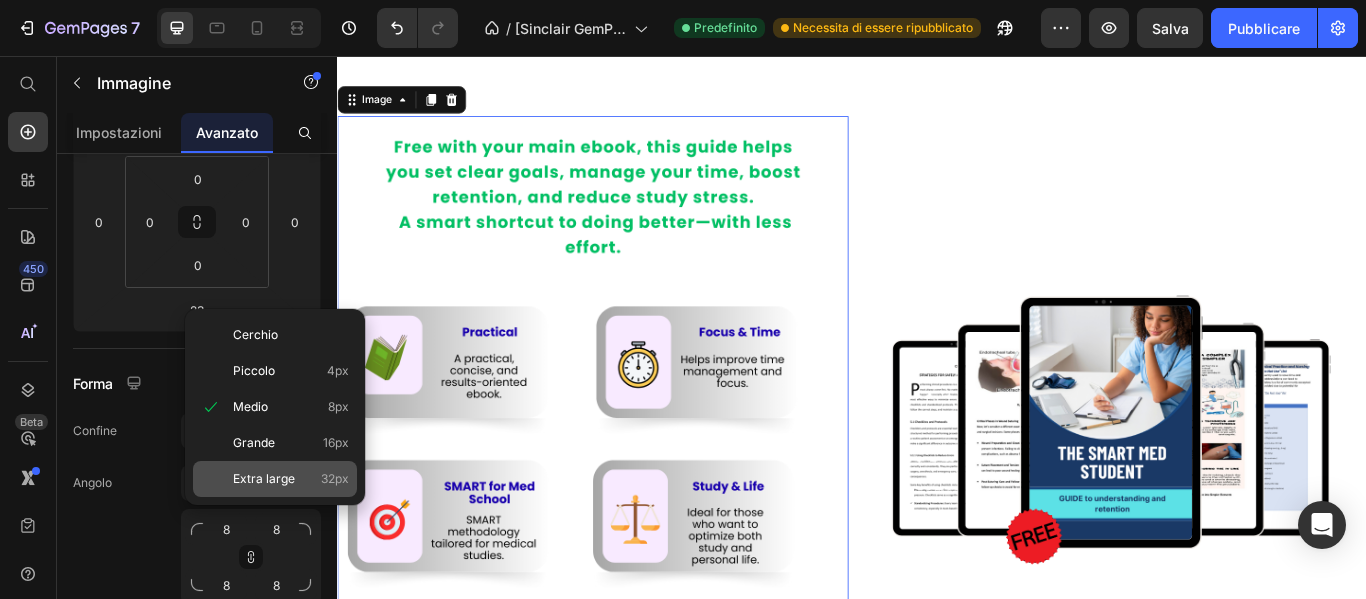 click on "Extra large" at bounding box center (264, 478) 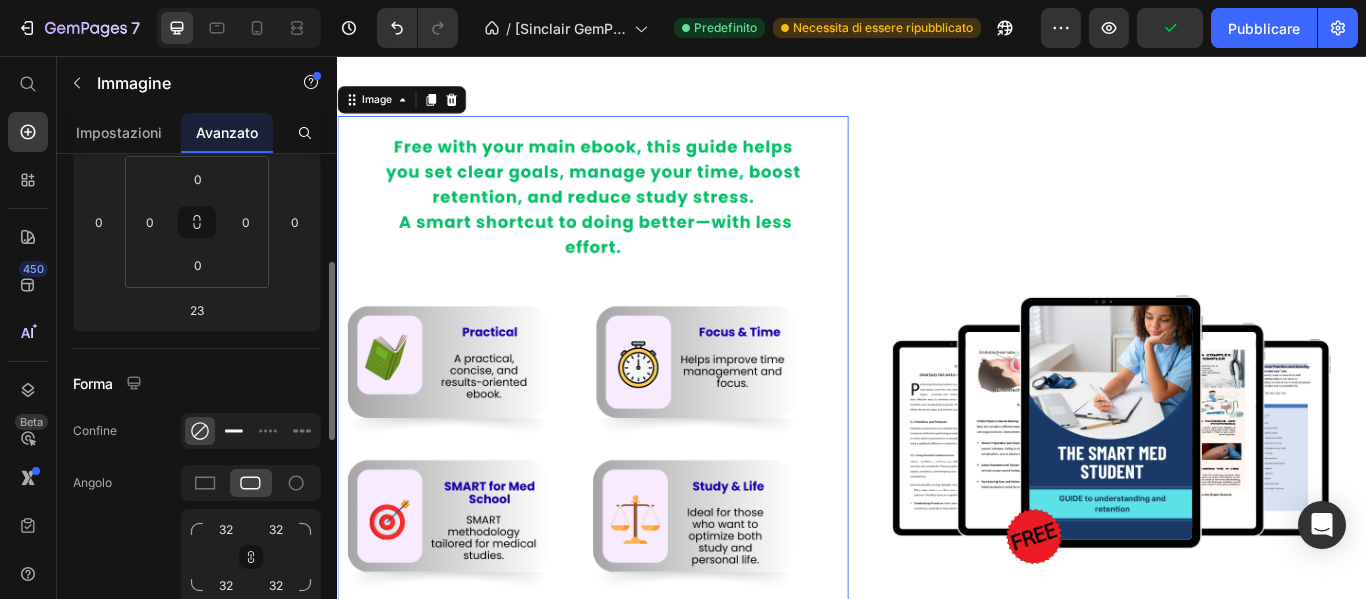 click 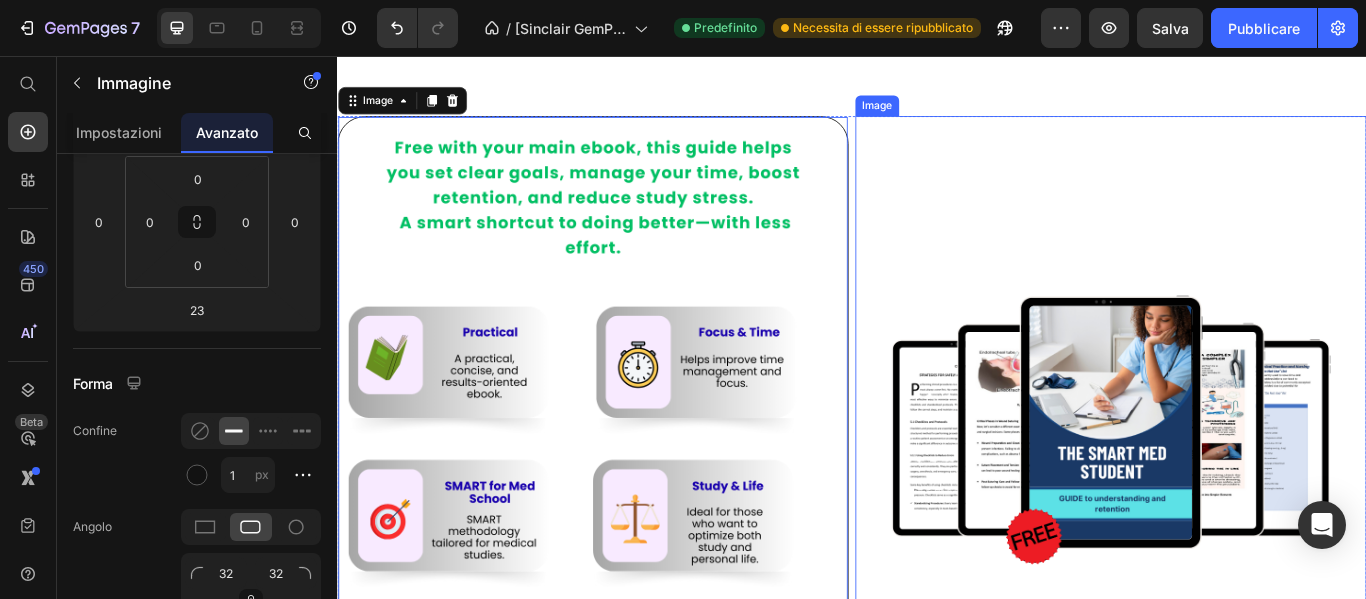 click at bounding box center [1239, 503] 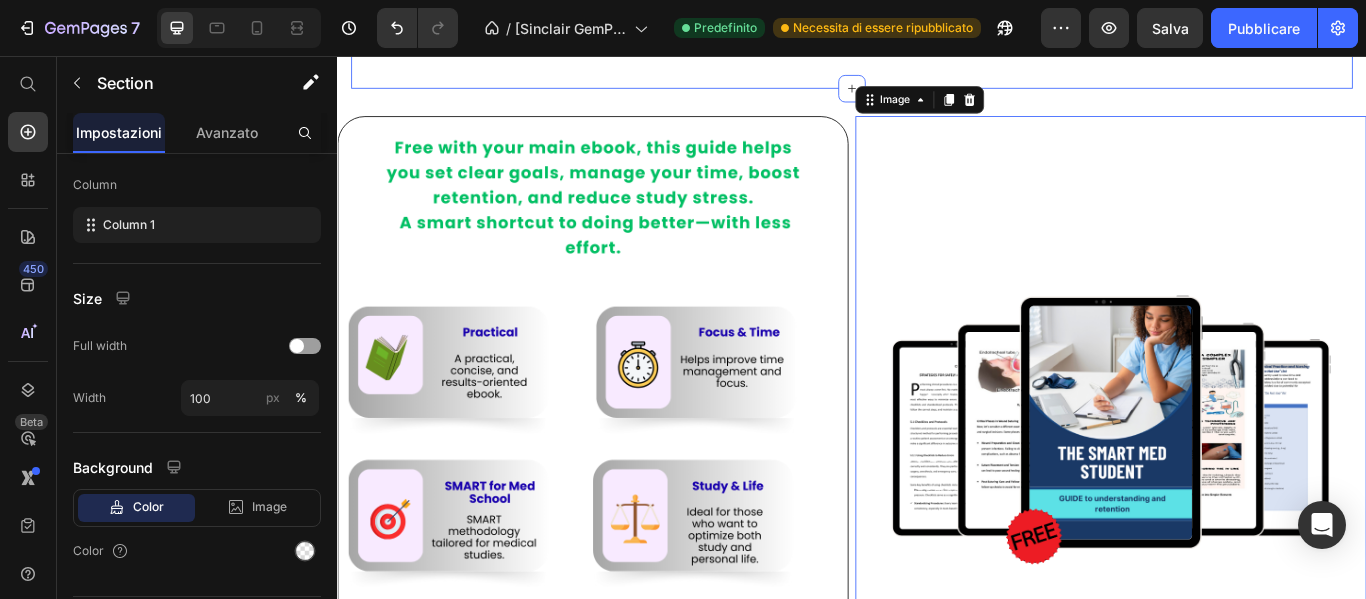 click on "FUNDAMENTALS OF CLINICAL PRACTICE AND NURSING CARE
PATIENT SAFETY AND INFECTION CONTROL
FLUID BALANCE, ELECTROLYTES, AND IV THERAPY
BLOOD TRANSFUSIONS AND BLOOD TYPES
PHARMACOLOGY AND DRUG ADMINISTRATION
PRIORITY QUESTIONS AND CLINICAL SCENARIOS
ADDITIONAL RESOURCES Accordion Row download it now Button 100% safe & secure checkout Text Block Image Image Image Image Image Row Image Clear and Well-Structured Content Text Block Topics are  organized into practical sections , with easy-to-understand explanations, diagrams, and tables for  quick and effective learning . Text                Title Line Image Practical and Clinically-Oriented Approach Text Block Includes  clinical cases, priority questions, and real-life scenarios  to help you  apply knowledge directly to medical and nursing practice . Text                Title Line Image Perfect for Studying and Exams Text Block Features  . Text Title Line" at bounding box center [937, -975] 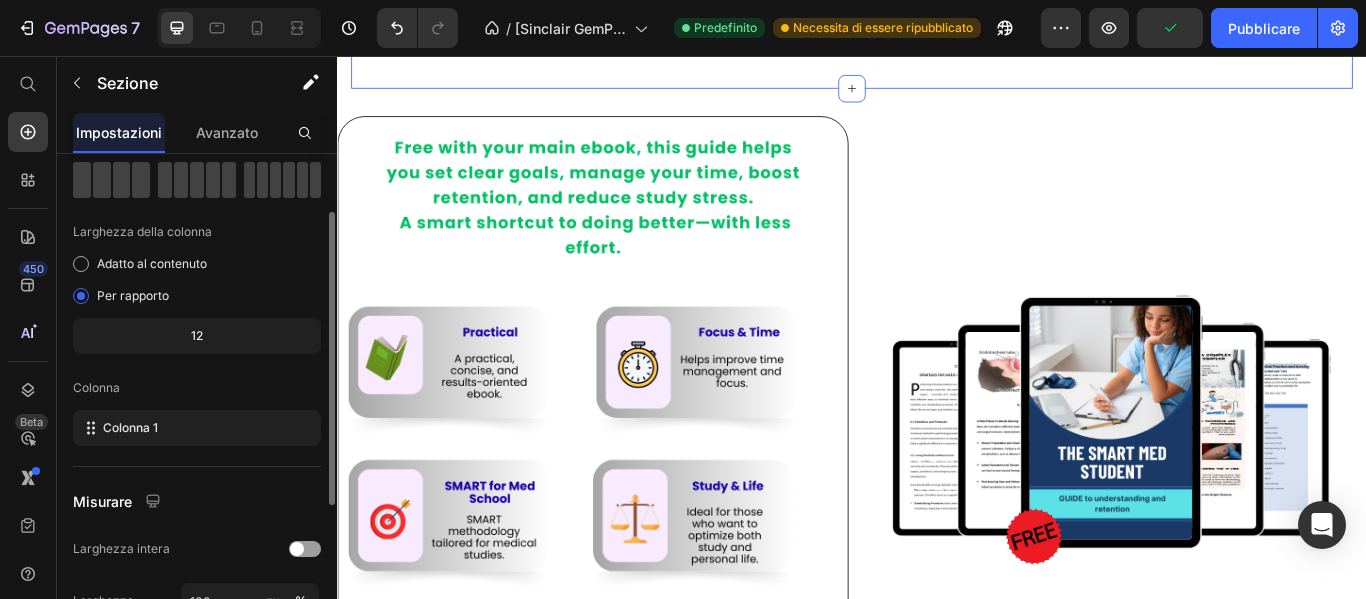 scroll, scrollTop: 200, scrollLeft: 0, axis: vertical 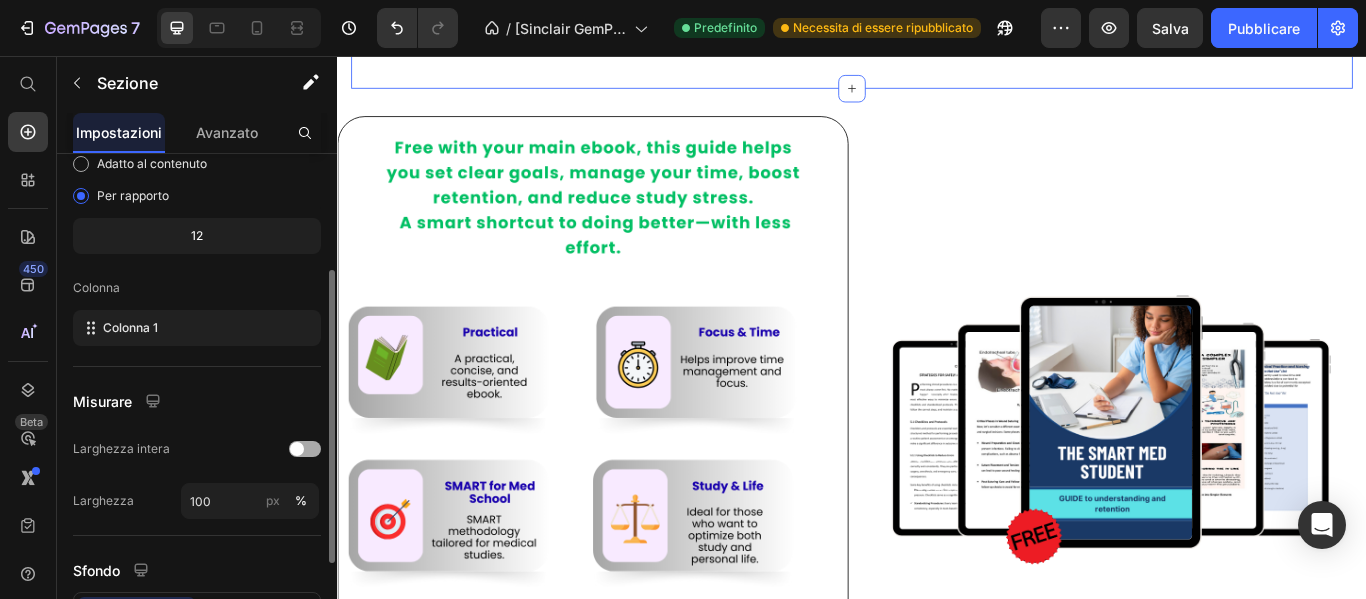 click at bounding box center [297, 449] 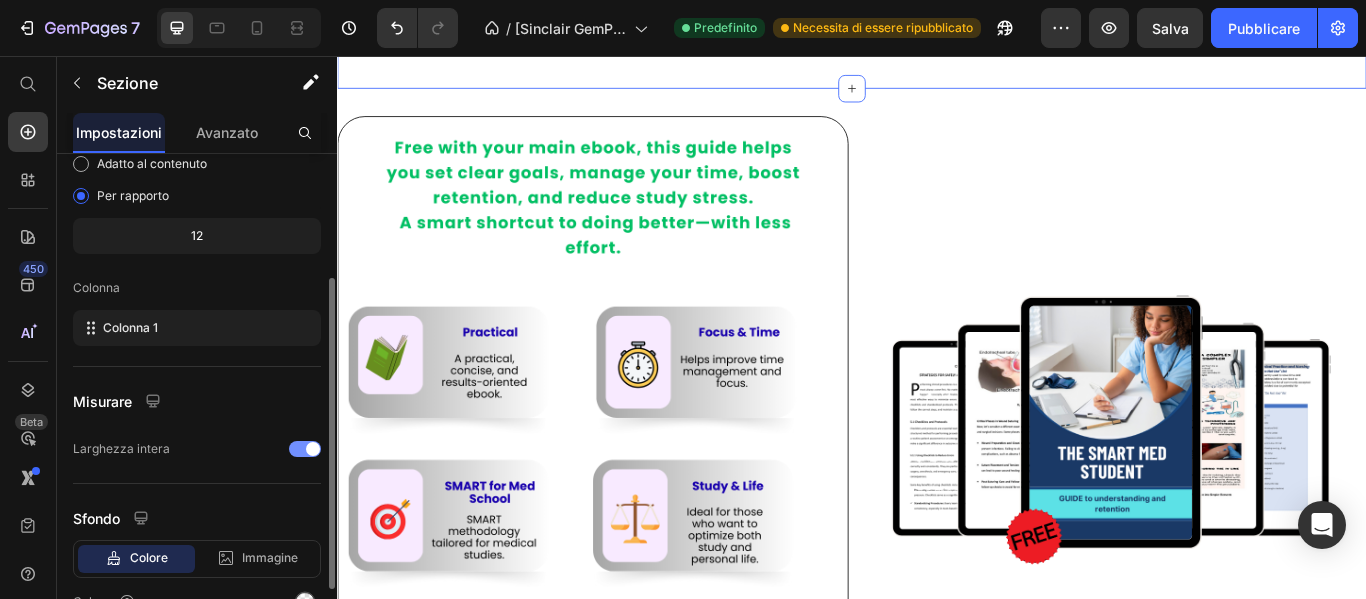 click at bounding box center [305, 449] 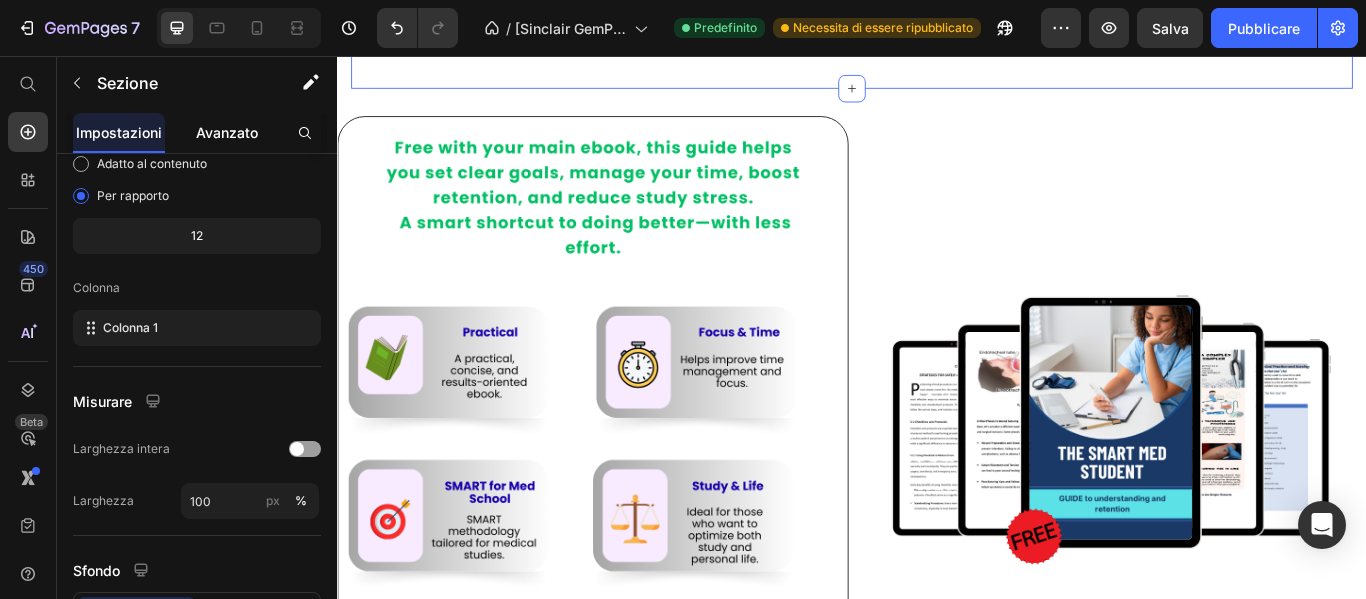 click on "Avanzato" at bounding box center [227, 132] 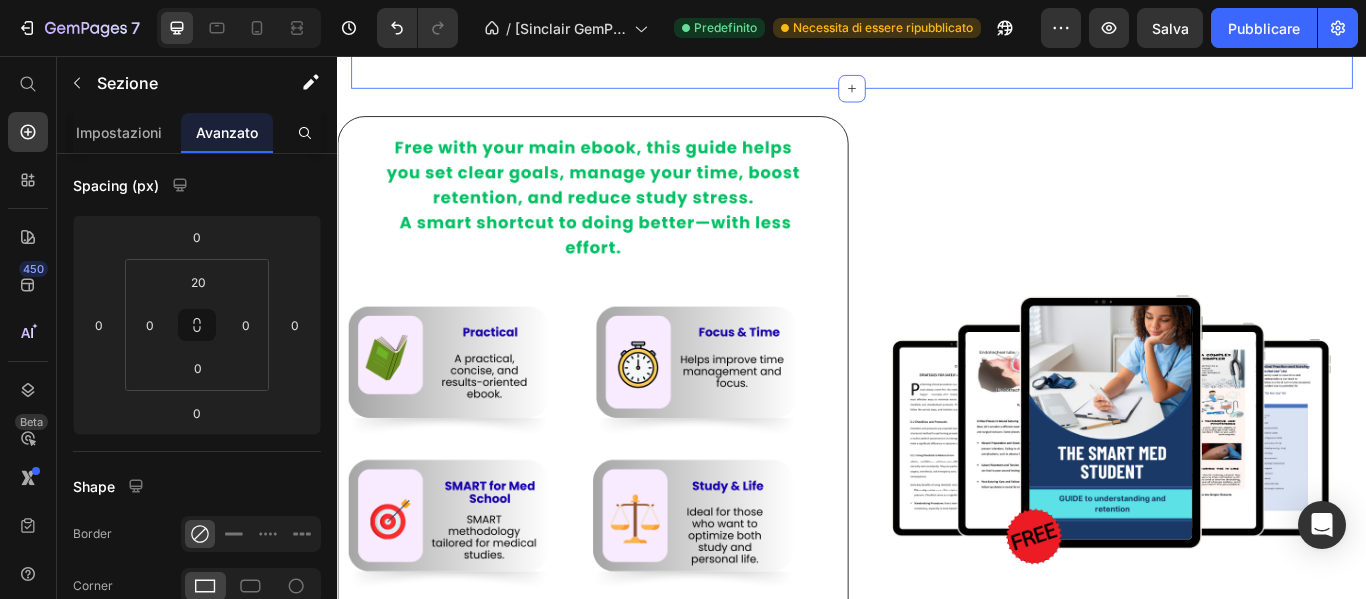 scroll, scrollTop: 0, scrollLeft: 0, axis: both 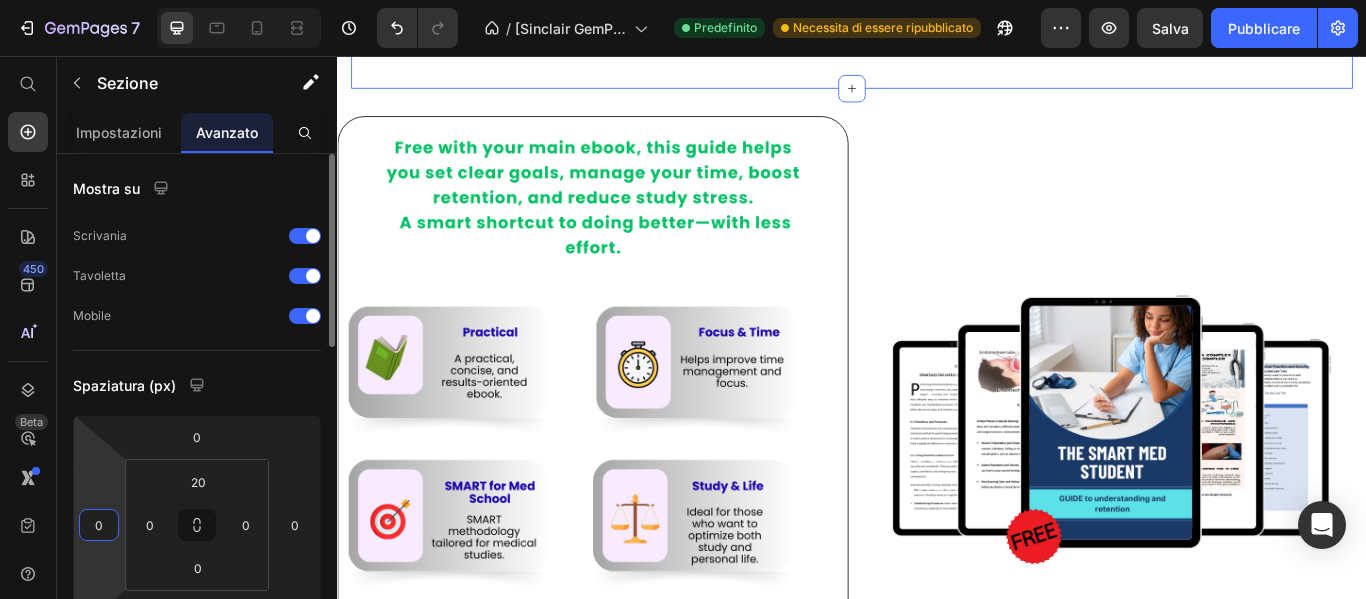 click on "0" at bounding box center (99, 525) 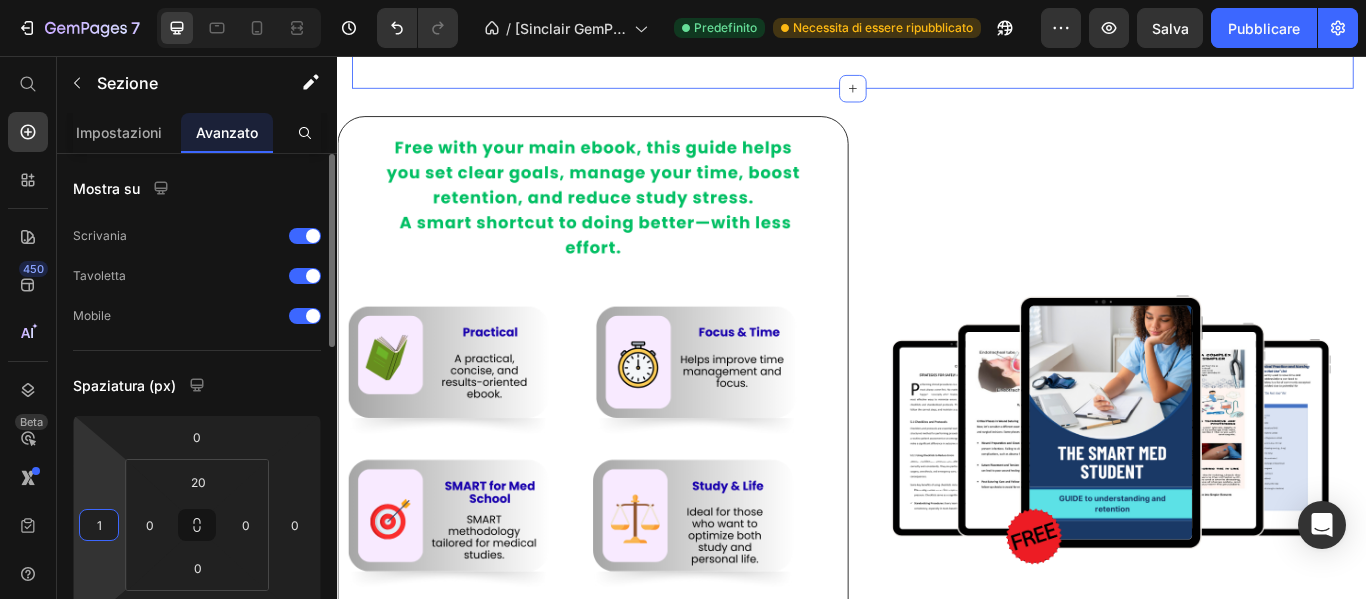 type on "10" 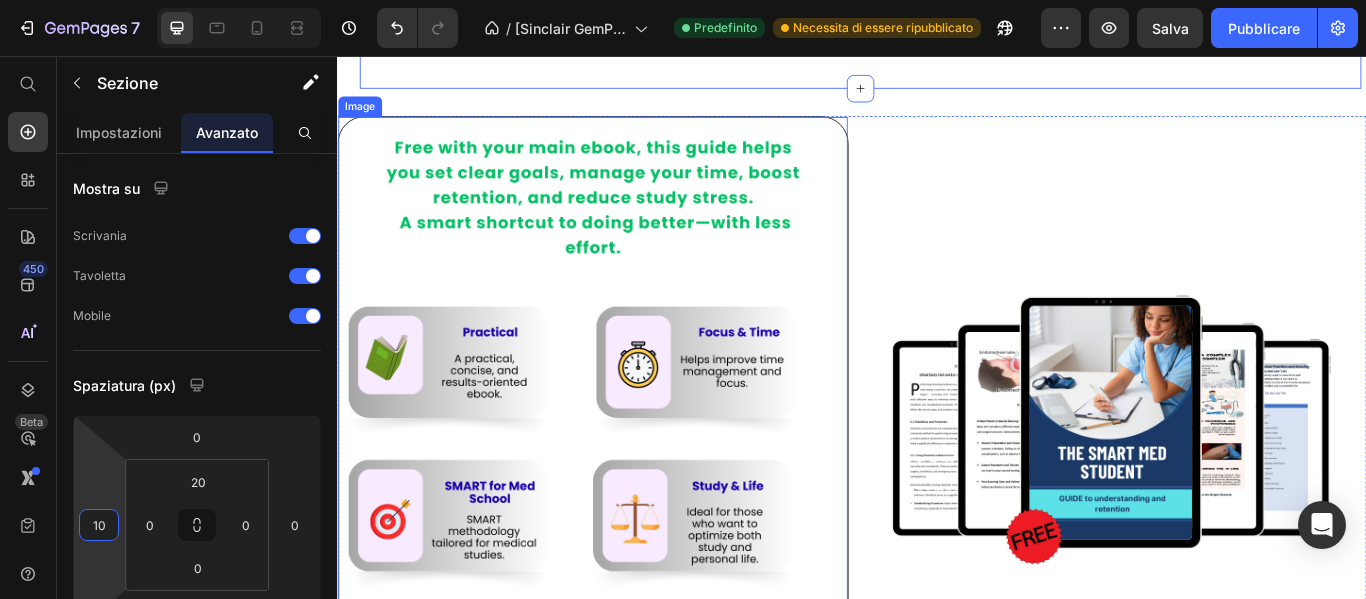 click at bounding box center [635, 424] 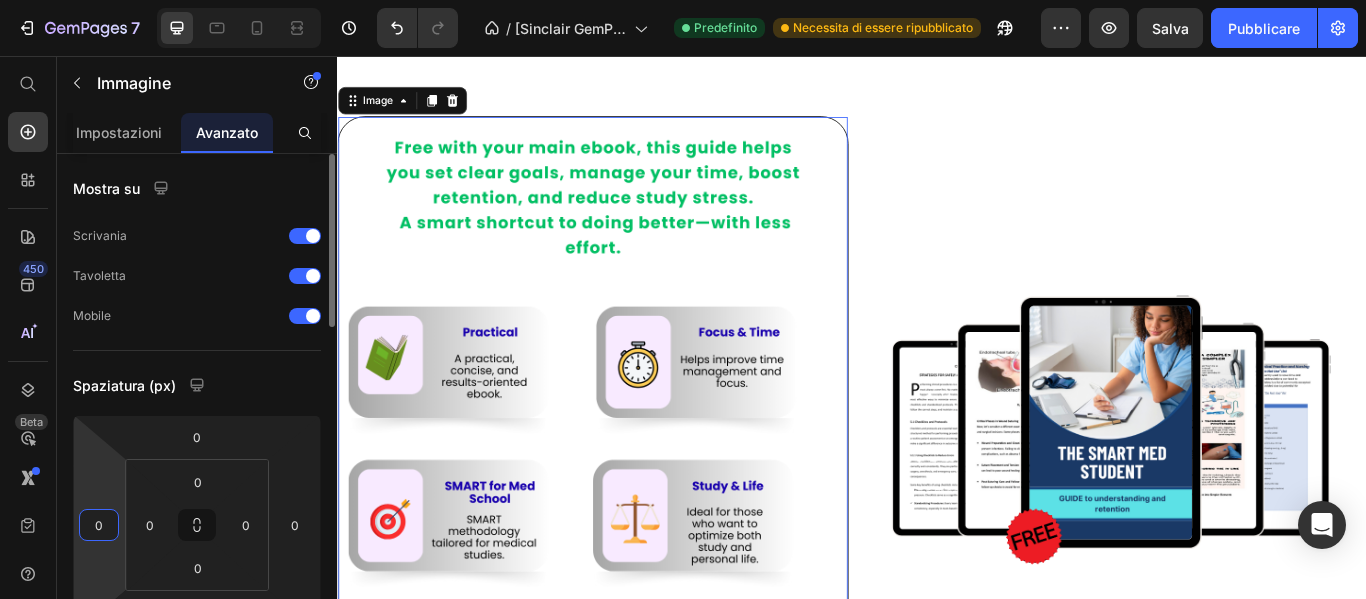 click on "0" at bounding box center [99, 525] 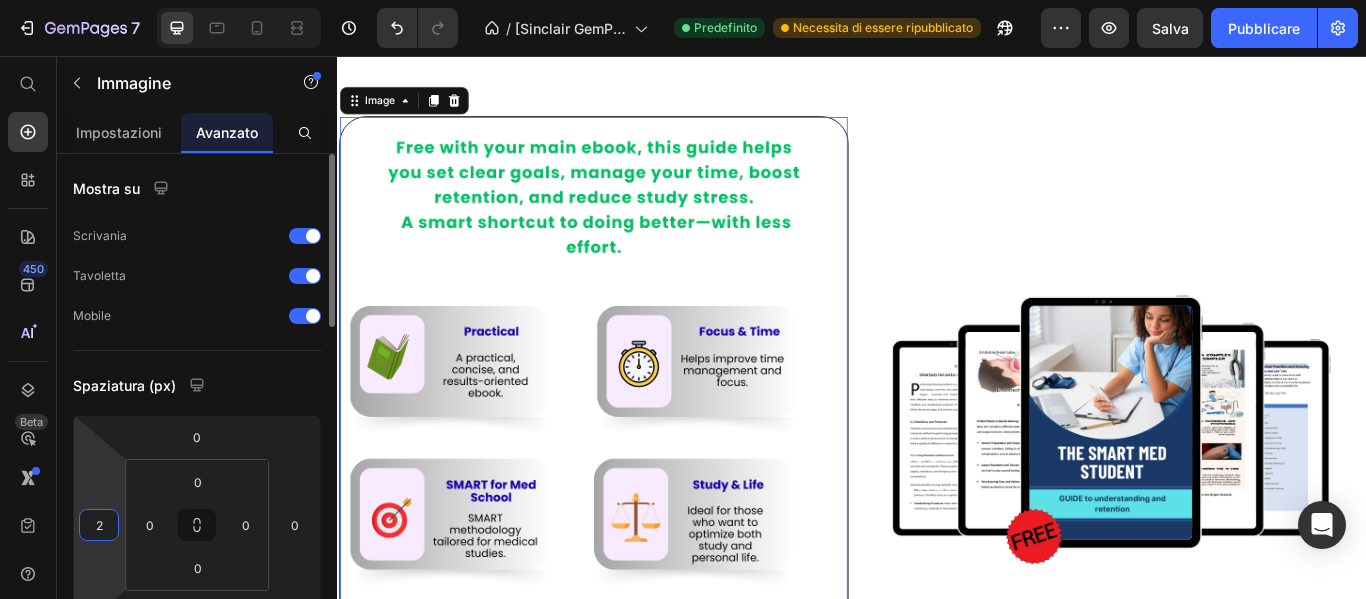 type on "20" 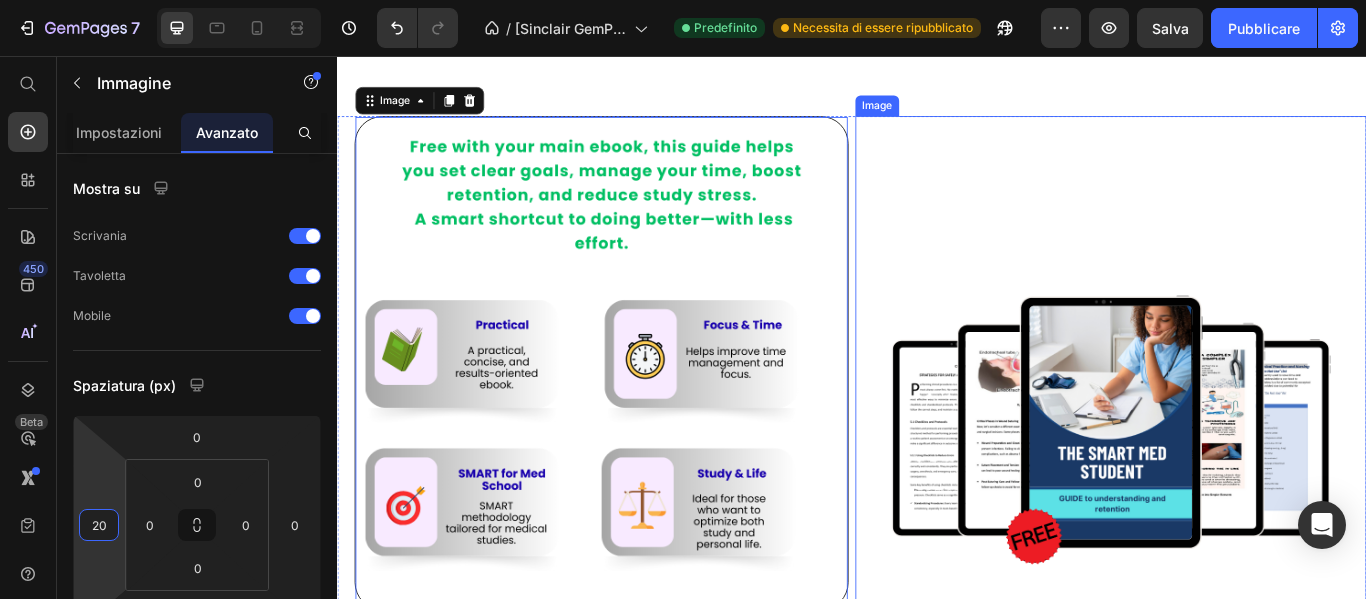 click at bounding box center [1239, 503] 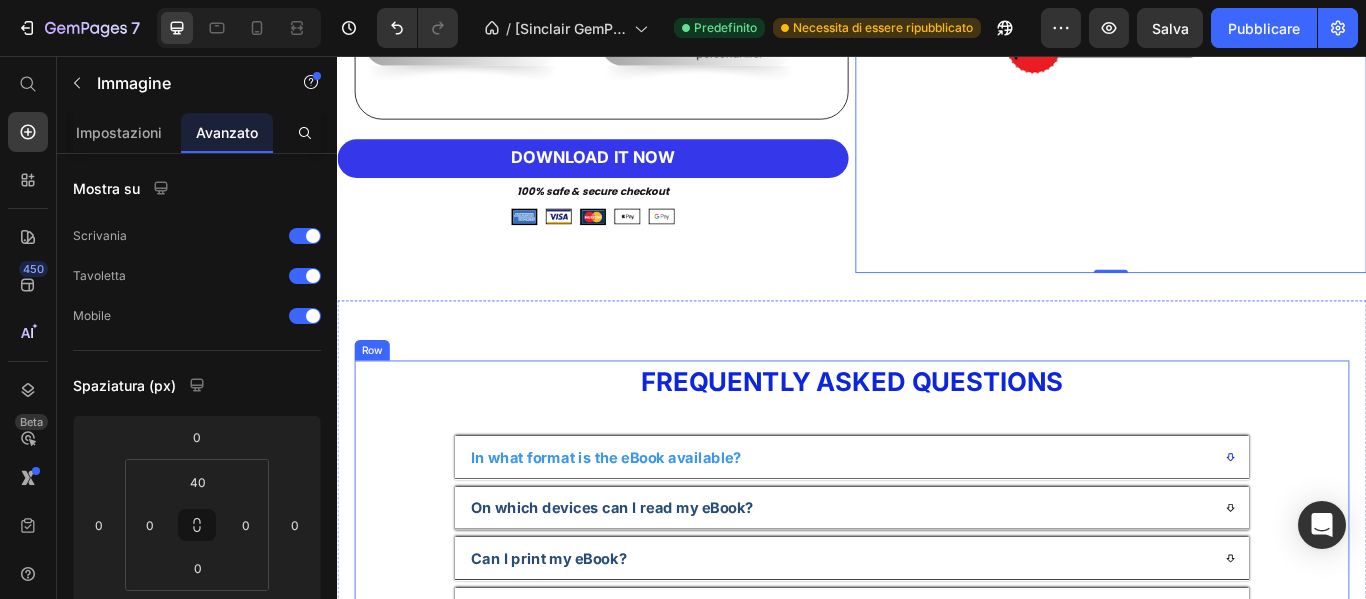 scroll, scrollTop: 6319, scrollLeft: 0, axis: vertical 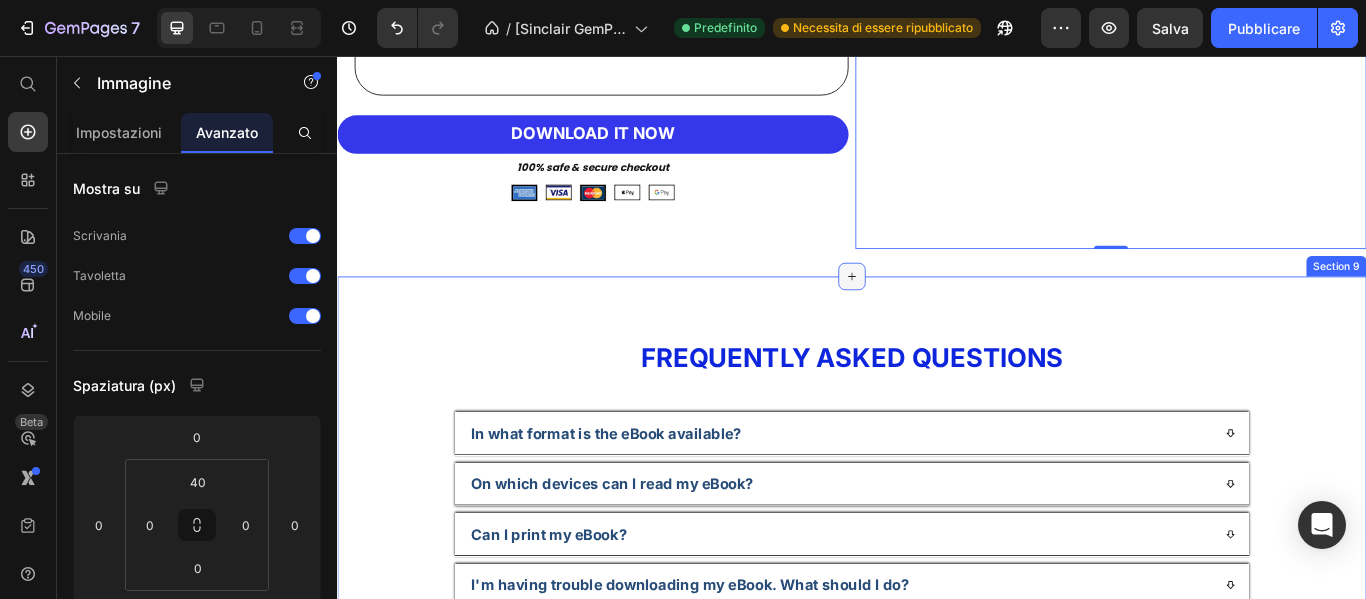 click at bounding box center [937, 313] 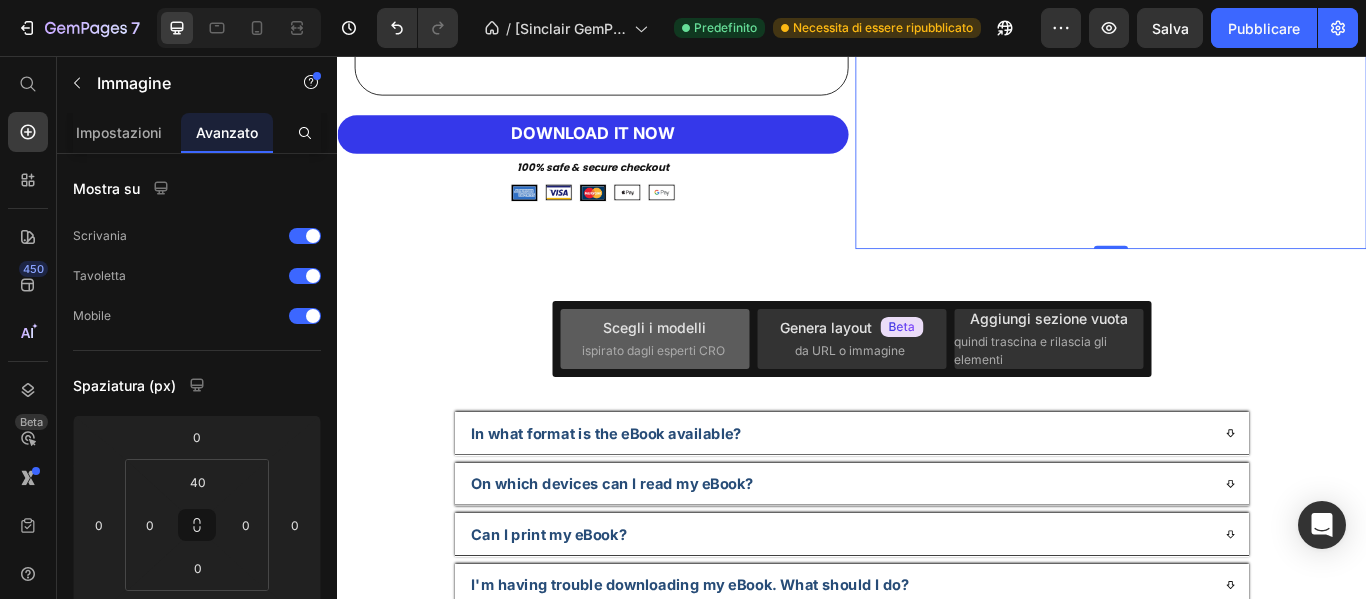 click on "Scegli i modelli ispirato dagli esperti CRO" 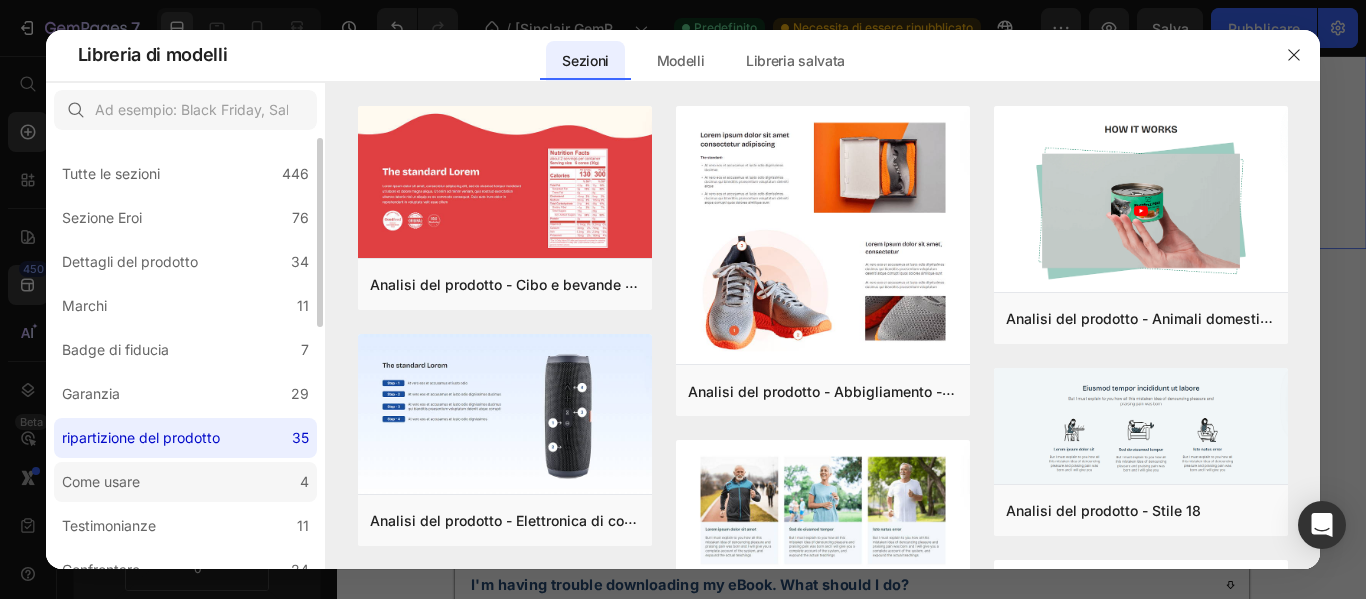 click on "Come usare 4" 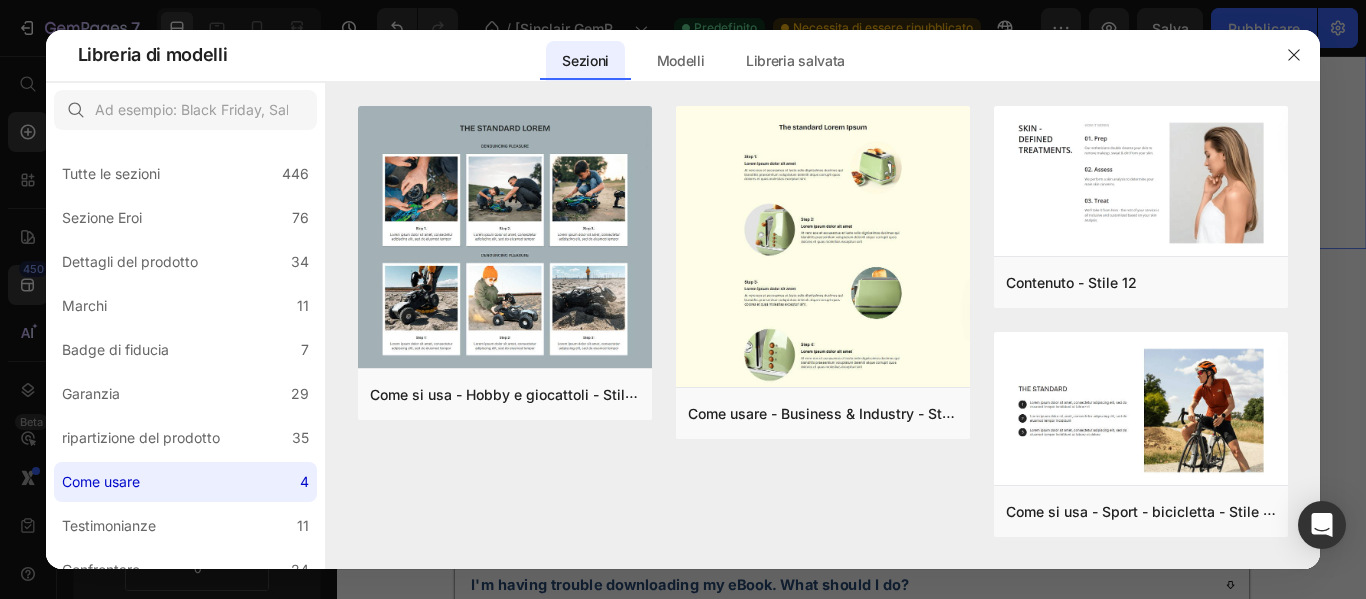 scroll, scrollTop: 0, scrollLeft: 0, axis: both 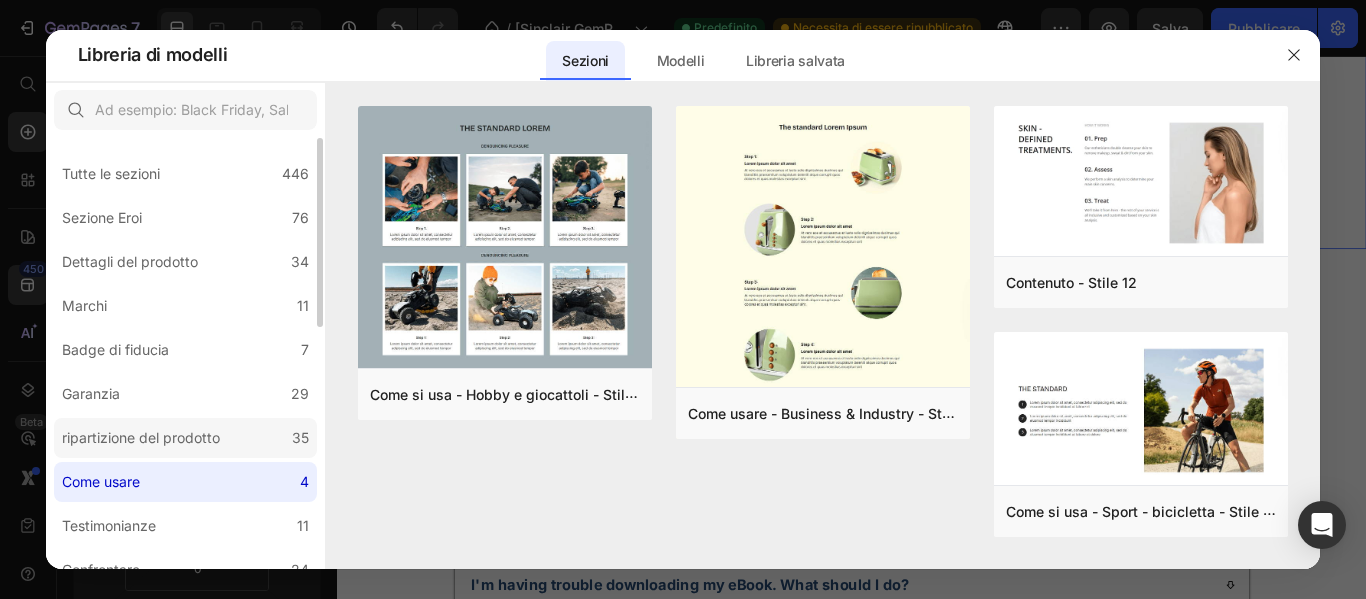 click on "ripartizione del prodotto" at bounding box center (141, 437) 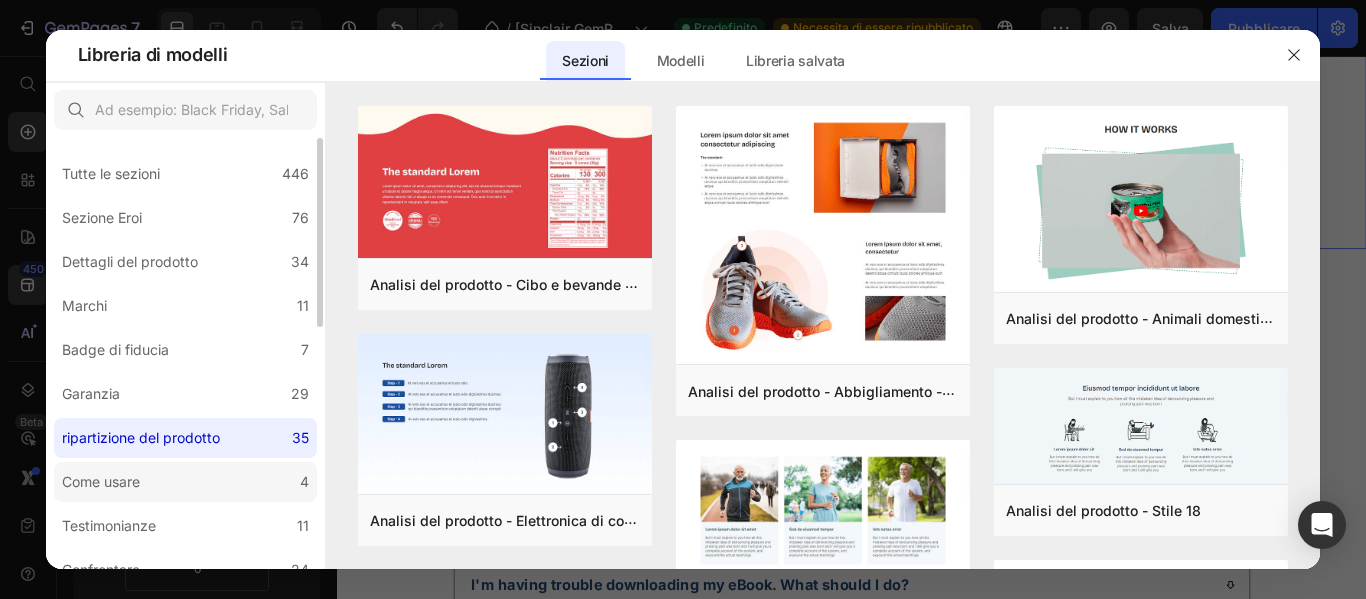click on "Come usare 4" 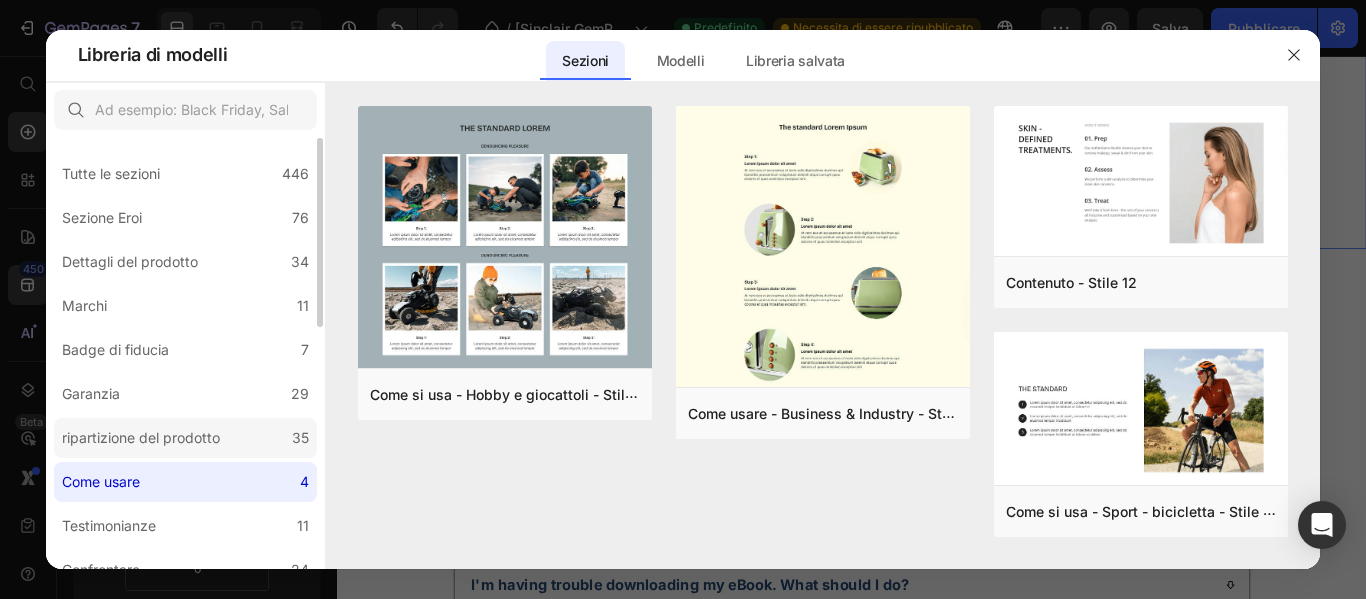 click on "ripartizione del prodotto" at bounding box center (141, 437) 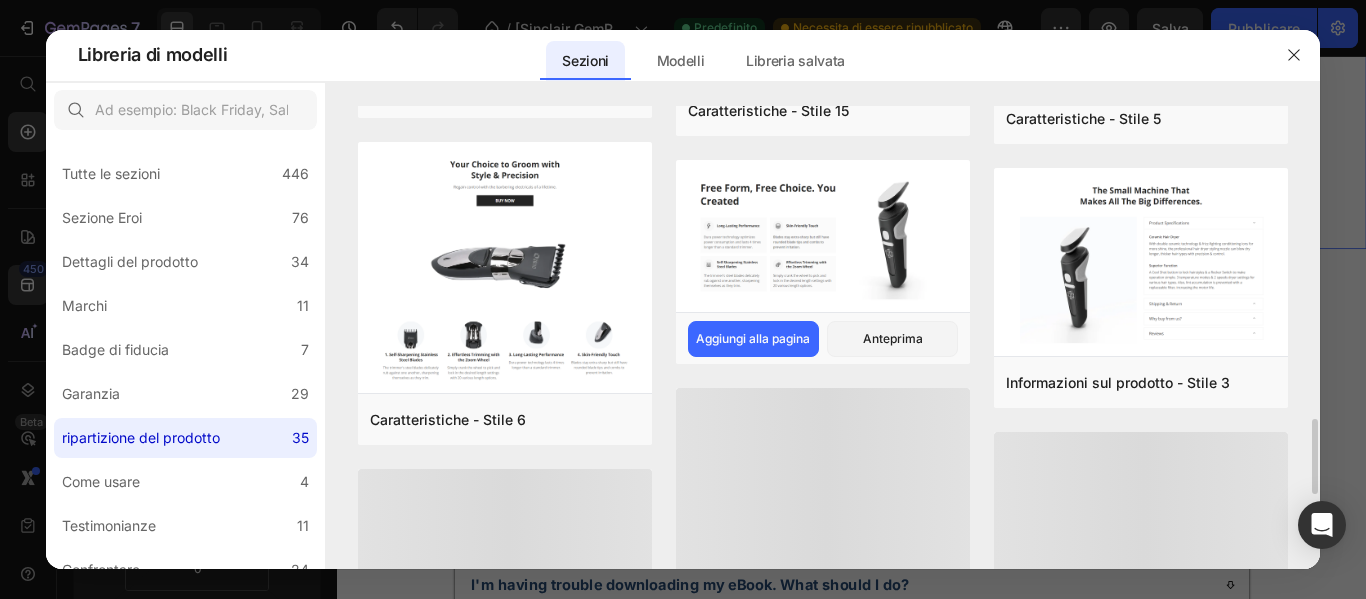 scroll, scrollTop: 1303, scrollLeft: 0, axis: vertical 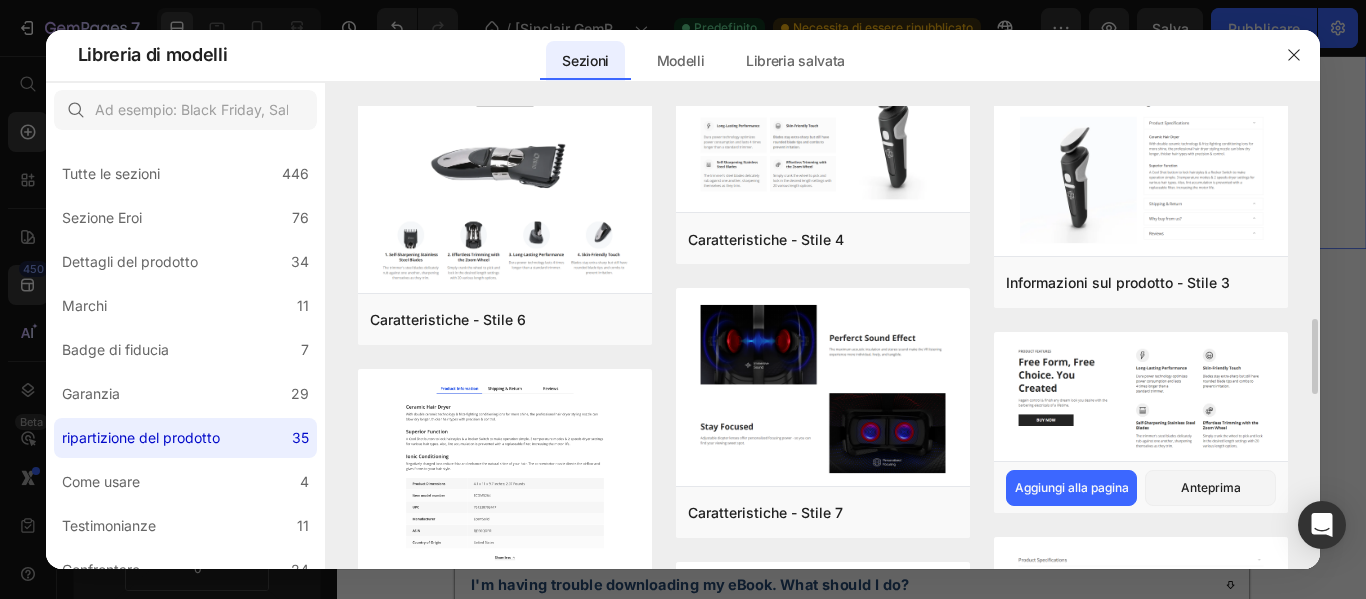 click at bounding box center [1141, 399] 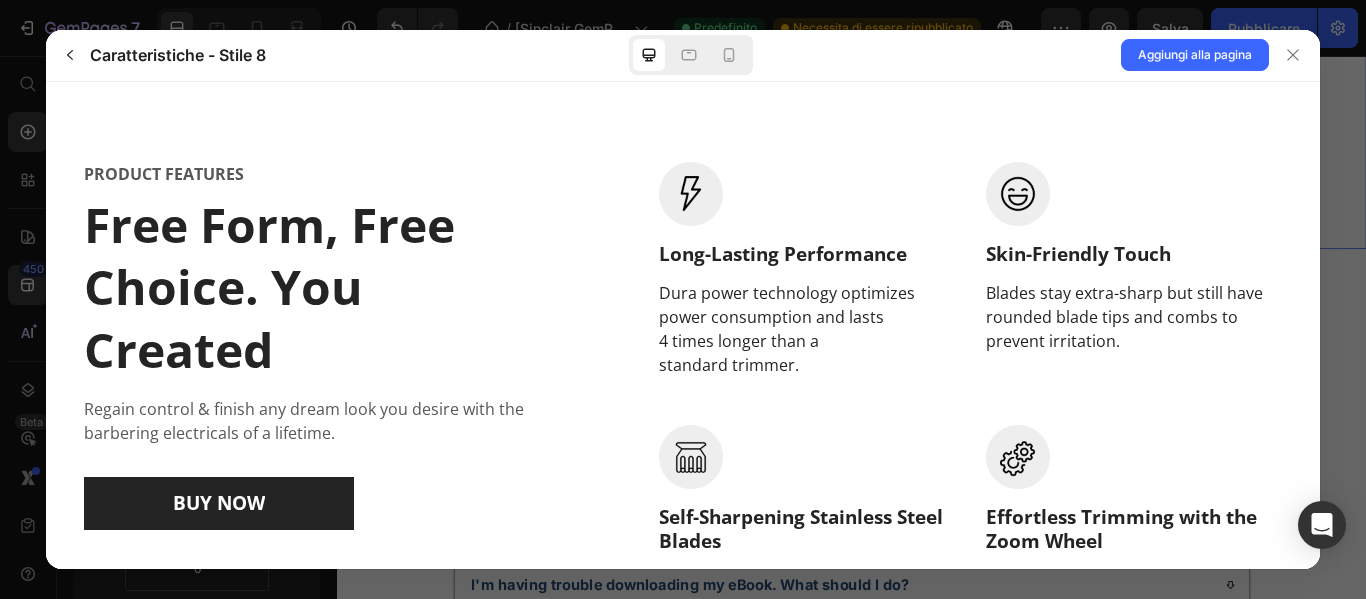 scroll, scrollTop: 0, scrollLeft: 0, axis: both 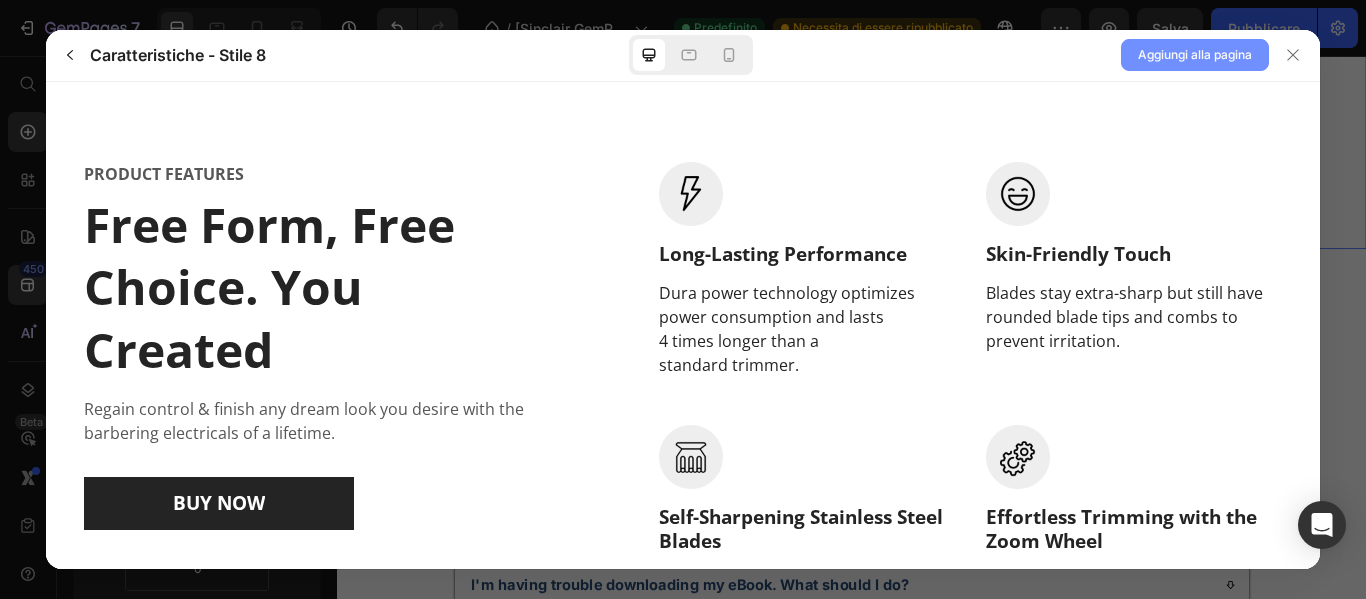 click on "Aggiungi alla pagina" at bounding box center (1195, 54) 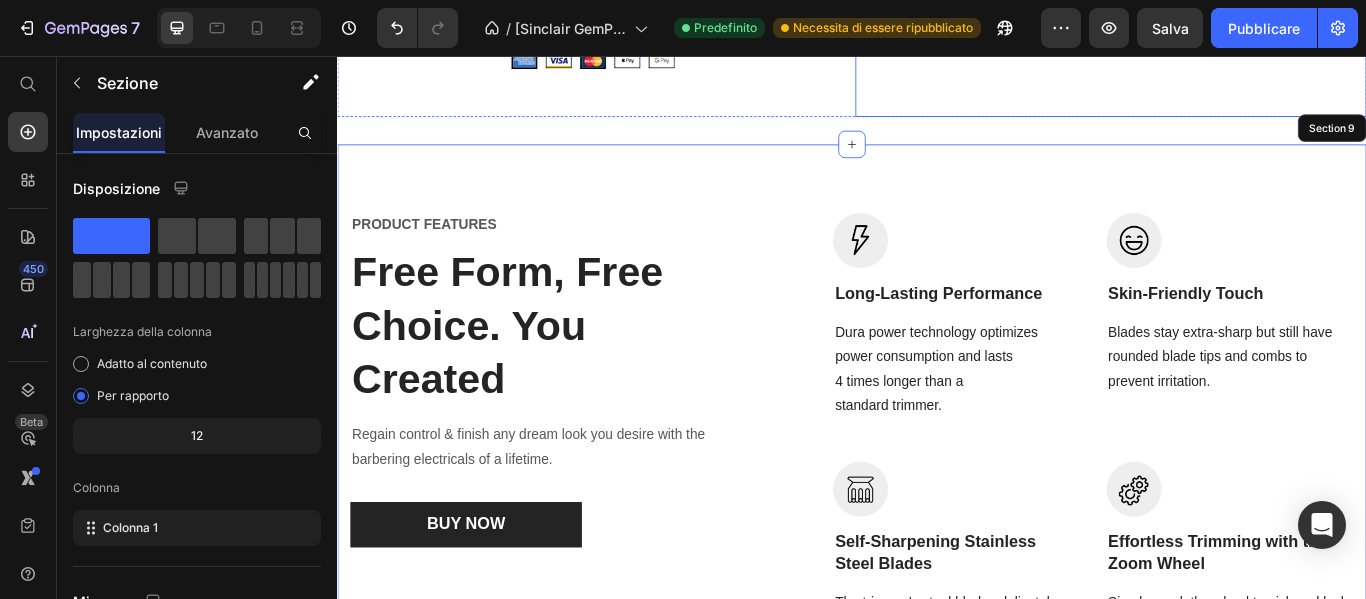 scroll, scrollTop: 6567, scrollLeft: 0, axis: vertical 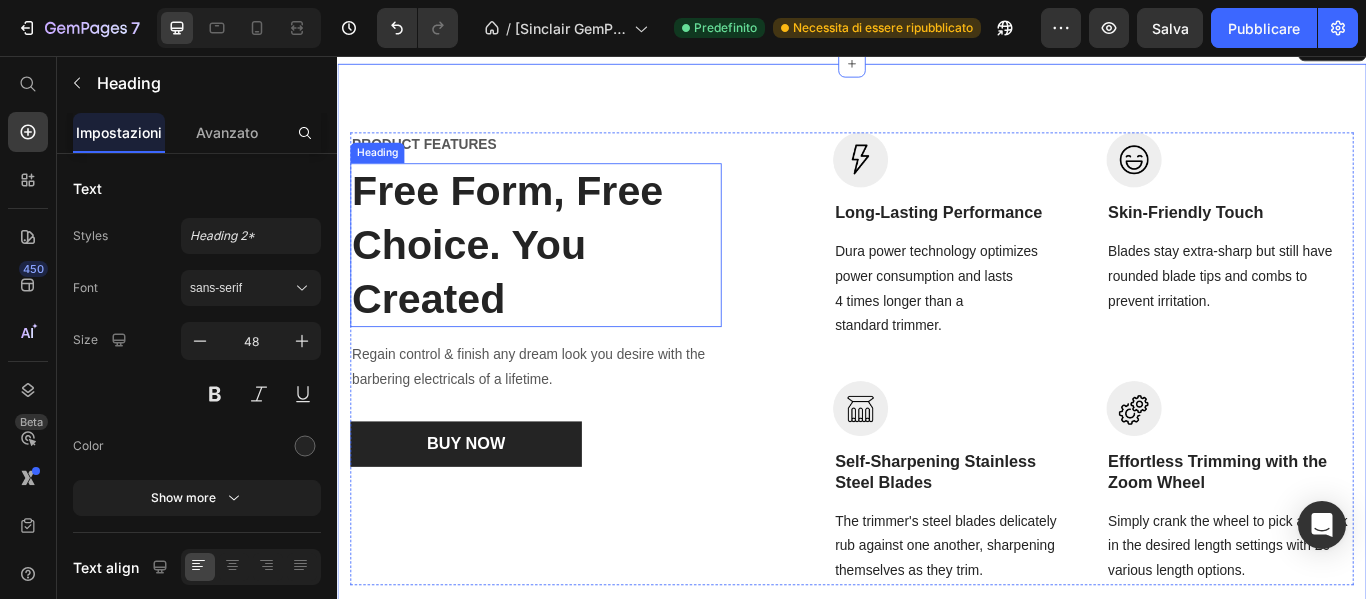 click on "Free Form, Free Choice. You Created" at bounding box center (568, 276) 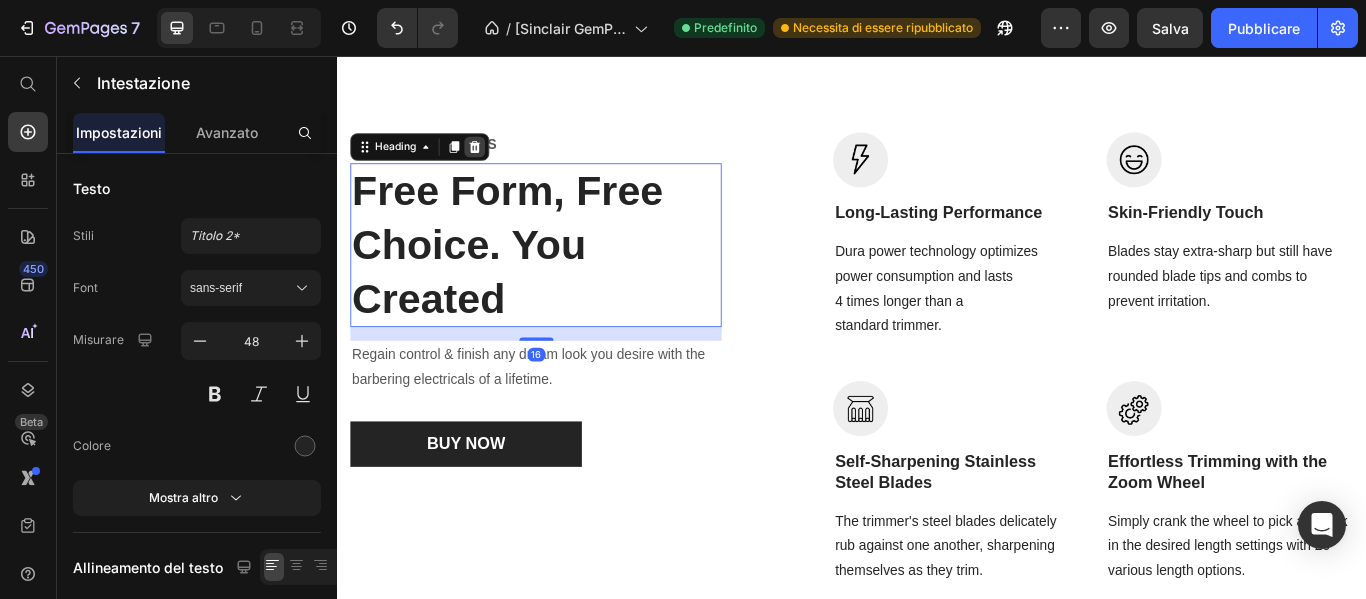 click 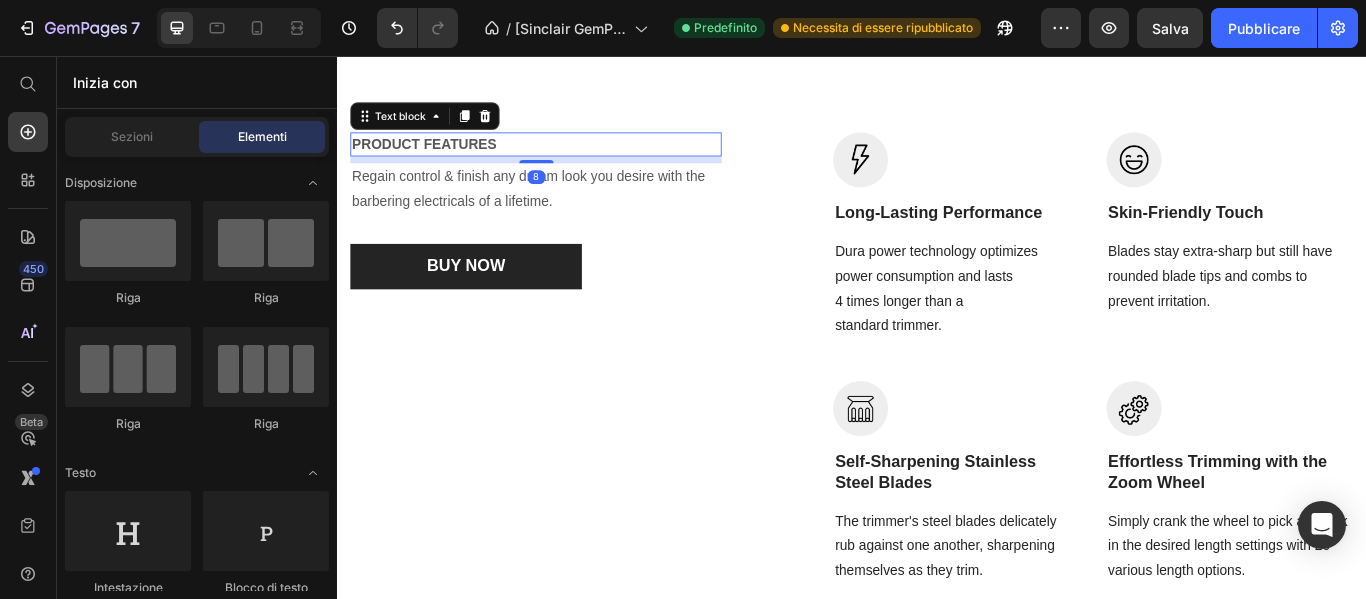 click on "PRODUCT FEATURES" at bounding box center (568, 159) 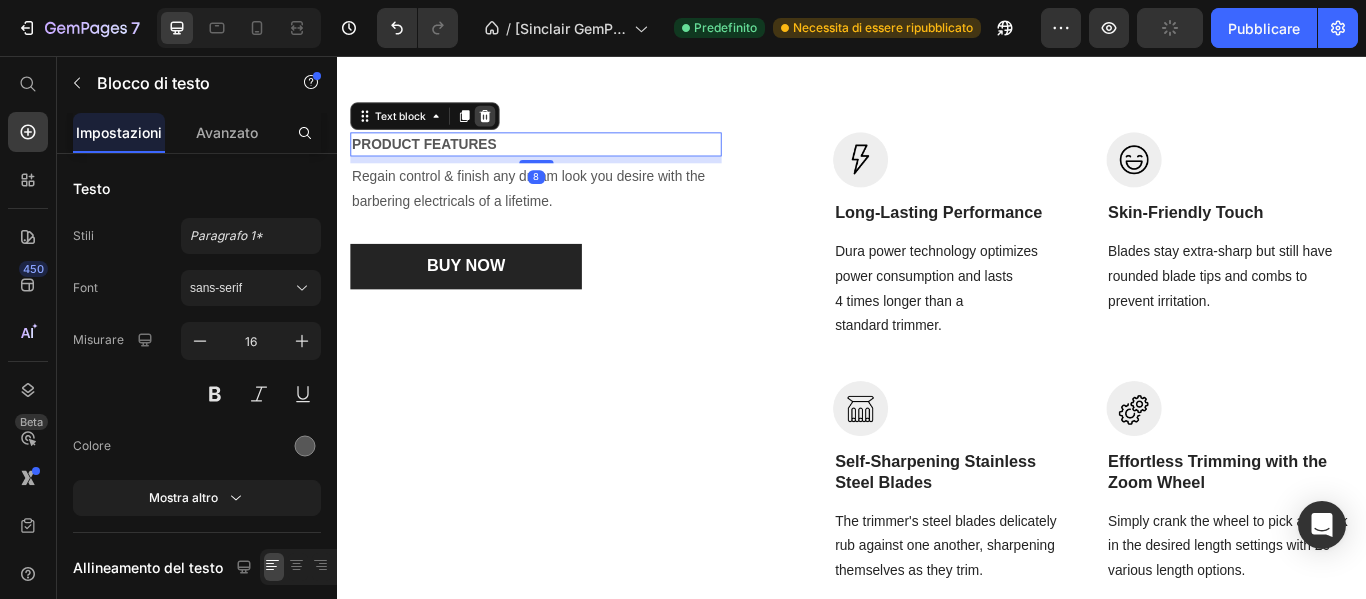 click at bounding box center (509, 126) 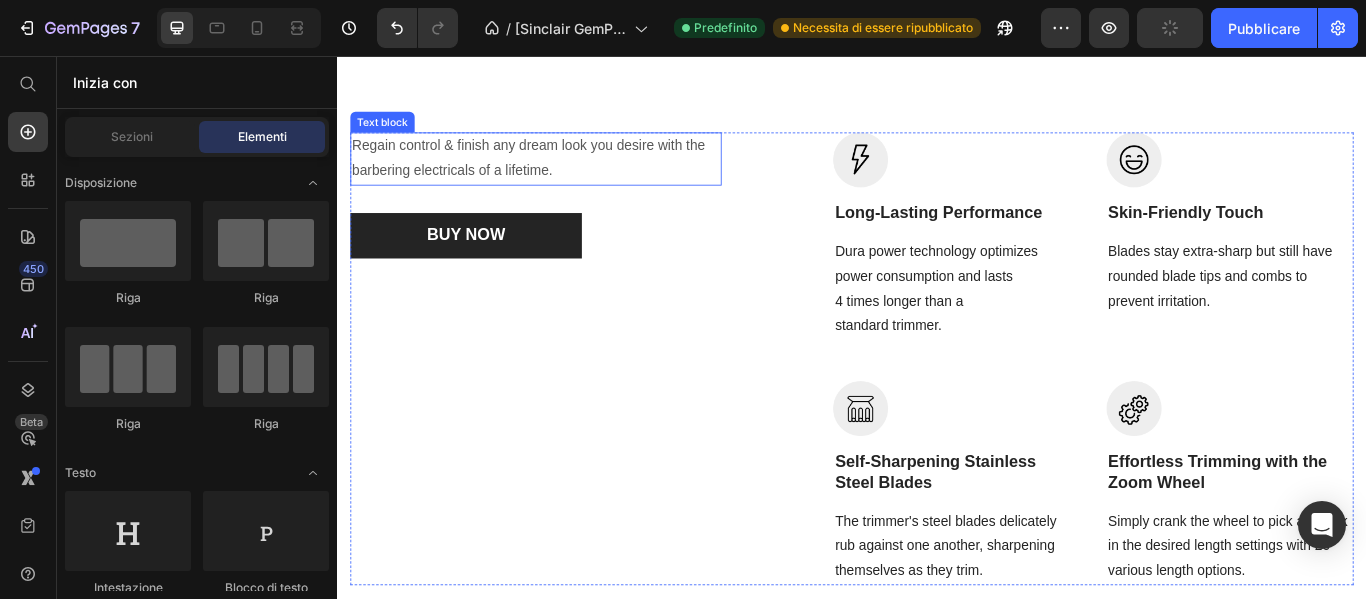 click on "Regain control & finish any dream look you desire with the barbering electricals of a lifetime." at bounding box center [568, 176] 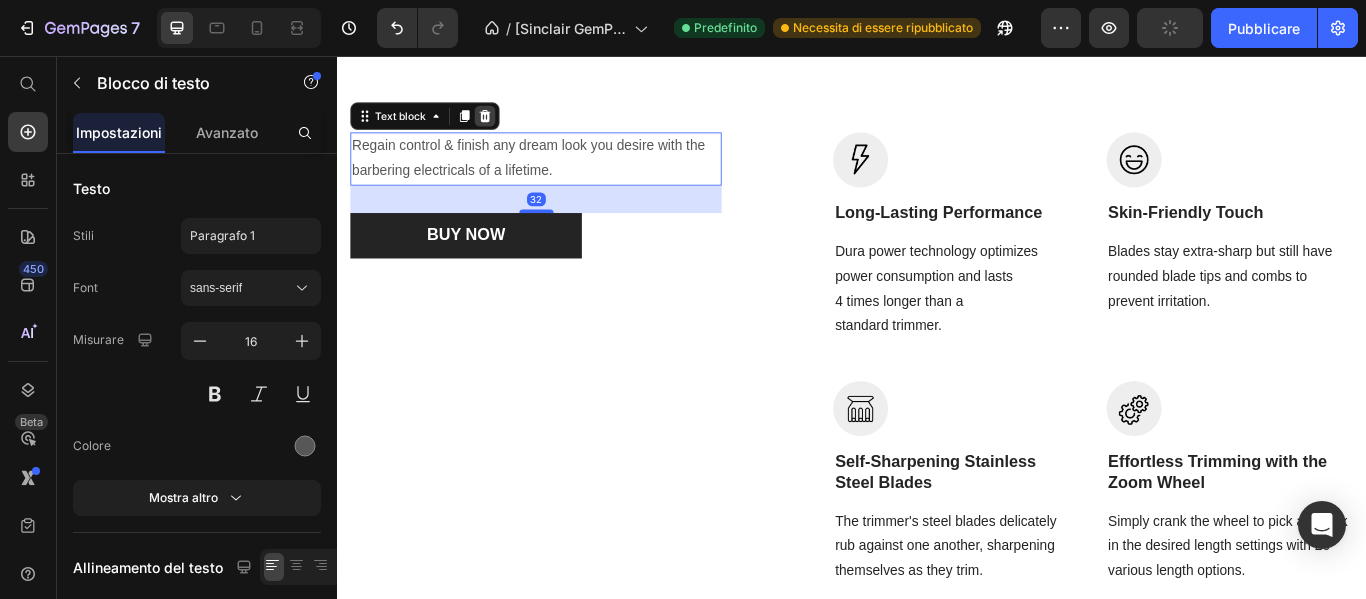 click 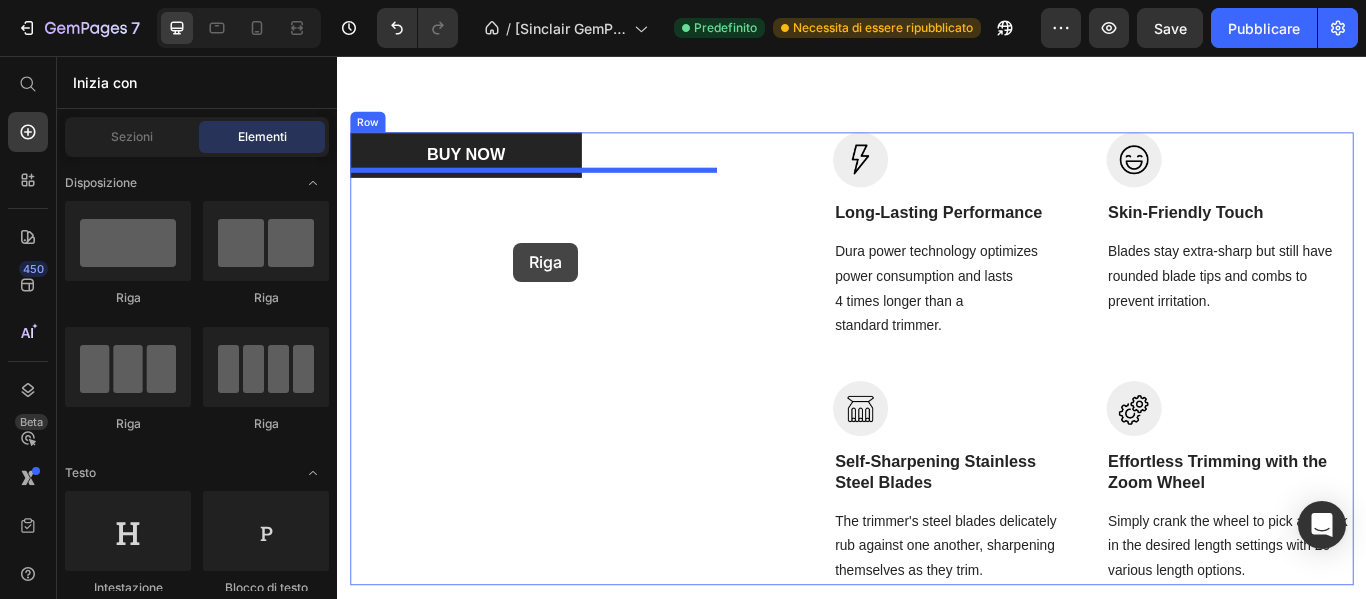 drag, startPoint x: 587, startPoint y: 294, endPoint x: 542, endPoint y: 274, distance: 49.24429 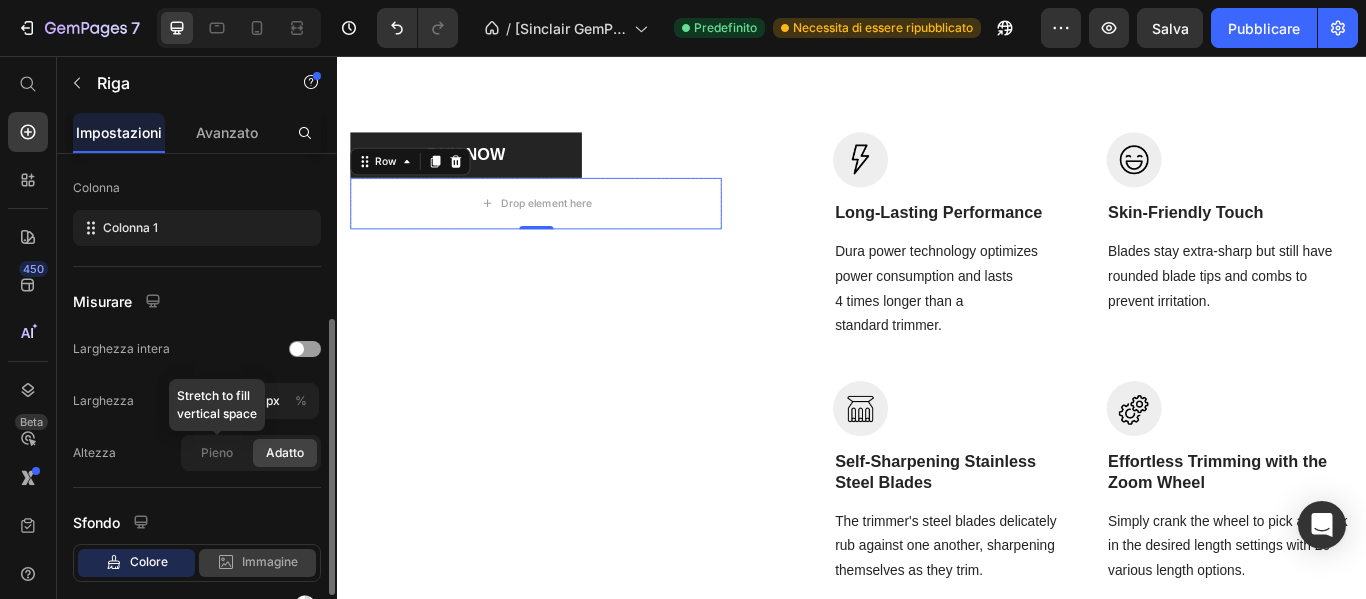 scroll, scrollTop: 410, scrollLeft: 0, axis: vertical 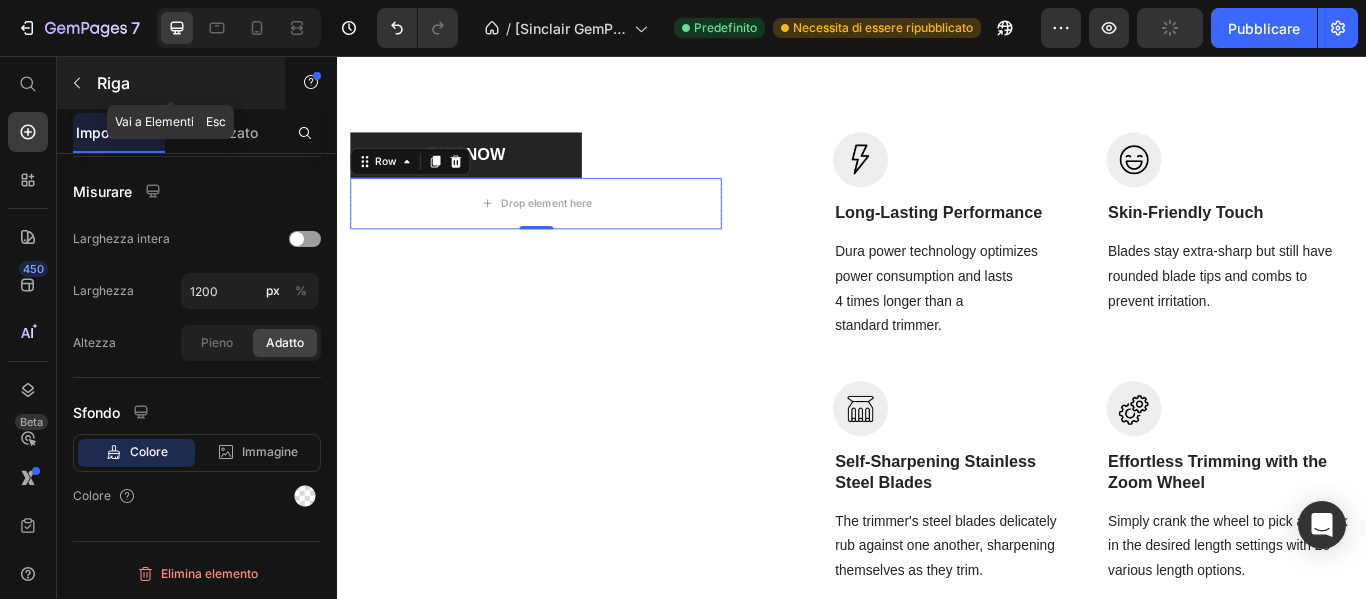 click 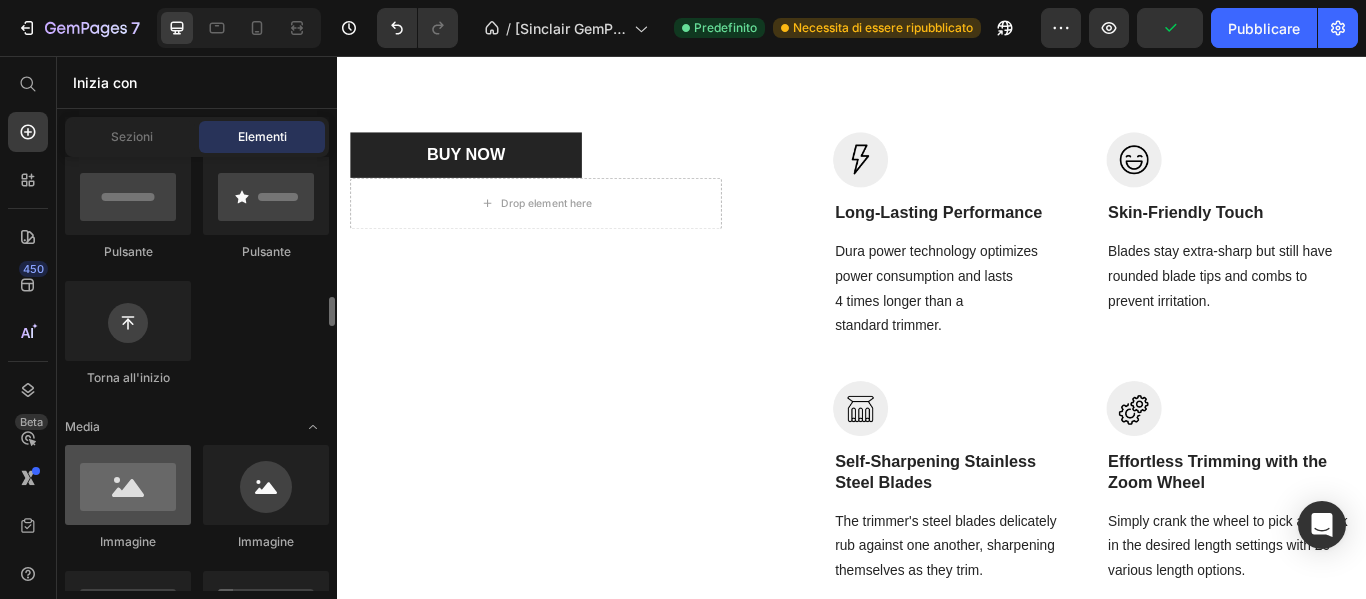scroll, scrollTop: 600, scrollLeft: 0, axis: vertical 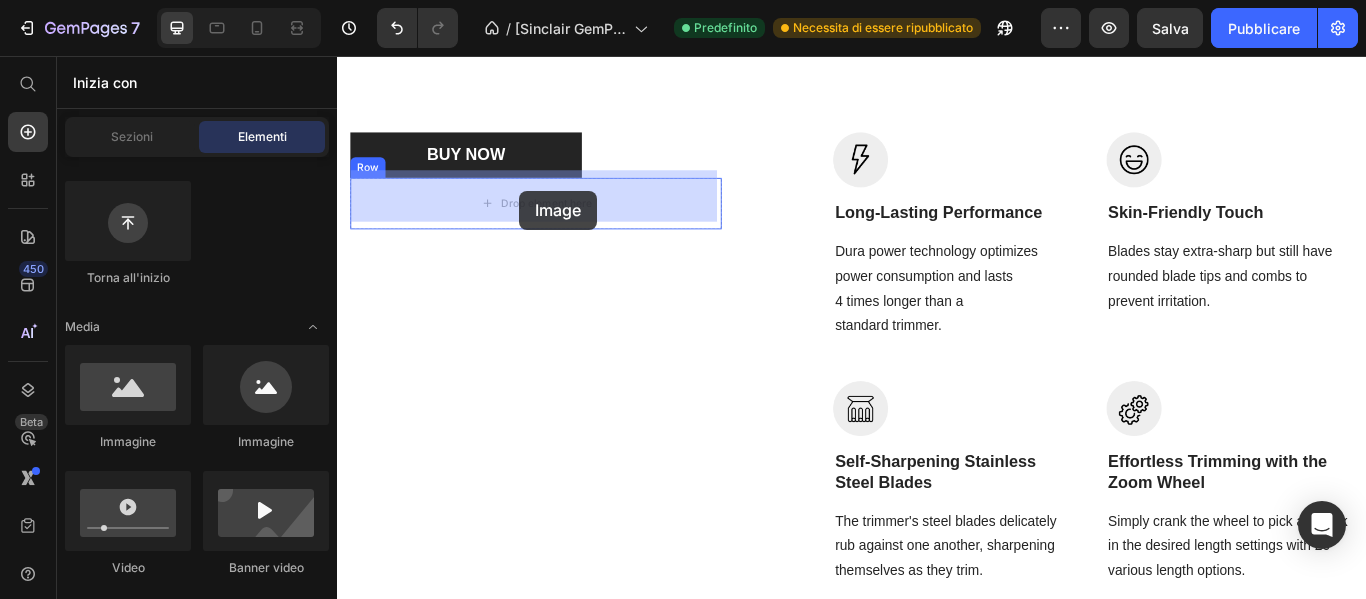 drag, startPoint x: 485, startPoint y: 457, endPoint x: 549, endPoint y: 213, distance: 252.25385 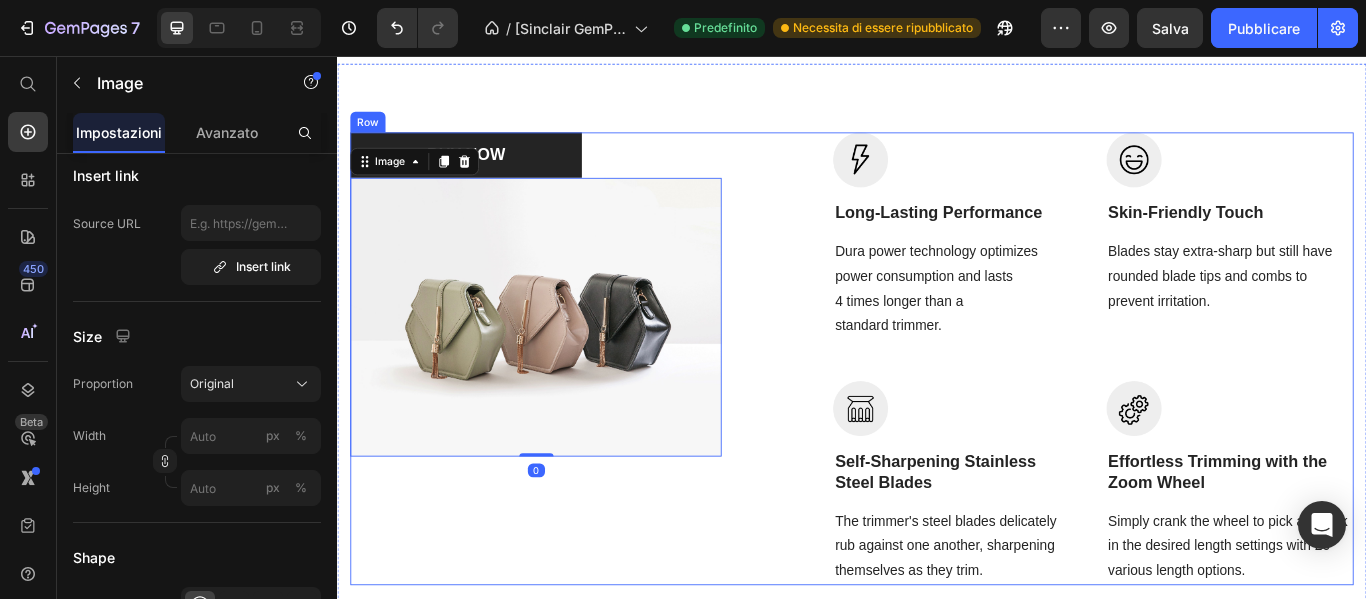 scroll, scrollTop: 0, scrollLeft: 0, axis: both 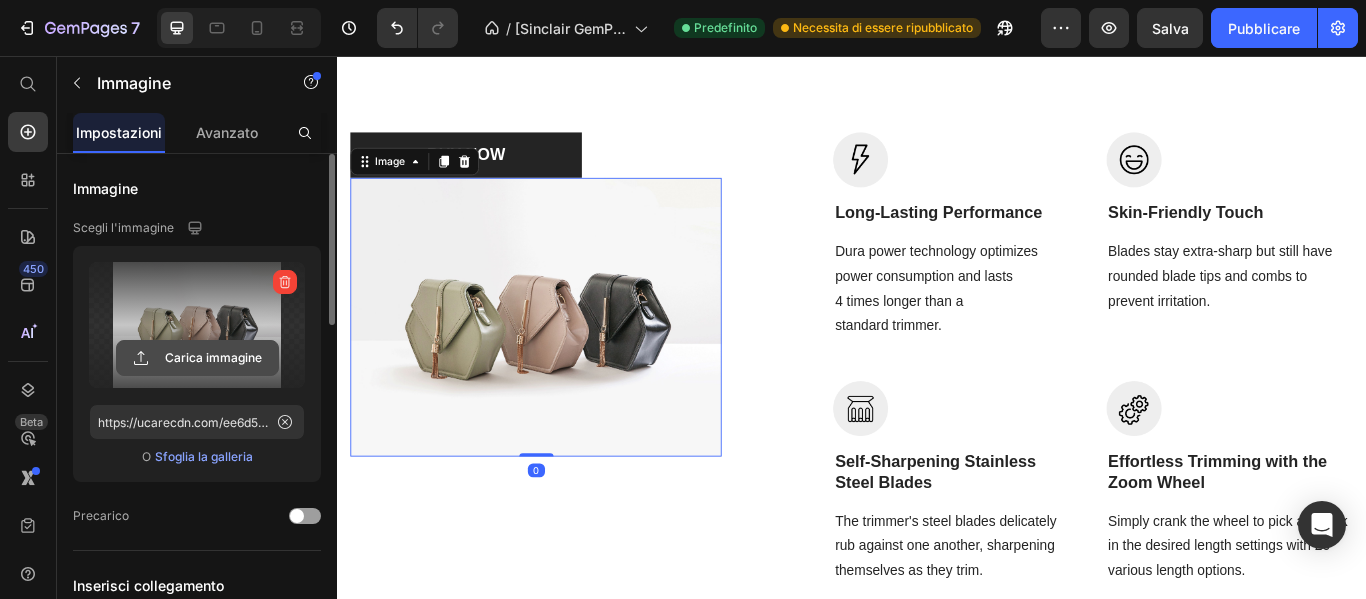 click 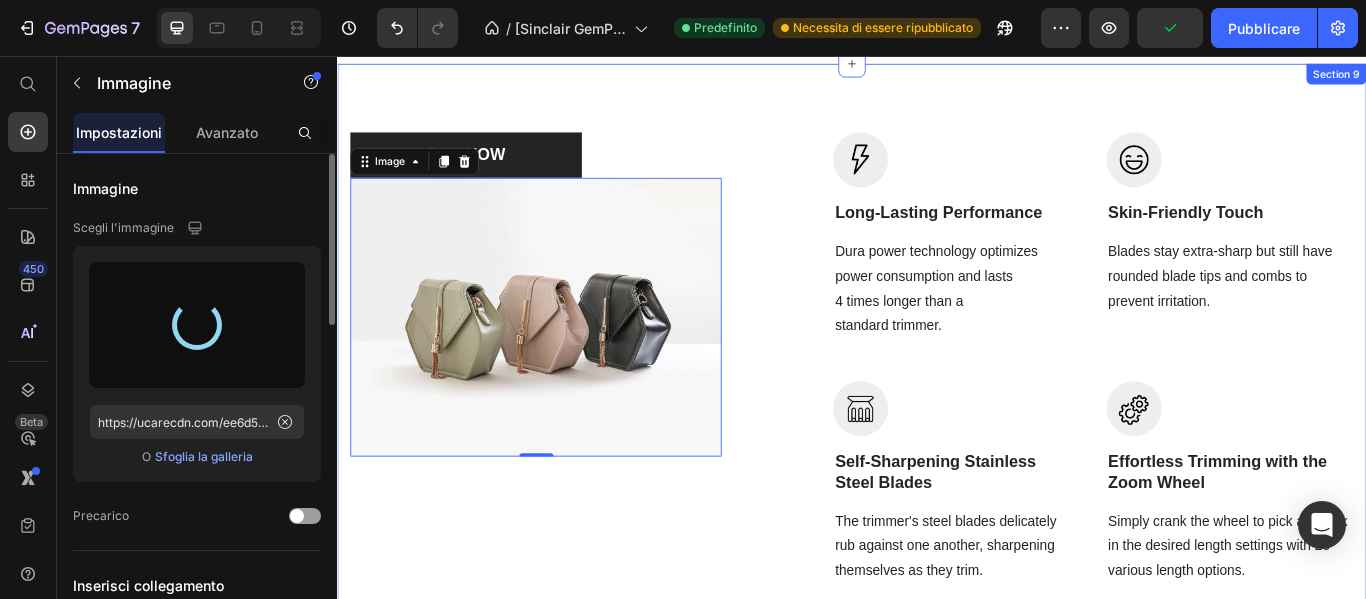 type on "https://cdn.shopify.com/s/files/1/0883/1729/6975/files/gempages_542370716524217348-bc51264c-219e-4410-98be-3d79569b9bd8.png" 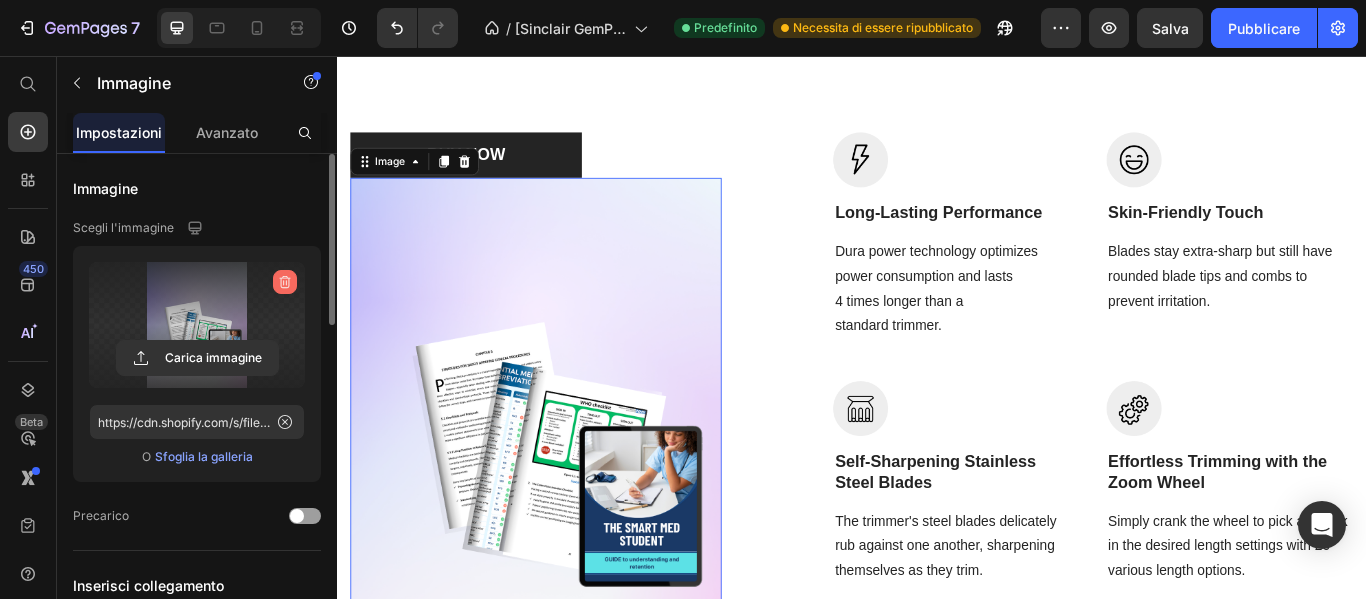 click 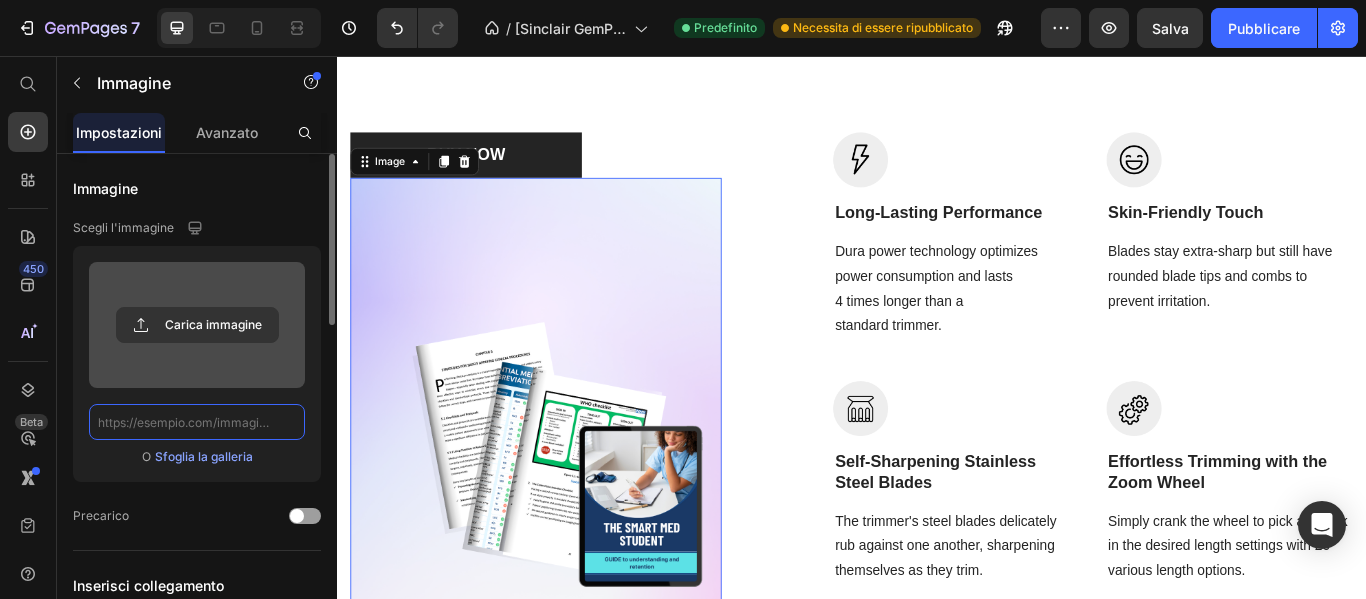 scroll, scrollTop: 0, scrollLeft: 0, axis: both 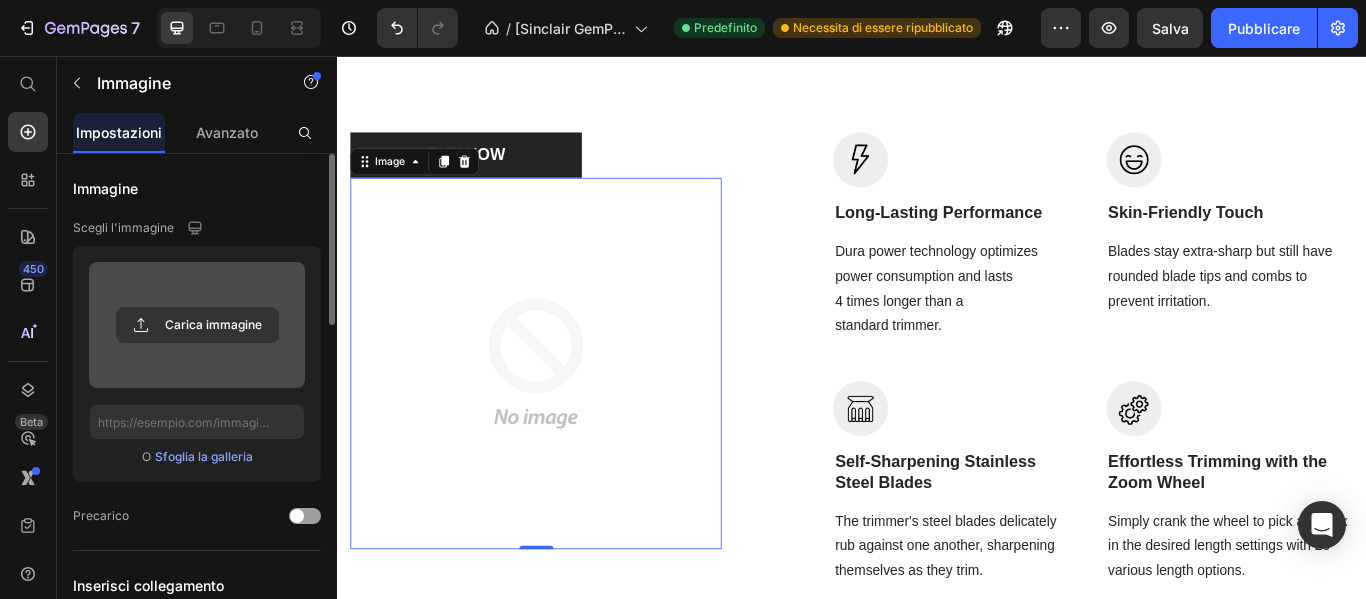 click on "Sfoglia la galleria" at bounding box center (204, 456) 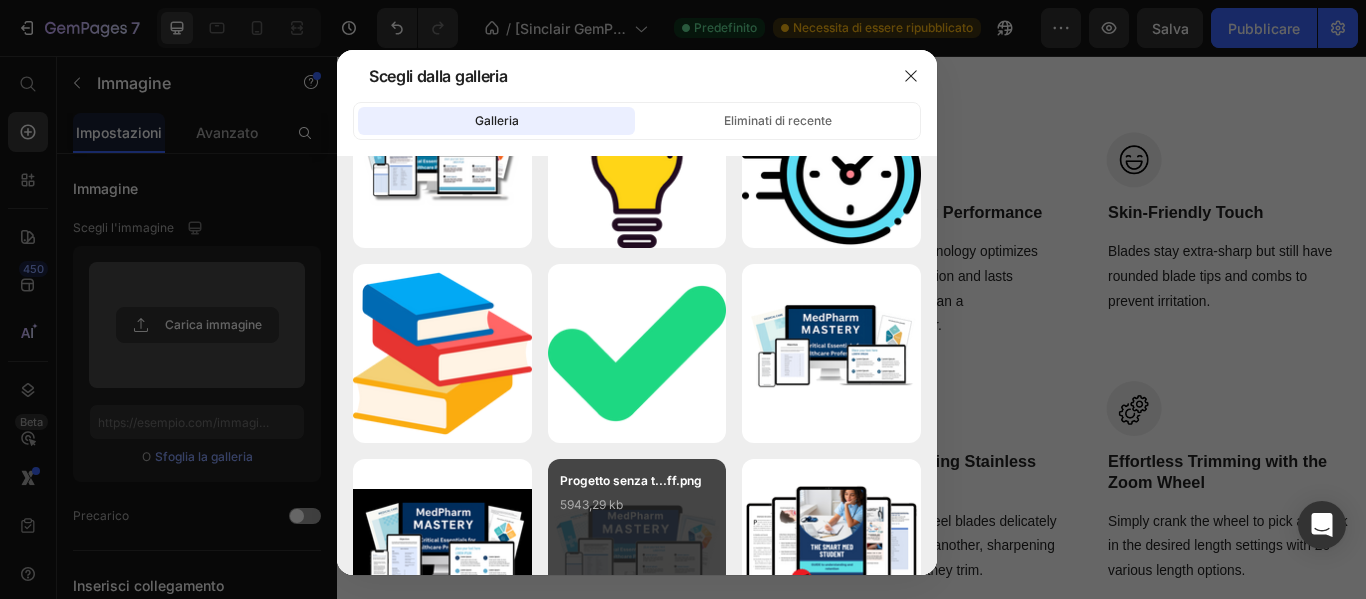 scroll, scrollTop: 2733, scrollLeft: 0, axis: vertical 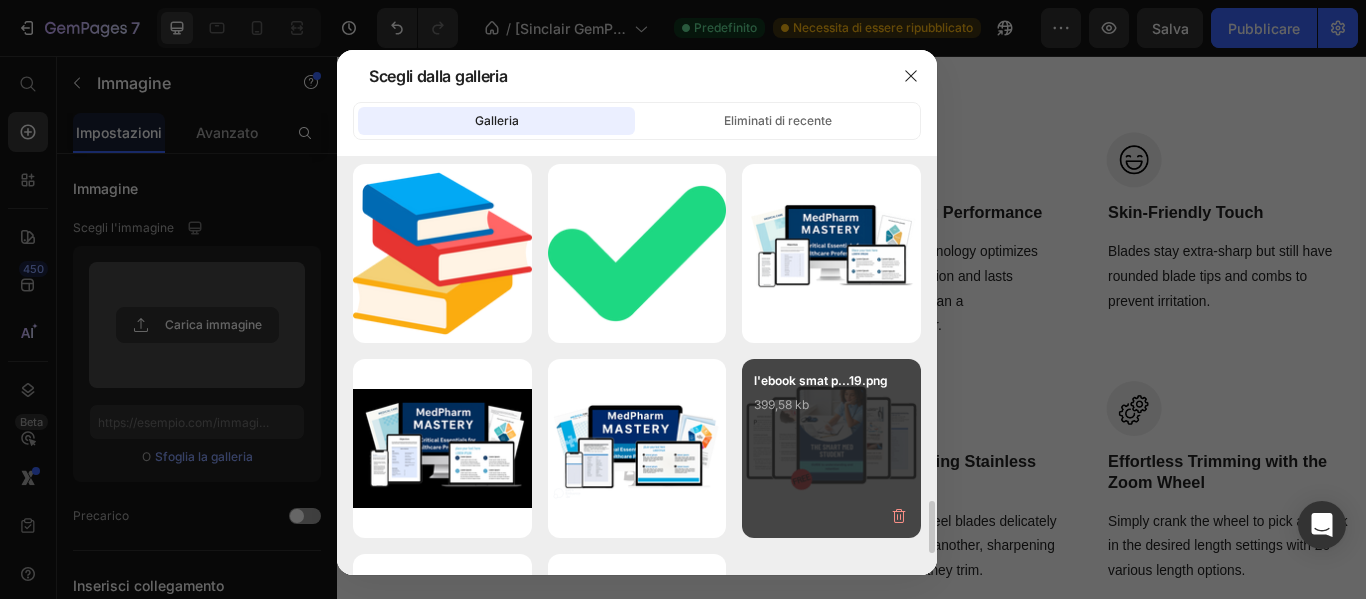 click on "l'ebook smat p...19.png 399,58 kb" at bounding box center (831, 411) 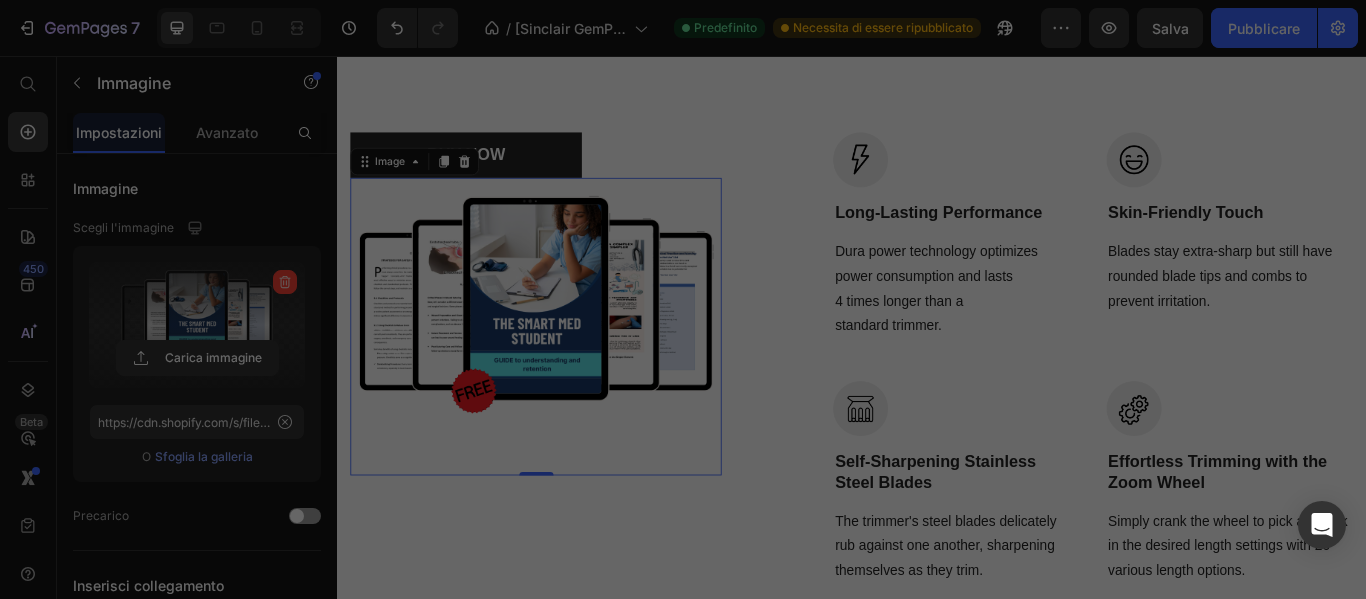 click on "l'ebook smat p...19.png 399,58 kb" at bounding box center (831, 411) 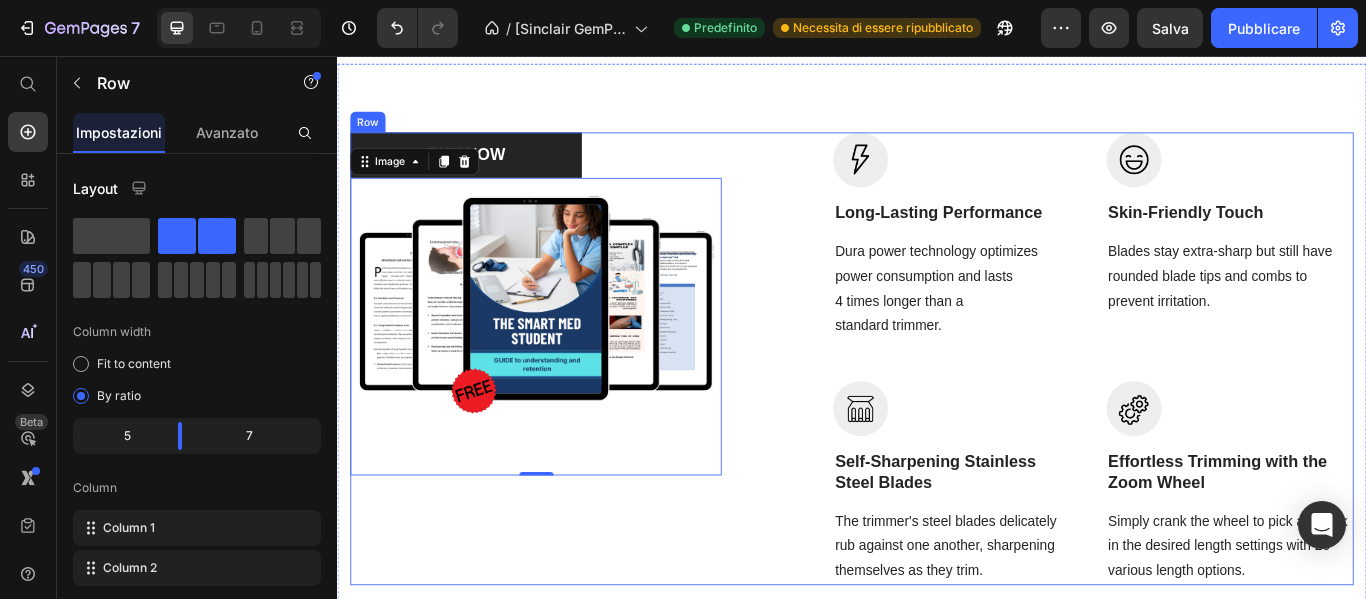 click on "BUY NOW Button Image   0 Row Image Long-Lasting Performance Text block Dura power technology optimizes power consumption and lasts  4 times longer than a  standard trimmer. Text block Image Skin-Friendly Touch Text block Blades stay extra-sharp but still have rounded blade tips and combs to prevent irritation. Text block Row Image Self-Sharpening Stainless Steel Blades Text block The trimmer's steel blades delicately rub against one another, sharpening themselves as they trim. Text block Image Effortless Trimming with the Zoom Wheel Text block Simply crank the wheel to pick and lock in the desired length settings with 20 various length options. Text block Row Row" at bounding box center [937, 409] 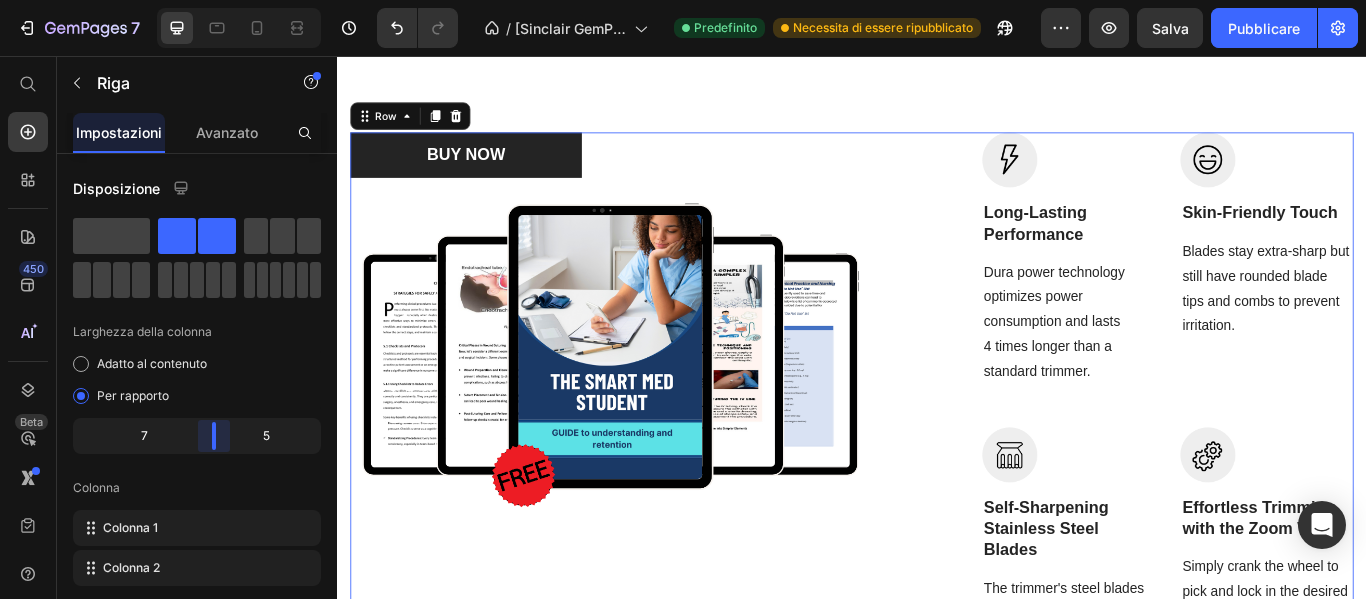 drag, startPoint x: 185, startPoint y: 438, endPoint x: 225, endPoint y: 443, distance: 40.311287 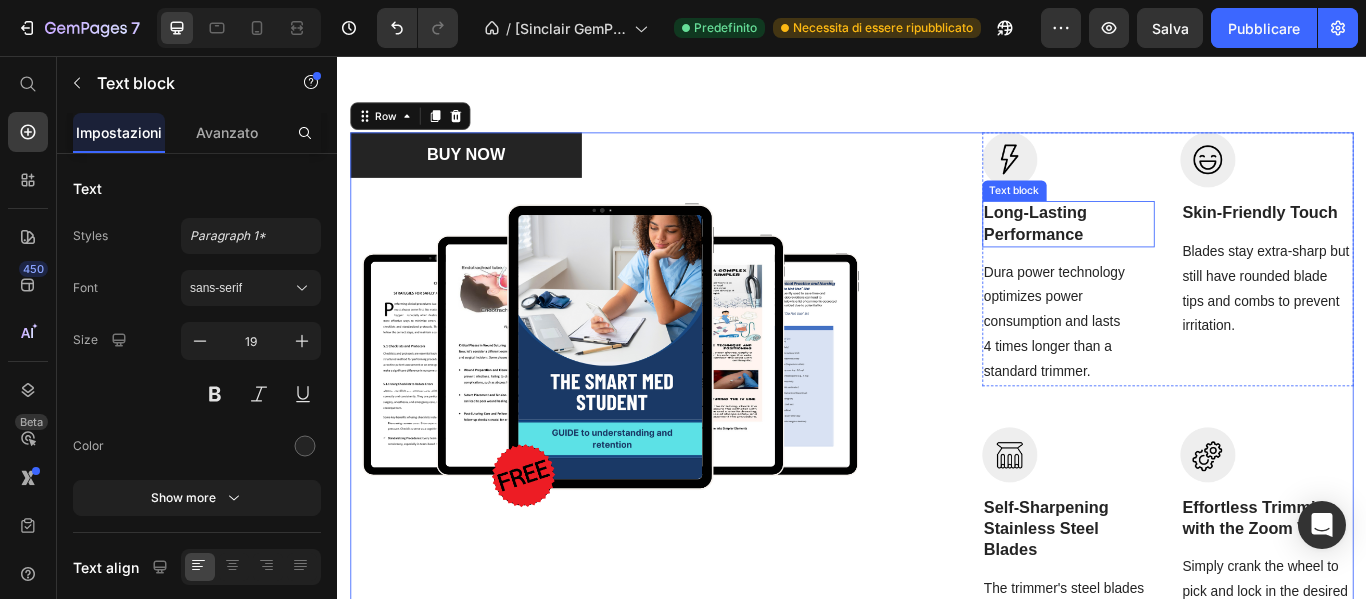 click on "Long-Lasting Performance" at bounding box center (1190, 251) 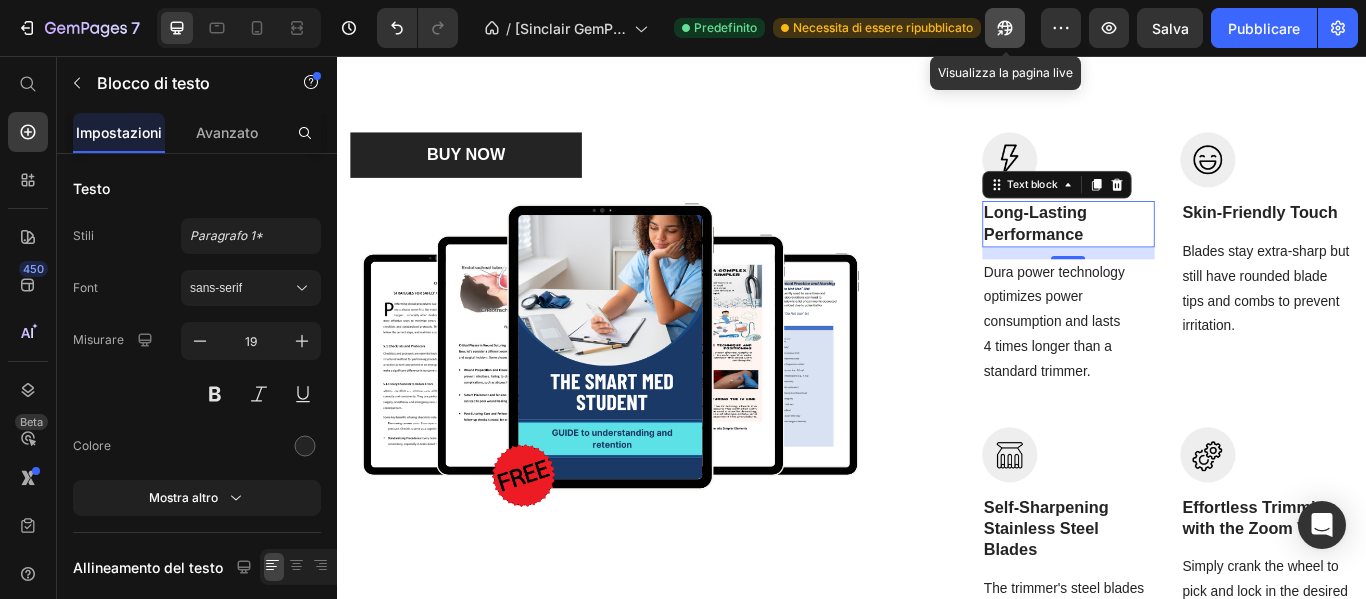 click 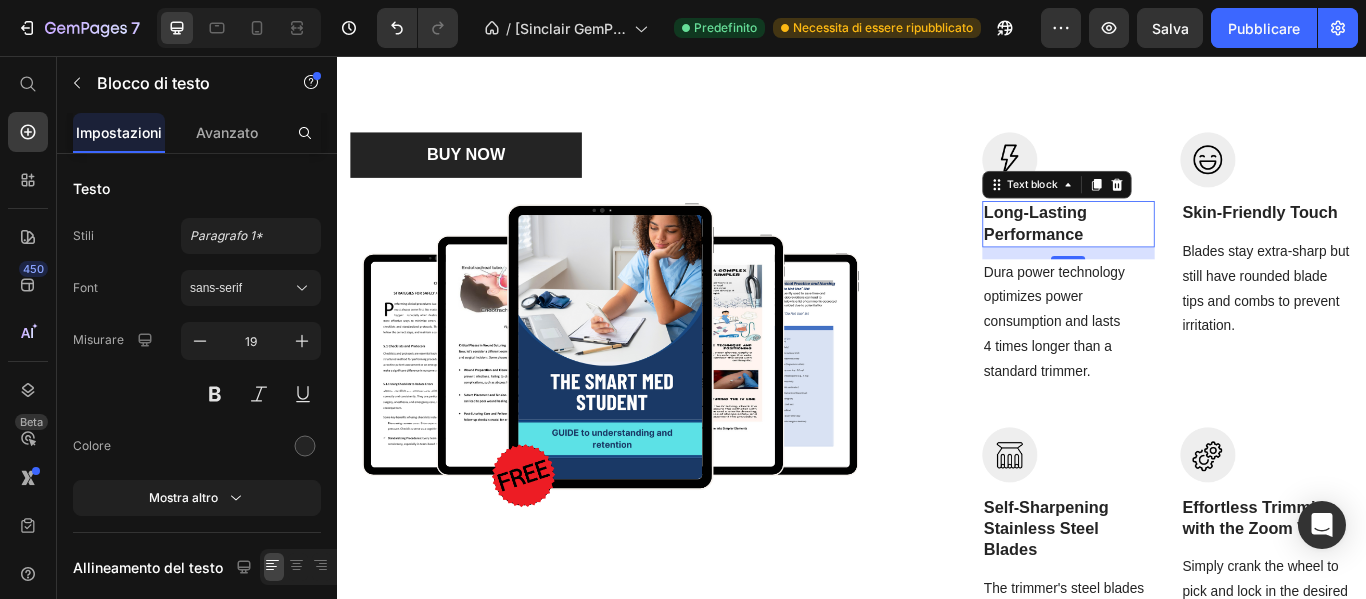 click on "Long-Lasting Performance" at bounding box center (1190, 251) 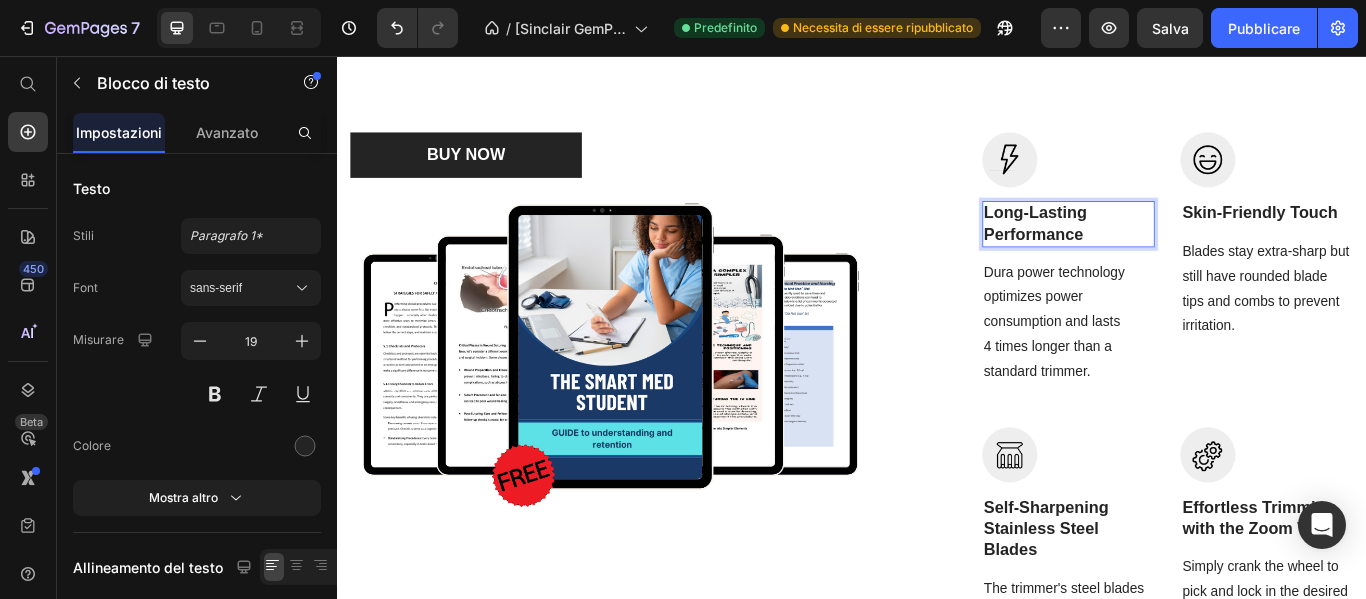 click on "Long-Lasting Performance" at bounding box center (1190, 251) 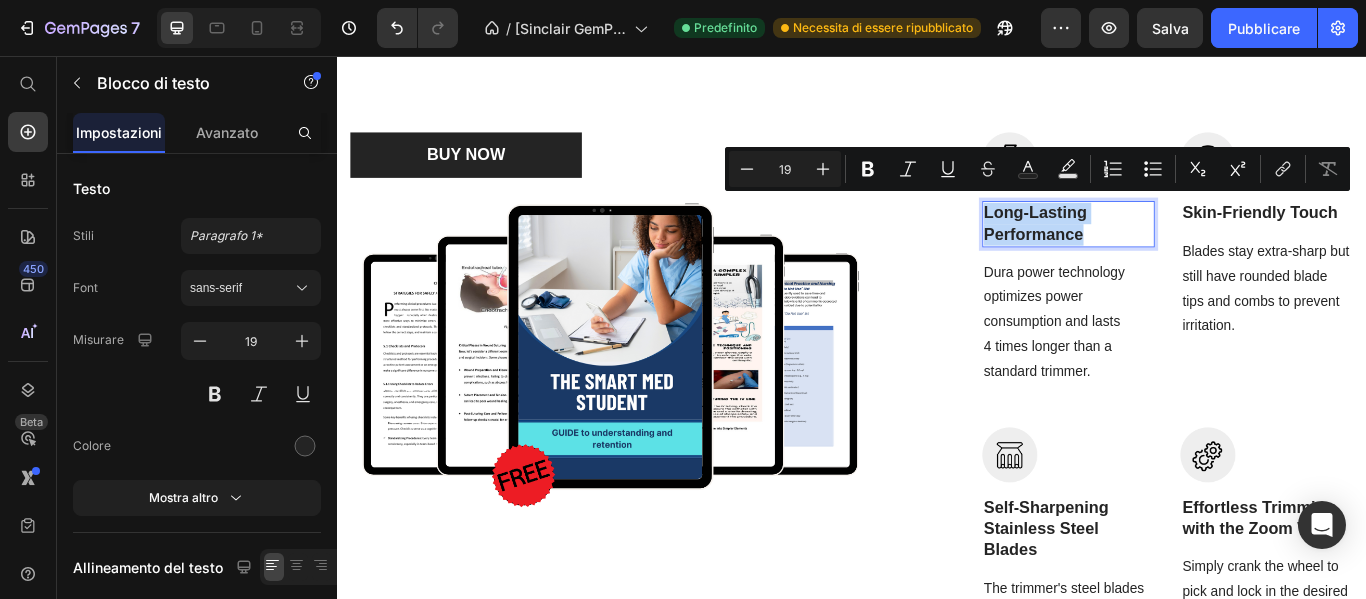 drag, startPoint x: 1206, startPoint y: 248, endPoint x: 1141, endPoint y: 248, distance: 65 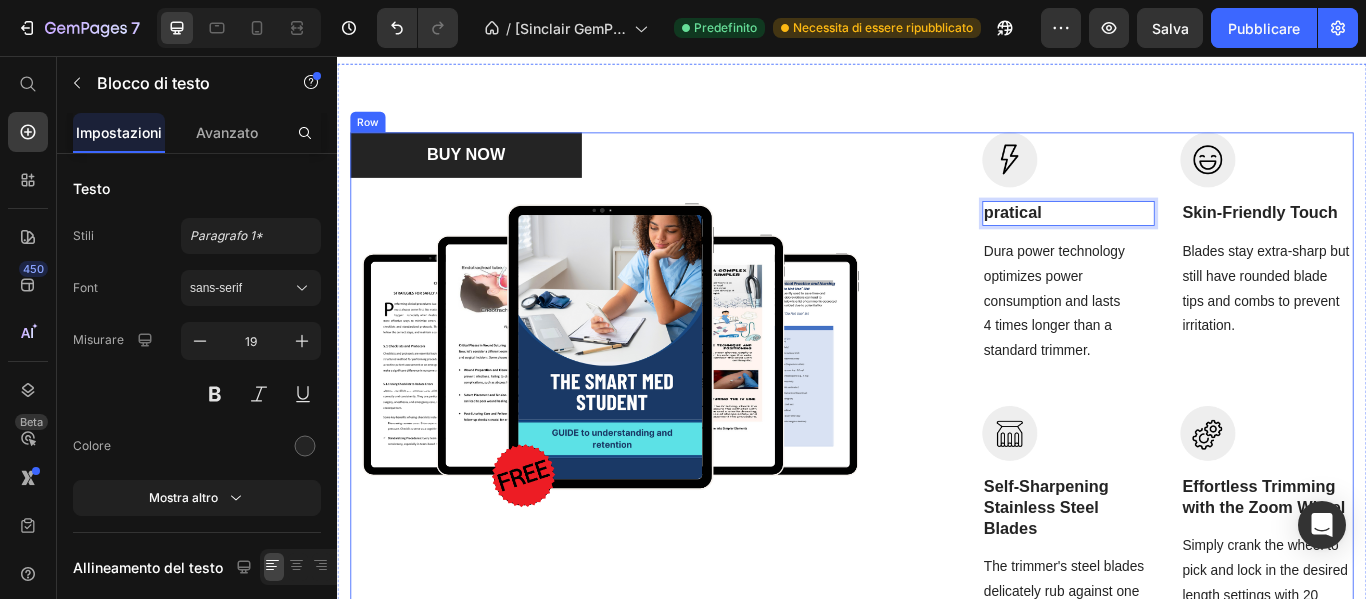 click on "BUY NOW Button Image Row Image pratical Text block   14 Dura power technology optimizes power consumption and lasts  4 times longer than a  standard trimmer. Text block Image Skin-Friendly Touch Text block Blades stay extra-sharp but still have rounded blade tips and combs to prevent irritation. Text block Row Image Self-Sharpening Stainless Steel Blades Text block The trimmer's steel blades delicately rub against one another, sharpening themselves as they trim. Text block Image Effortless Trimming with the Zoom Wheel Text block Simply crank the wheel to pick and lock in the desired length settings with 20 various length options. Text block Row Row" at bounding box center [937, 450] 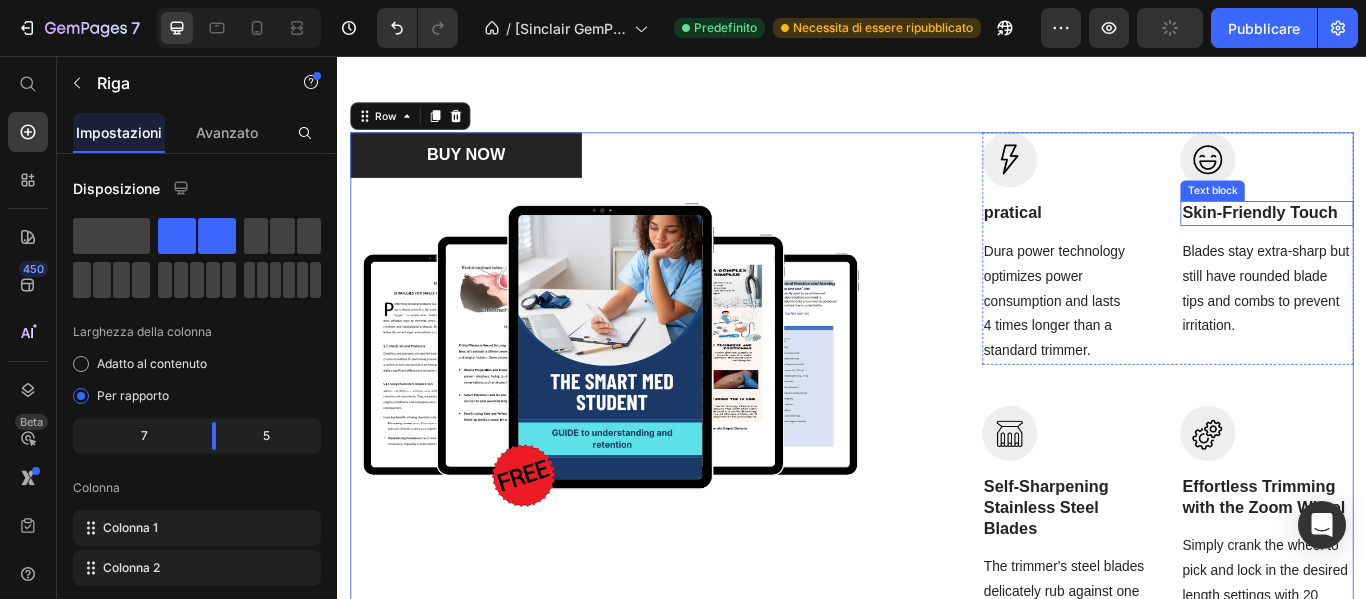 click on "Skin-Friendly Touch" at bounding box center [1421, 239] 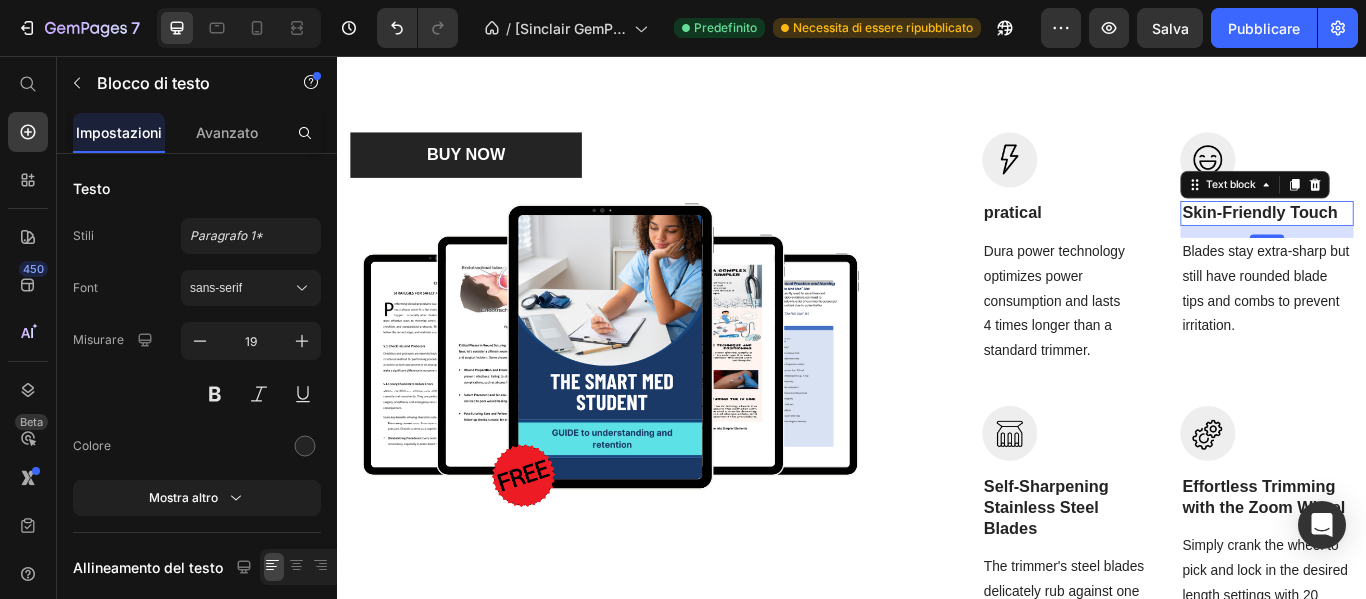 click on "Skin-Friendly Touch" at bounding box center (1421, 239) 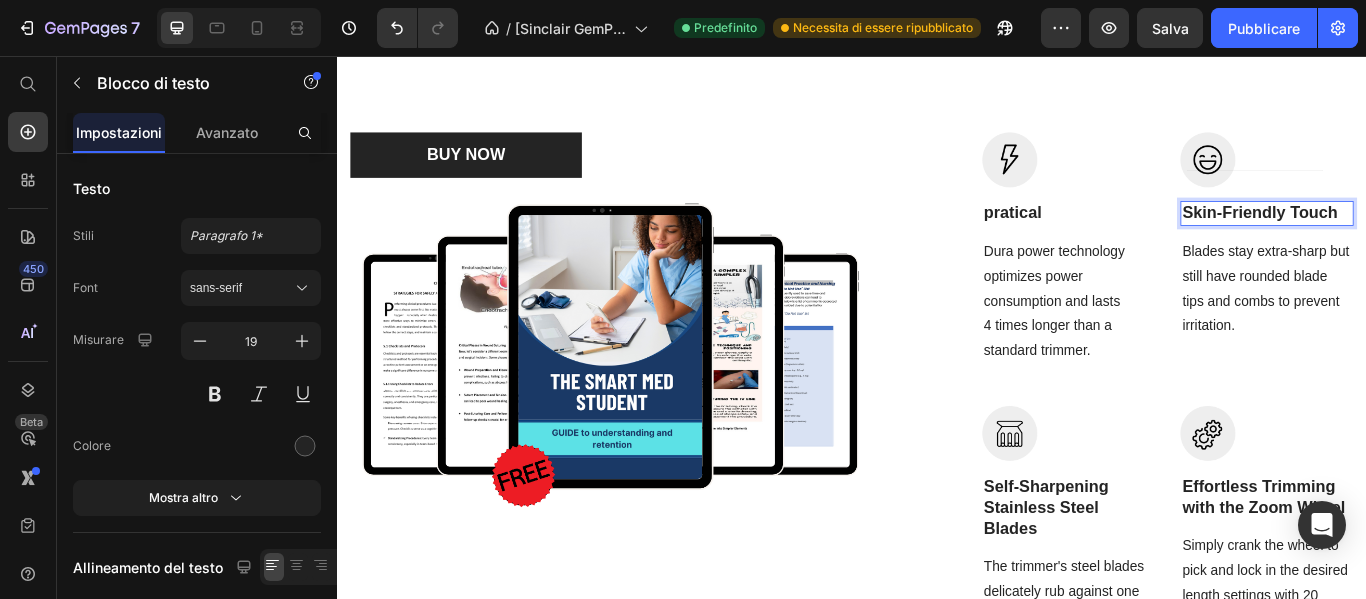 click on "Skin-Friendly Touch" at bounding box center [1421, 239] 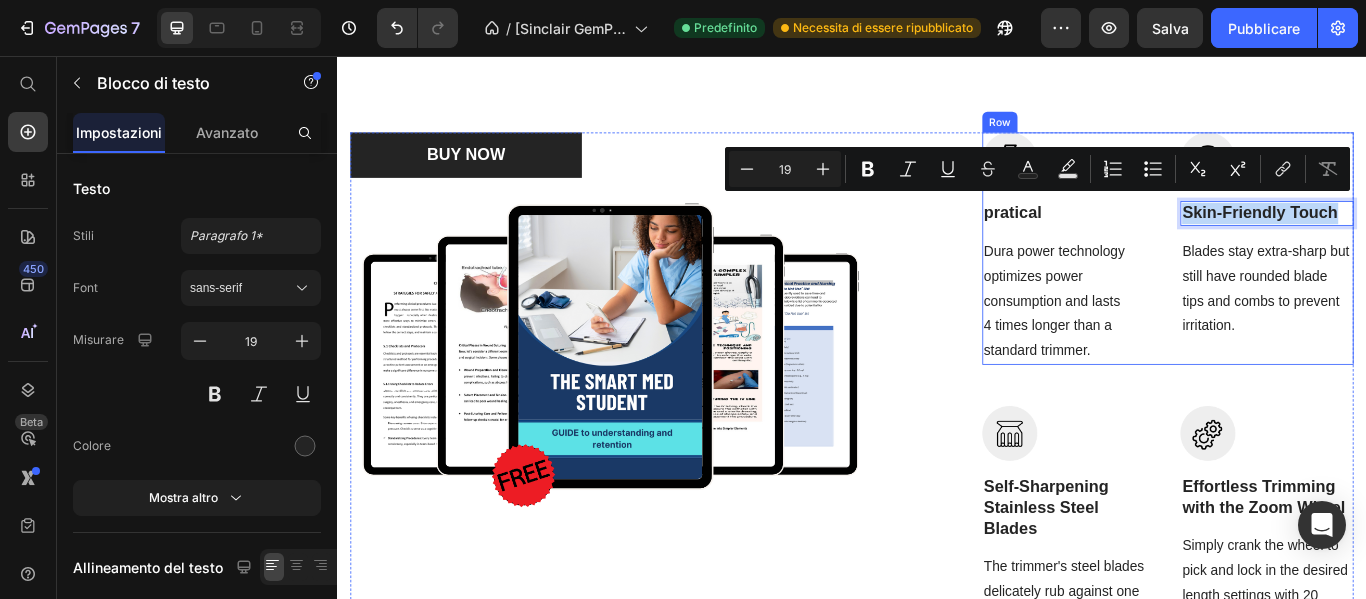 drag, startPoint x: 1490, startPoint y: 225, endPoint x: 1313, endPoint y: 248, distance: 178.4881 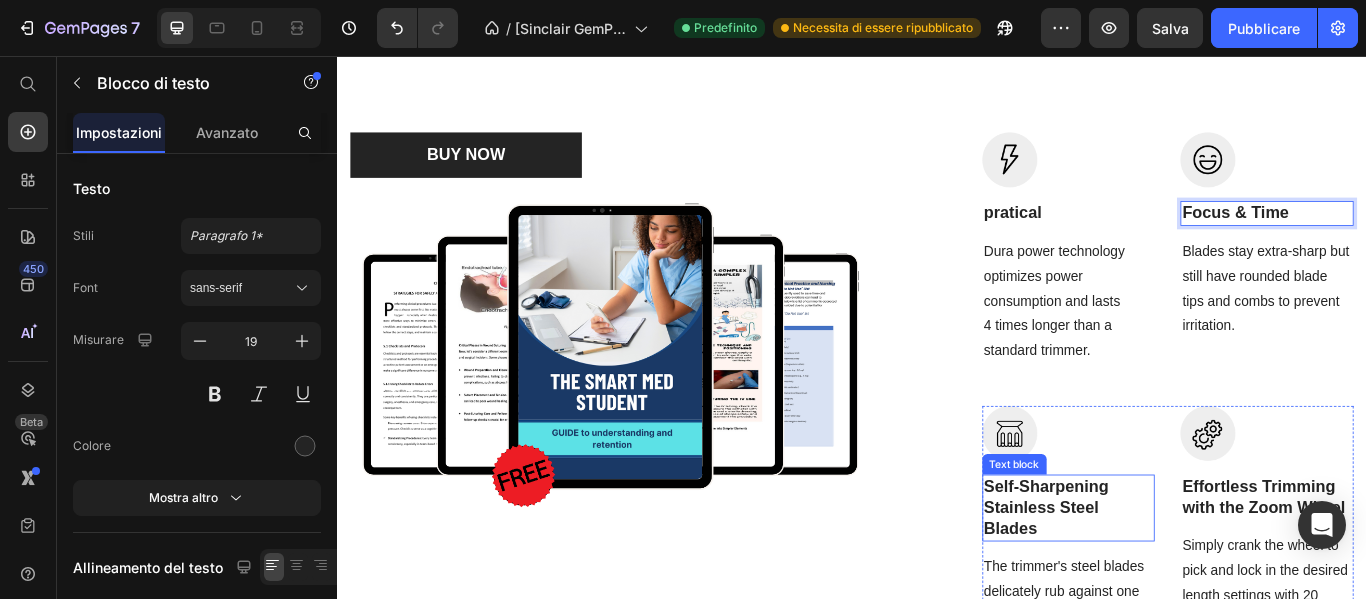 click on "Self-Sharpening Stainless Steel Blades" at bounding box center (1190, 583) 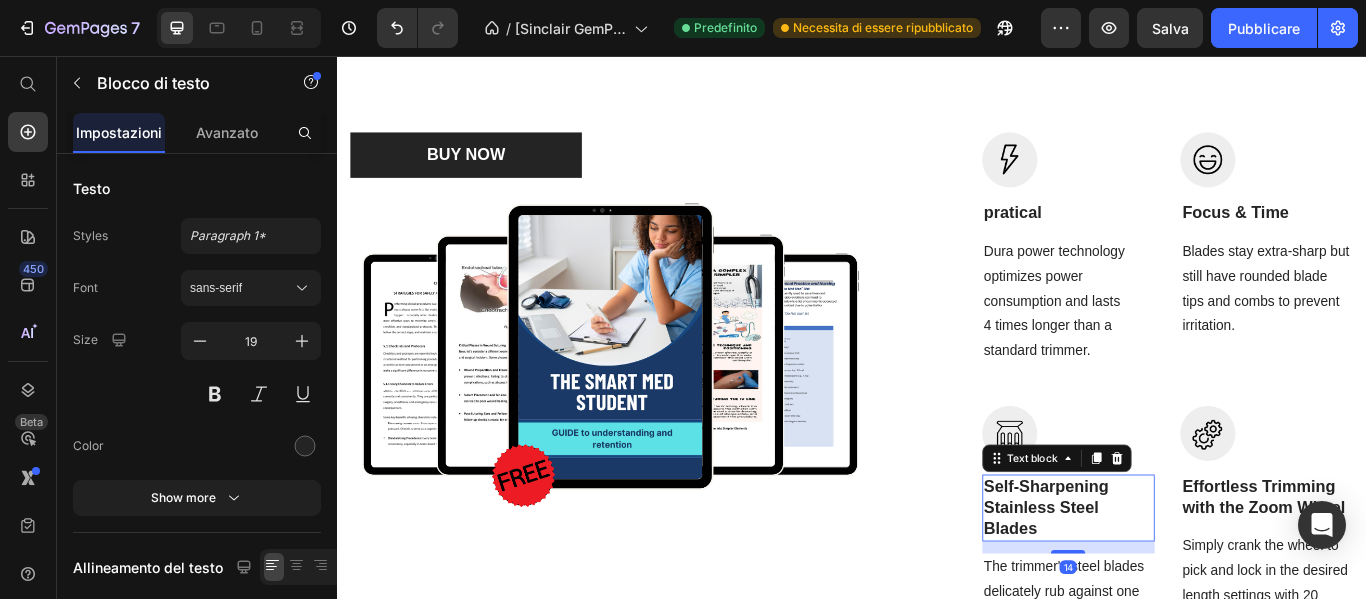 click on "Self-Sharpening Stainless Steel Blades" at bounding box center [1190, 583] 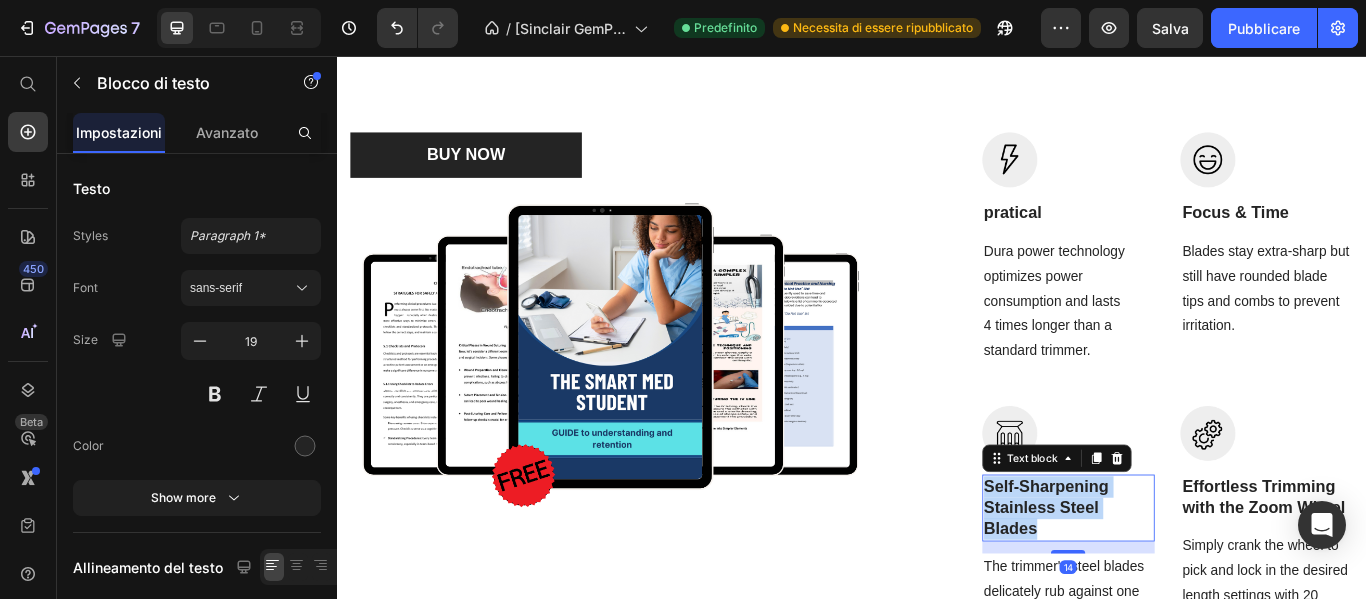 click on "Self-Sharpening Stainless Steel Blades" at bounding box center (1190, 583) 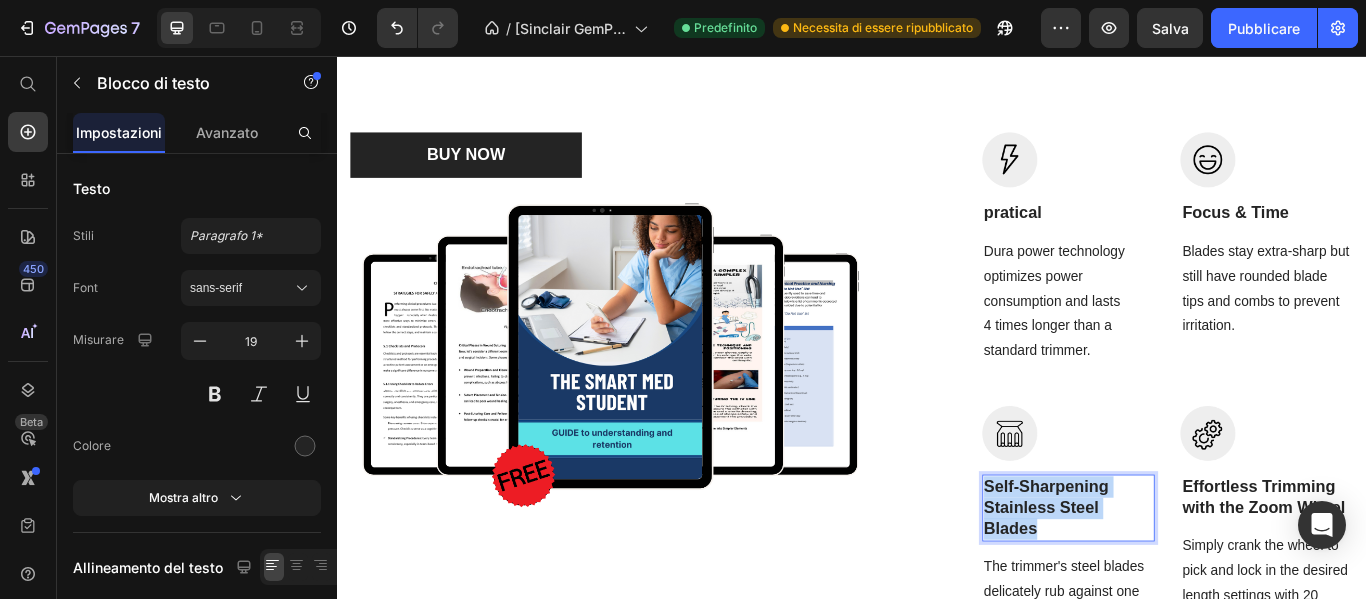 scroll, scrollTop: 5, scrollLeft: 0, axis: vertical 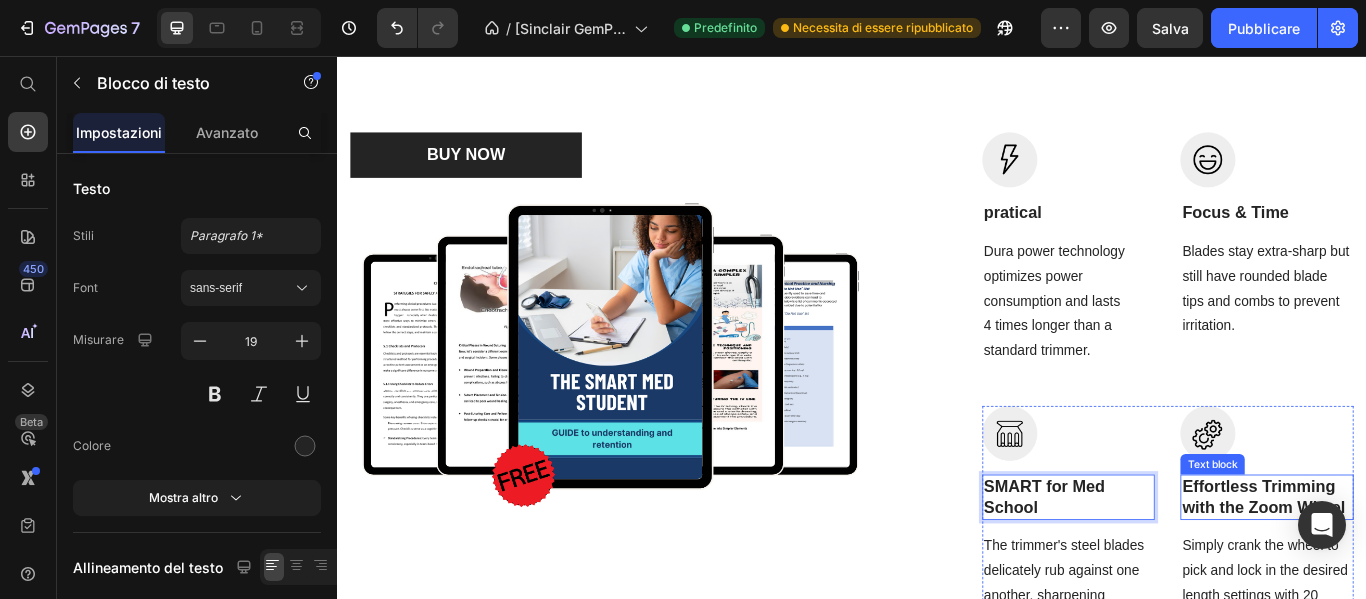click on "Effortless Trimming with the Zoom Wheel" at bounding box center (1421, 570) 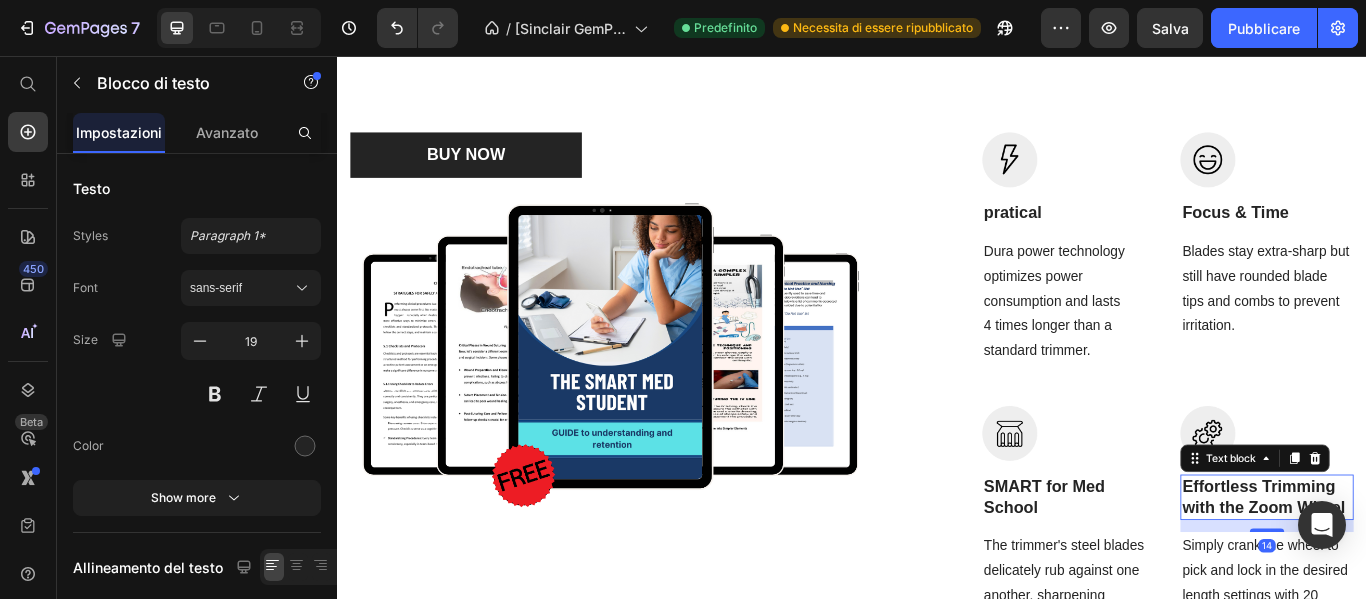click on "Effortless Trimming with the Zoom Wheel" at bounding box center (1421, 570) 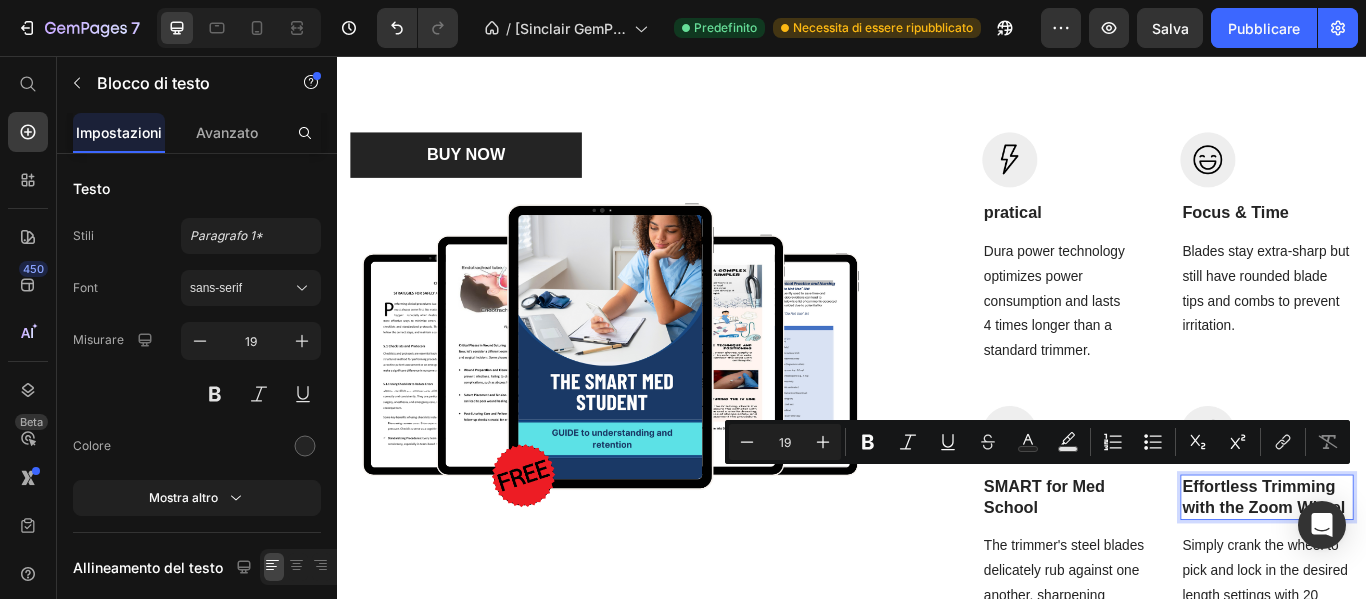 click on "Effortless Trimming with the Zoom Wheel" at bounding box center (1421, 570) 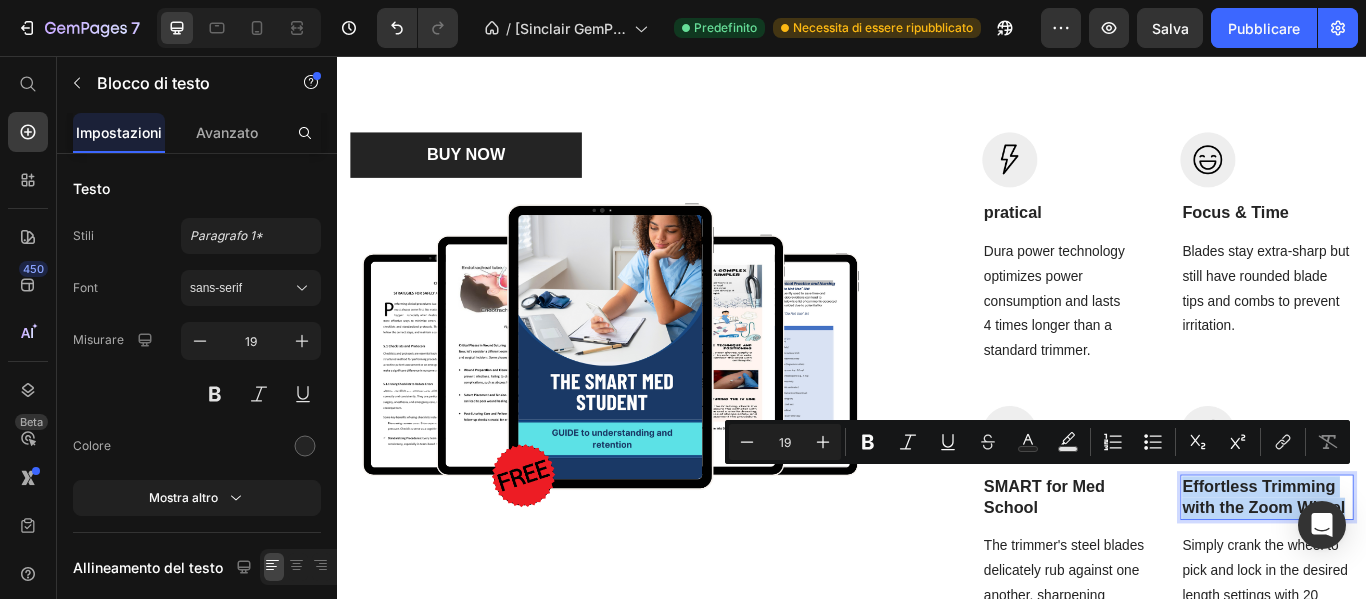 drag, startPoint x: 1496, startPoint y: 565, endPoint x: 1323, endPoint y: 556, distance: 173.23395 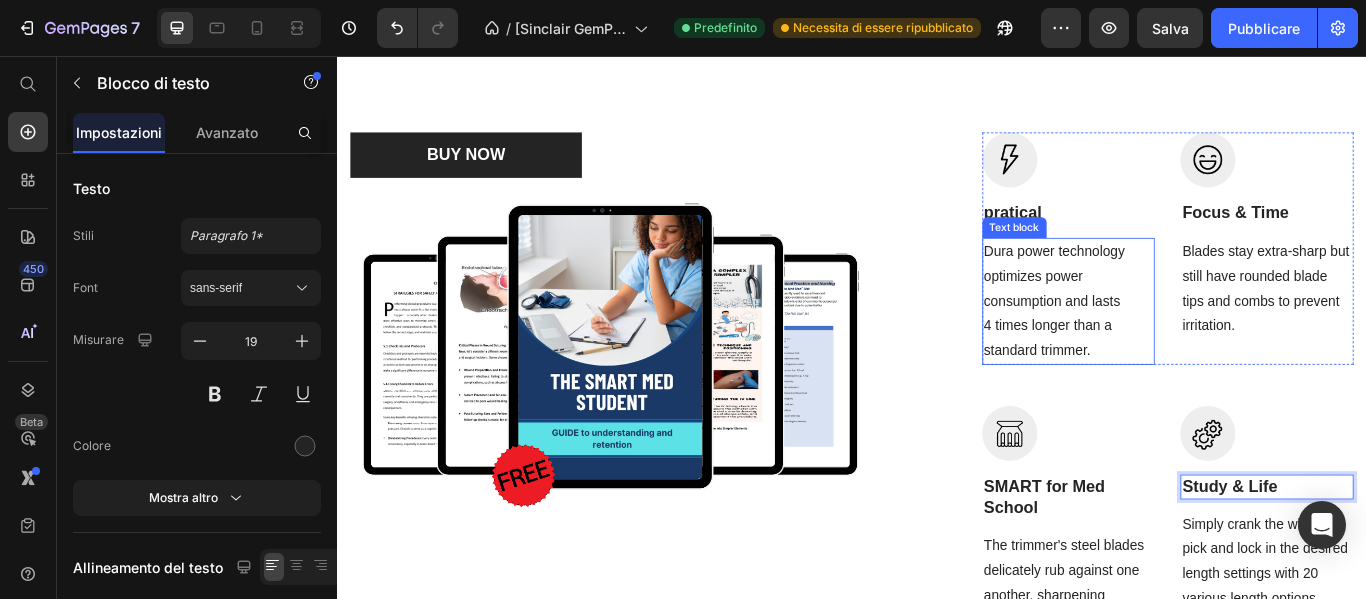 click on "Dura power technology optimizes power consumption and lasts  4 times longer than a  standard trimmer." at bounding box center [1190, 342] 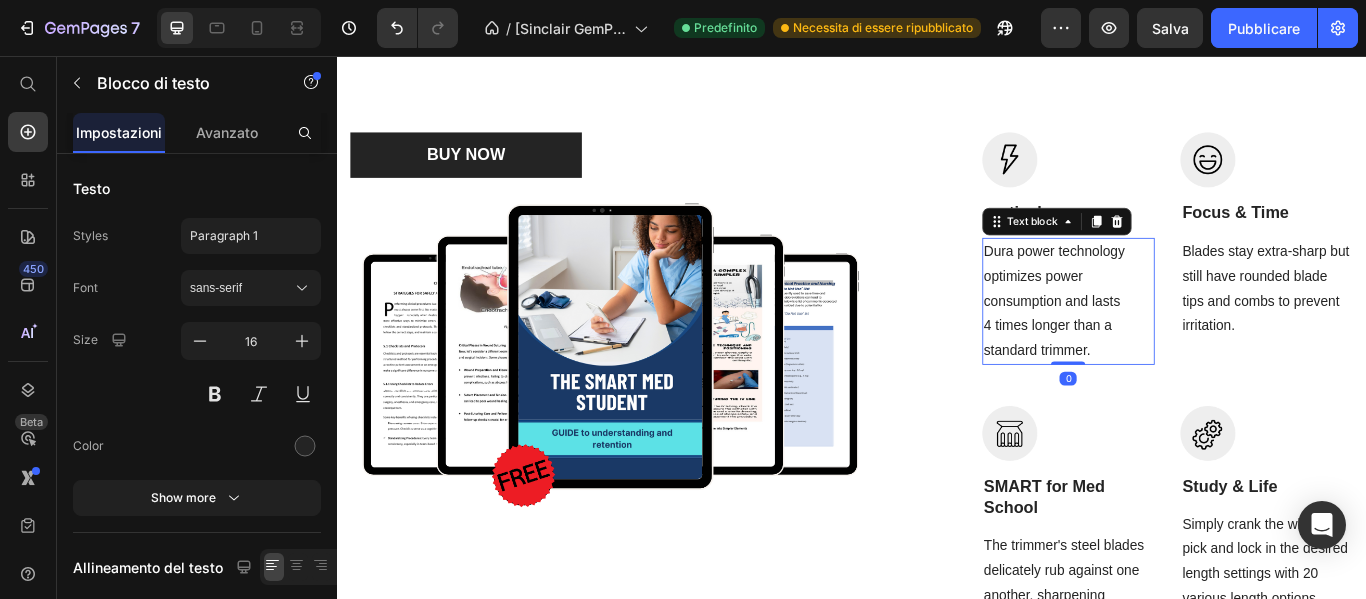 click on "Dura power technology optimizes power consumption and lasts  4 times longer than a  standard trimmer." at bounding box center [1190, 342] 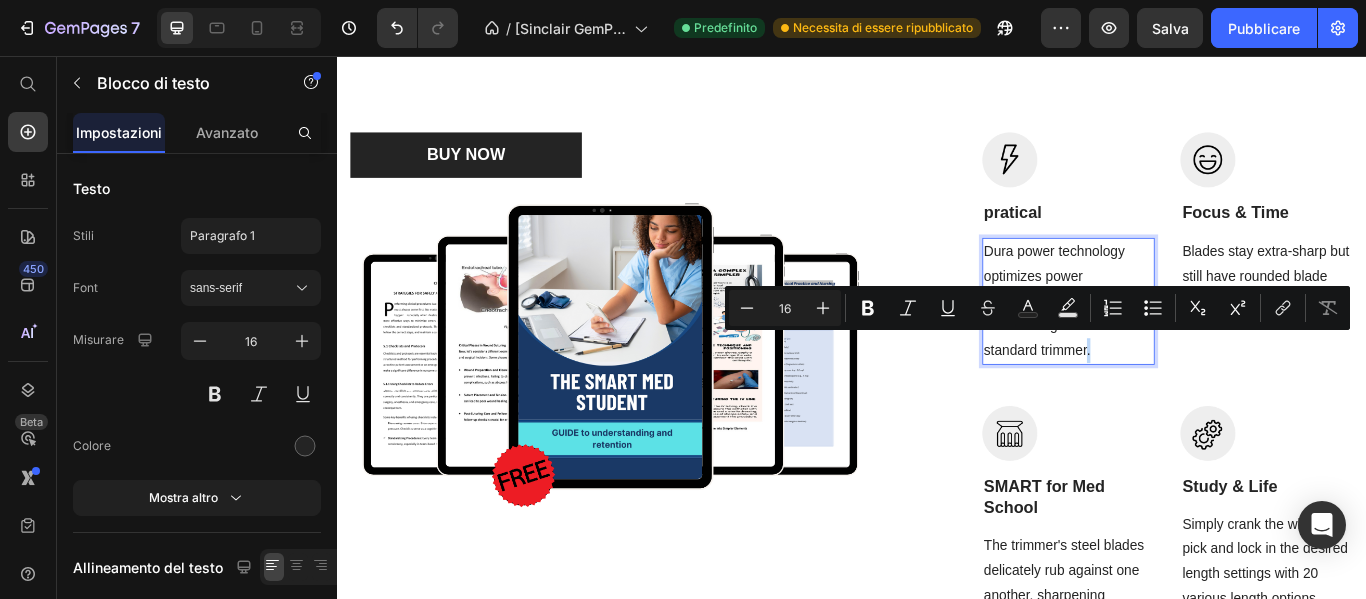 click on "Dura power technology optimizes power consumption and lasts  4 times longer than a  standard trimmer." at bounding box center [1190, 342] 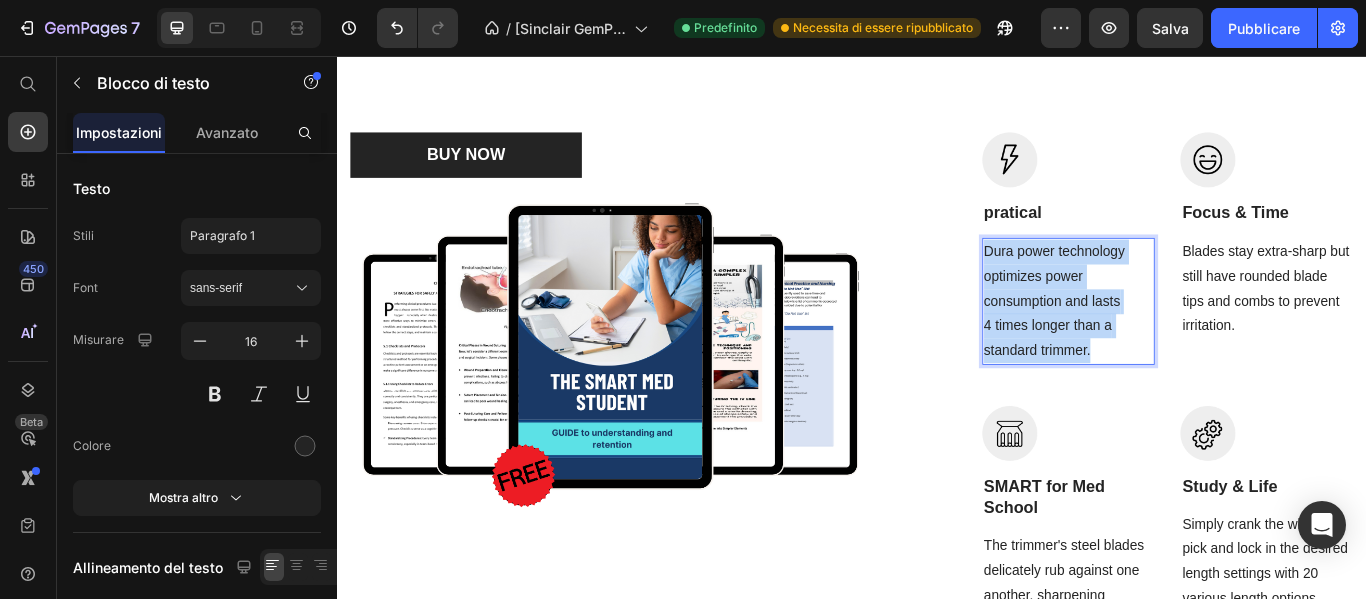 drag, startPoint x: 1213, startPoint y: 389, endPoint x: 1083, endPoint y: 272, distance: 174.89711 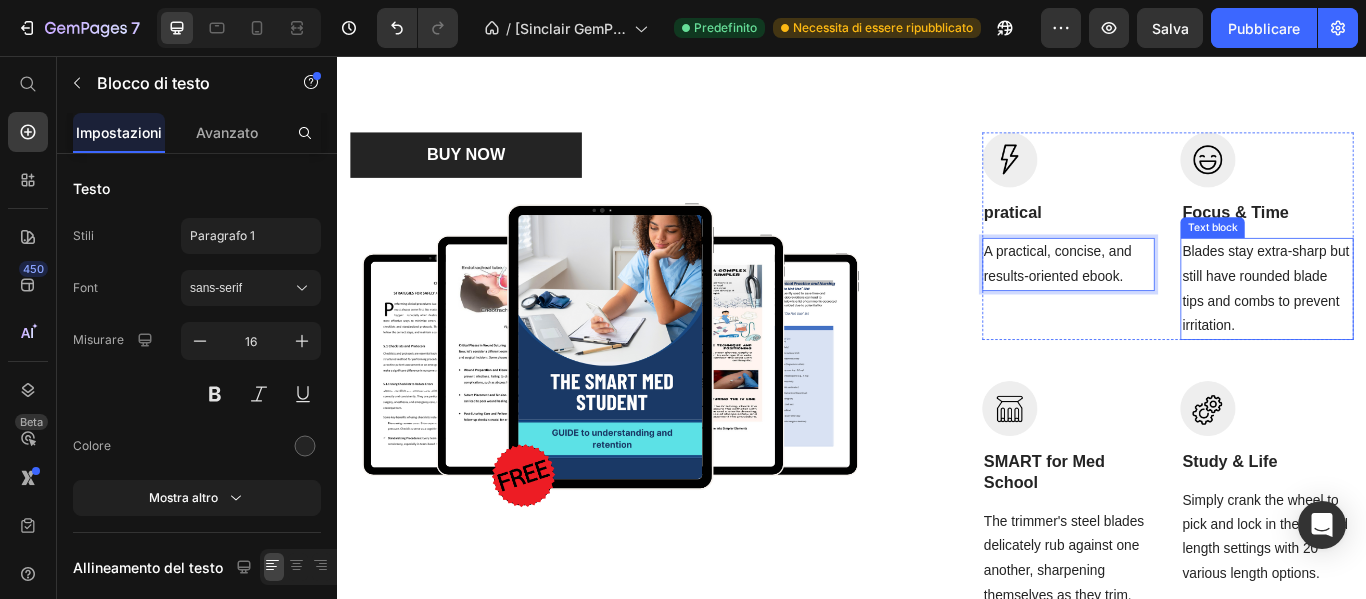 click on "Blades stay extra-sharp but still have rounded blade tips and combs to prevent irritation." at bounding box center [1421, 327] 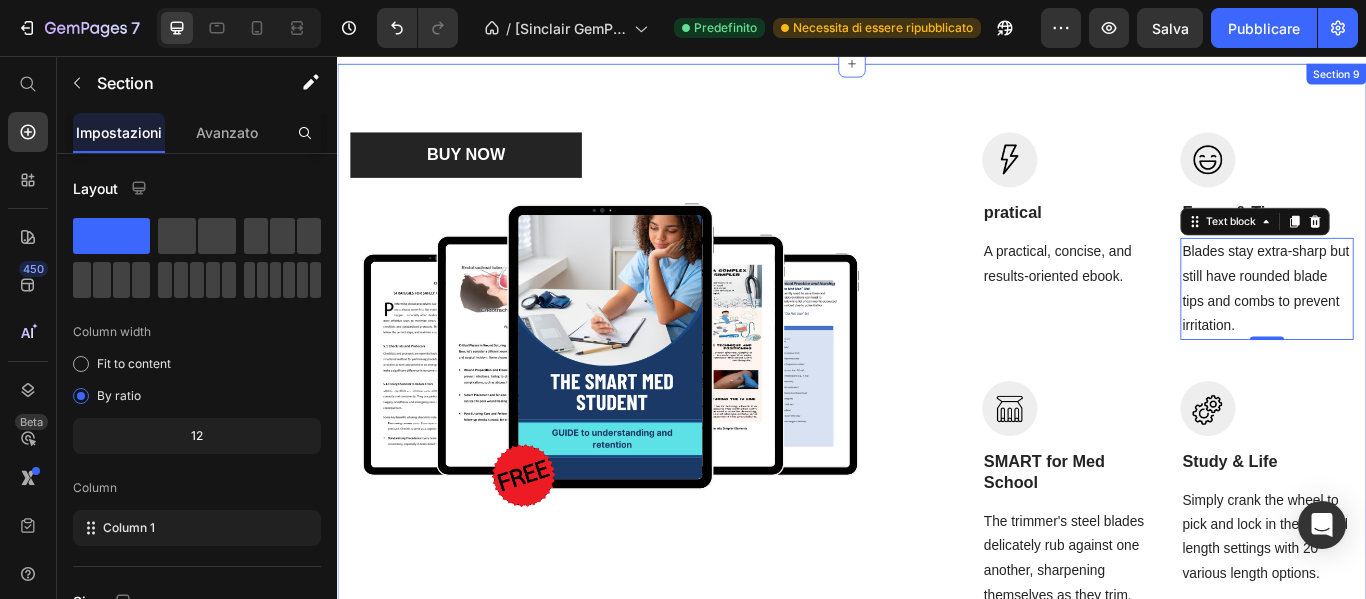 click on "BUY NOW Button Image Row Image pratical Text block A practical, concise, and results-oriented ebook. Text block Image Focus & Time Text block Blades stay extra-sharp but still have rounded blade tips and combs to prevent irritation. Text block   0 Row Image SMART for Med School Text block The trimmer's steel blades delicately rub against one another, sharpening themselves as they trim. Text block Image Study & Life Text block Simply crank the wheel to pick and lock in the desired length settings with 20 various length options. Text block Row Row Section 9" at bounding box center [937, 423] 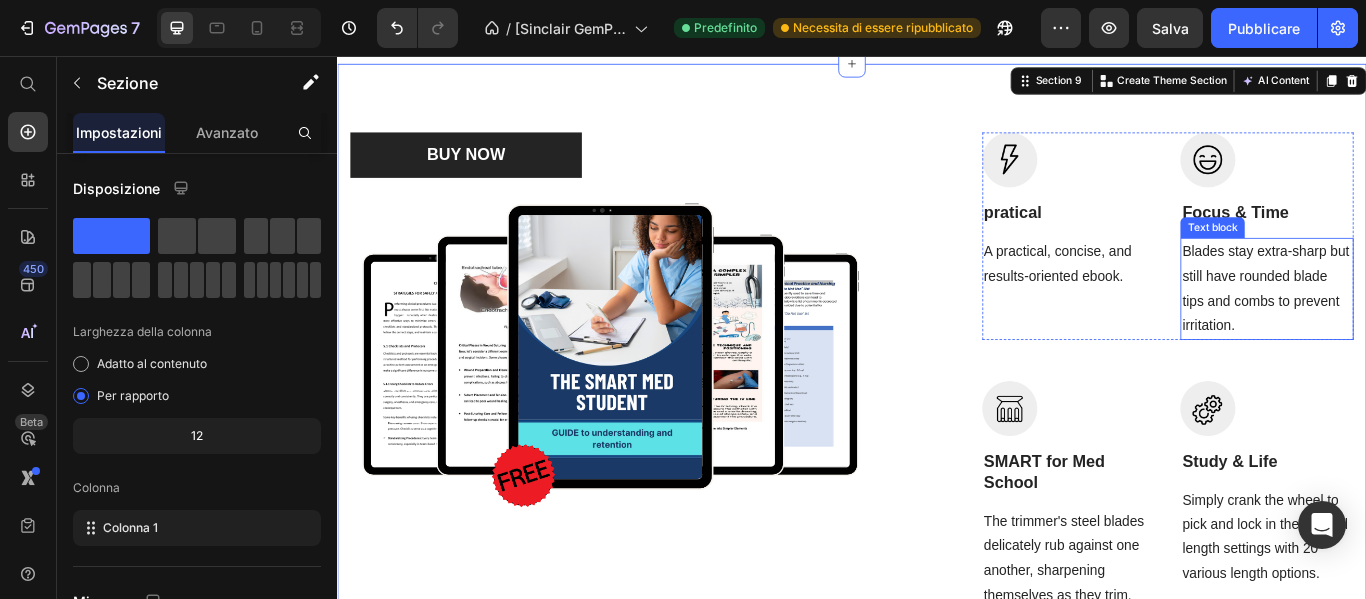 click on "Blades stay extra-sharp but still have rounded blade tips and combs to prevent irritation." at bounding box center [1421, 327] 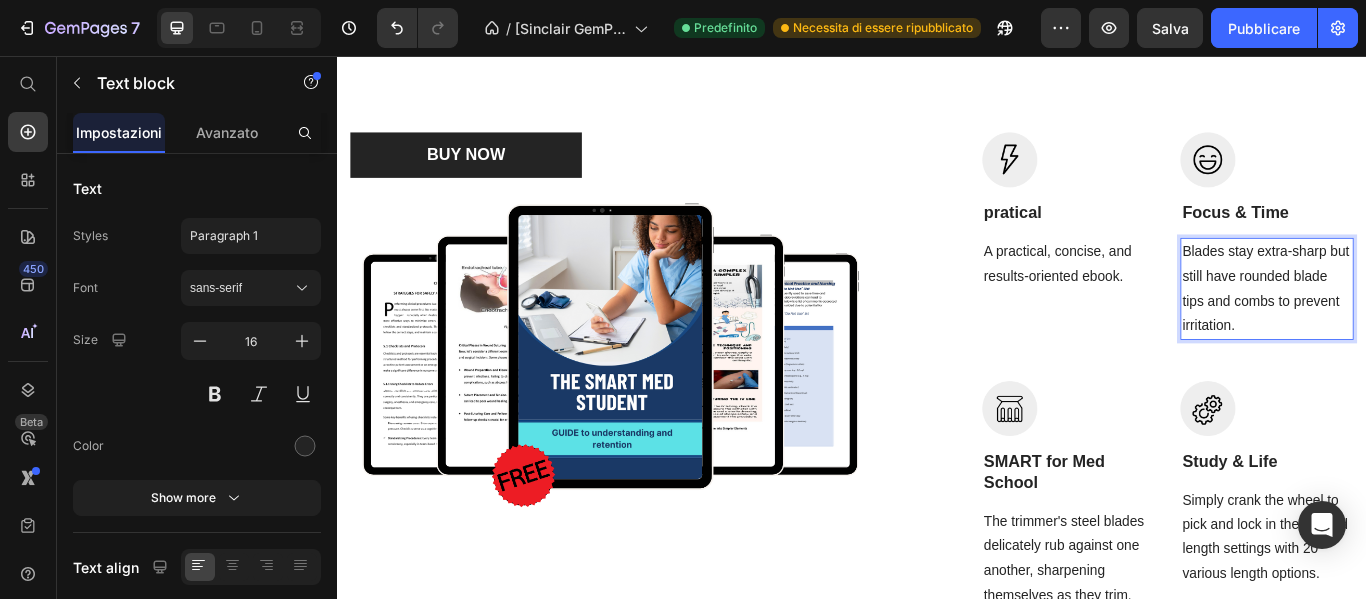 click on "Blades stay extra-sharp but still have rounded blade tips and combs to prevent irritation." at bounding box center (1421, 327) 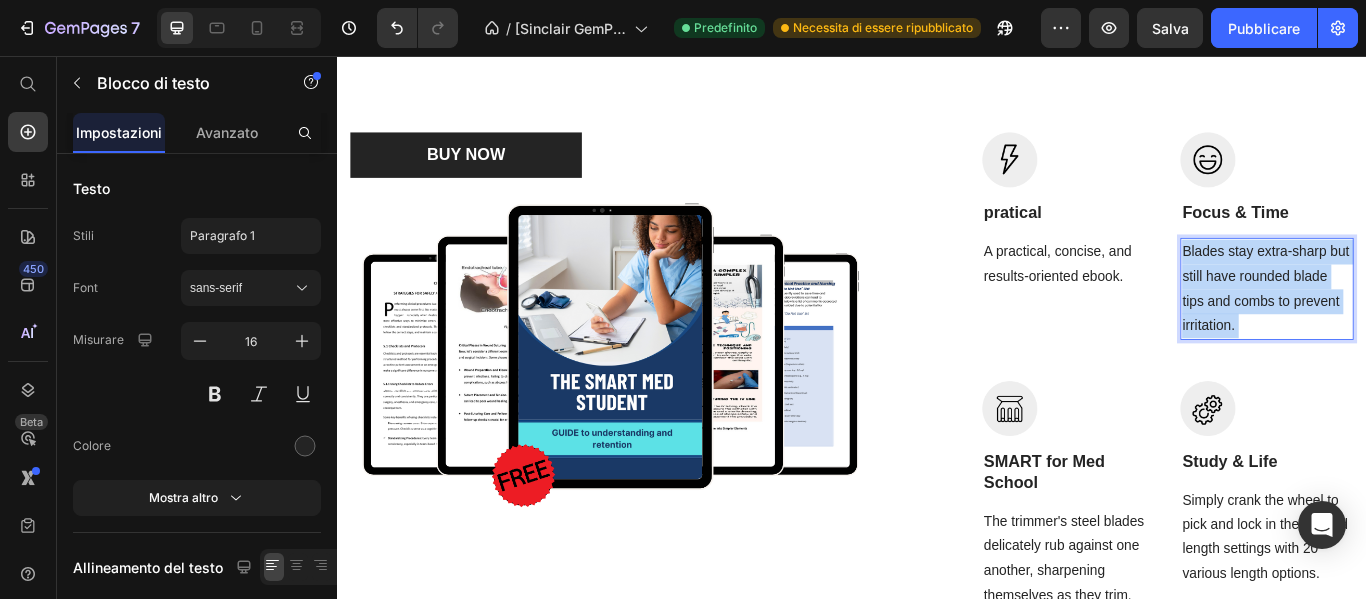 drag, startPoint x: 1436, startPoint y: 361, endPoint x: 1342, endPoint y: 353, distance: 94.33981 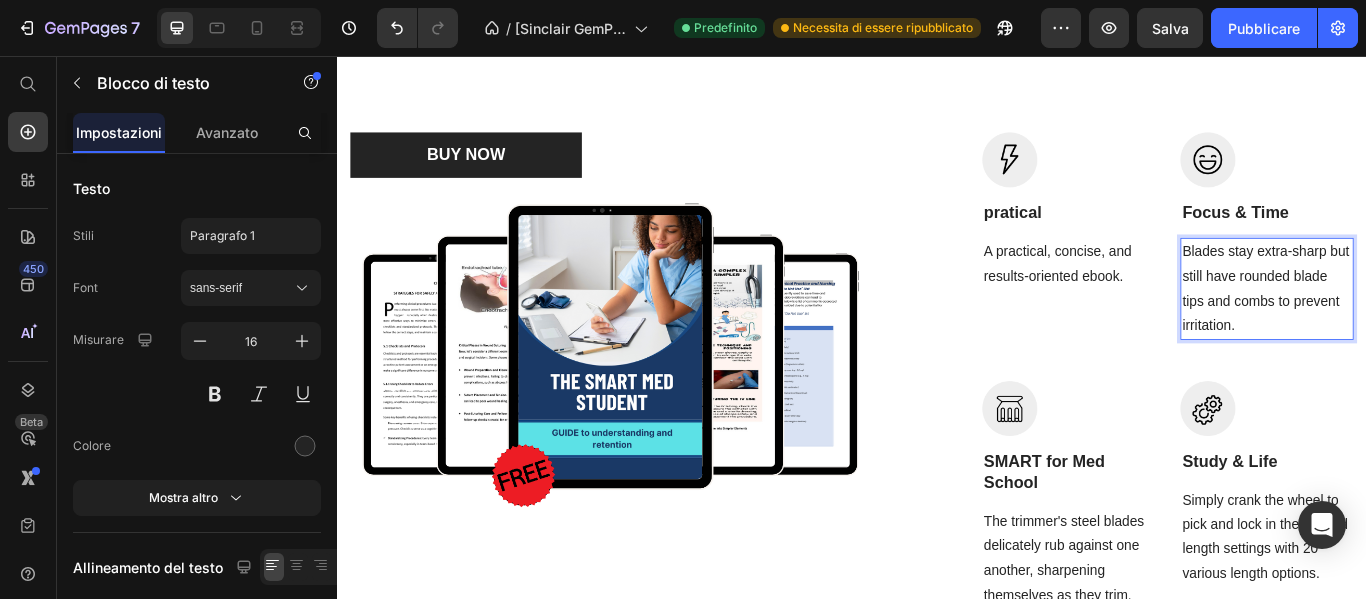 click on "Blades stay extra-sharp but still have rounded blade tips and combs to prevent irritation." at bounding box center (1421, 327) 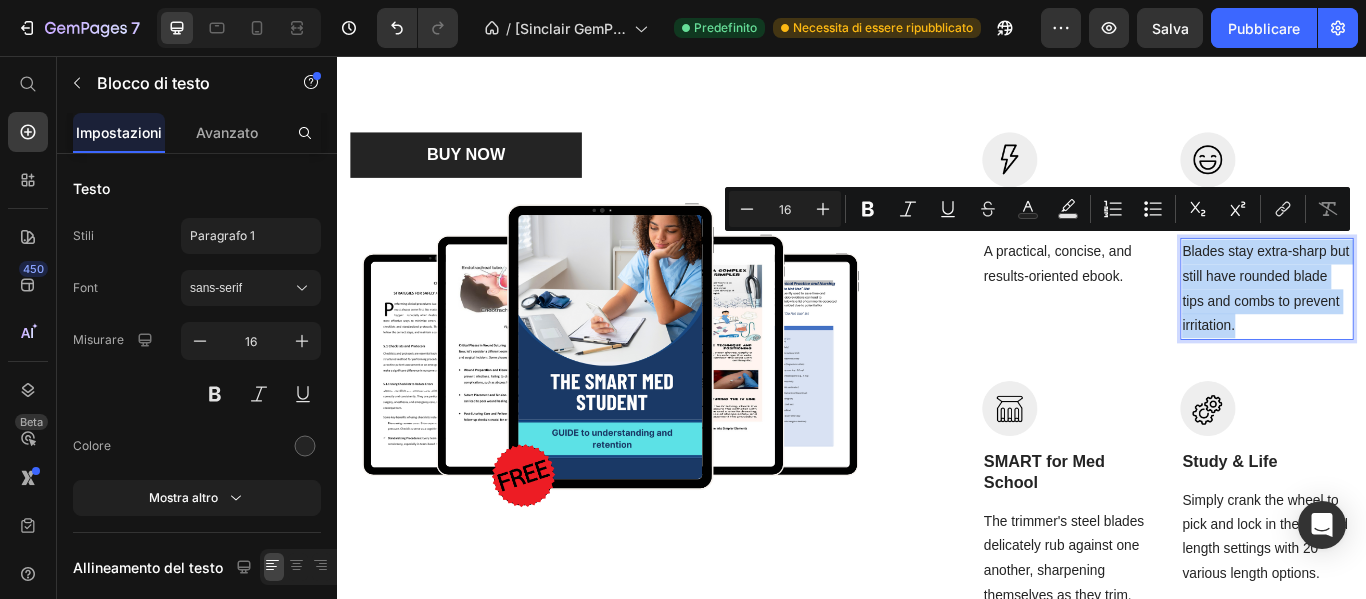 drag, startPoint x: 1442, startPoint y: 353, endPoint x: 1316, endPoint y: 271, distance: 150.33296 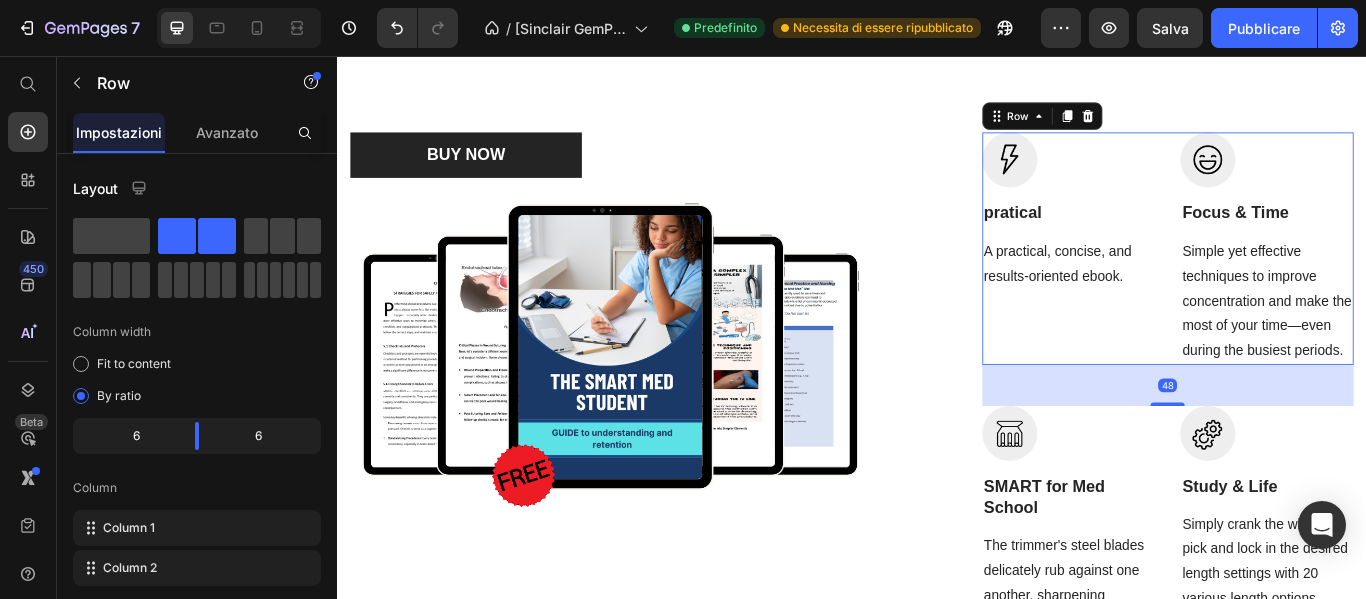 click on "Image pratical Text block A practical, concise, and results-oriented ebook. Text block" at bounding box center [1190, 280] 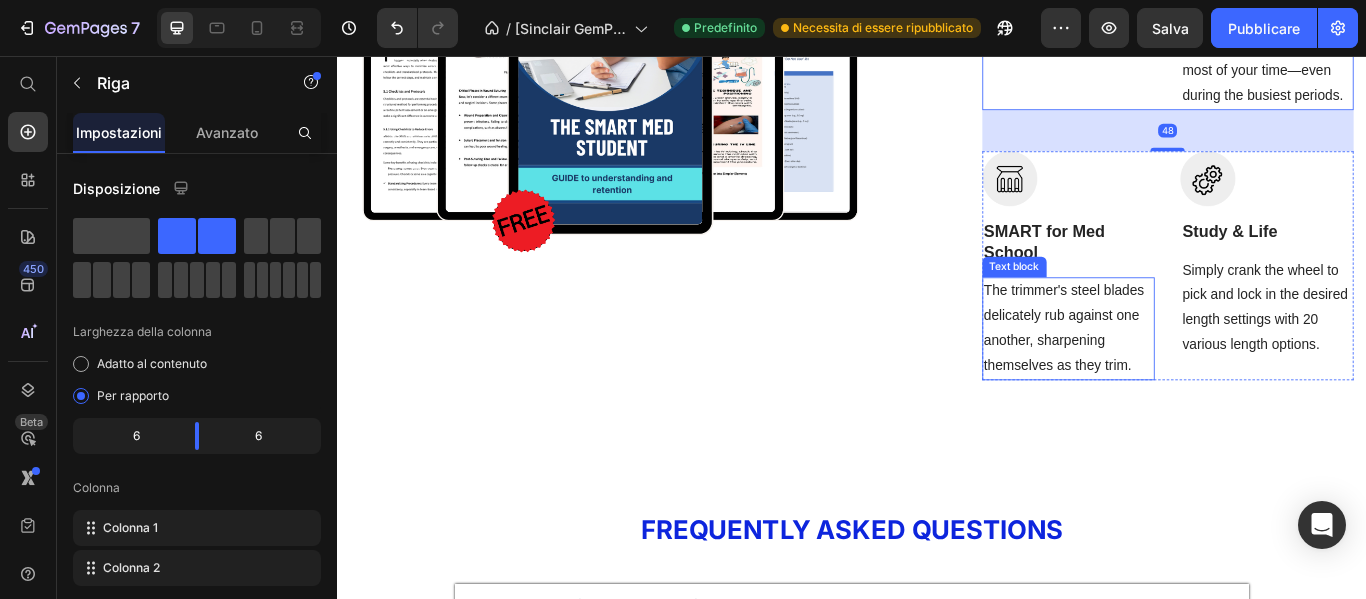 scroll, scrollTop: 6867, scrollLeft: 0, axis: vertical 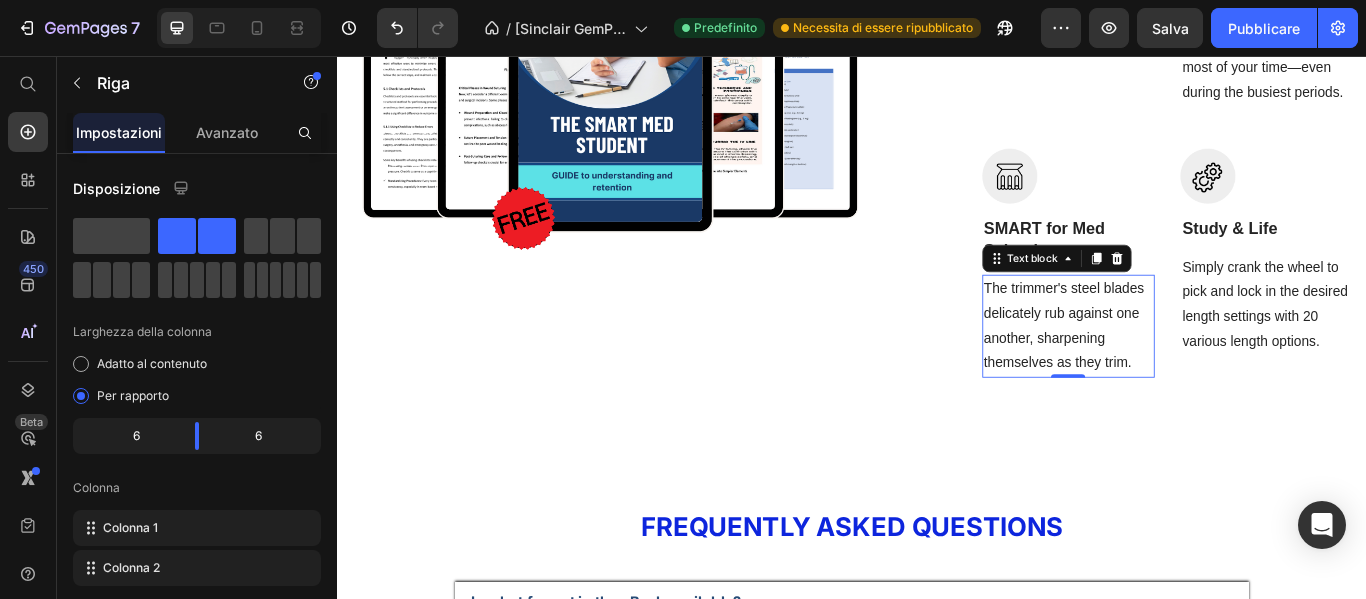 click on "The trimmer's steel blades delicately rub against one another, sharpening themselves as they trim." at bounding box center (1190, 370) 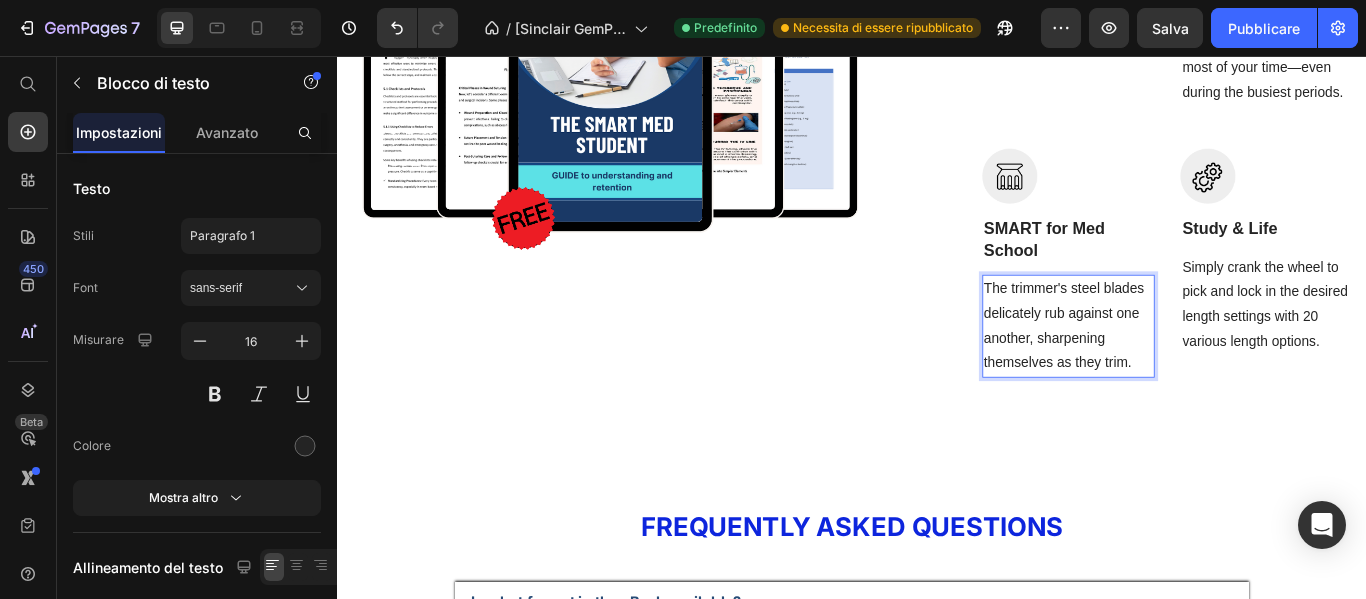 click on "The trimmer's steel blades delicately rub against one another, sharpening themselves as they trim." at bounding box center (1190, 370) 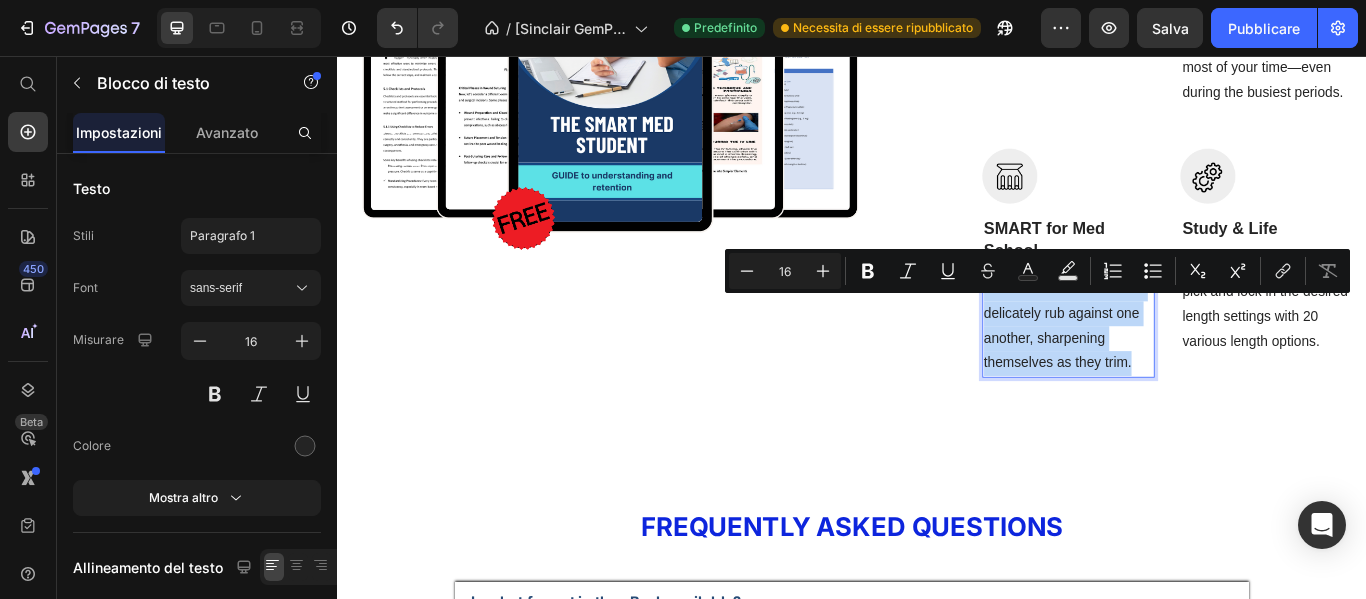 drag, startPoint x: 1253, startPoint y: 434, endPoint x: 1096, endPoint y: 356, distance: 175.3083 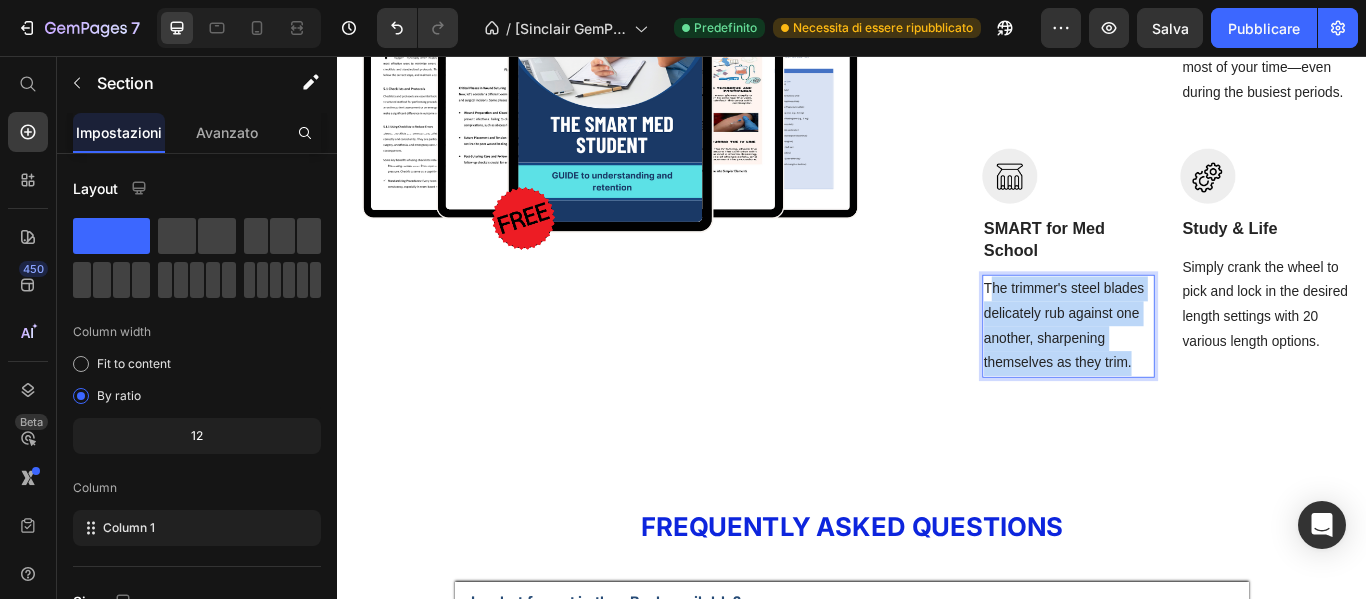 drag, startPoint x: 1131, startPoint y: 368, endPoint x: 1332, endPoint y: 550, distance: 271.15494 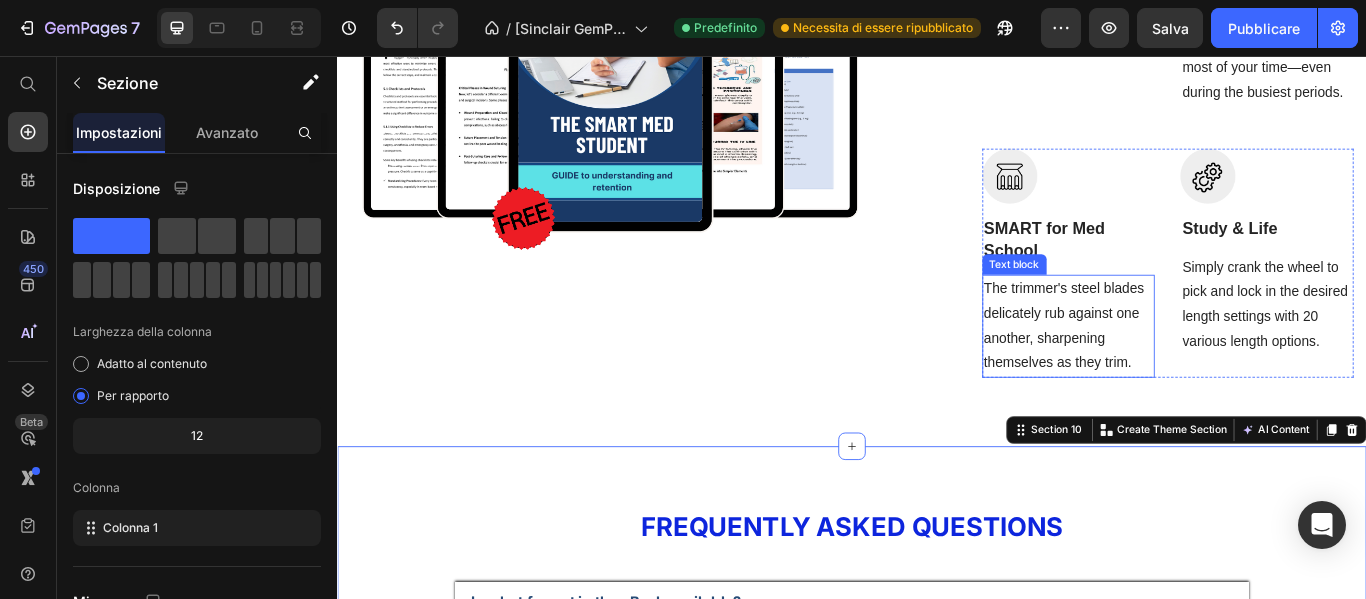click on "The trimmer's steel blades delicately rub against one another, sharpening themselves as they trim." at bounding box center (1190, 370) 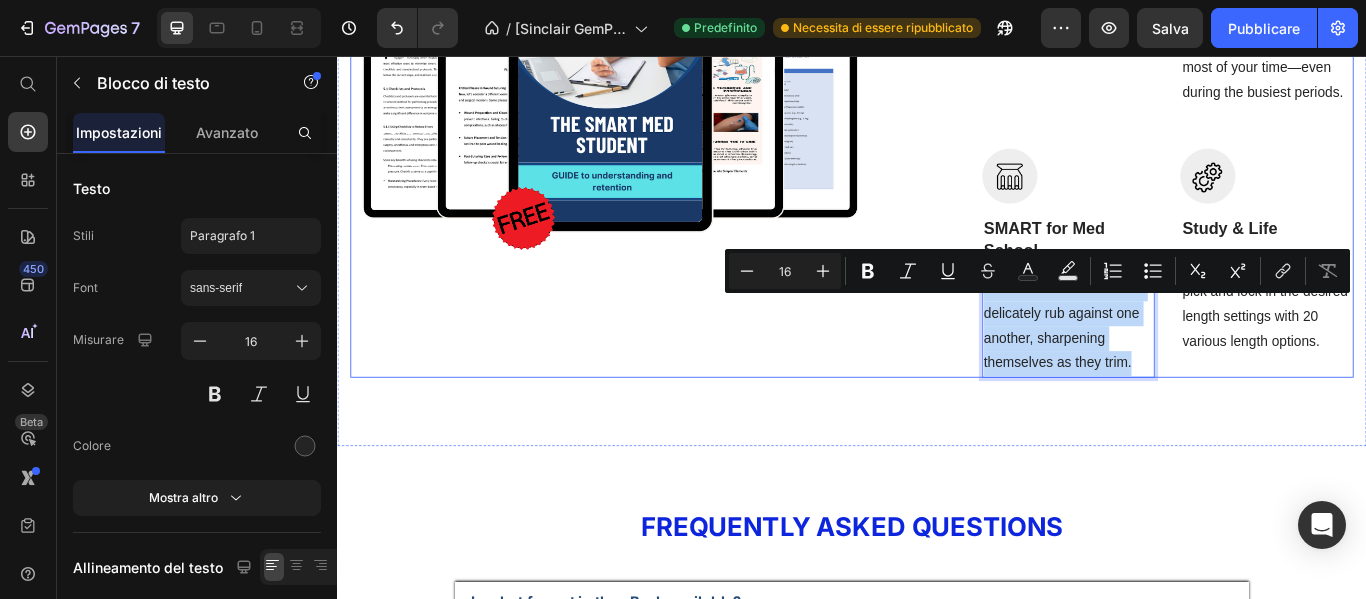 drag, startPoint x: 1259, startPoint y: 430, endPoint x: 1078, endPoint y: 338, distance: 203.0394 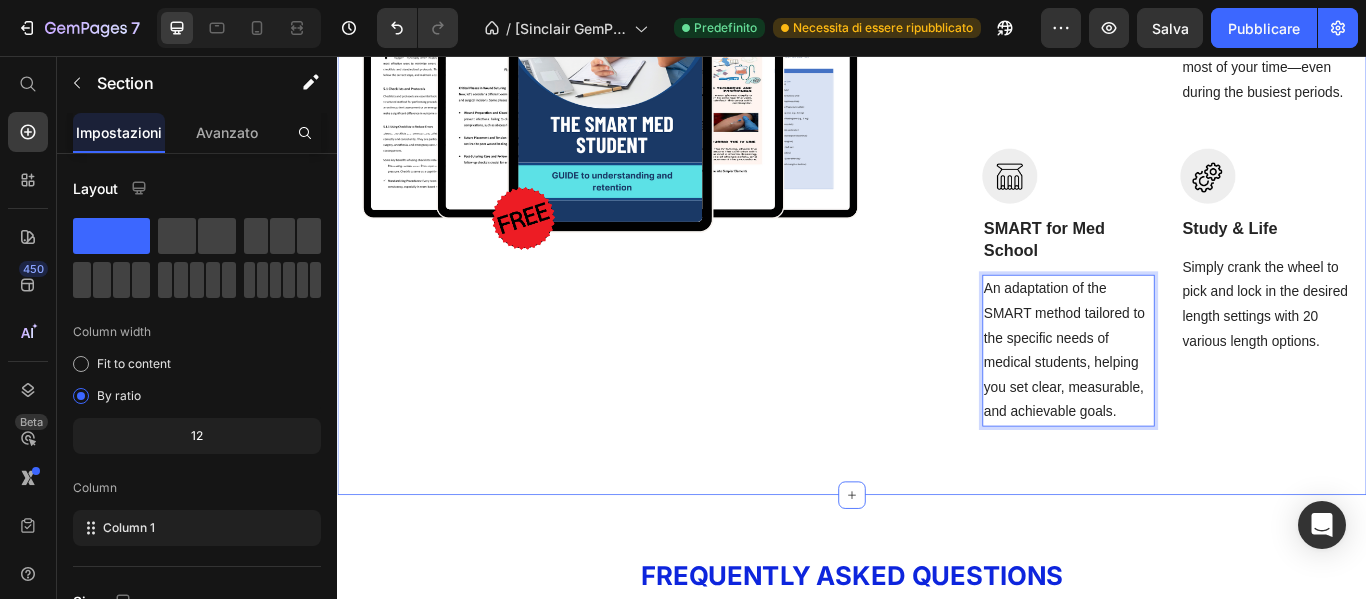 click on "BUY NOW Button Image Row Image pratical Text block A practical, concise, and results-oriented ebook. Text block Image Focus & Time Text block Simple yet effective techniques to improve concentration and make the most of your time—even during the busiest periods. Text block Row Image SMART for Med School Text block An adaptation of the SMART method tailored to the specific needs of medical students, helping you set clear, measurable, and achievable goals. Text block   0 Image Study & Life Text block Simply crank the wheel to pick and lock in the desired length settings with 20 various length options. Text block Row Row Section 9" at bounding box center (937, 166) 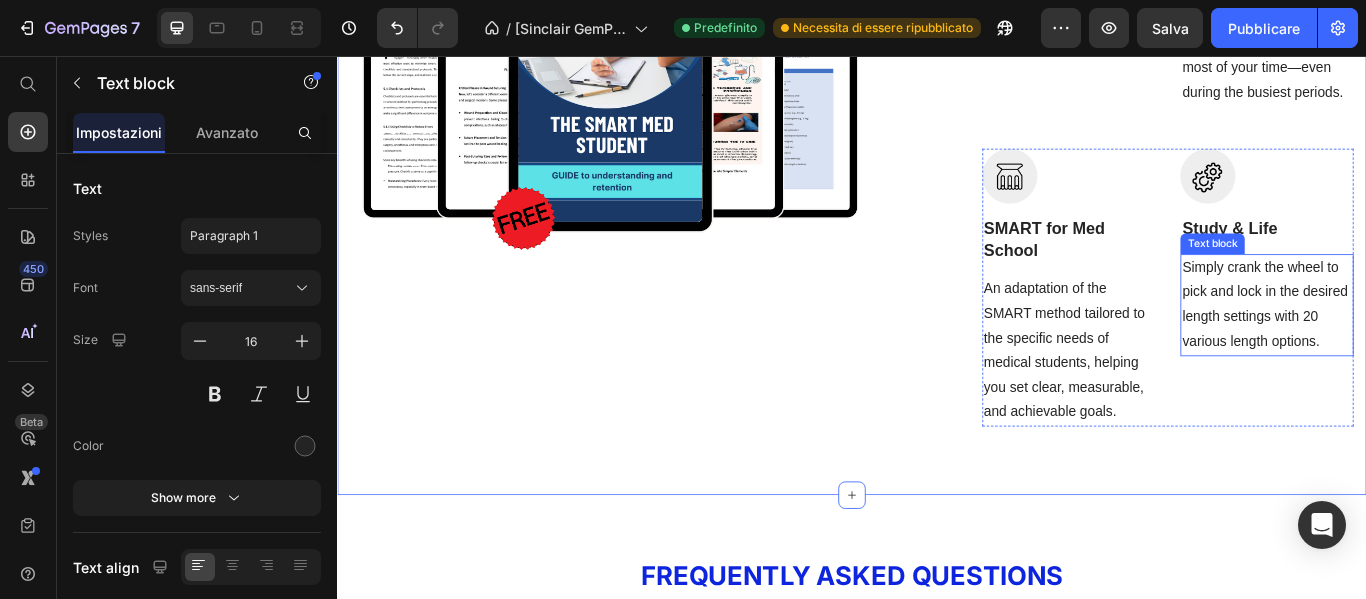 click on "Simply crank the wheel to pick and lock in the desired length settings with 20 various length options." at bounding box center [1421, 346] 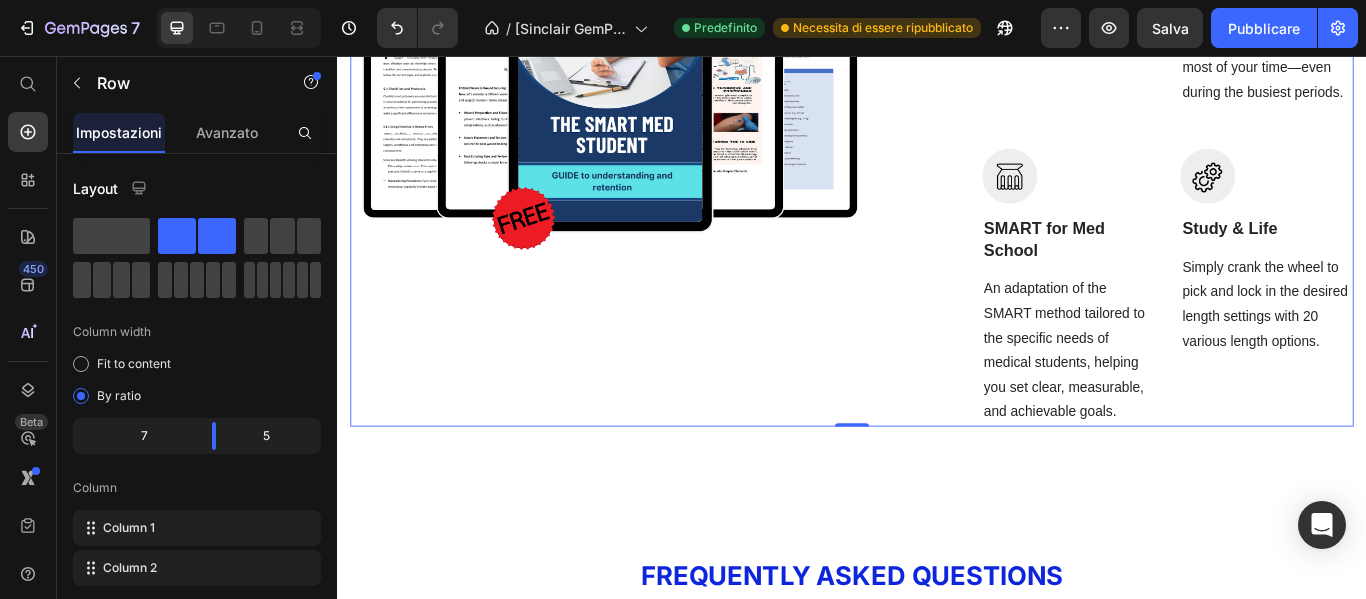click on "BUY NOW Button Image Row Image pratical Text block A practical, concise, and results-oriented ebook. Text block Image Focus & Time Text block Simple yet effective techniques to improve concentration and make the most of your time—even during the busiest periods. Text block Row Image SMART for Med School Text block An adaptation of the SMART method tailored to the specific needs of medical students, helping you set clear, measurable, and achievable goals. Text block Image Study & Life Text block Simply crank the wheel to pick and lock in the desired length settings with 20 various length options. Text block Row Row   0" at bounding box center (937, 166) 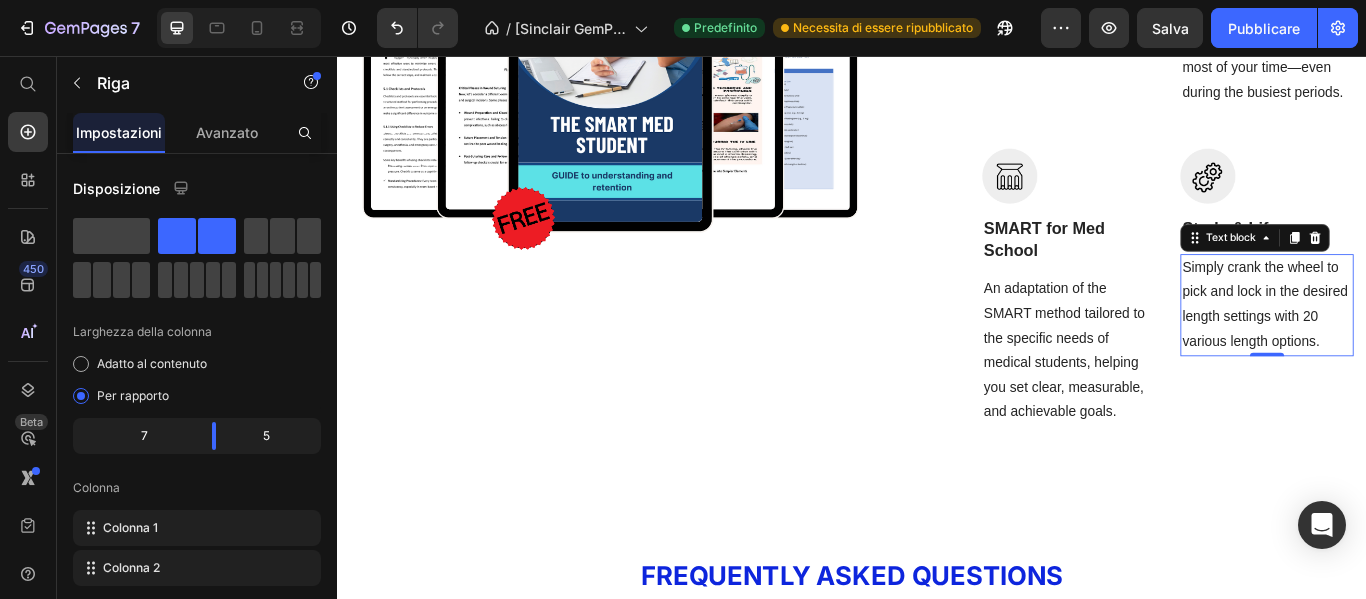 click on "Simply crank the wheel to pick and lock in the desired length settings with 20 various length options." at bounding box center (1421, 346) 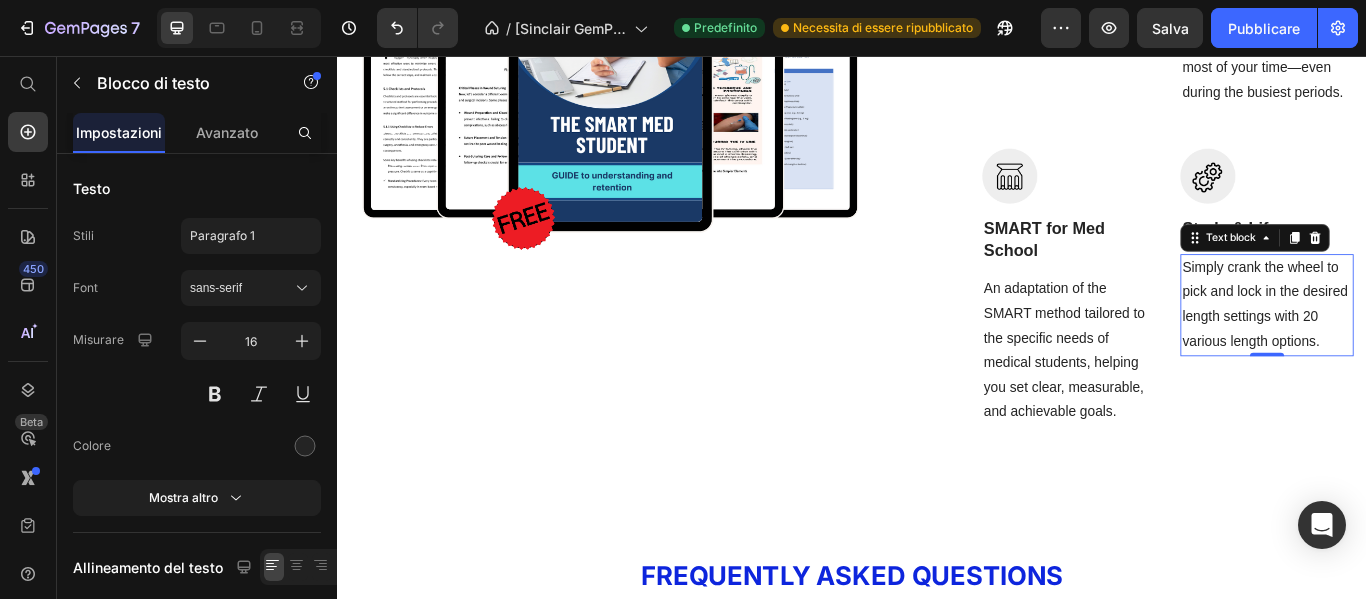 click on "Simply crank the wheel to pick and lock in the desired length settings with 20 various length options." at bounding box center (1421, 346) 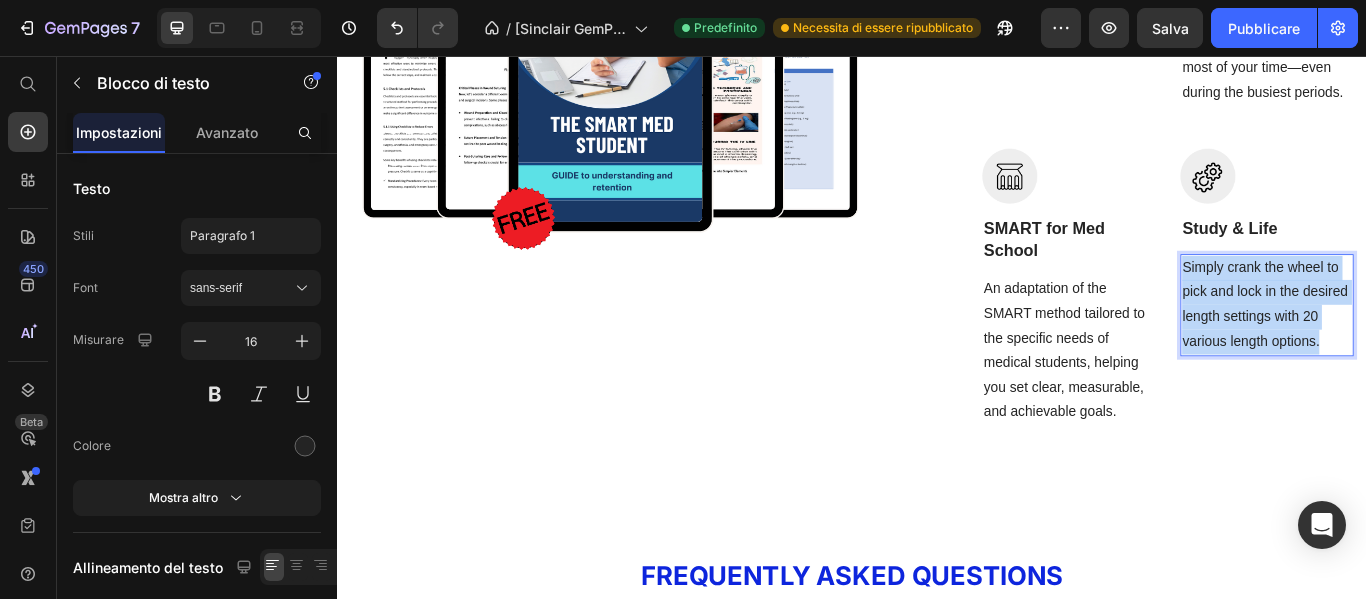 drag, startPoint x: 1465, startPoint y: 405, endPoint x: 1342, endPoint y: 335, distance: 141.52385 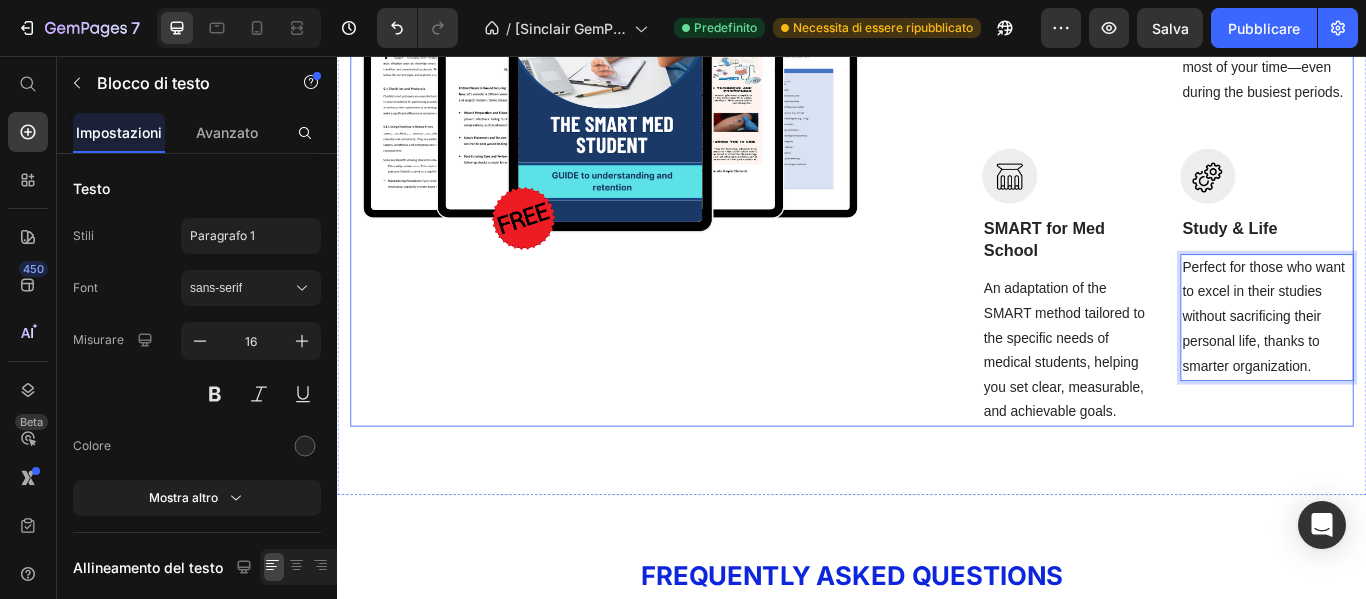 click on "BUY NOW Button Image Row Image pratical Text block A practical, concise, and results-oriented ebook. Text block Image Focus & Time Text block Simple yet effective techniques to improve concentration and make the most of your time—even during the busiest periods. Text block Row Image SMART for Med School Text block An adaptation of the SMART method tailored to the specific needs of medical students, helping you set clear, measurable, and achievable goals. Text block Image Study & Life Text block Perfect for those who want to excel in their studies without sacrificing their personal life, thanks to smarter organization. Text block   0 Row Row" at bounding box center (937, 166) 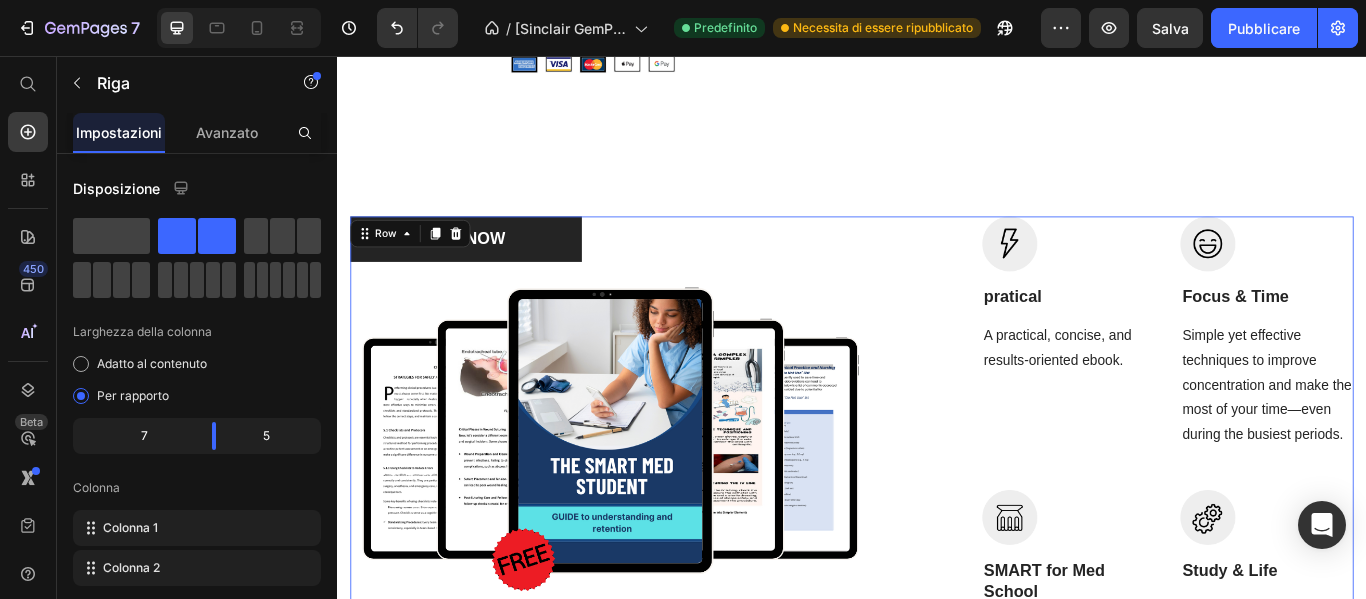 scroll, scrollTop: 6467, scrollLeft: 0, axis: vertical 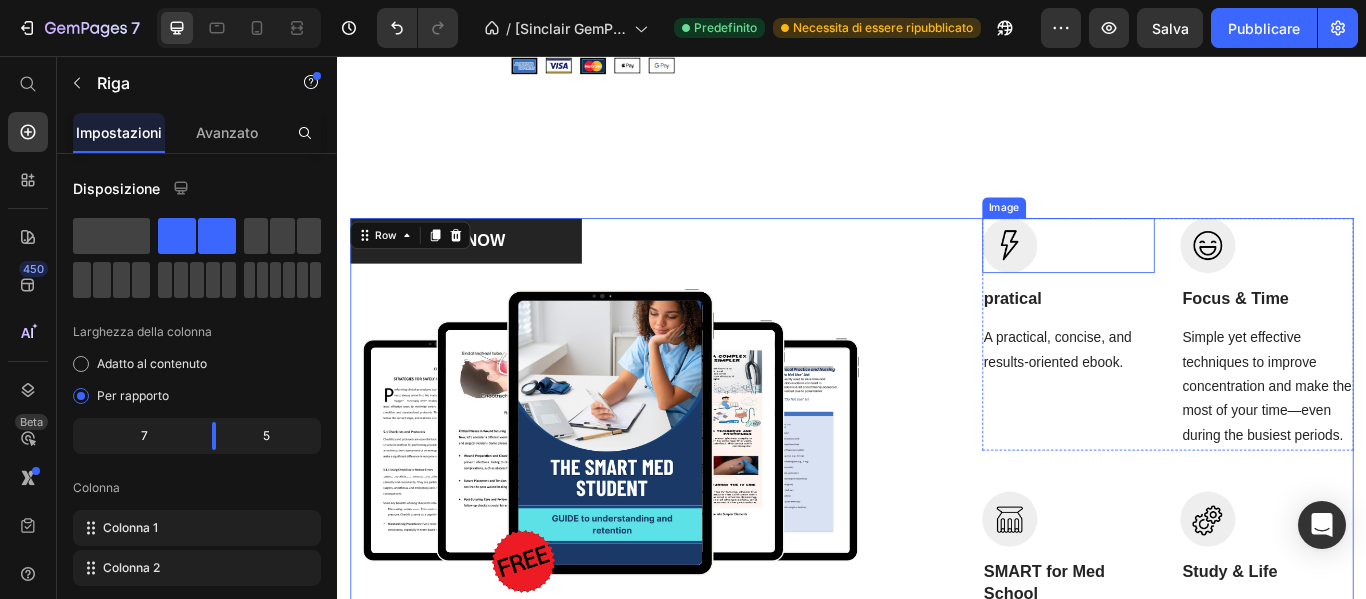 click at bounding box center (1190, 277) 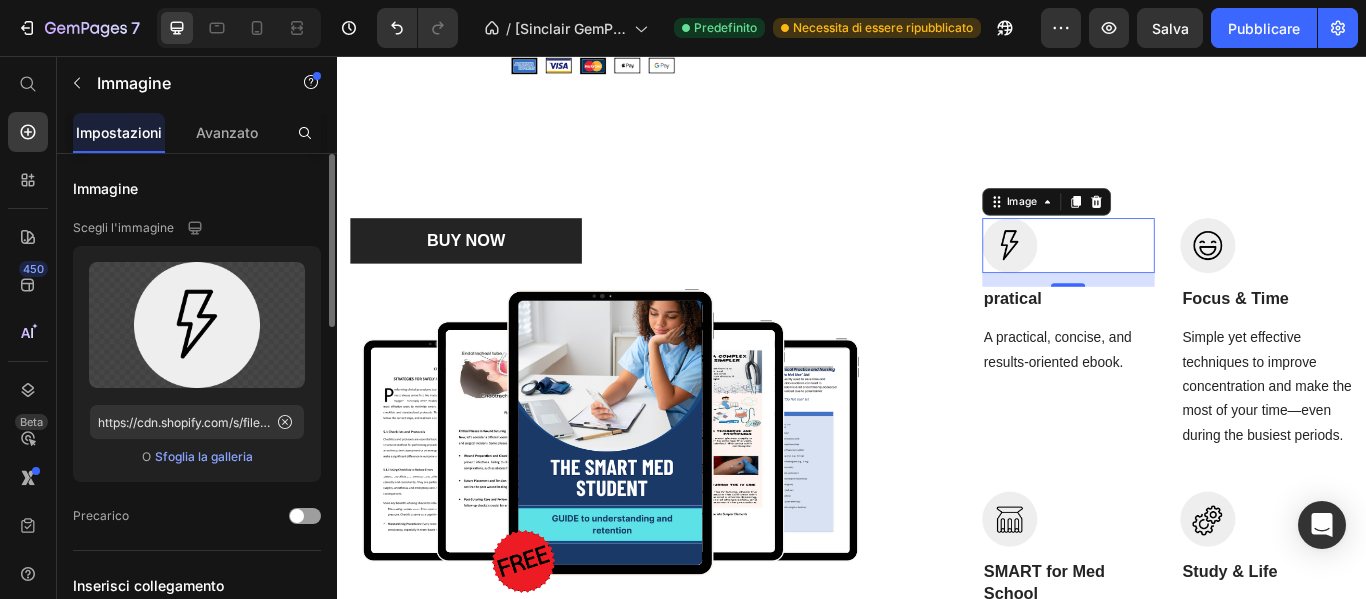 click on "Sfoglia la galleria" at bounding box center (204, 456) 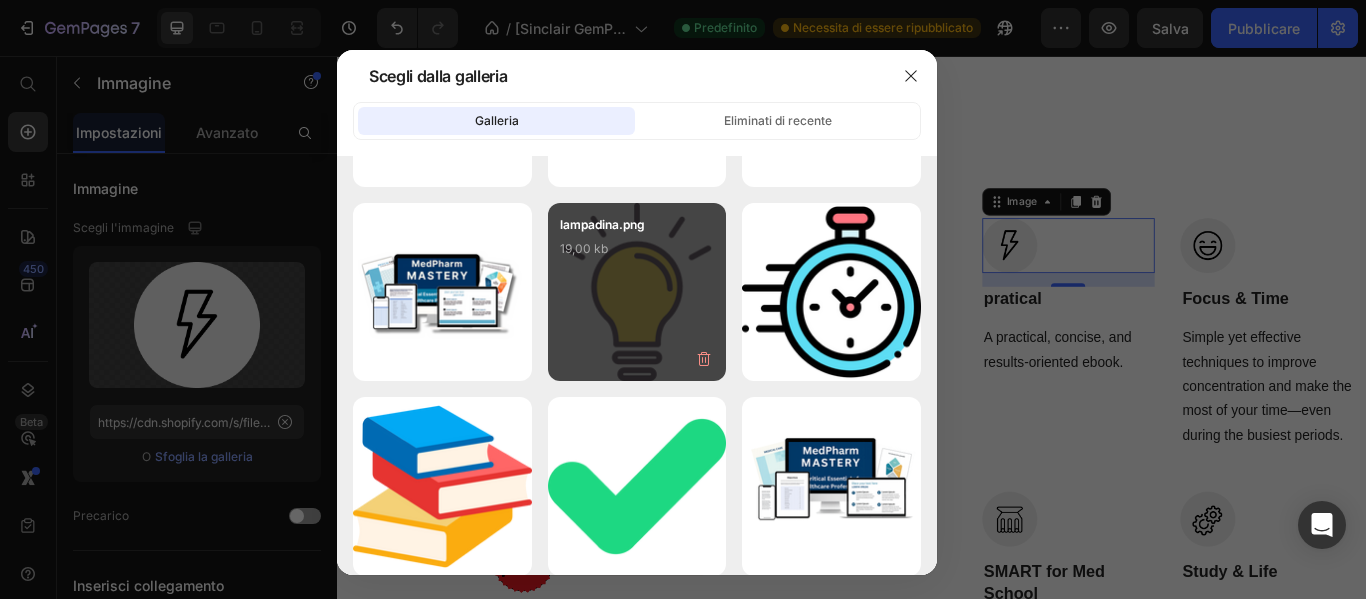 scroll, scrollTop: 2800, scrollLeft: 0, axis: vertical 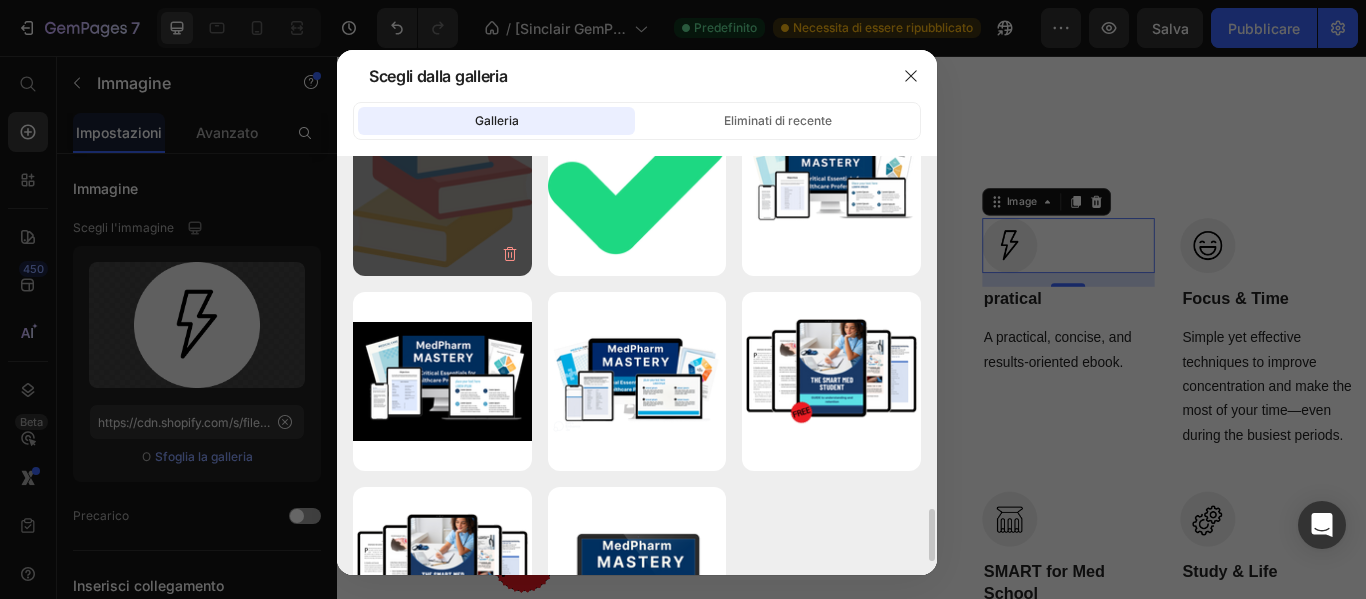 click on "pila-di-libri.png 24,94 kb" at bounding box center (442, 186) 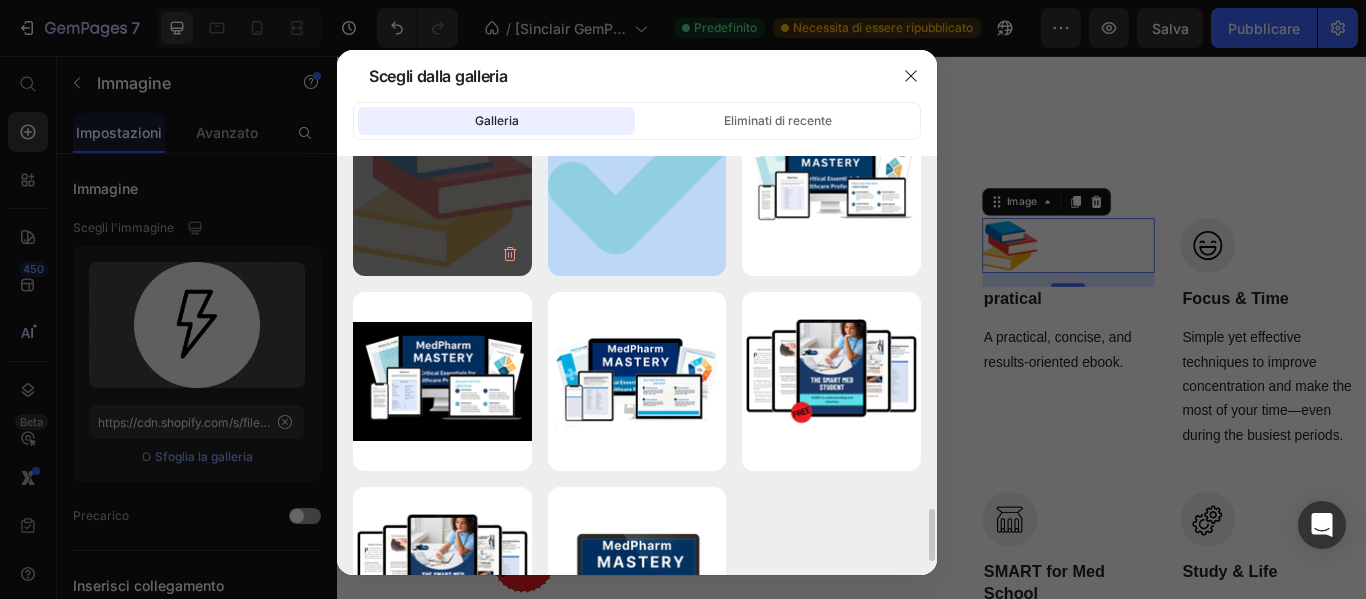 click on "pila-di-libri.png 24,94 kb" at bounding box center (442, 186) 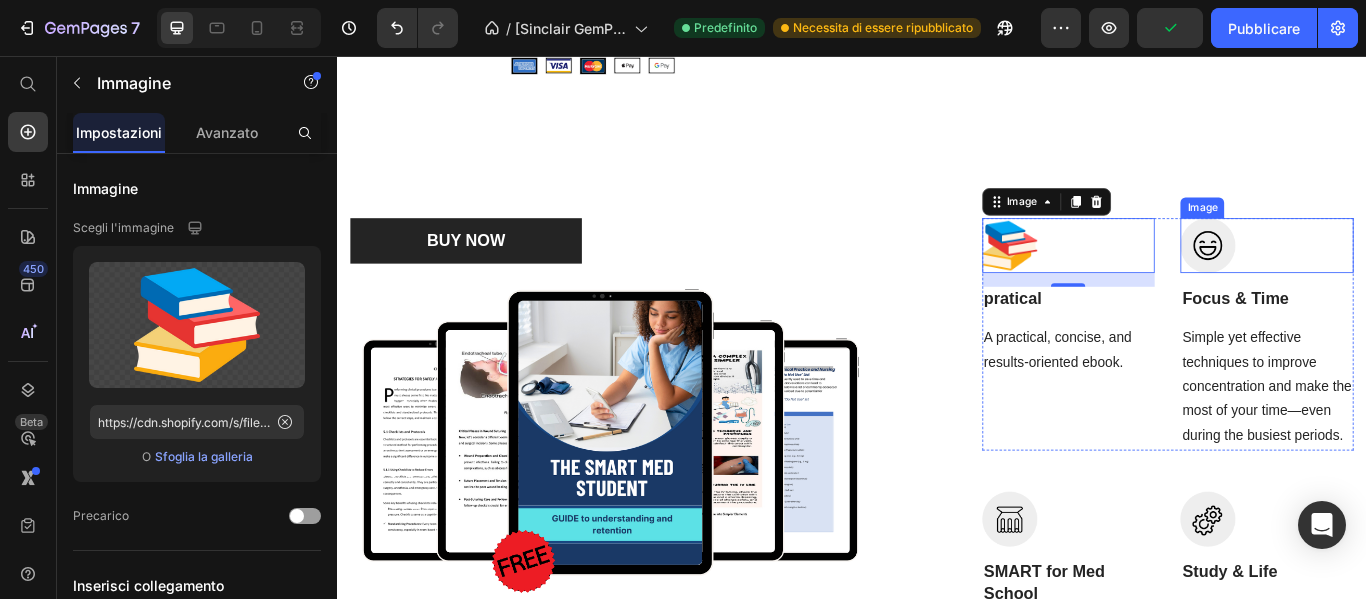 click at bounding box center [1421, 277] 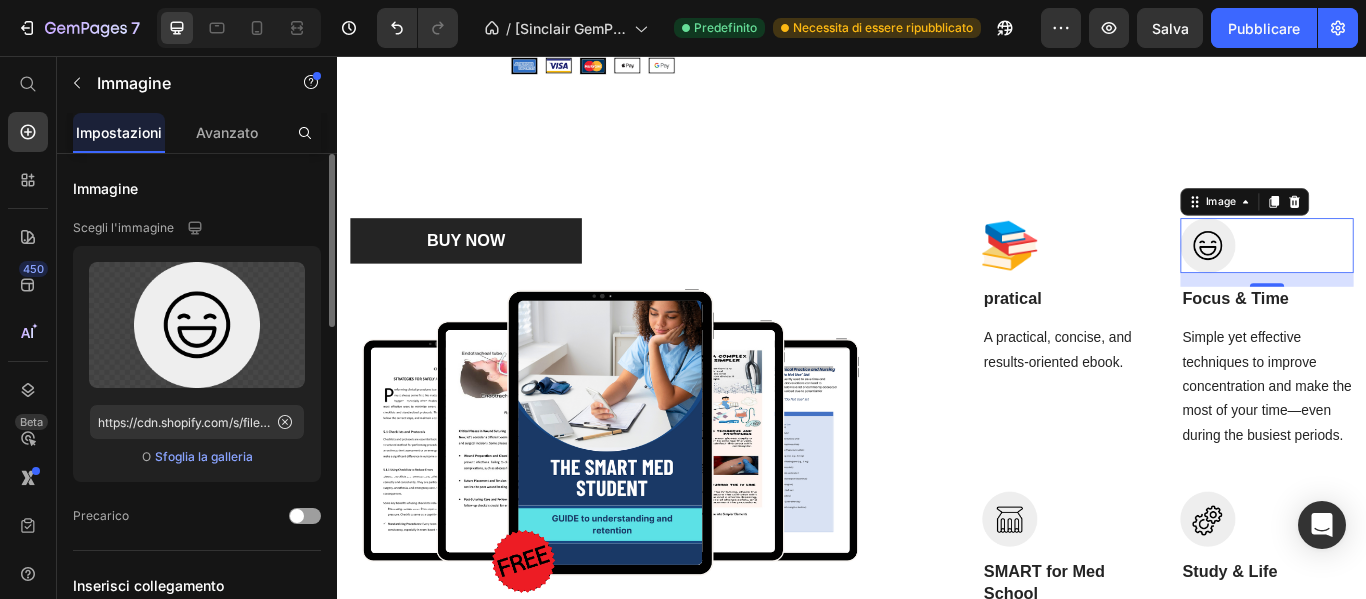 click on "Sfoglia la galleria" at bounding box center [204, 456] 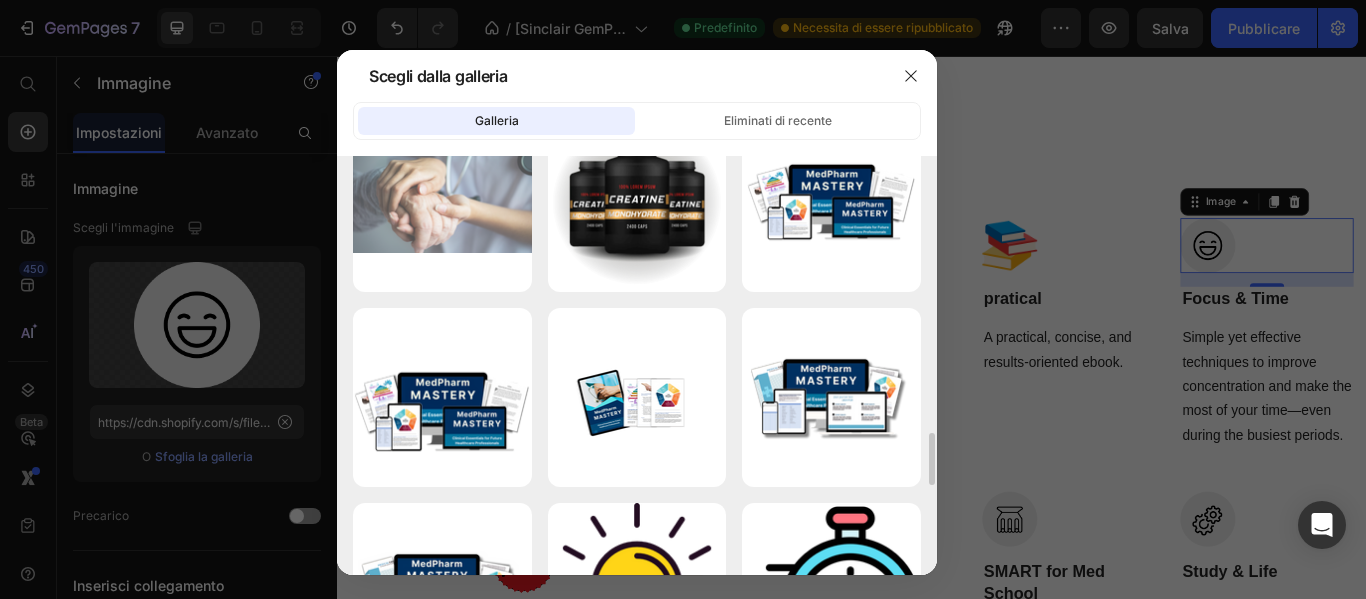 scroll, scrollTop: 2400, scrollLeft: 0, axis: vertical 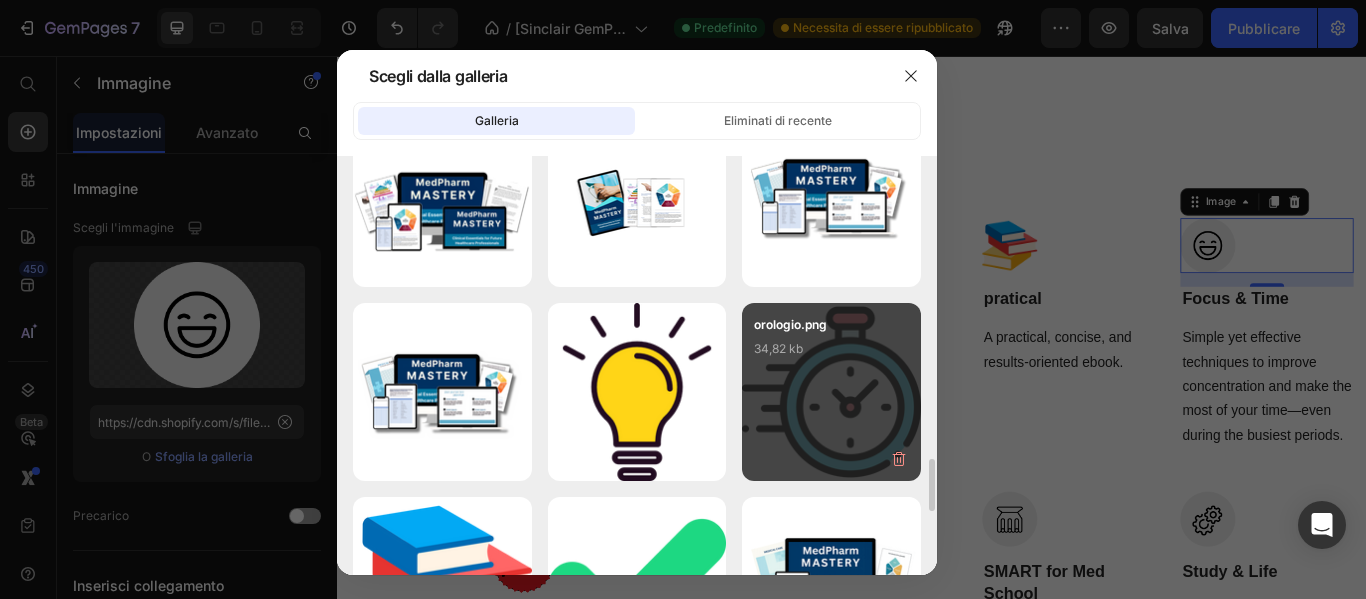 click on "orologio.png 34,82 kb" at bounding box center [831, 392] 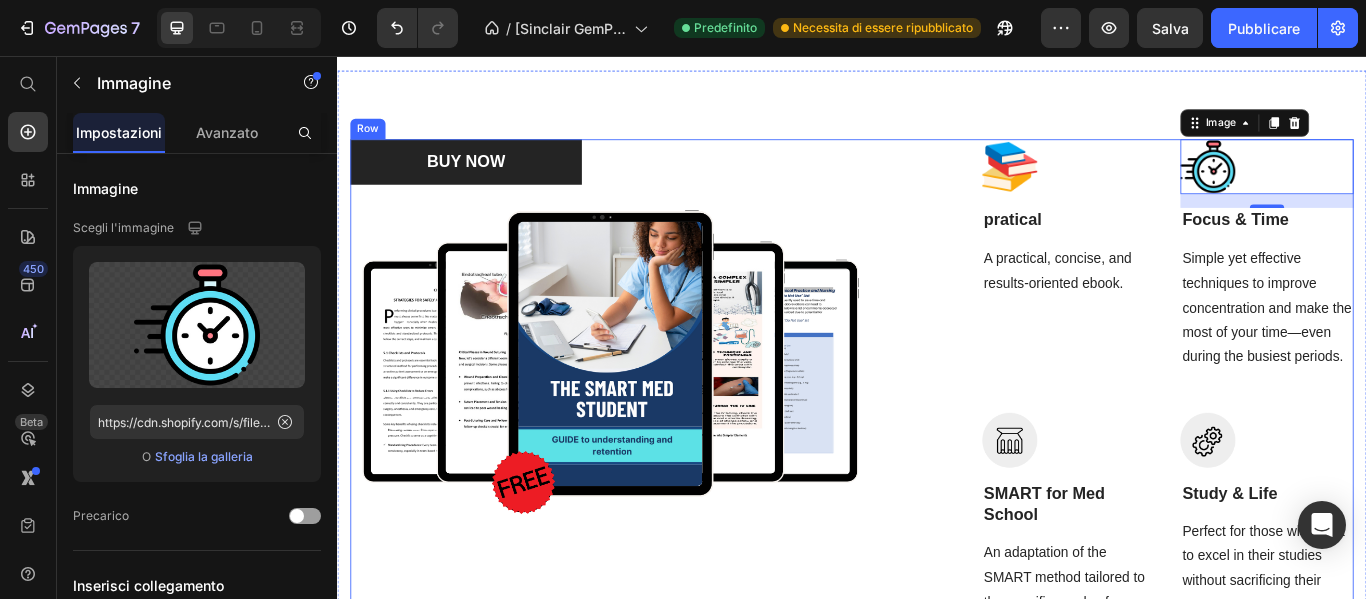 scroll, scrollTop: 6667, scrollLeft: 0, axis: vertical 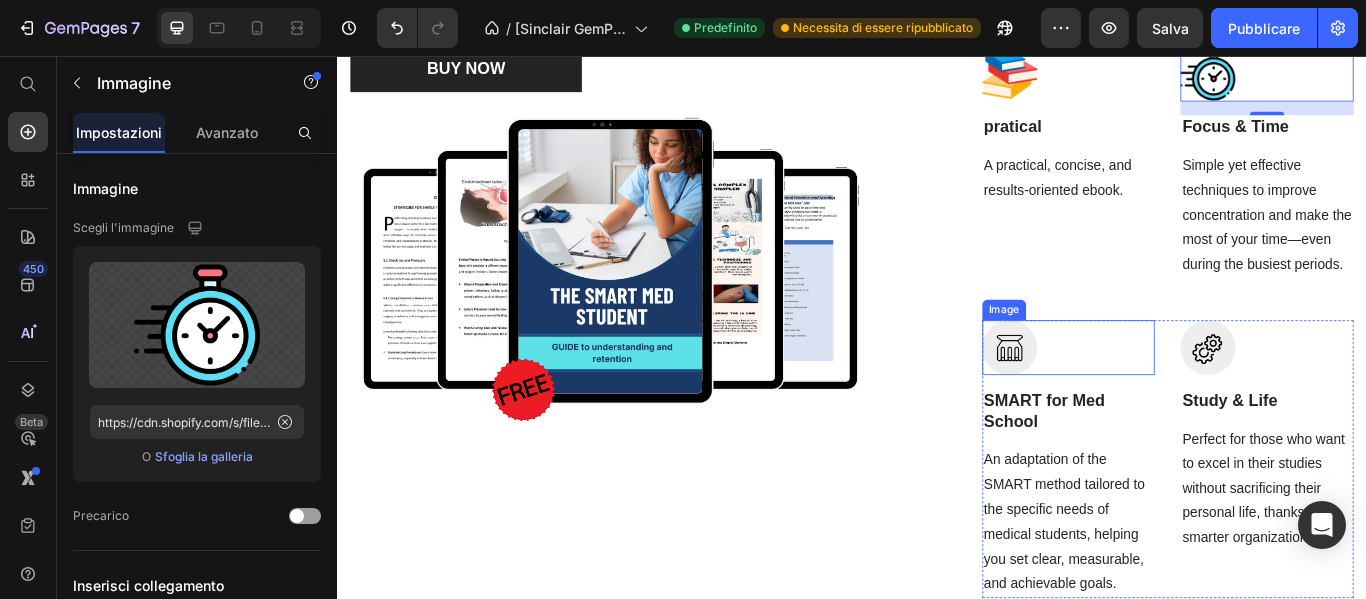 click at bounding box center [1190, 396] 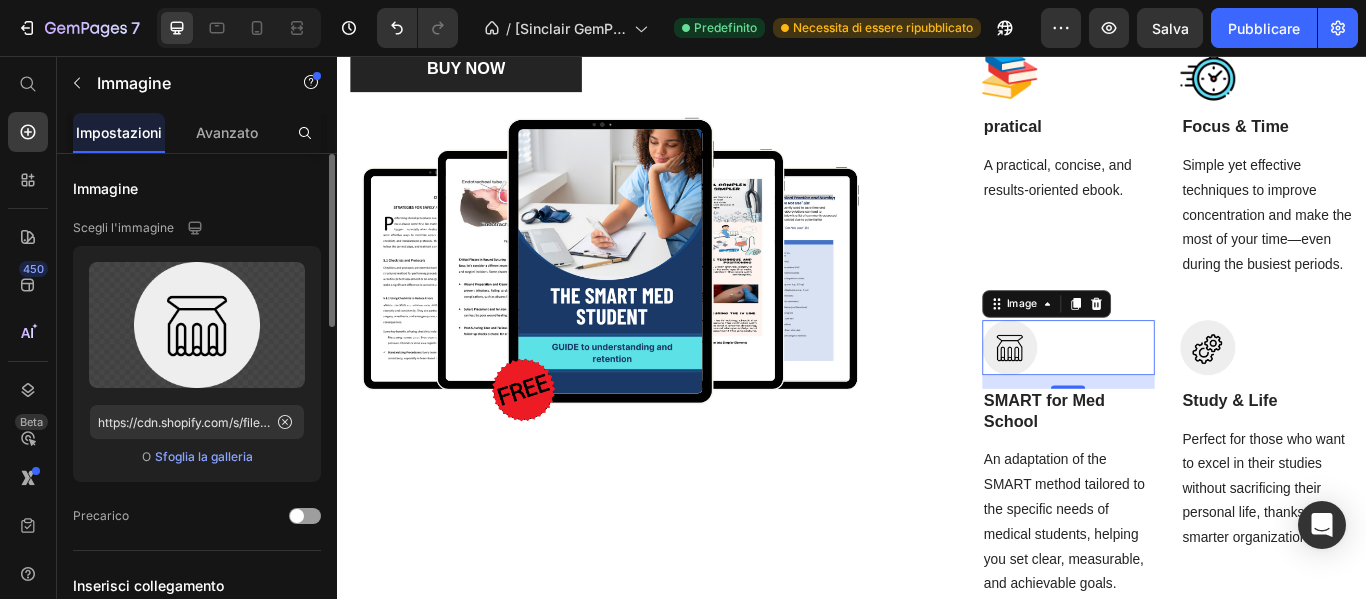 click on "Sfoglia la galleria" at bounding box center (204, 456) 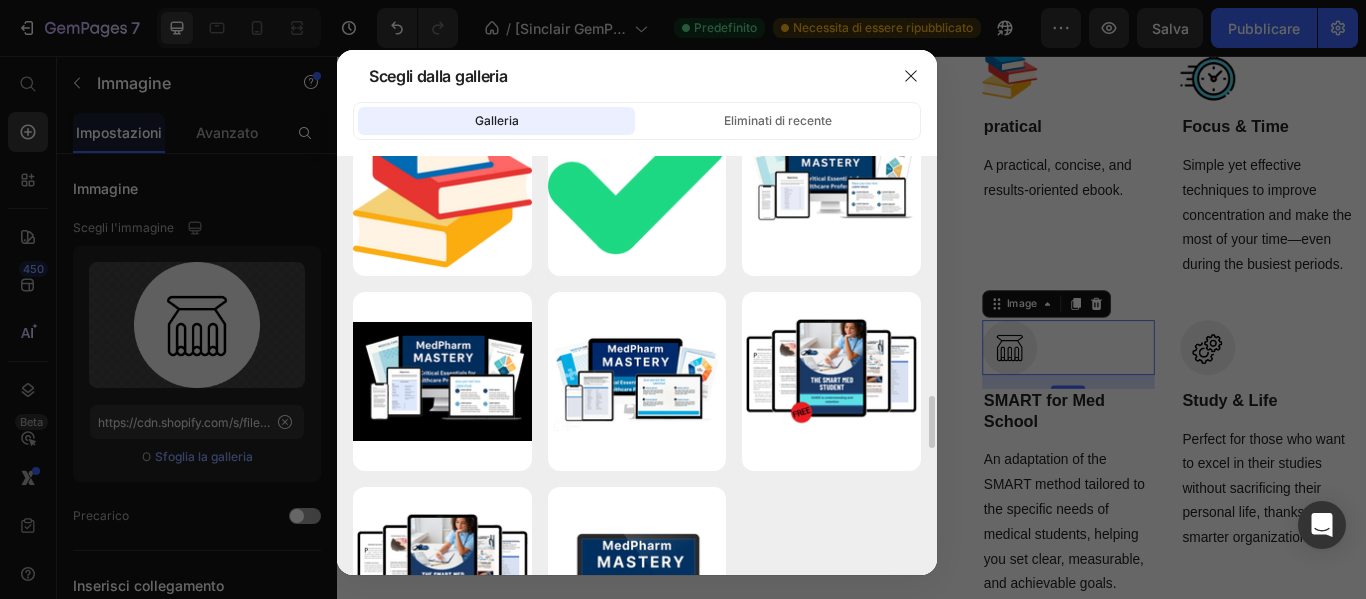 scroll, scrollTop: 2700, scrollLeft: 0, axis: vertical 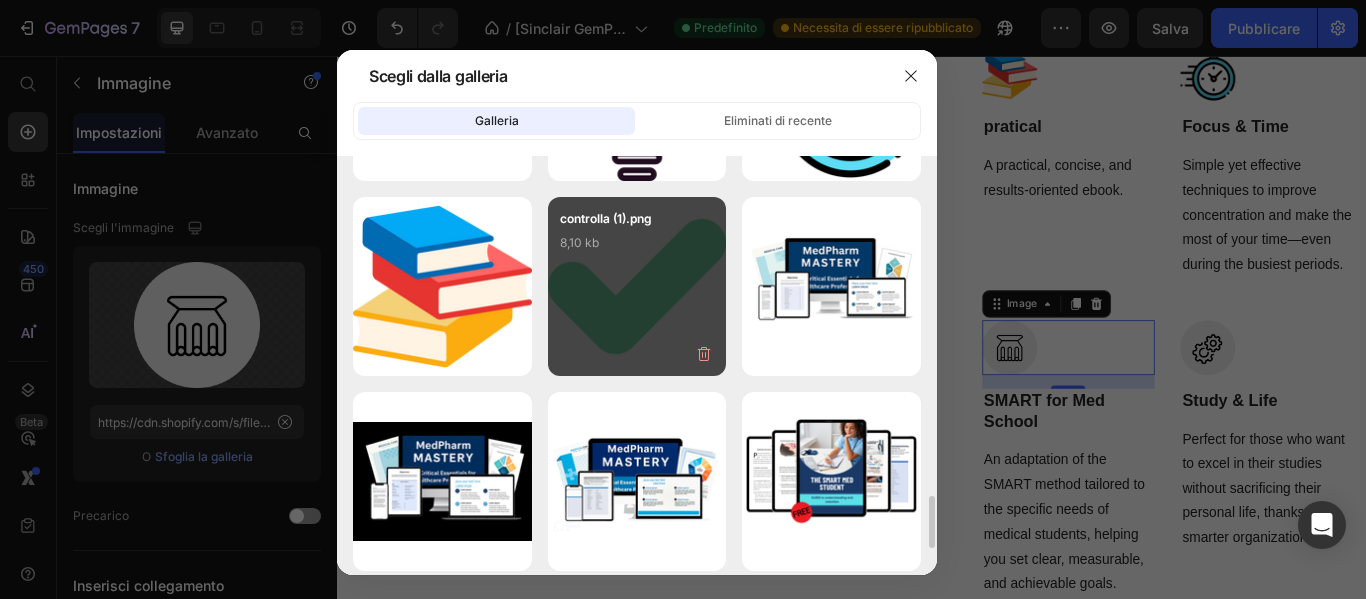 click on "controlla (1).png 8,10 kb" at bounding box center (637, 249) 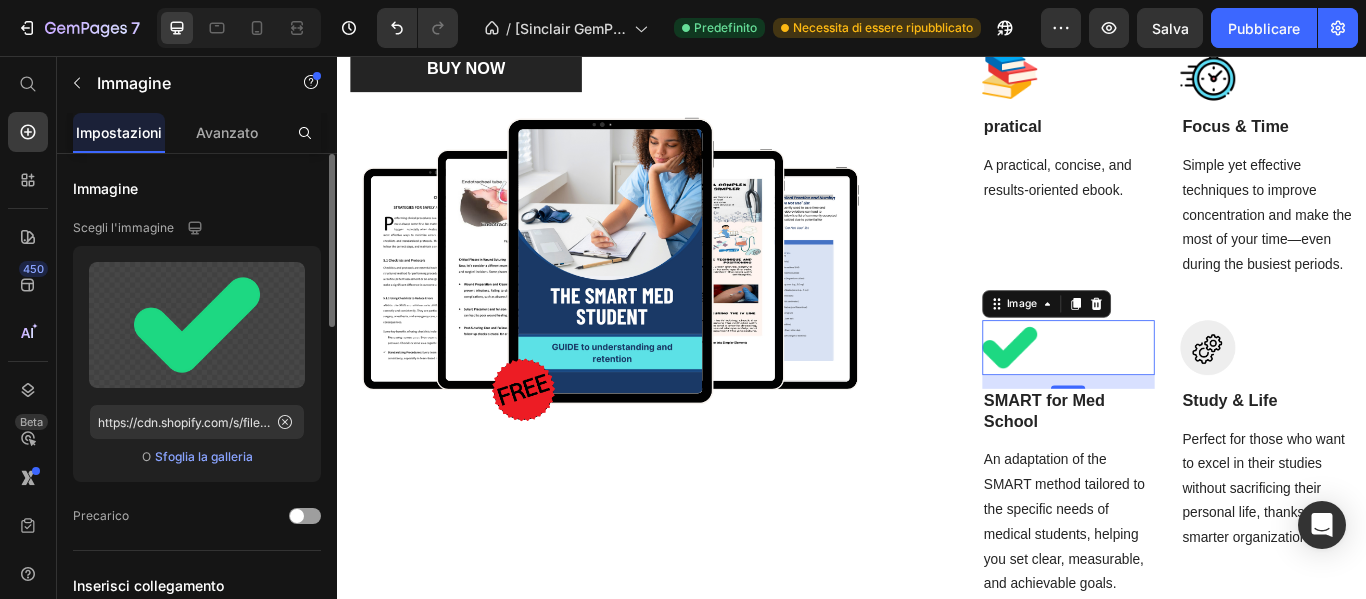 click on "Sfoglia la galleria" at bounding box center (204, 456) 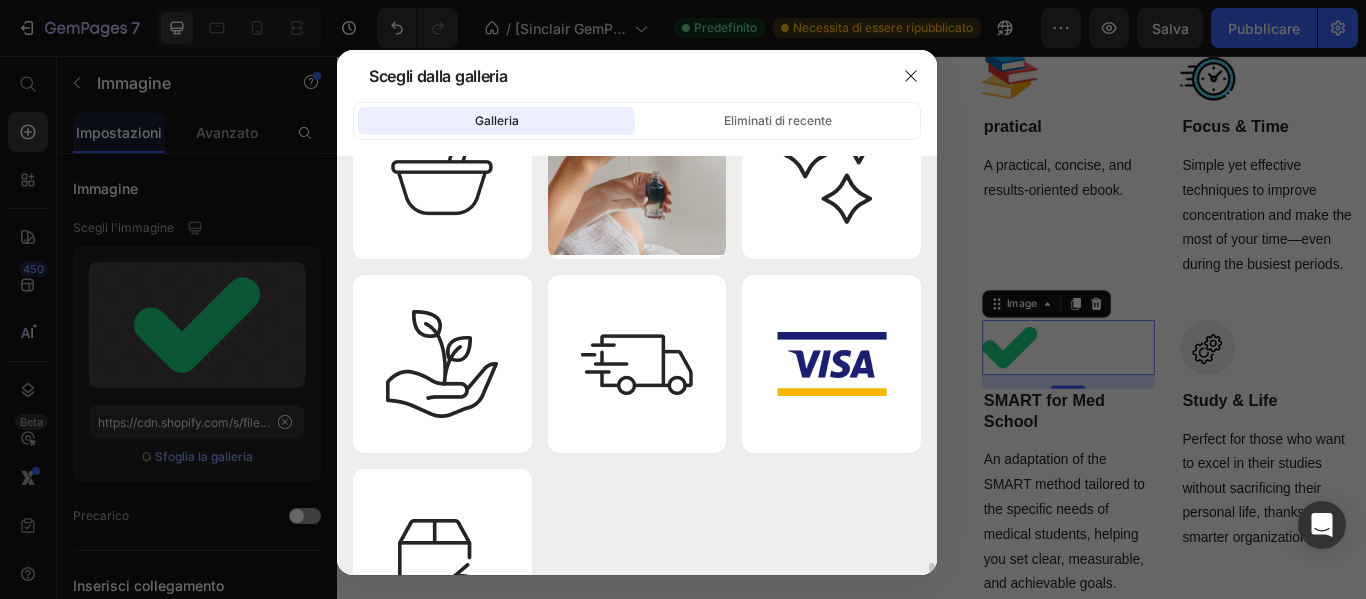 scroll, scrollTop: 17896, scrollLeft: 0, axis: vertical 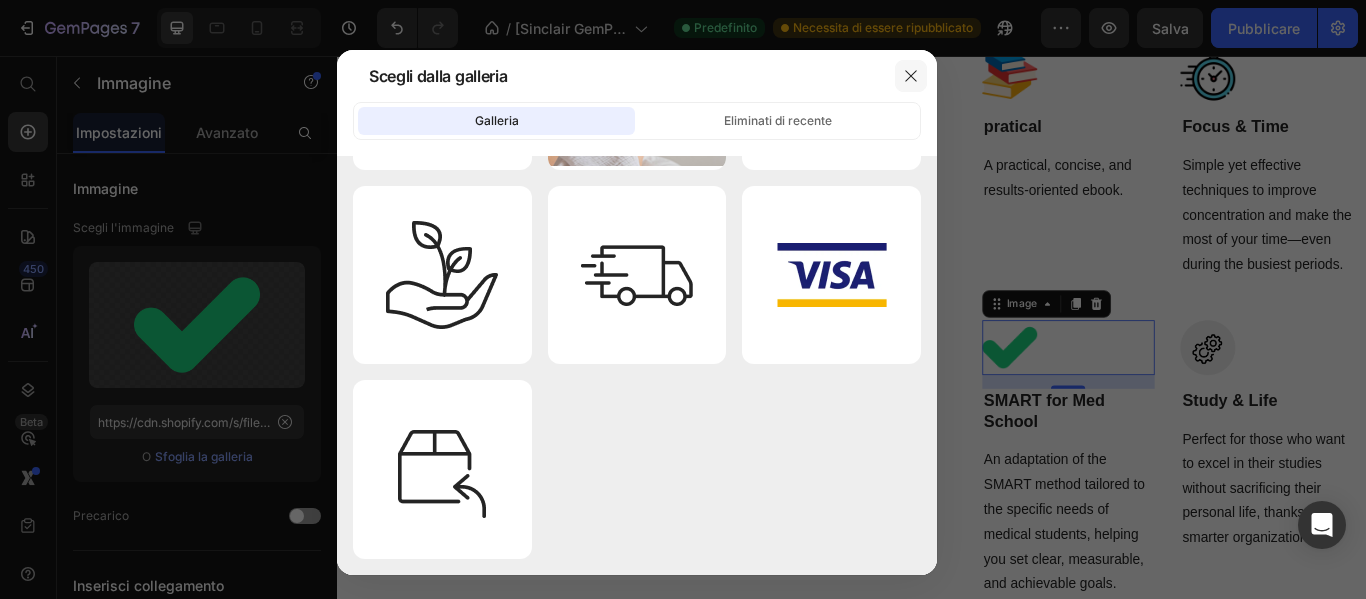 click 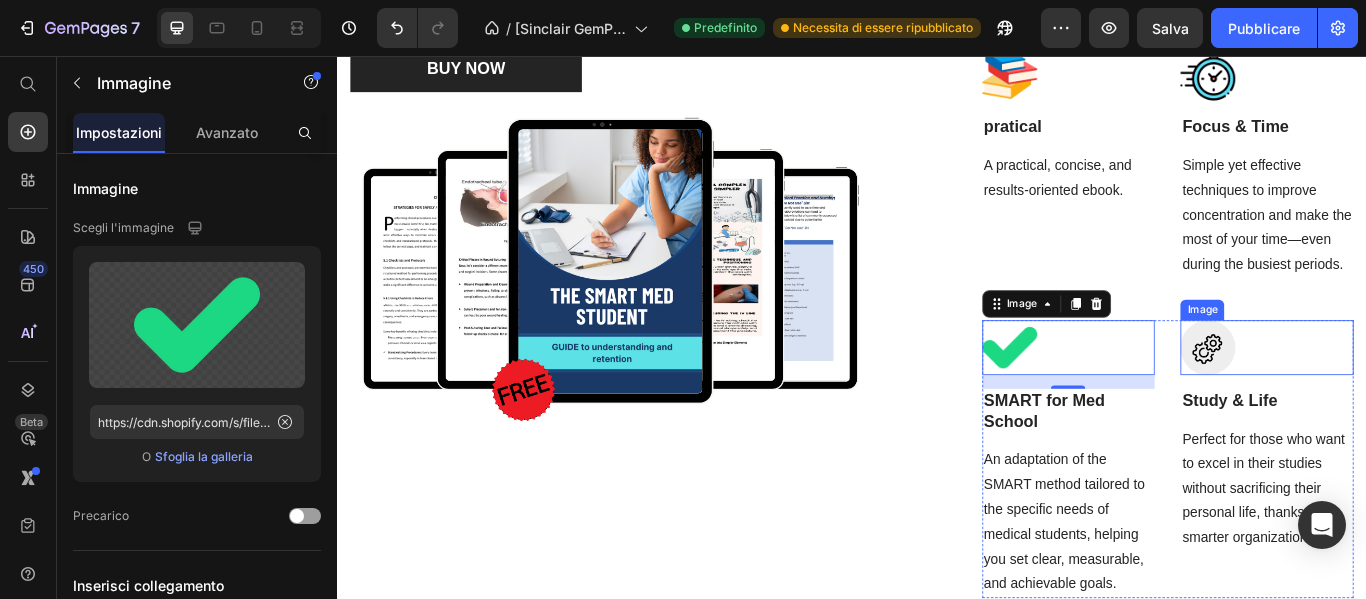 click at bounding box center [1421, 396] 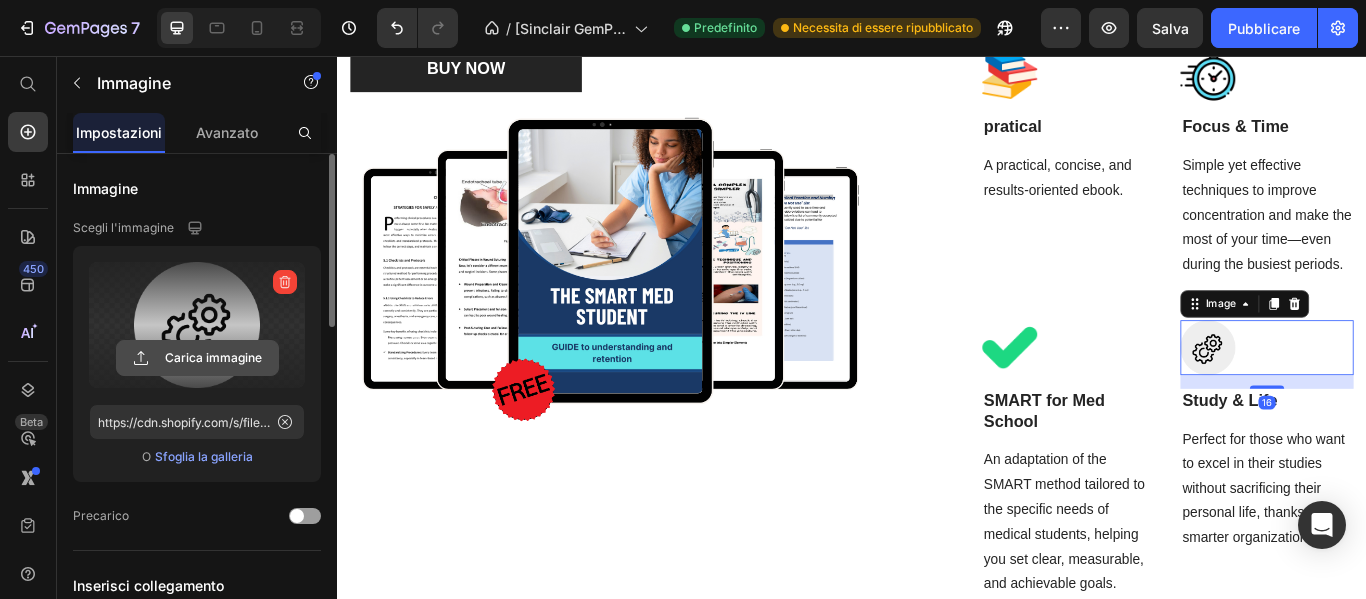click 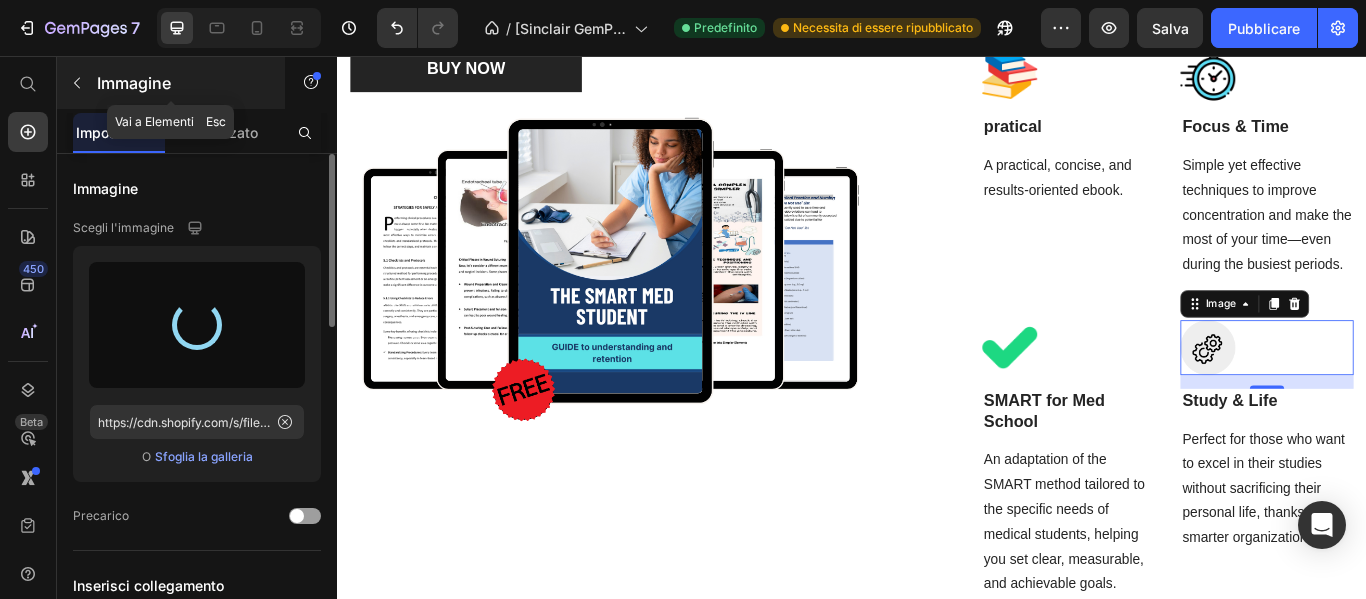 type on "https://cdn.shopify.com/s/files/1/0883/1729/6975/files/gempages_542370716524217348-b3265abe-df88-4a21-84ee-56a8381a32b0.png" 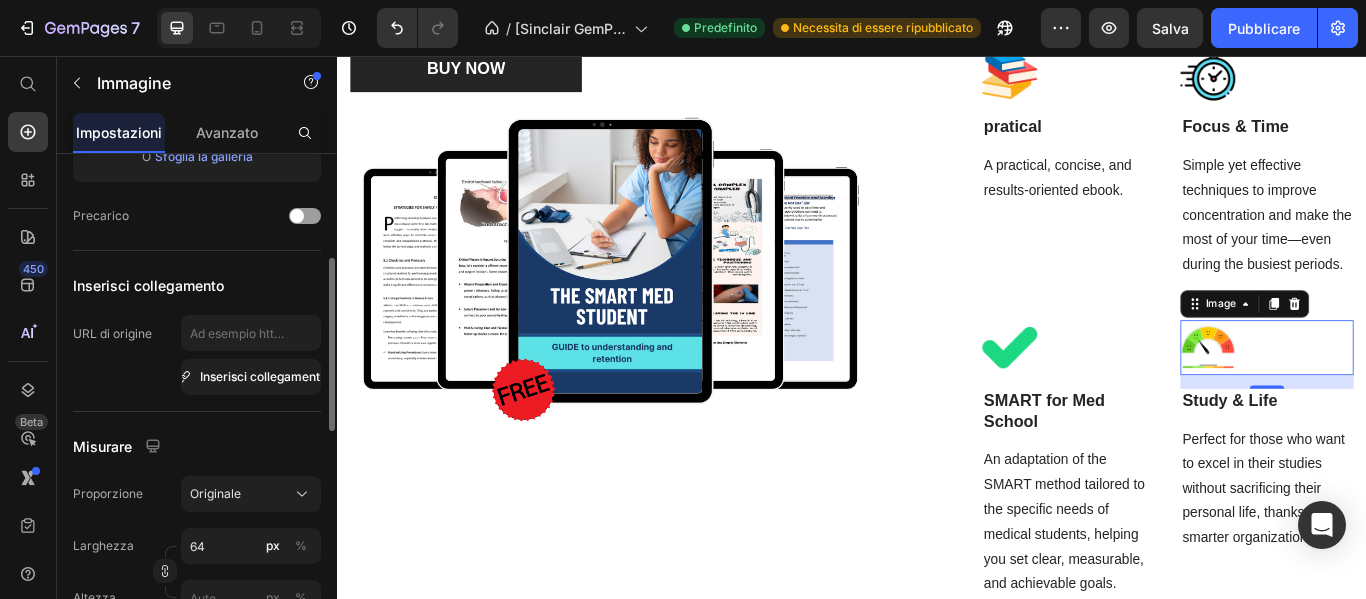 scroll, scrollTop: 400, scrollLeft: 0, axis: vertical 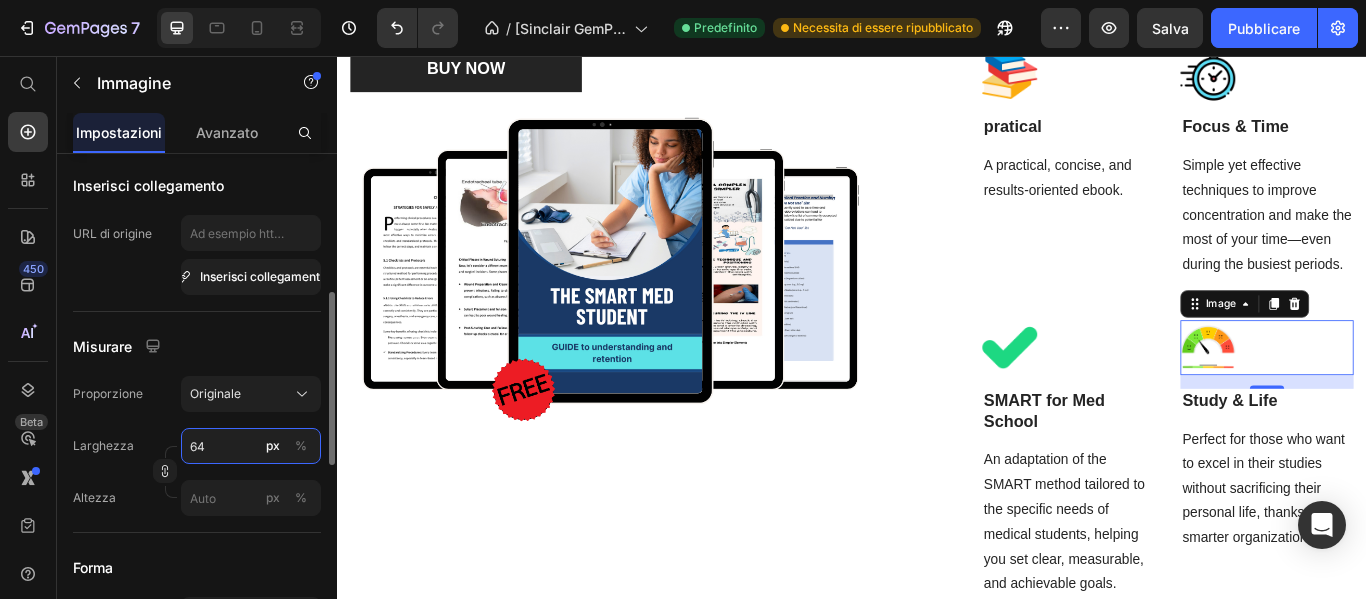 click on "64" at bounding box center (251, 446) 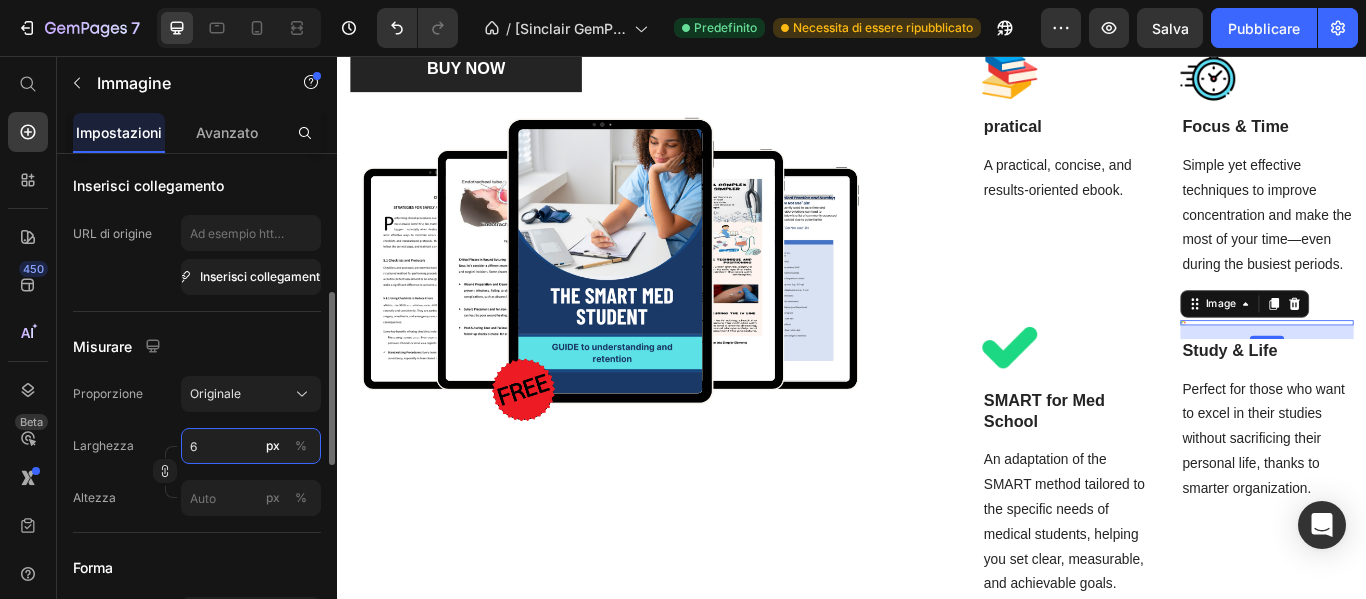 type on "67" 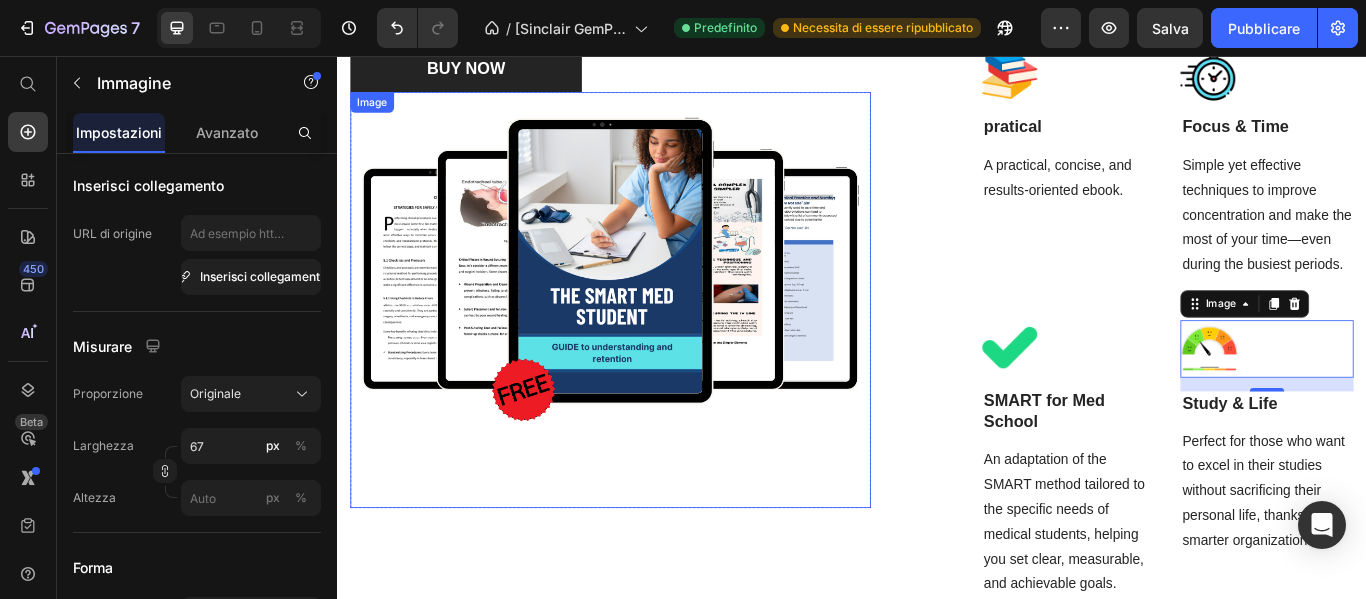 click at bounding box center [655, 340] 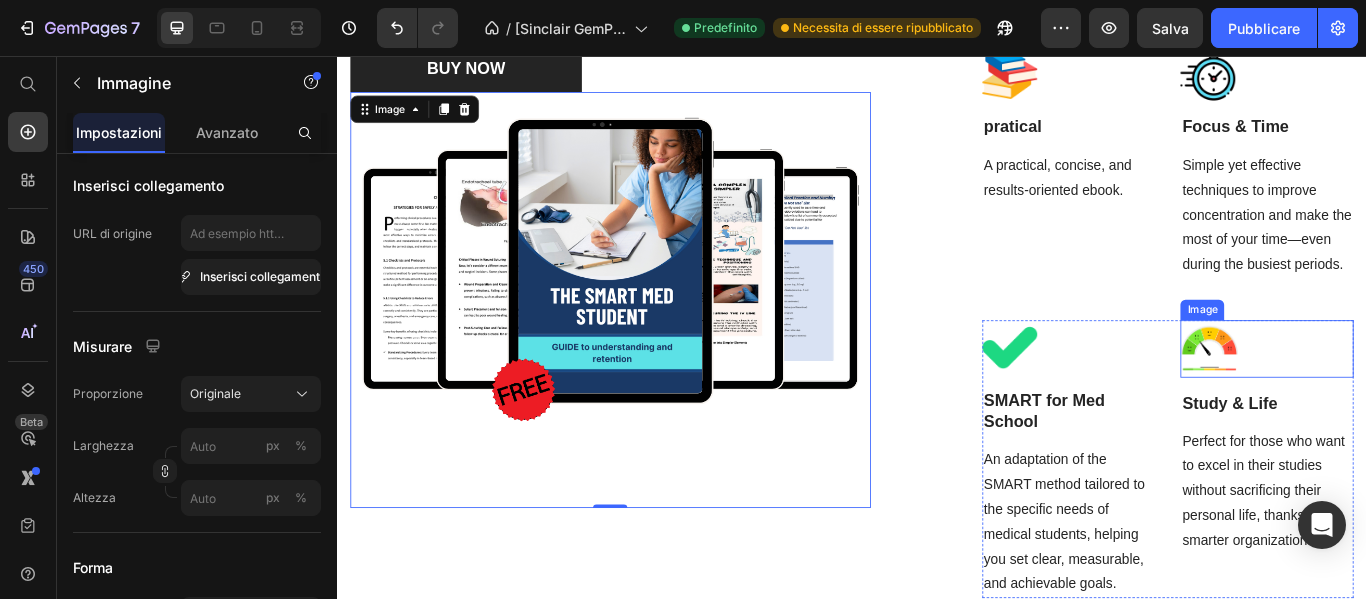click at bounding box center [1421, 397] 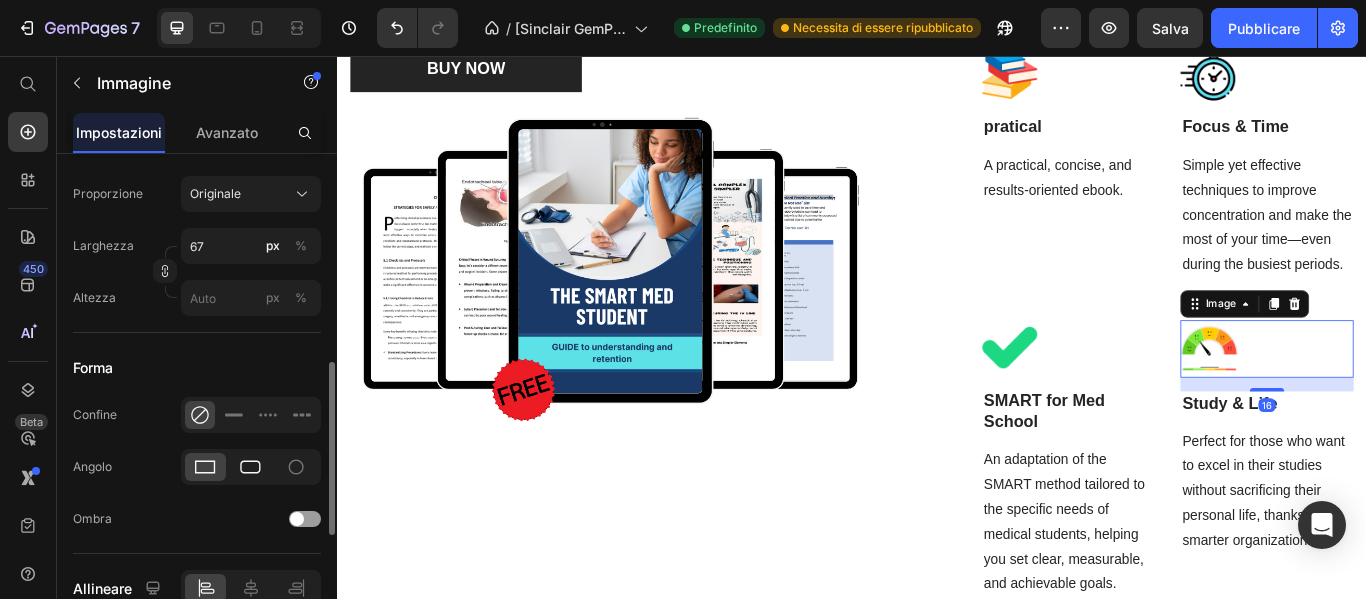 scroll, scrollTop: 700, scrollLeft: 0, axis: vertical 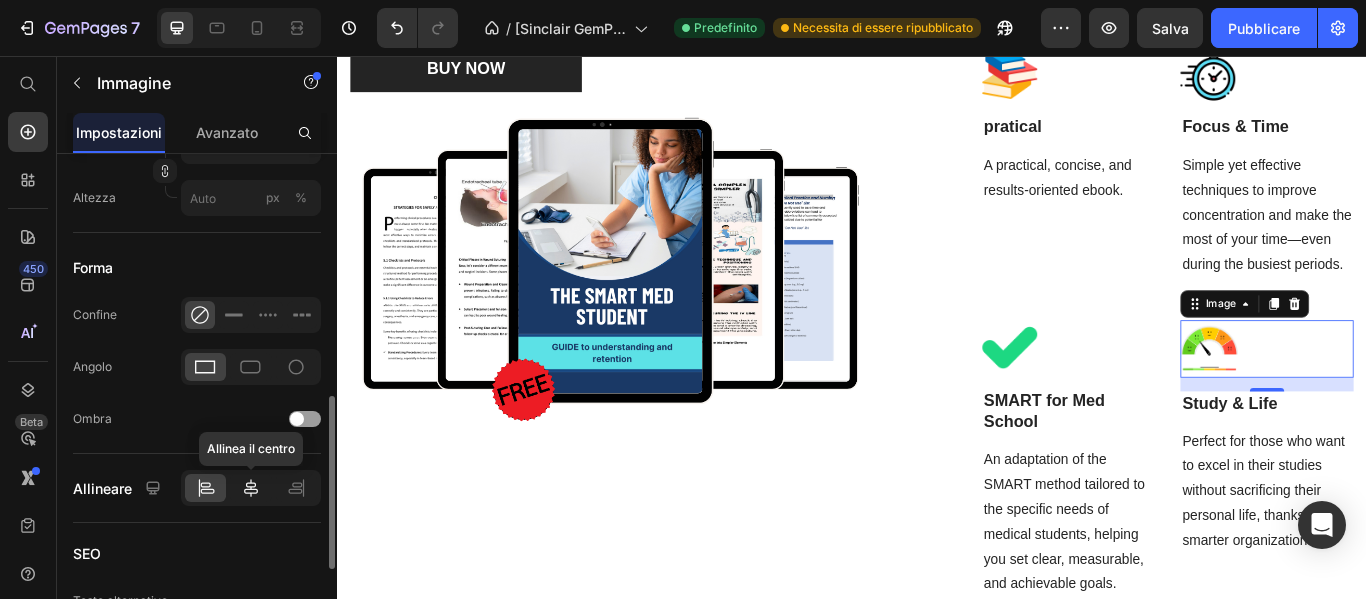 click 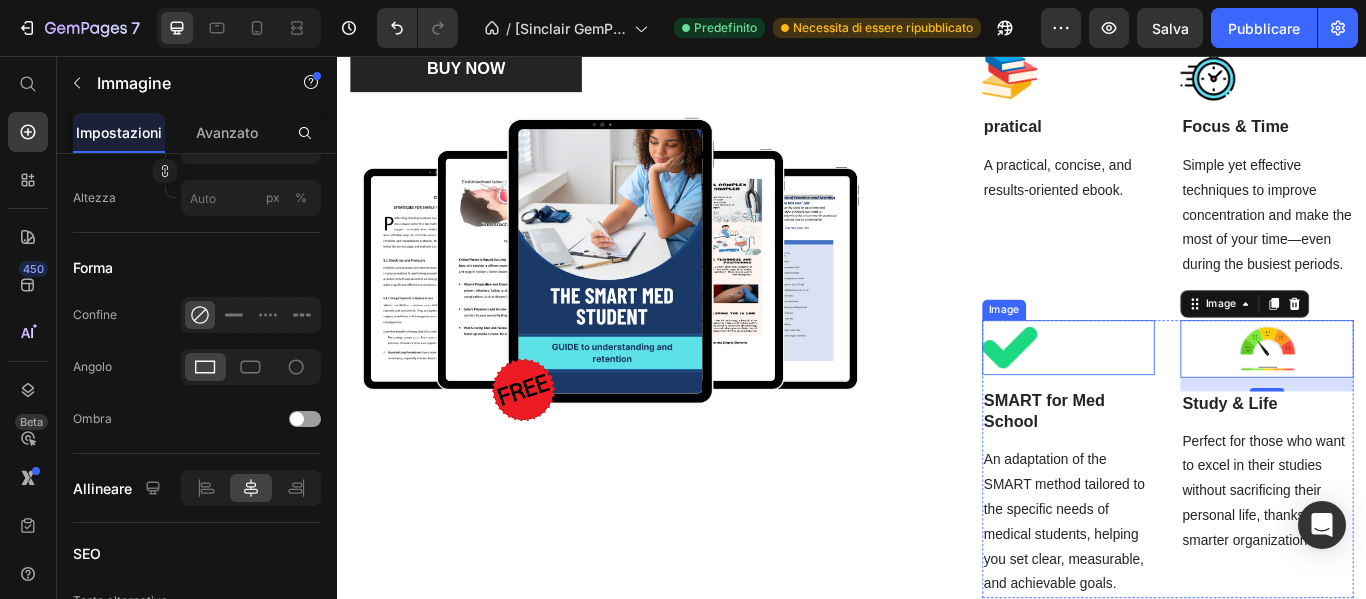 click at bounding box center [1190, 396] 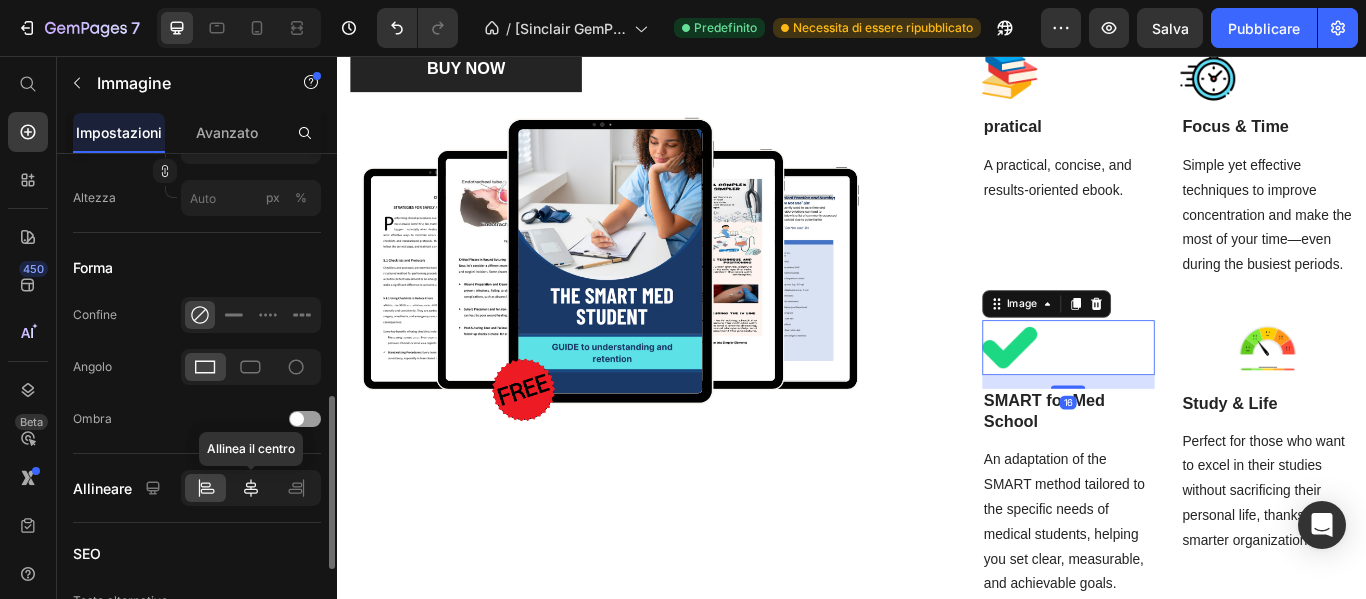 click 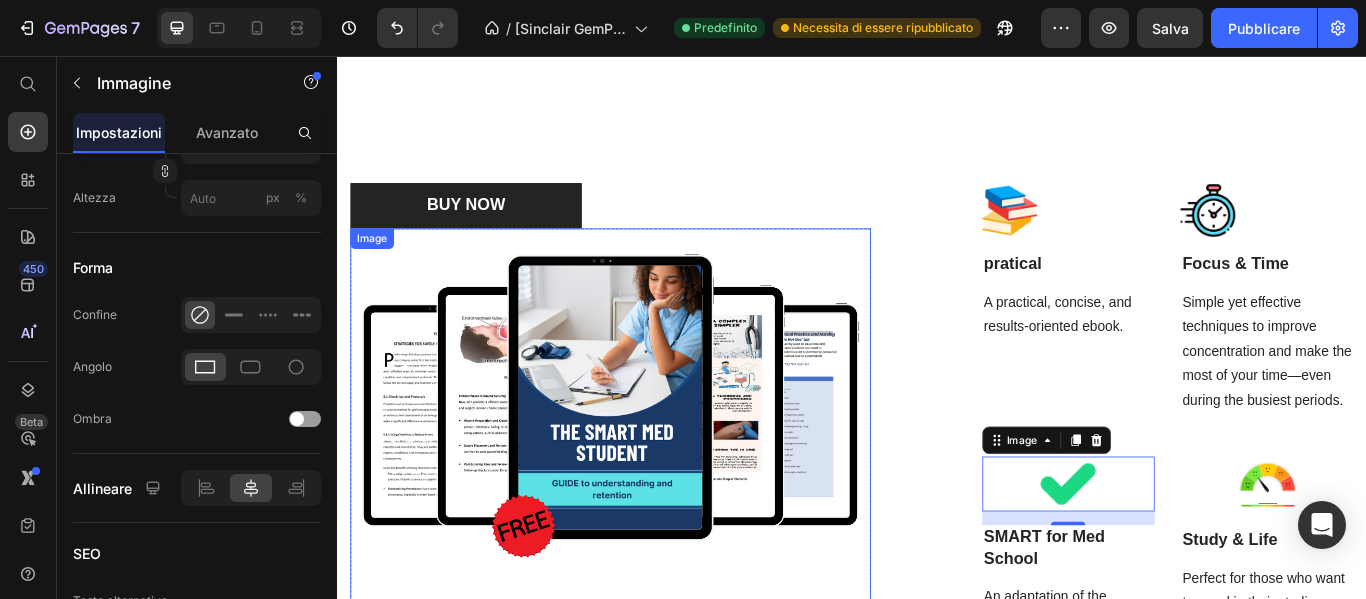 scroll, scrollTop: 6467, scrollLeft: 0, axis: vertical 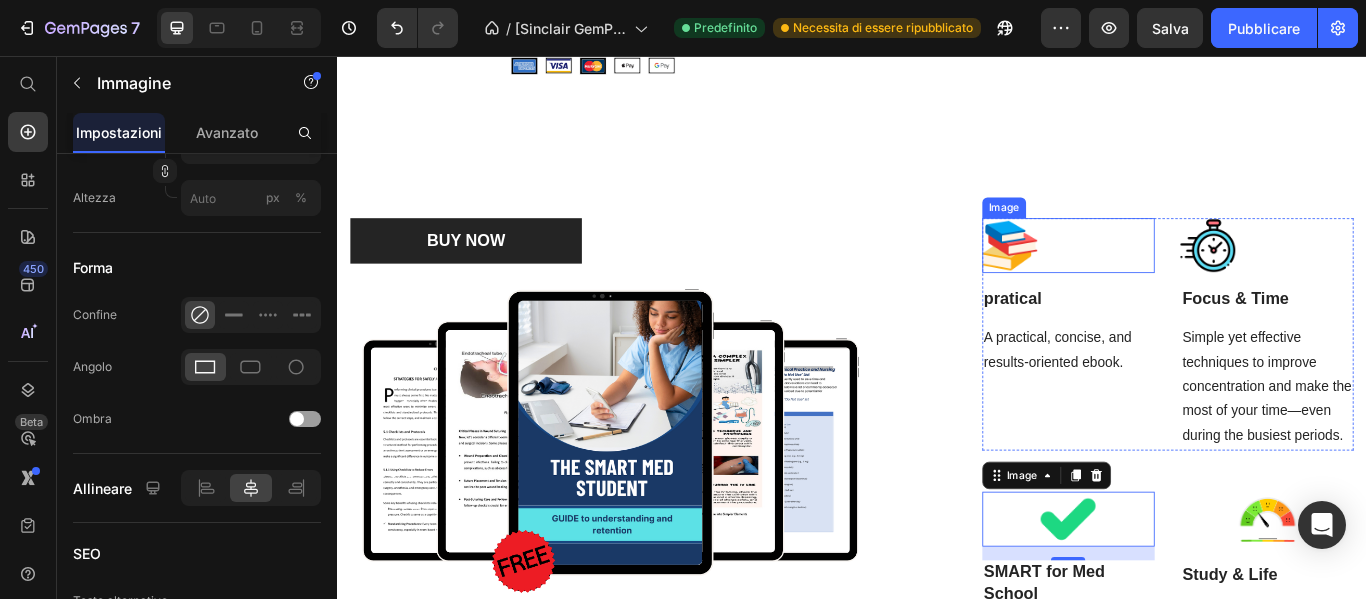 click at bounding box center [1190, 277] 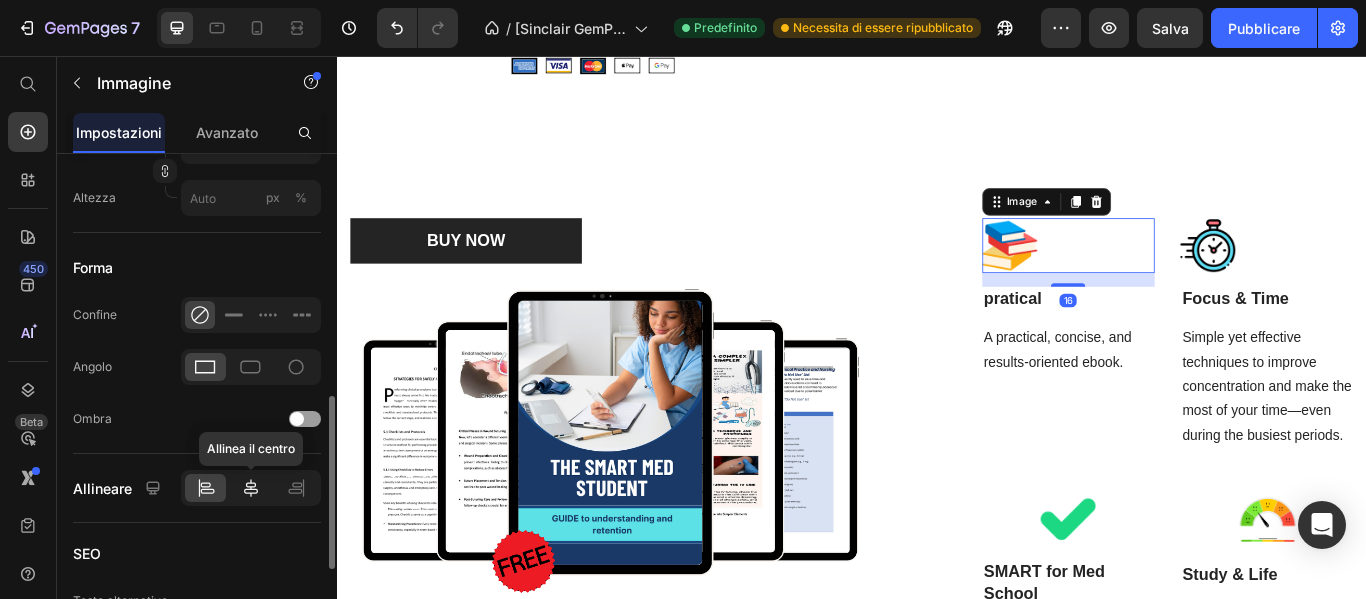 click 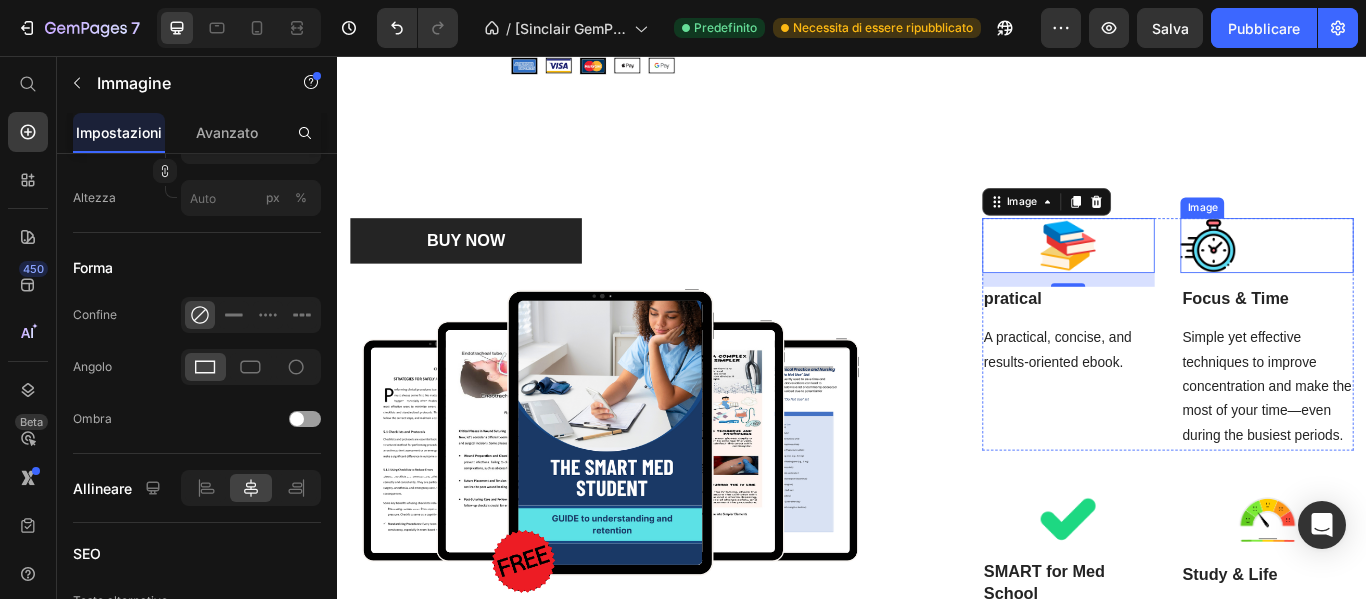 click at bounding box center [1421, 277] 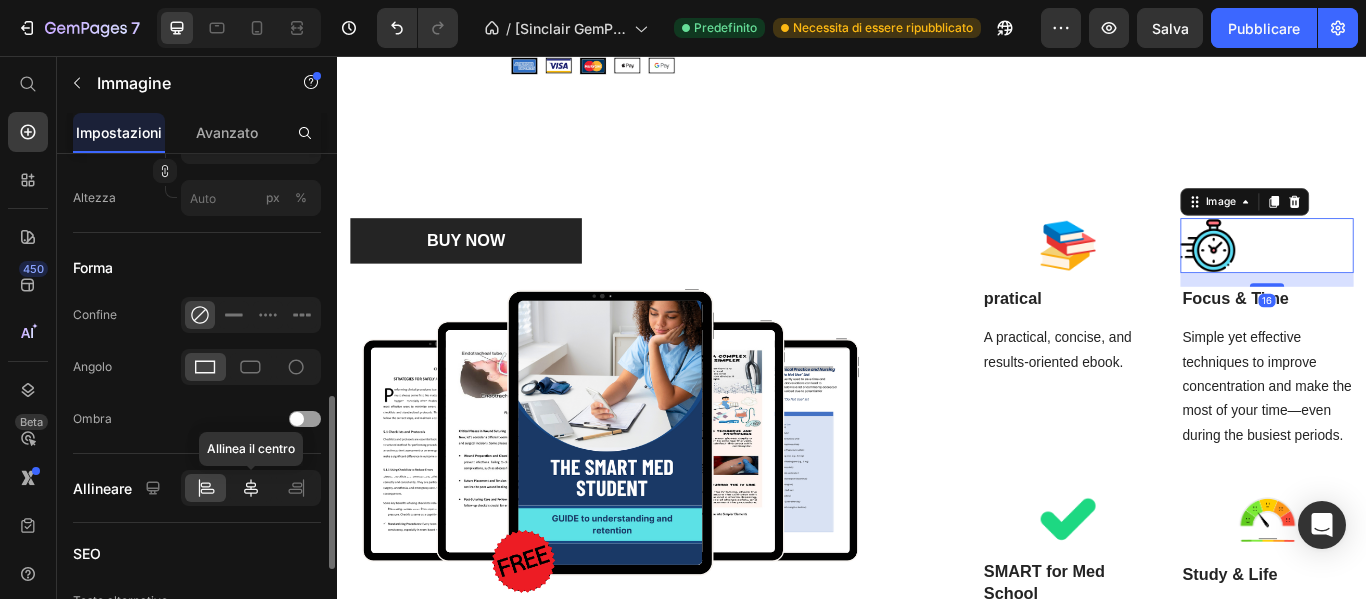 click 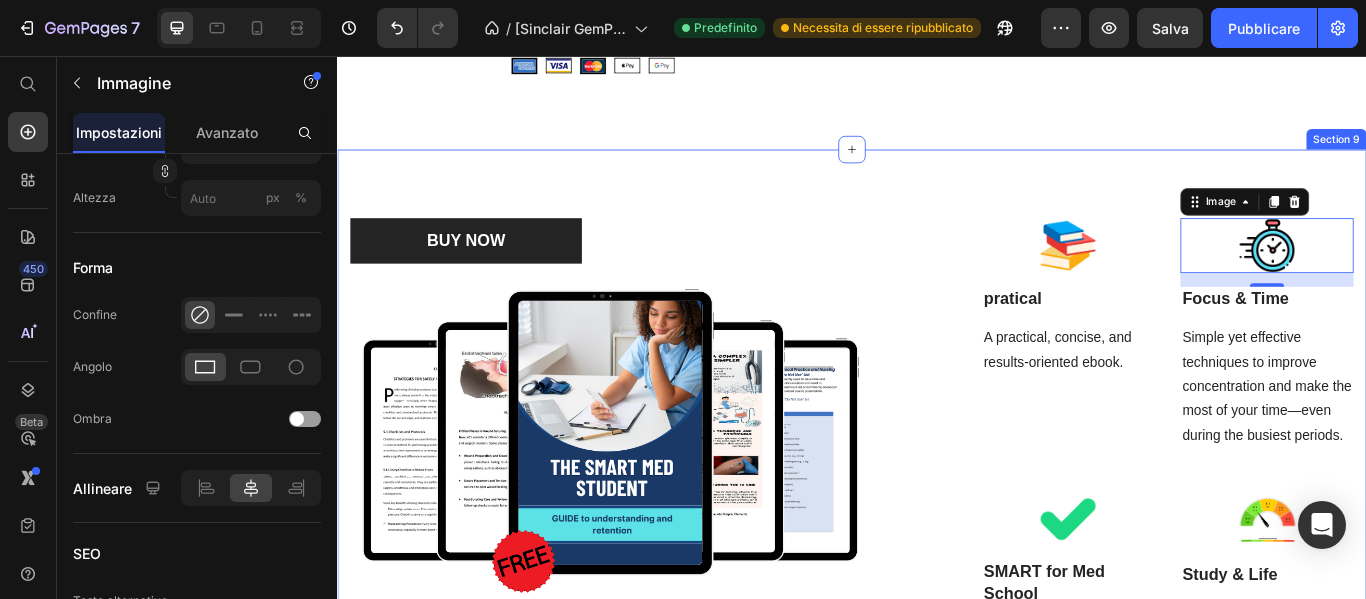 click on "BUY NOW Button Image Row Image pratical Text block A practical, concise, and results-oriented ebook. Text block Image   16 Focus & Time Text block Simple yet effective techniques to improve concentration and make the most of your time—even during the busiest periods. Text block Row Image SMART for Med School Text block An adaptation of the SMART method tailored to the specific needs of medical students, helping you set clear, measurable, and achievable goals. Text block Image Study & Life Text block Perfect for those who want to excel in their studies without sacrificing their personal life, thanks to smarter organization. Text block Row Row Section 9" at bounding box center (937, 566) 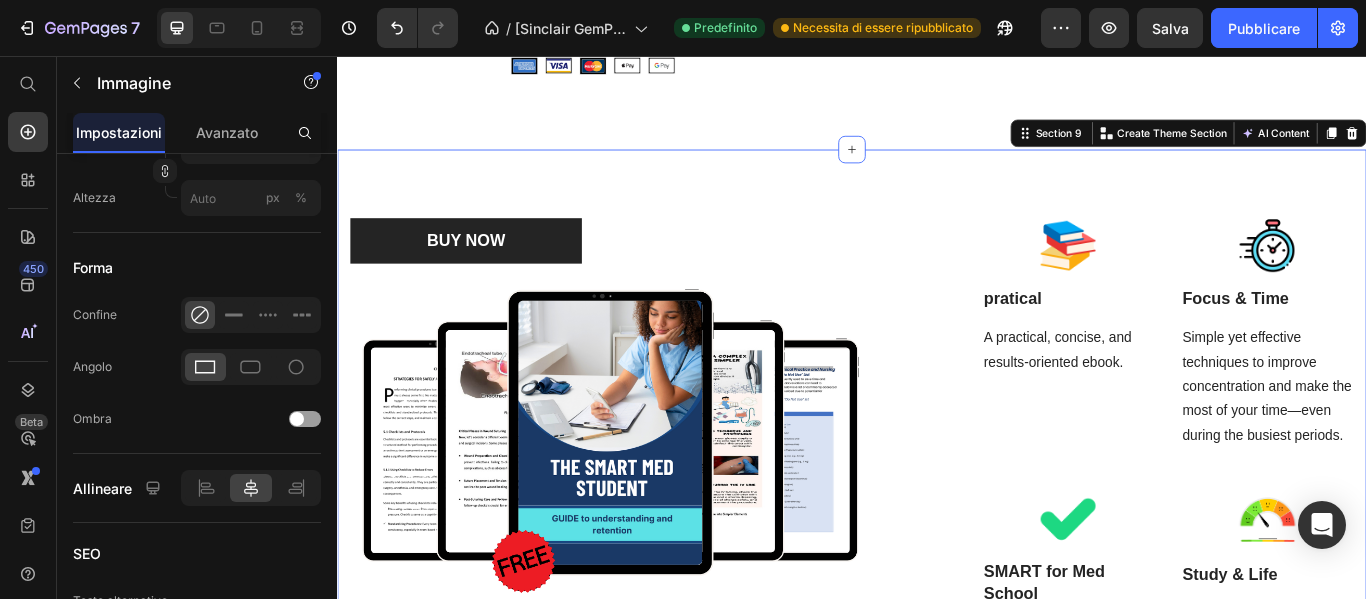 scroll, scrollTop: 0, scrollLeft: 0, axis: both 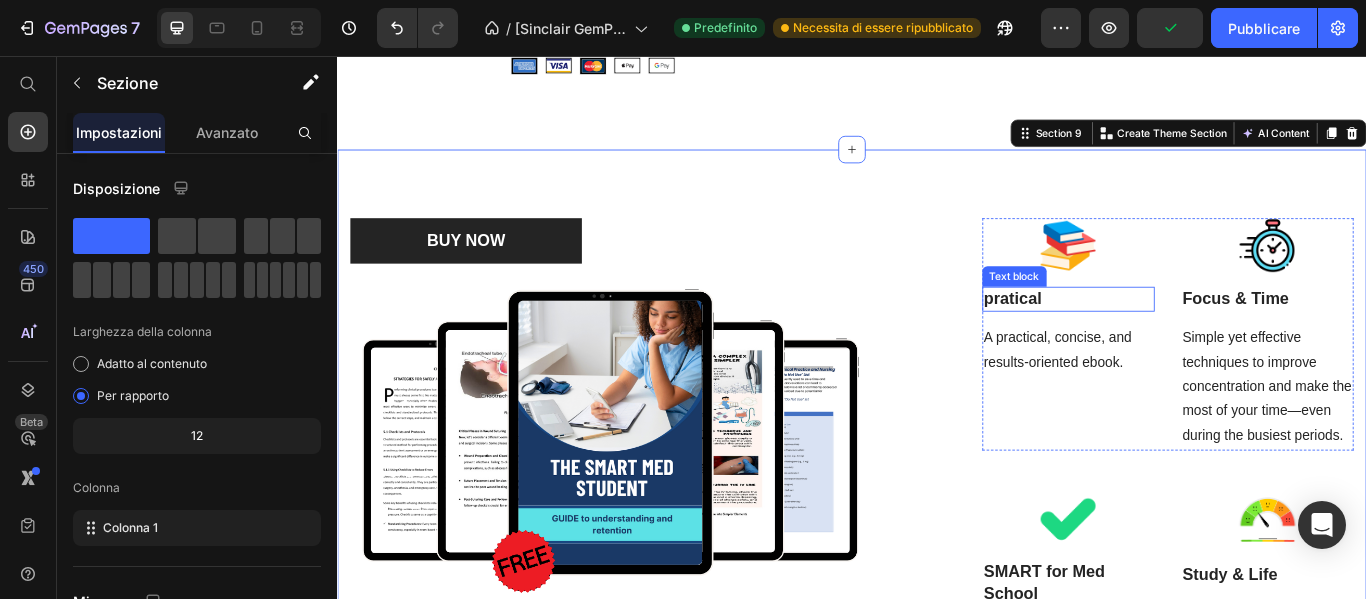 click on "pratical" at bounding box center [1190, 339] 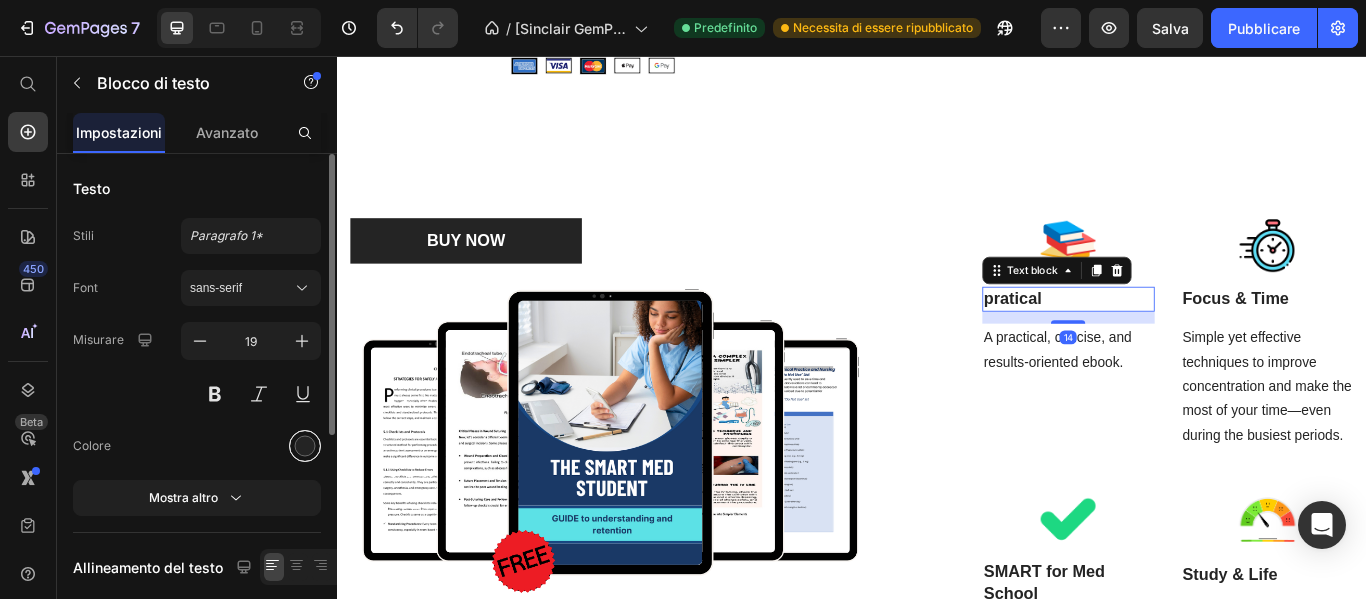 click at bounding box center (305, 446) 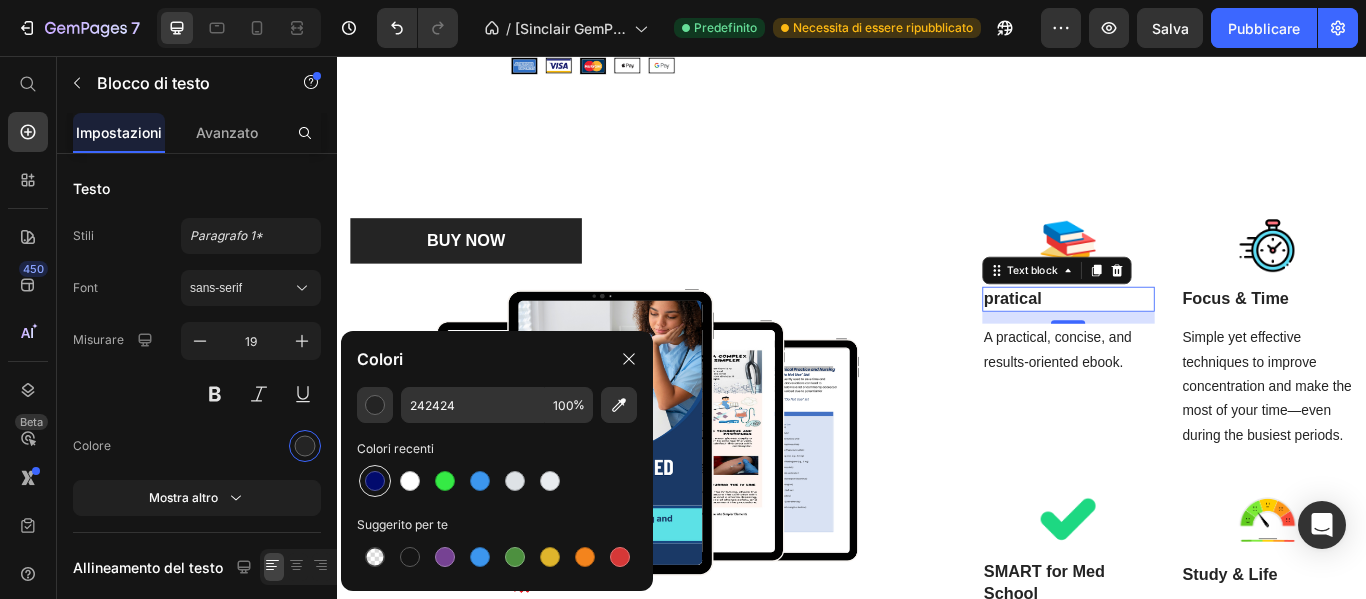 click at bounding box center [375, 481] 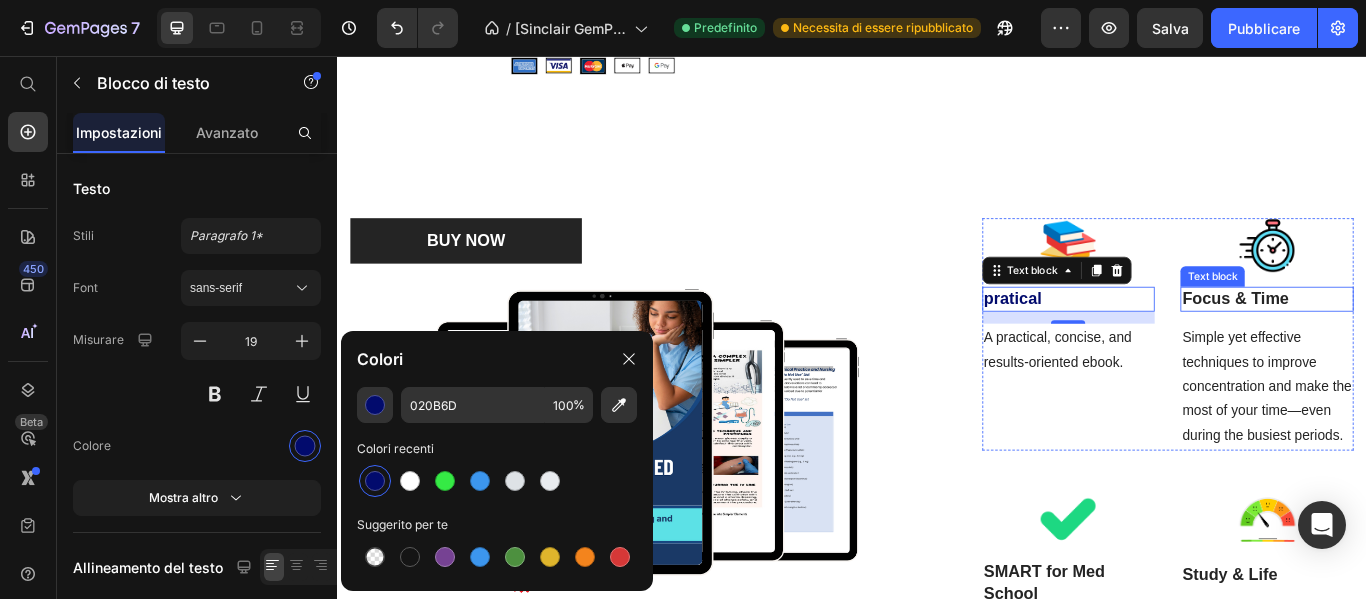 click on "Focus & Time" at bounding box center [1421, 339] 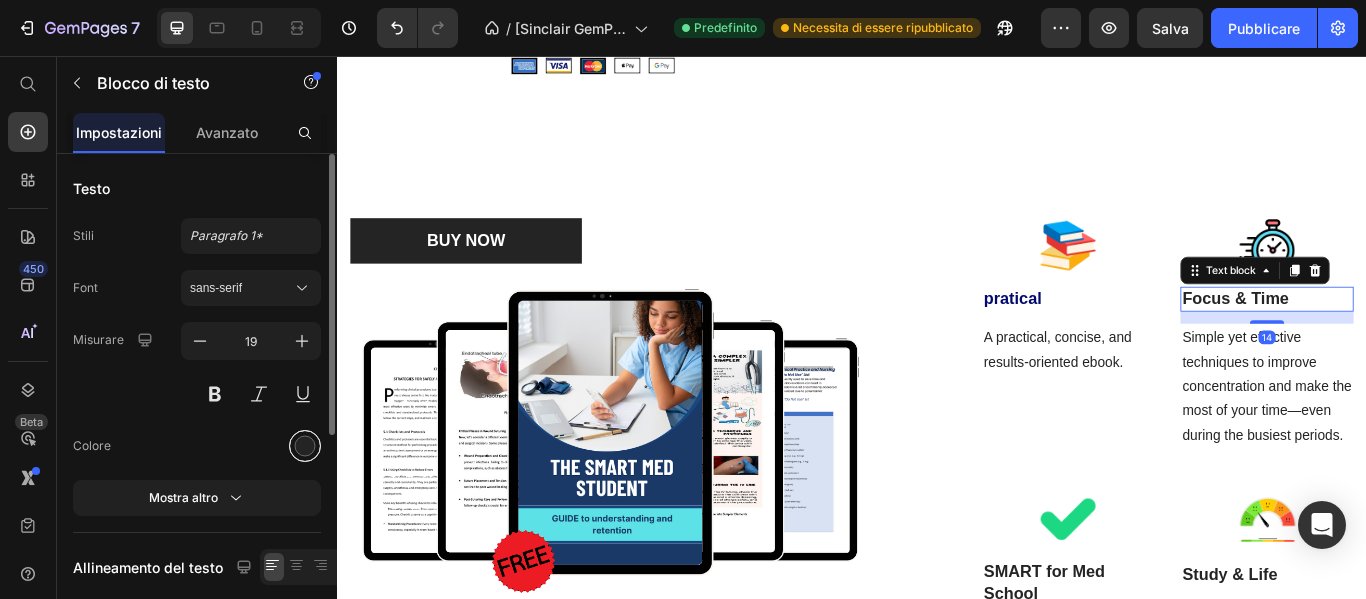 click at bounding box center (305, 446) 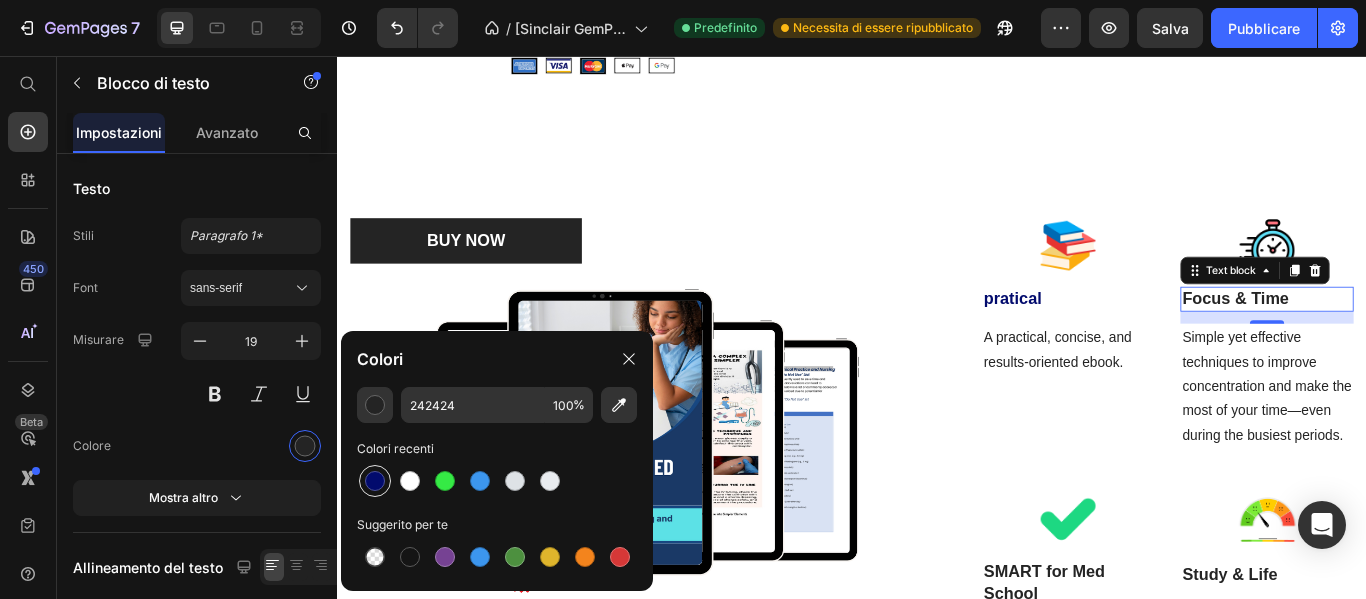 click at bounding box center [375, 481] 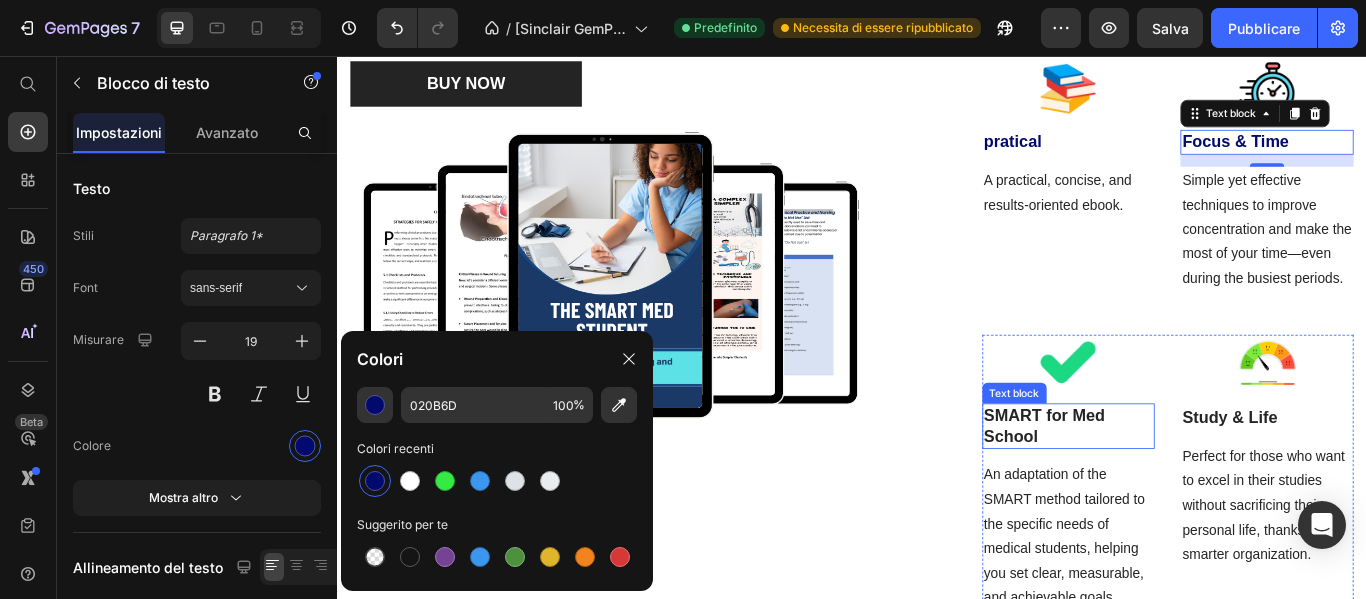 scroll, scrollTop: 6667, scrollLeft: 0, axis: vertical 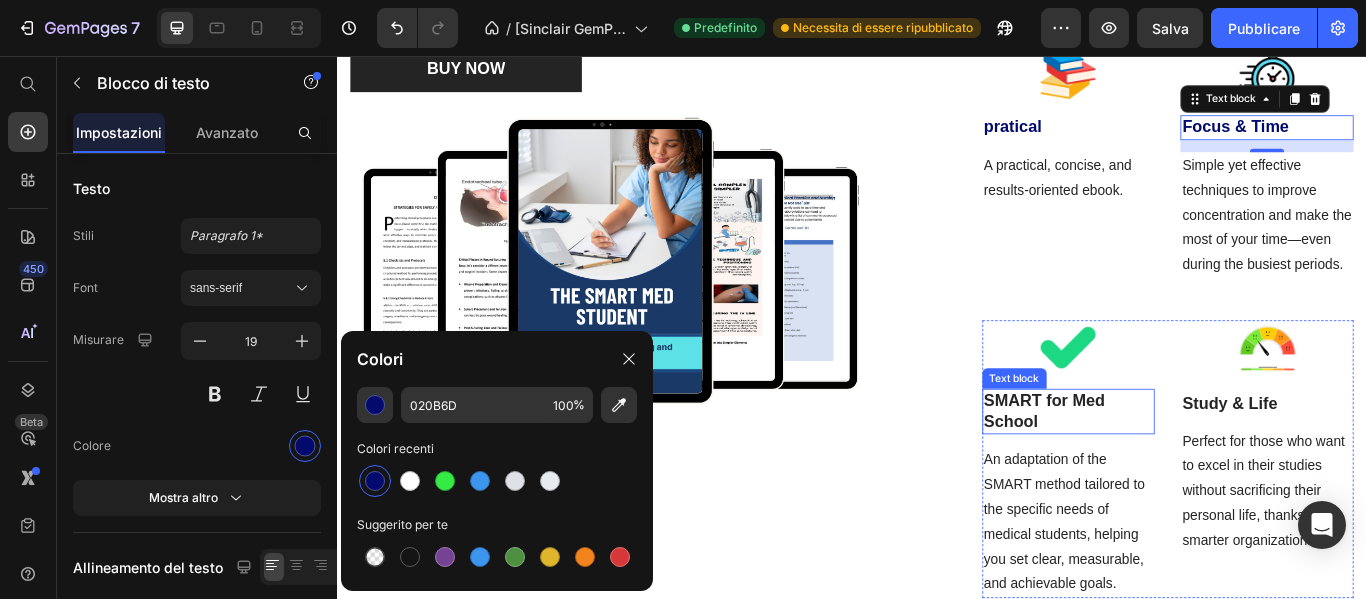 click on "SMART for Med School" at bounding box center [1190, 470] 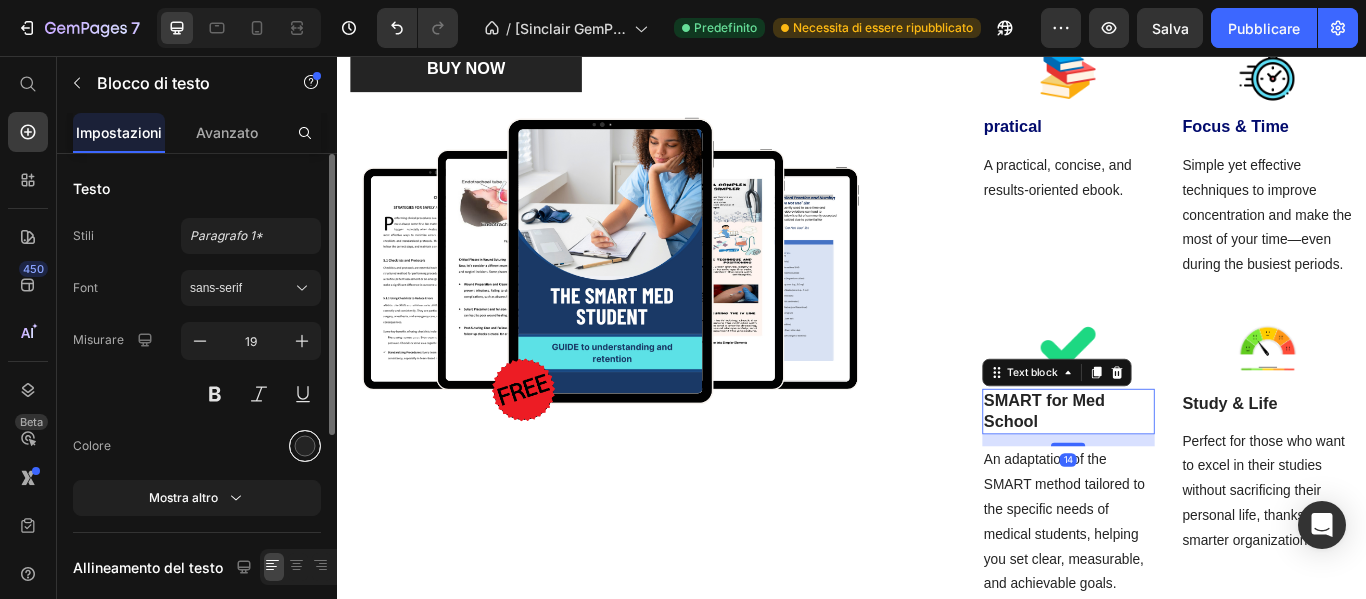 click at bounding box center [305, 446] 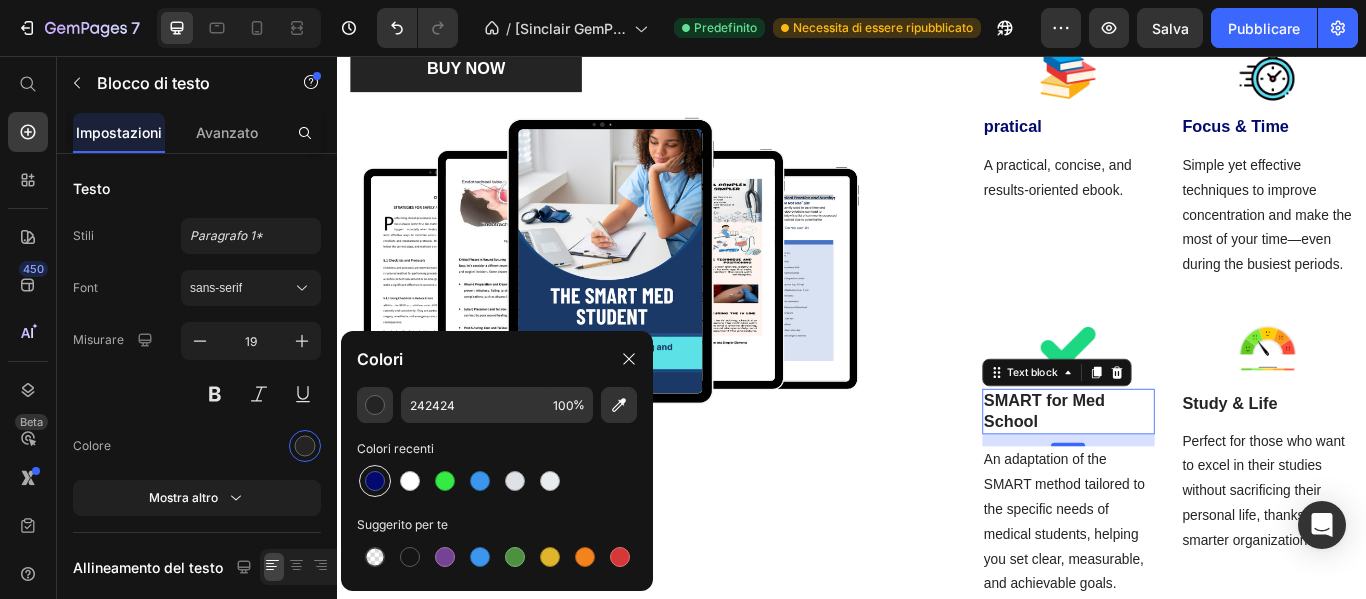 click at bounding box center [375, 481] 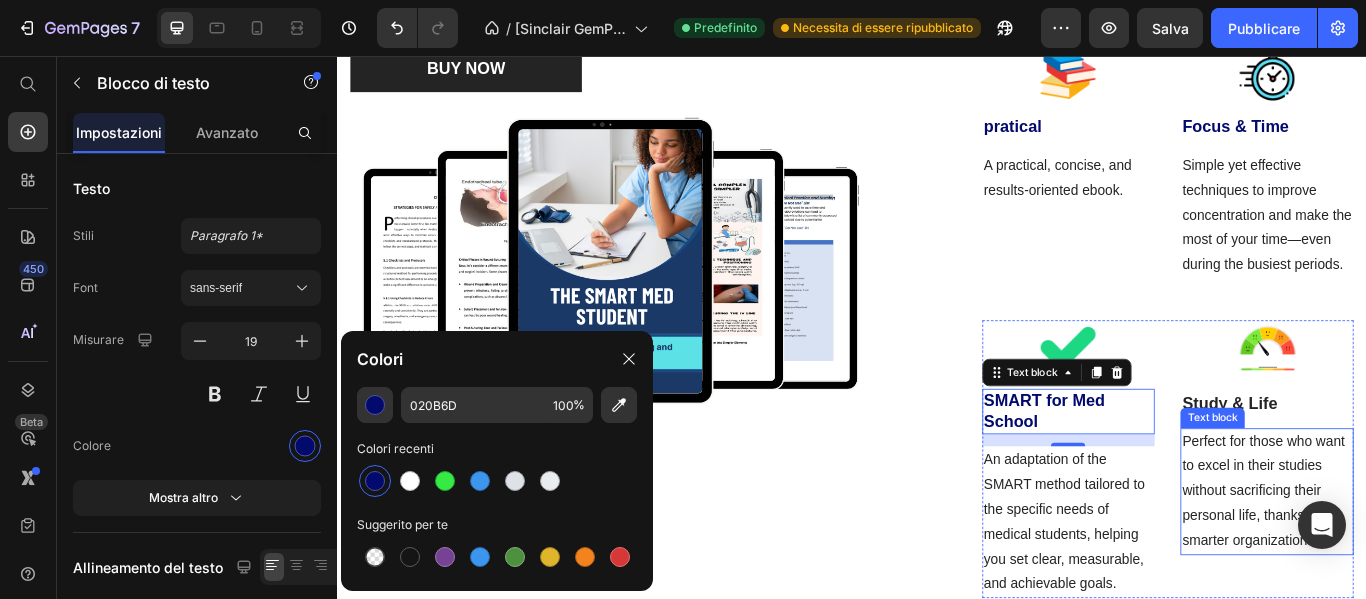 click on "Study & Life" at bounding box center (1421, 461) 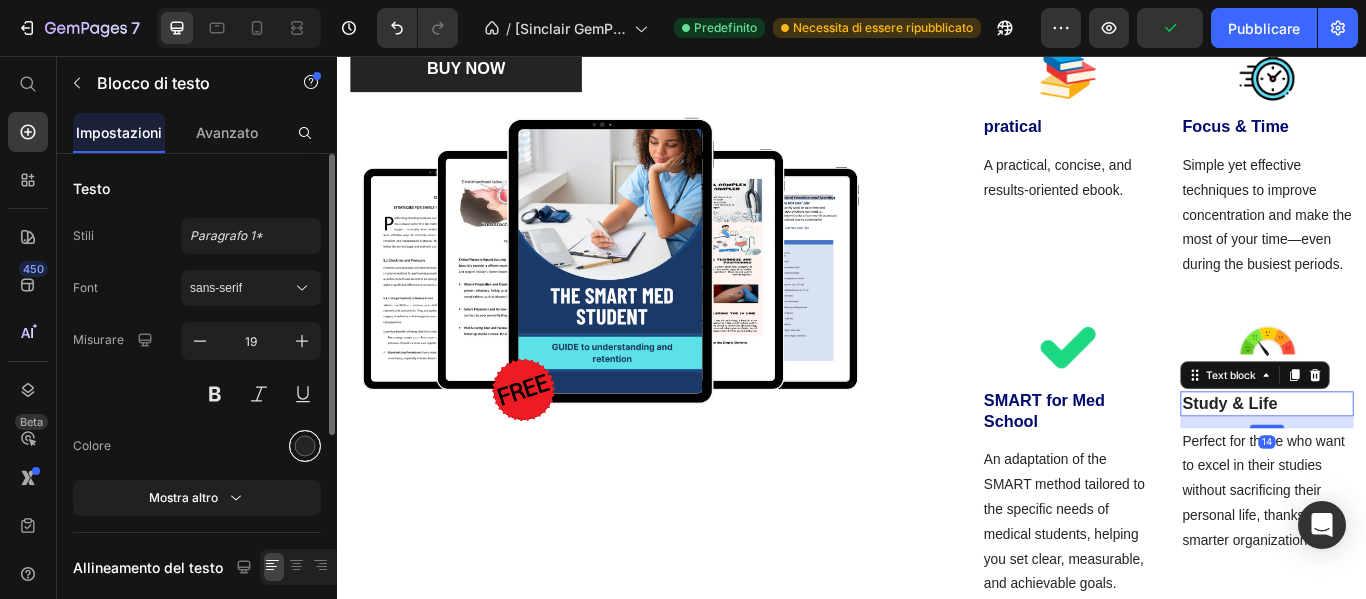 click at bounding box center (305, 446) 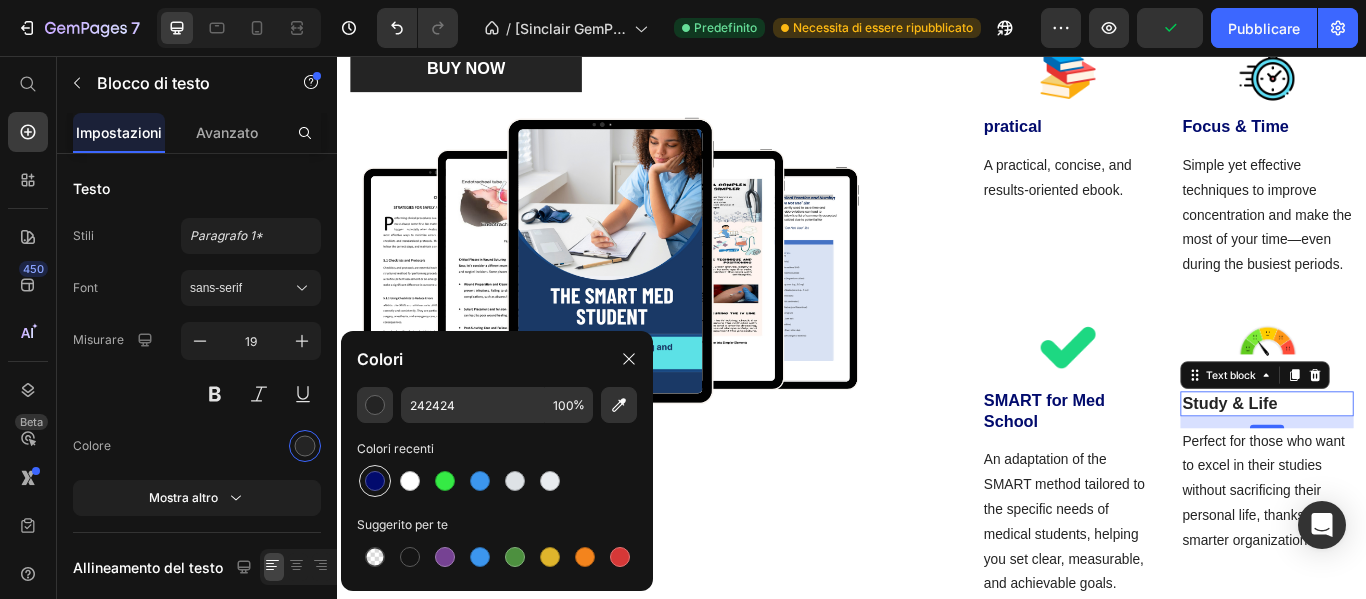 click at bounding box center [375, 481] 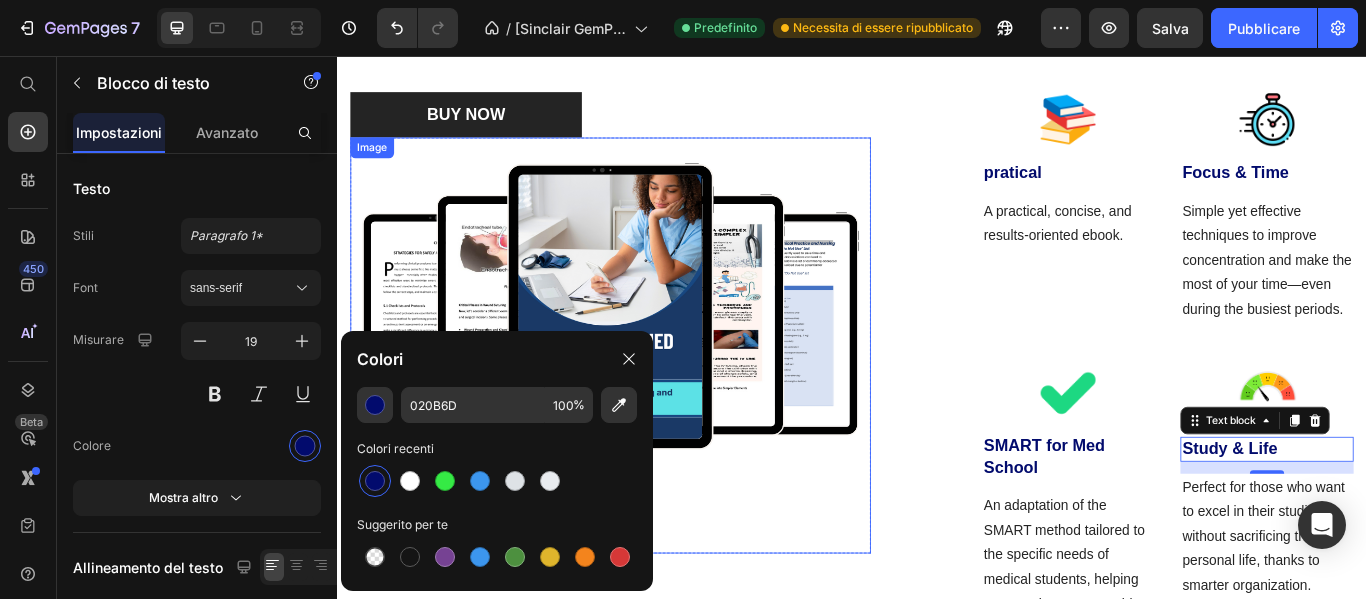 scroll, scrollTop: 6567, scrollLeft: 0, axis: vertical 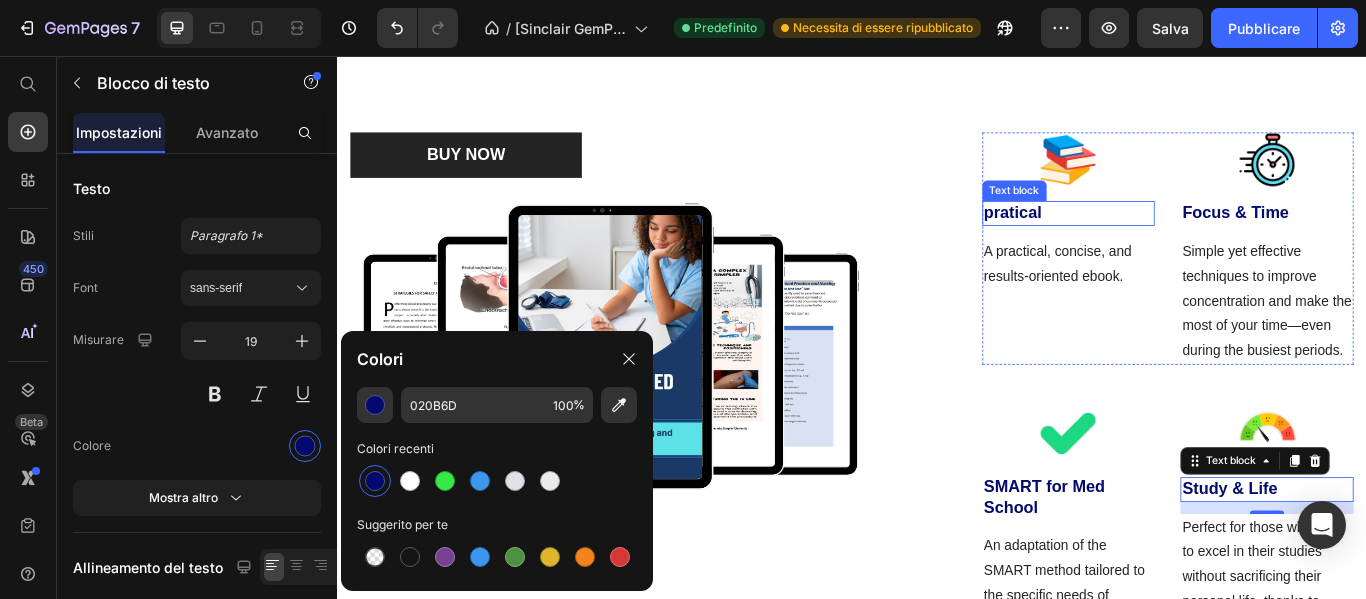 click on "pratical" at bounding box center (1190, 239) 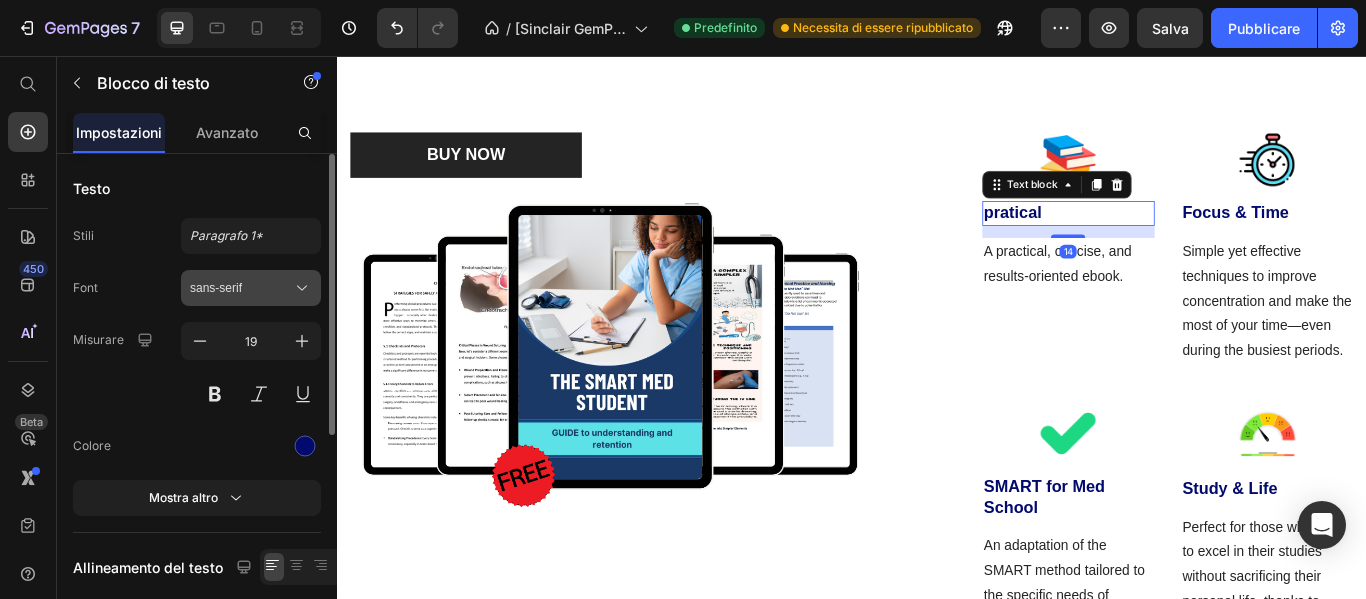 click on "sans-serif" at bounding box center (241, 288) 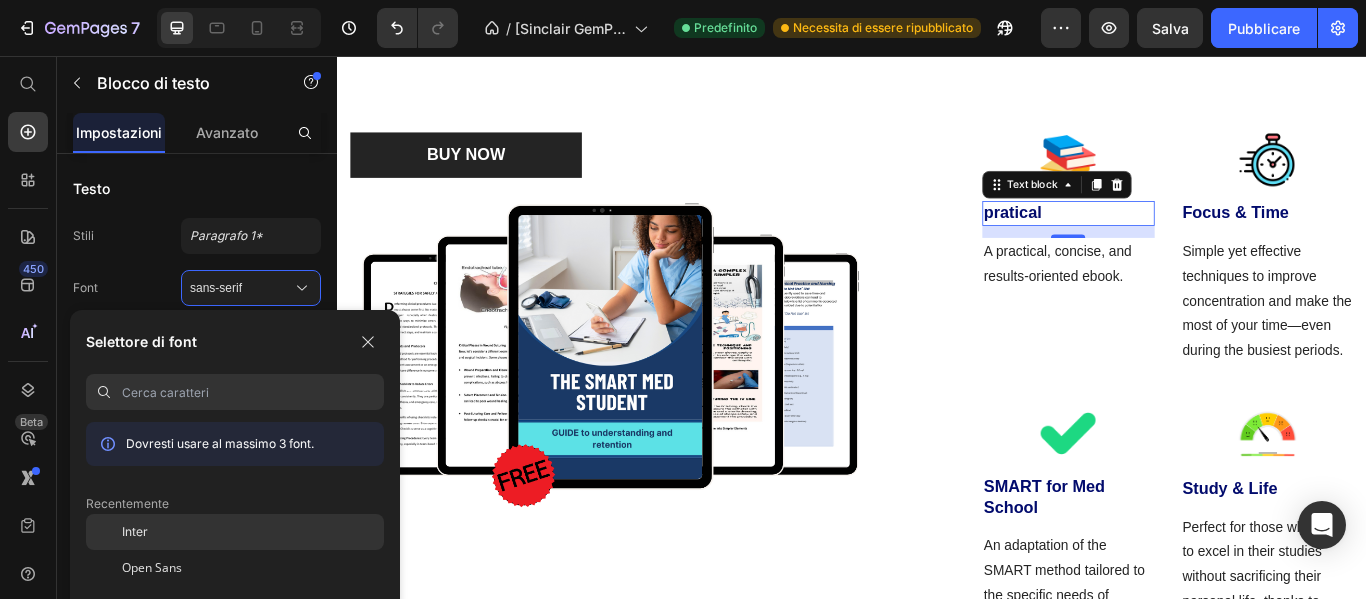 click on "Inter" 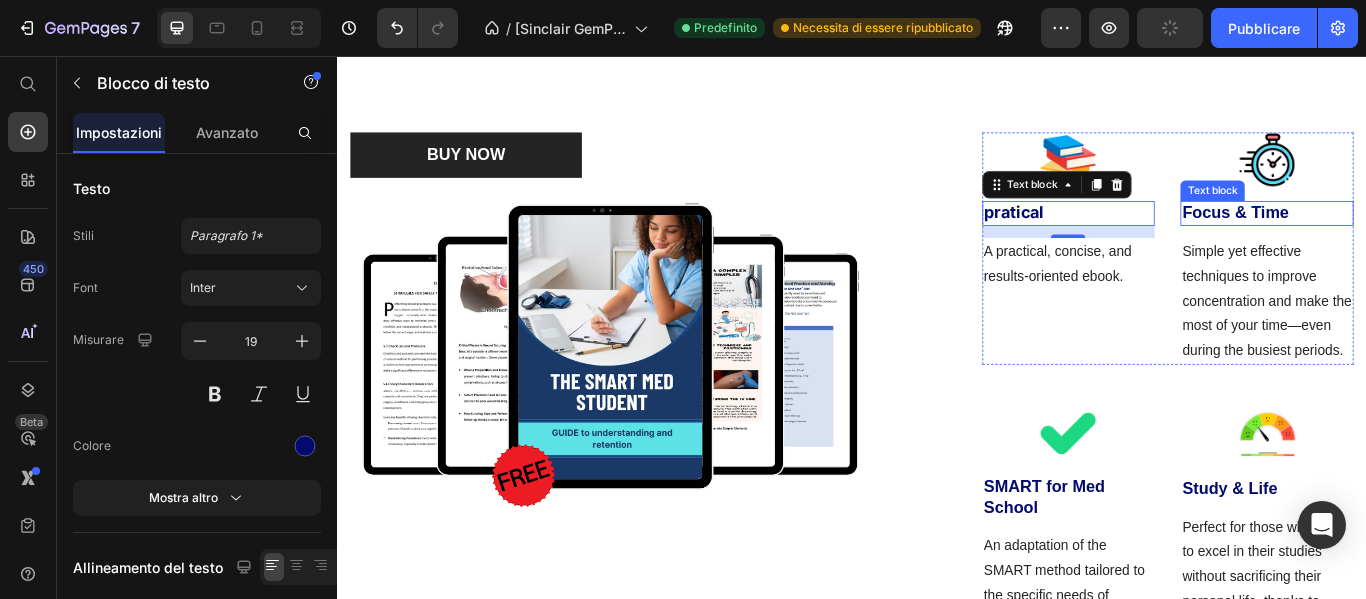 click on "Focus & Time" at bounding box center [1421, 239] 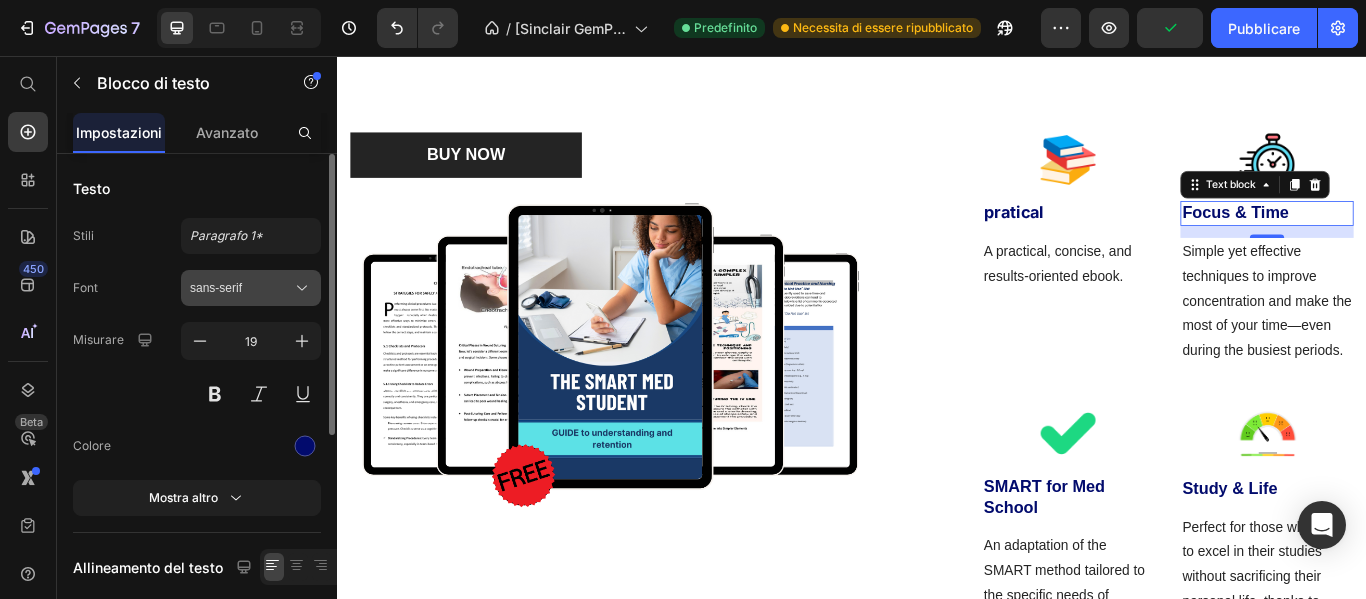 click on "sans-serif" at bounding box center (241, 288) 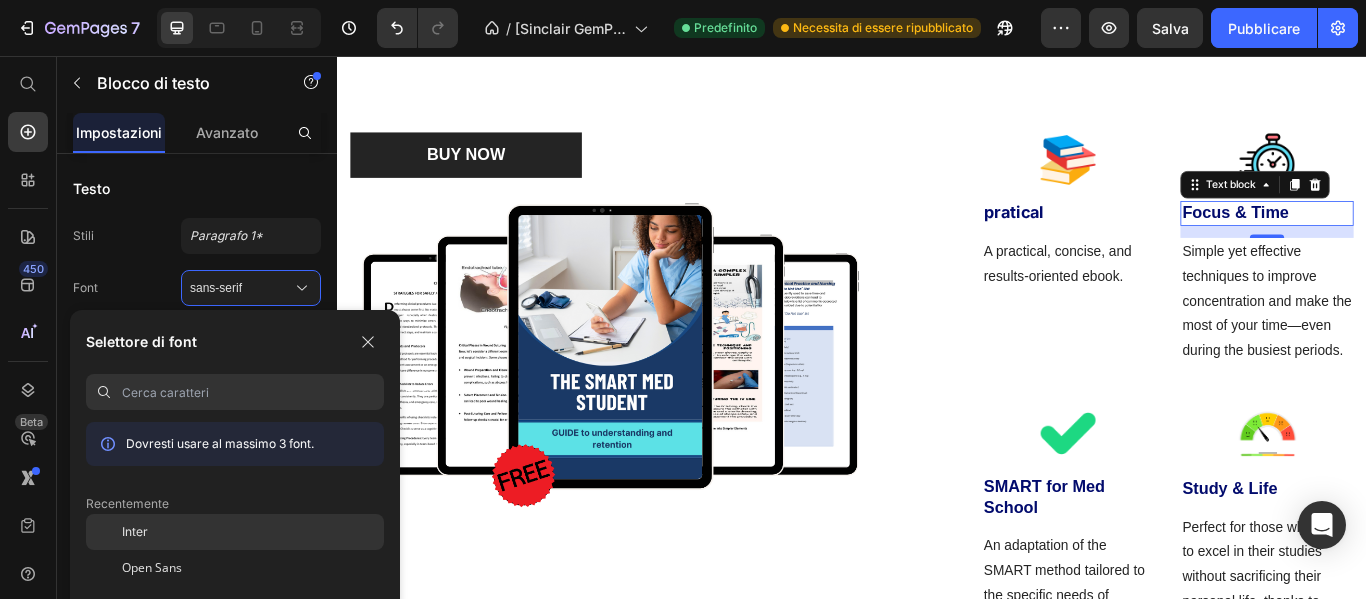 click on "Inter" 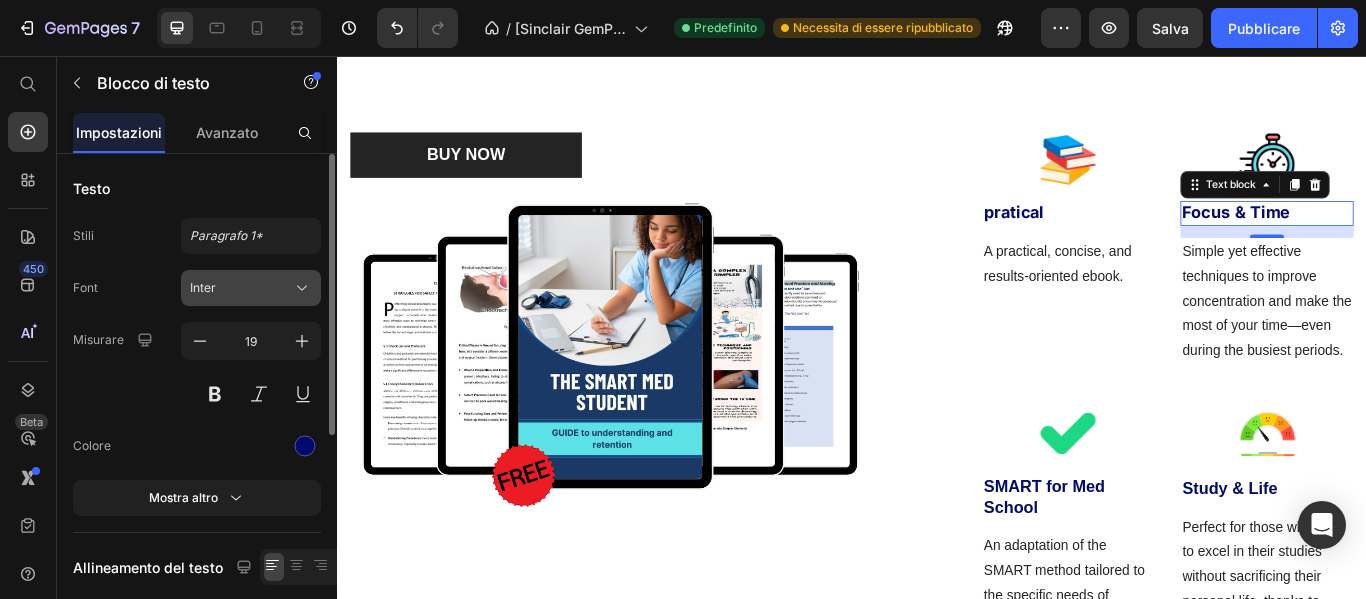 click on "Inter" at bounding box center [241, 288] 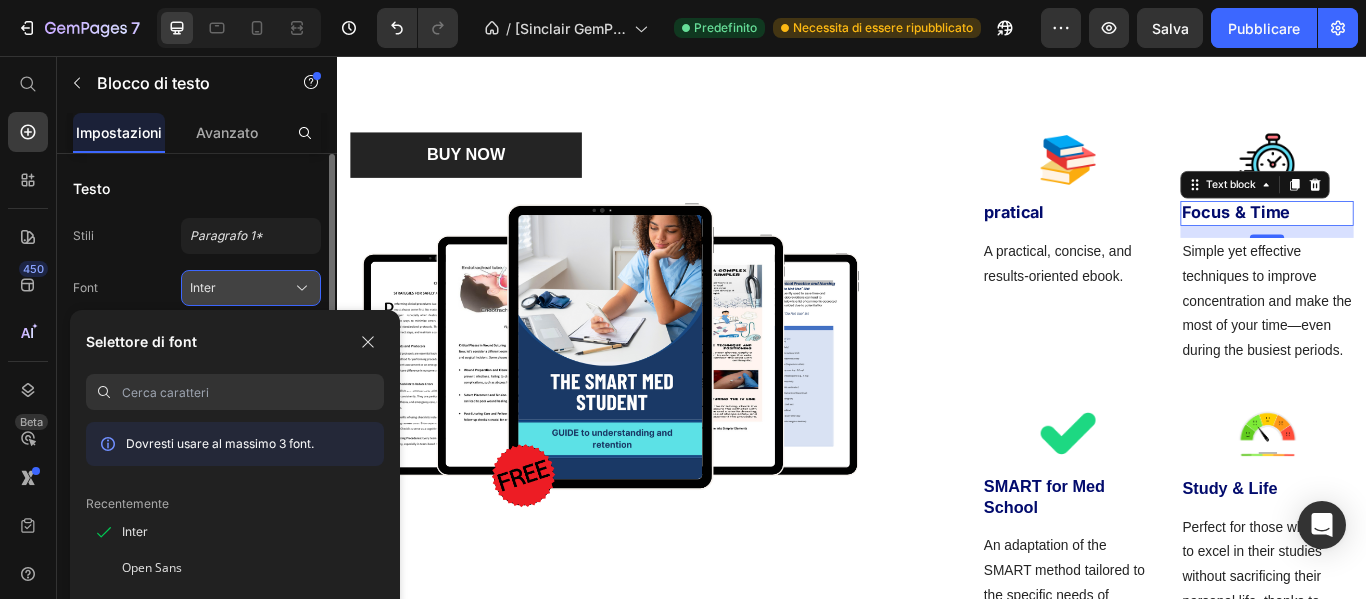 click on "Inter" at bounding box center [241, 288] 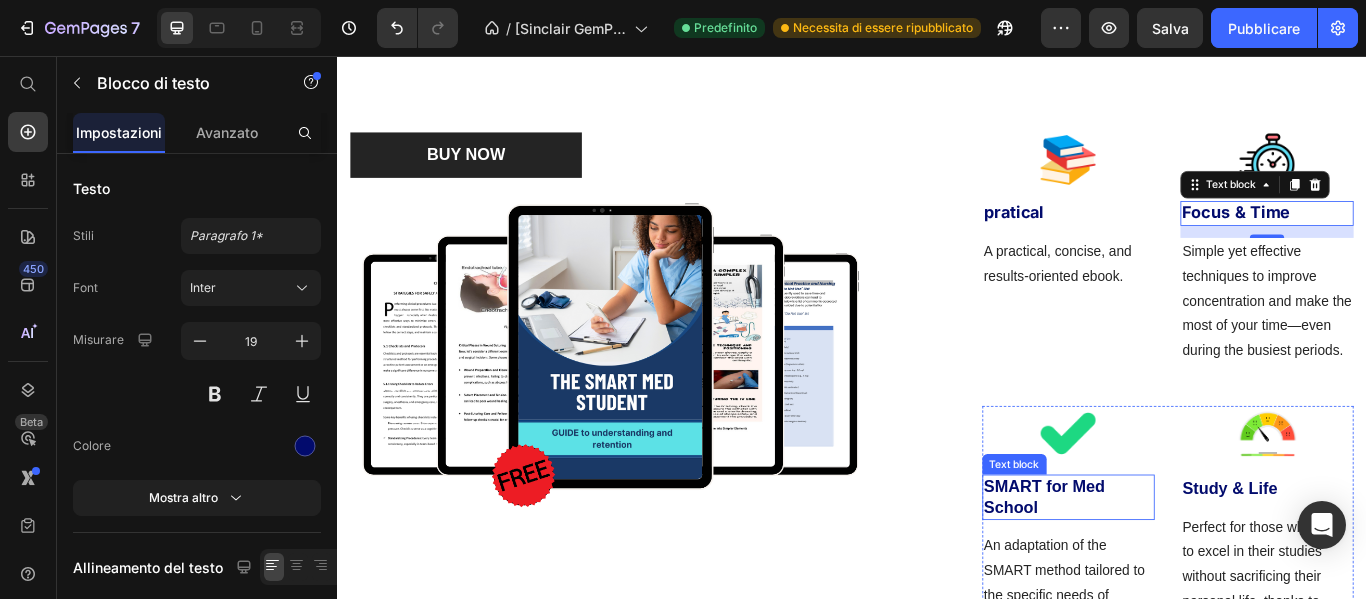 click on "SMART for Med School" at bounding box center [1190, 570] 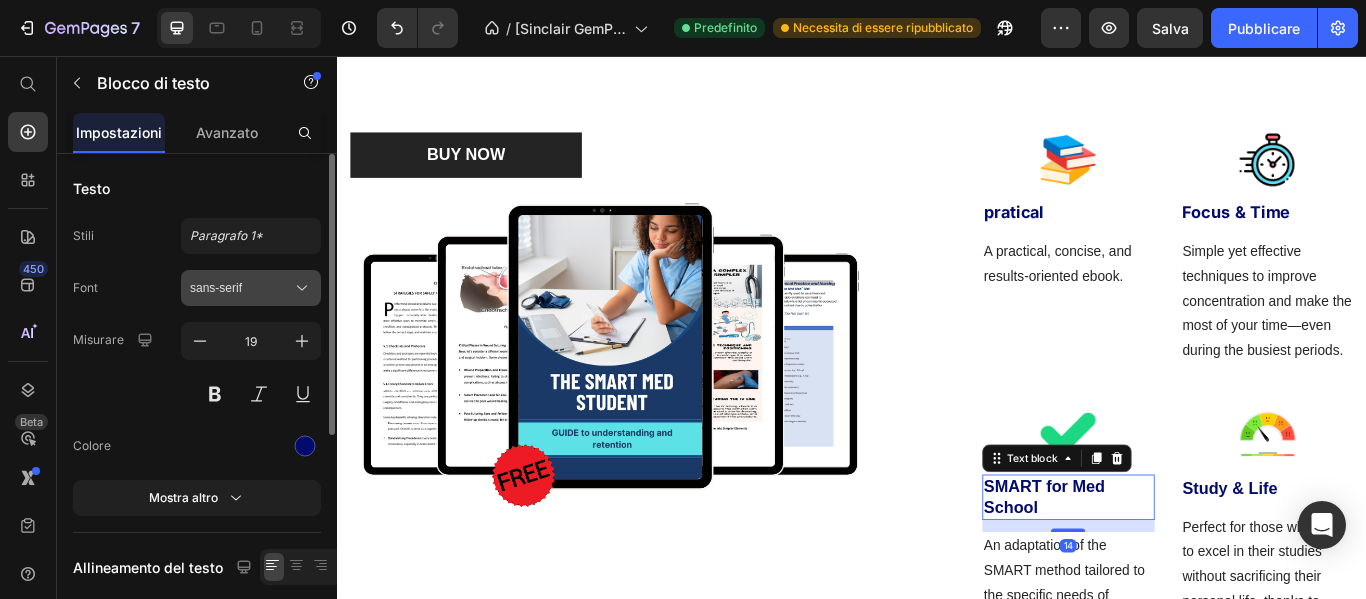 click on "sans-serif" at bounding box center (241, 288) 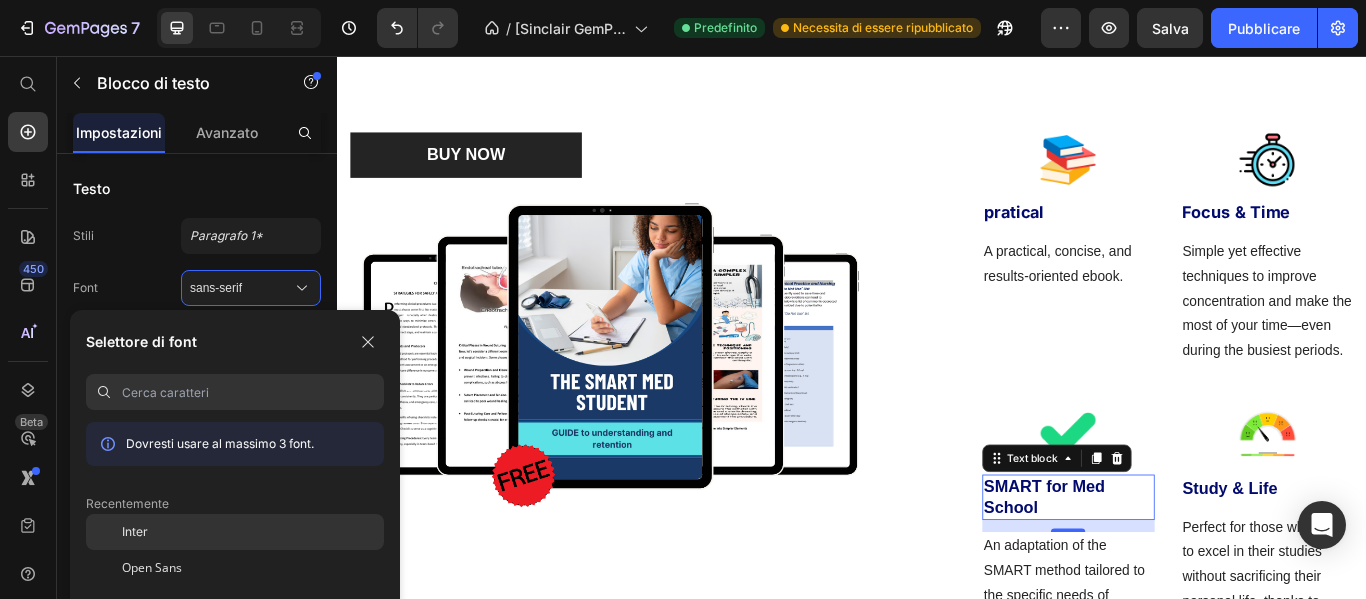 click on "Inter" 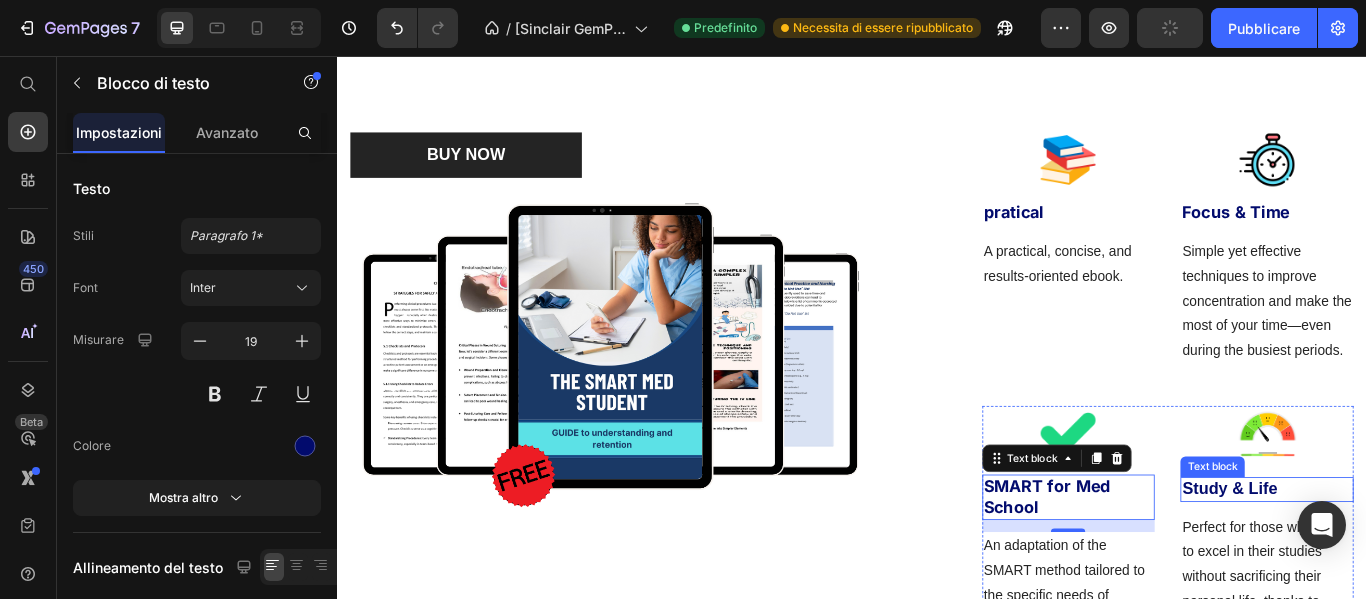 click on "Study & Life" at bounding box center (1421, 561) 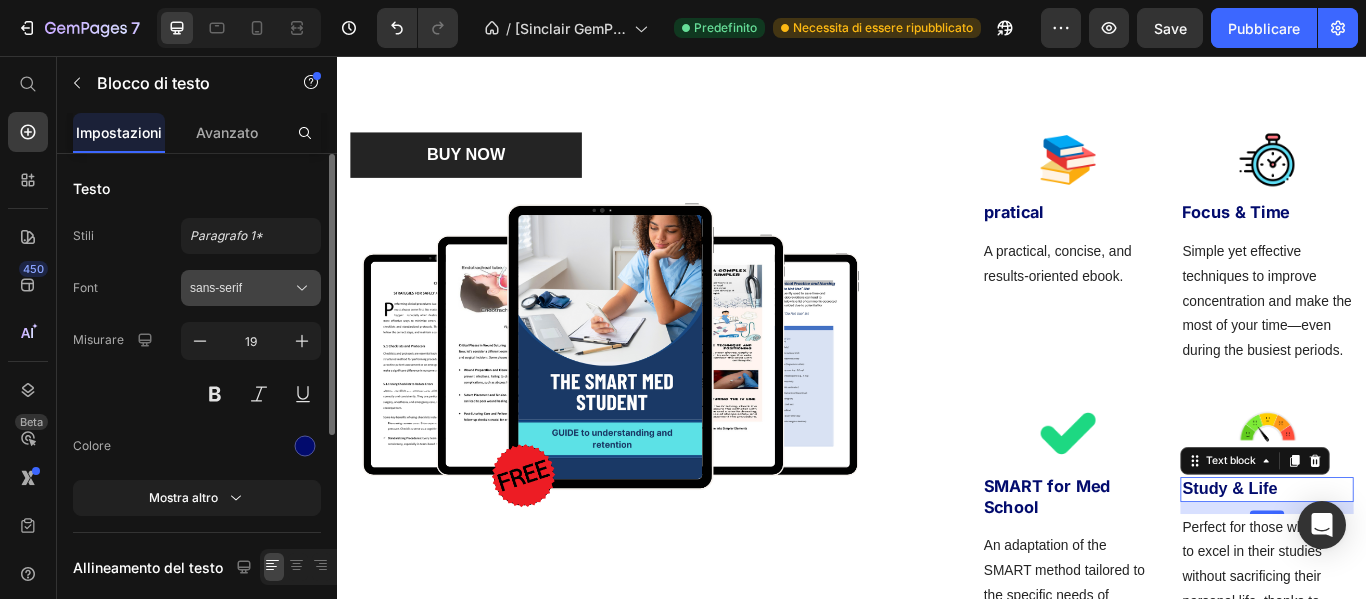 click on "sans-serif" at bounding box center [241, 288] 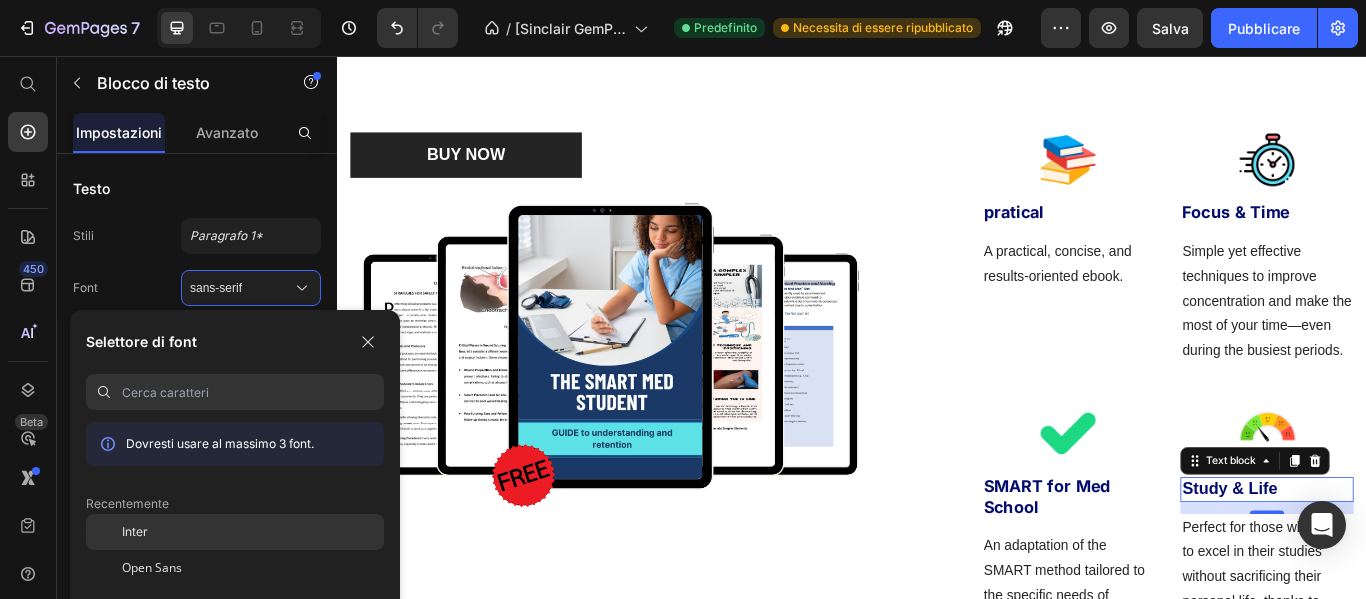 click on "Inter" 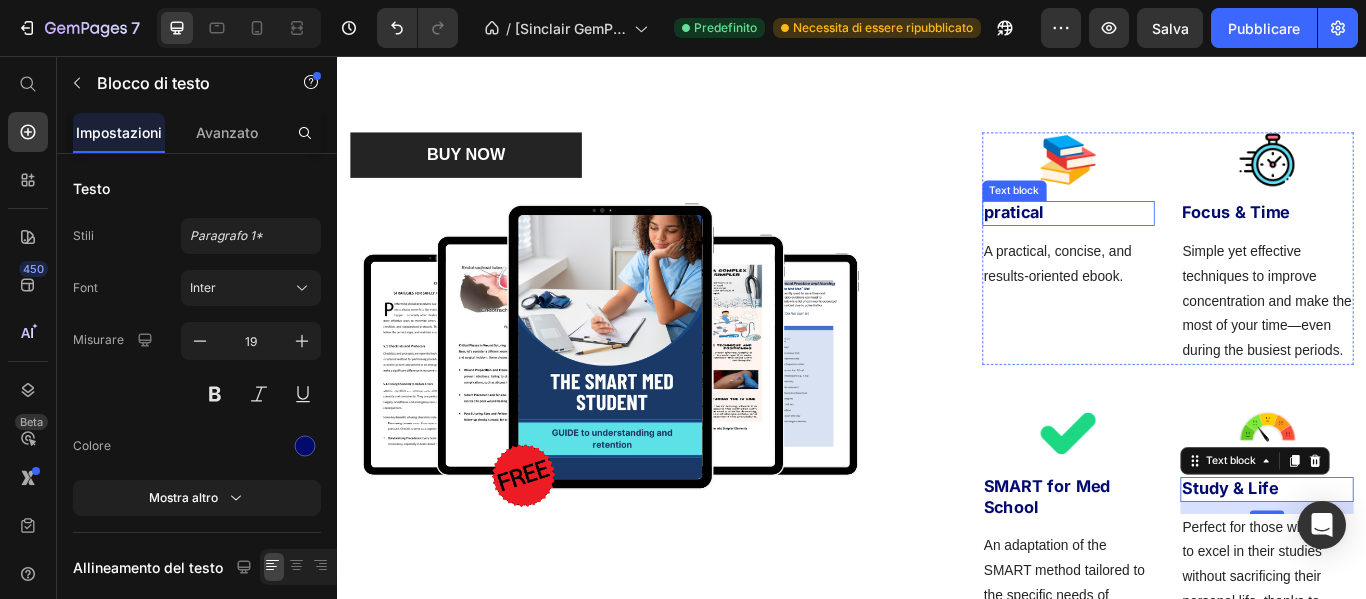drag, startPoint x: 1128, startPoint y: 225, endPoint x: 1111, endPoint y: 236, distance: 20.248457 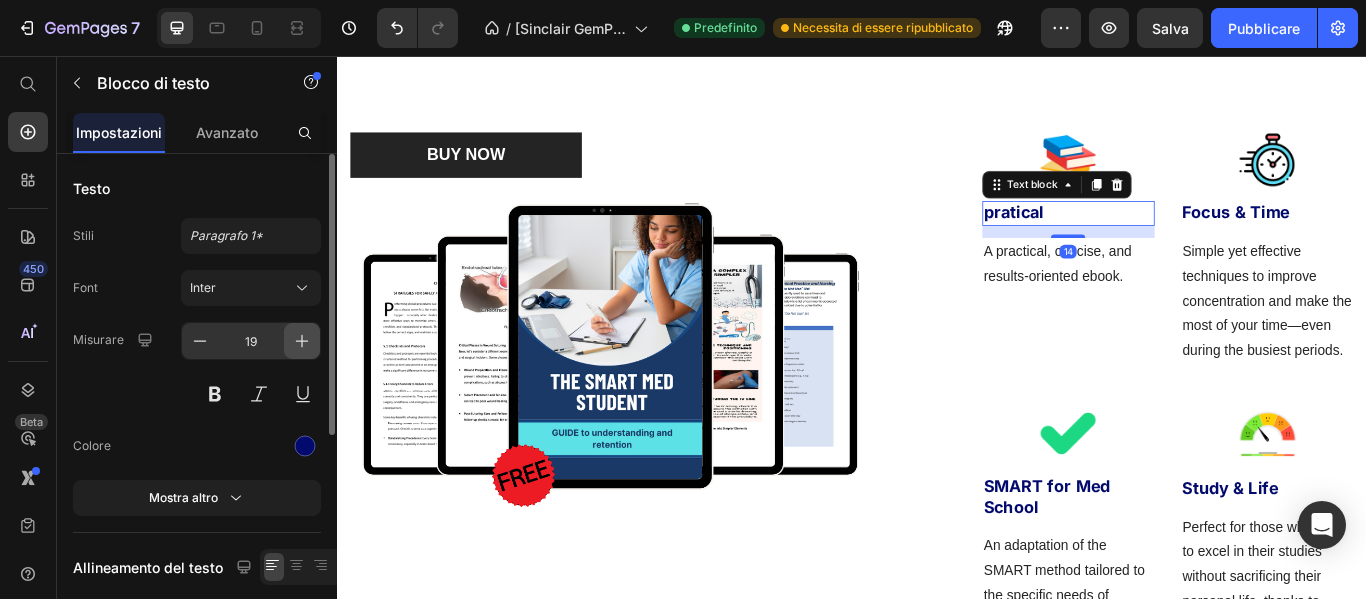 click 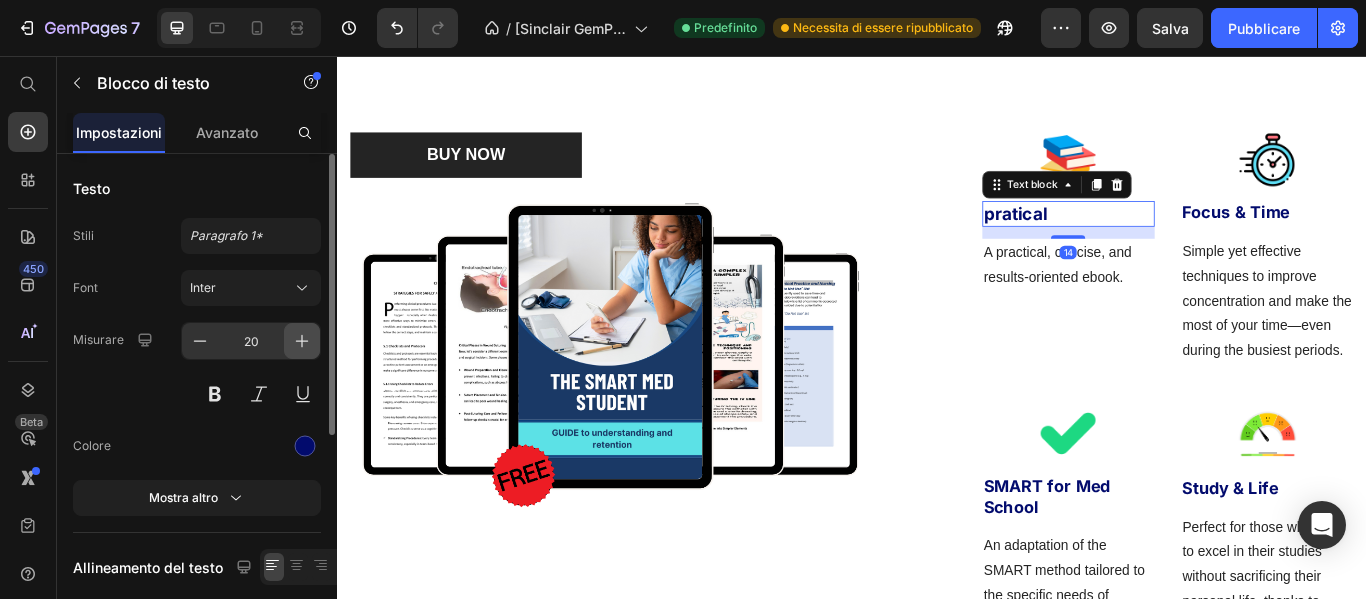 click 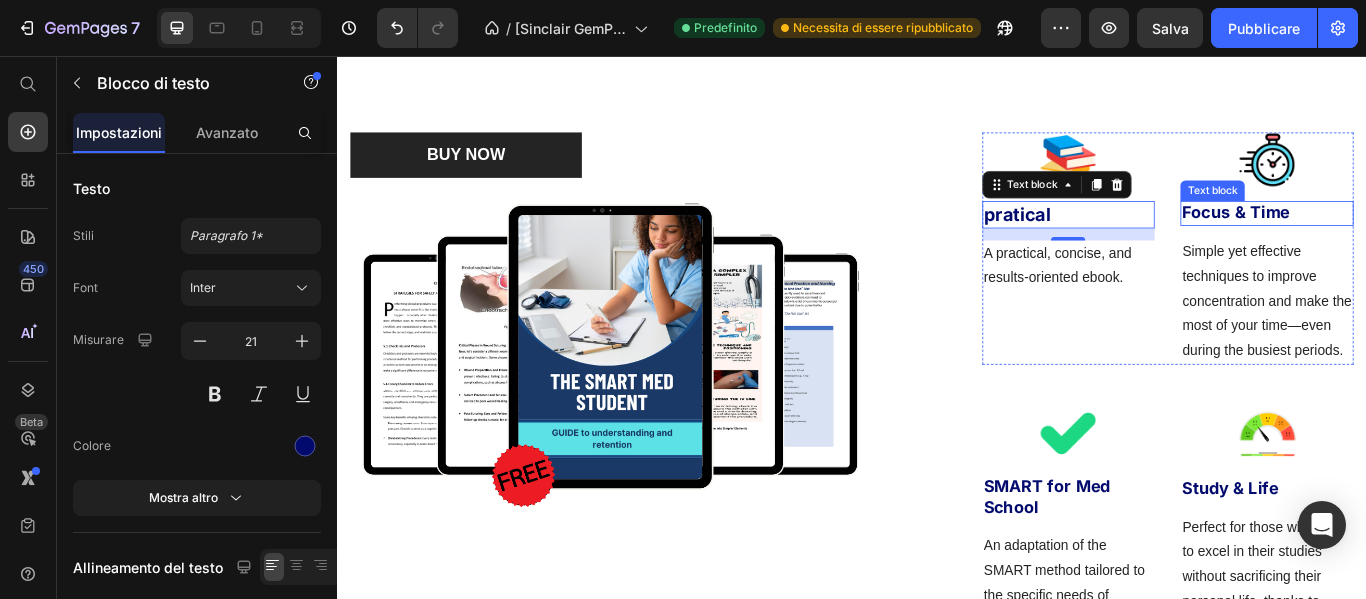 click on "Focus & Time" at bounding box center [1421, 239] 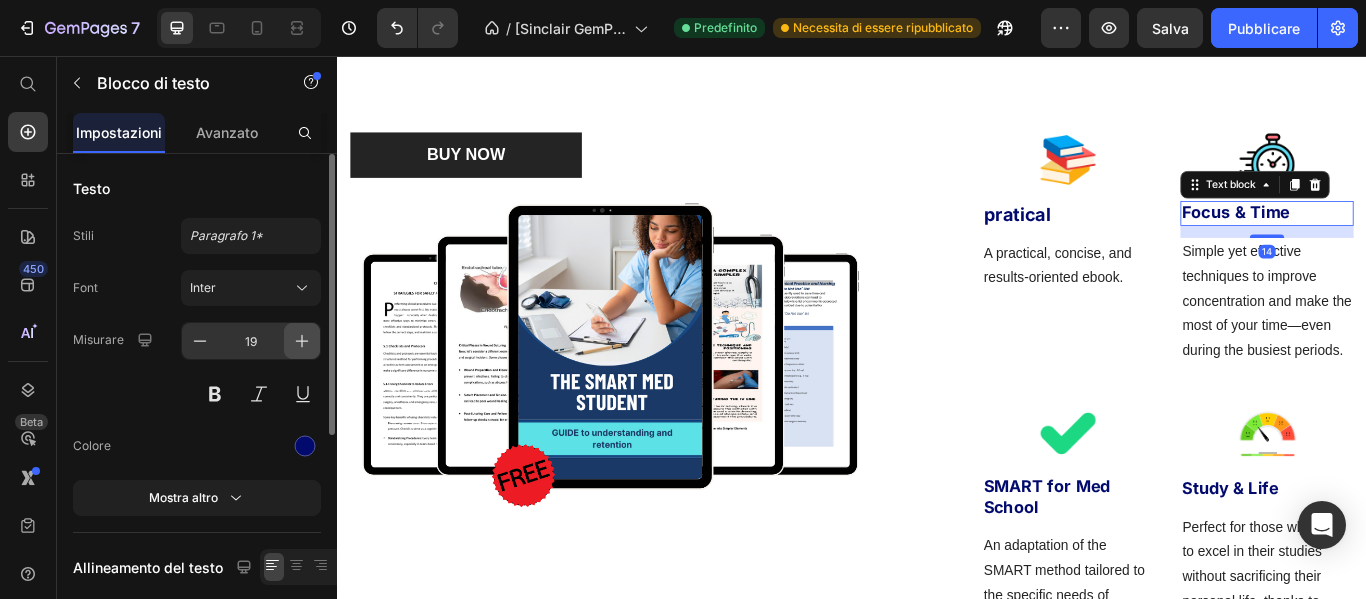 click 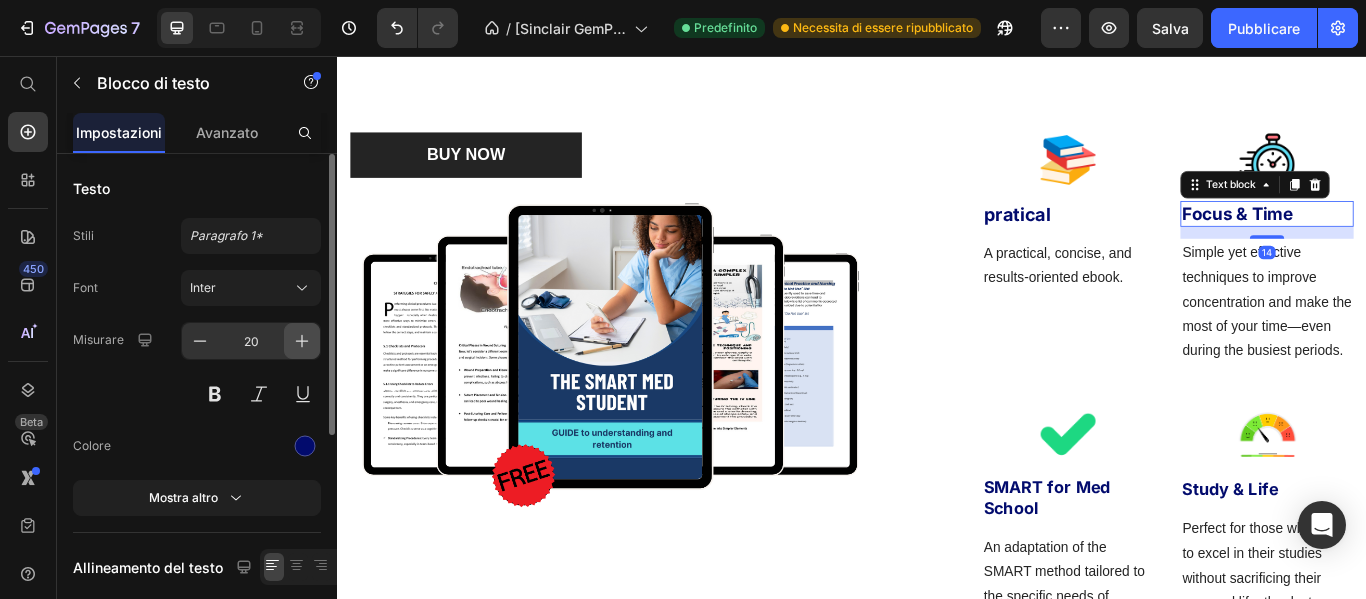 click 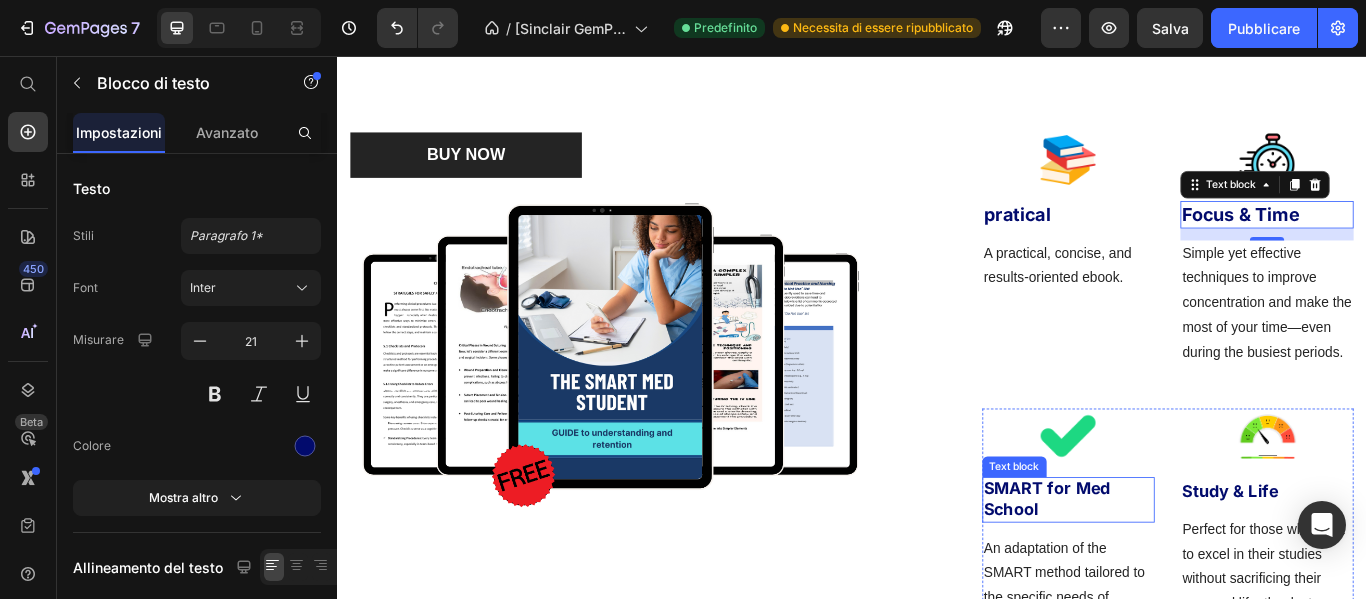 click on "SMART for Med School" at bounding box center [1190, 573] 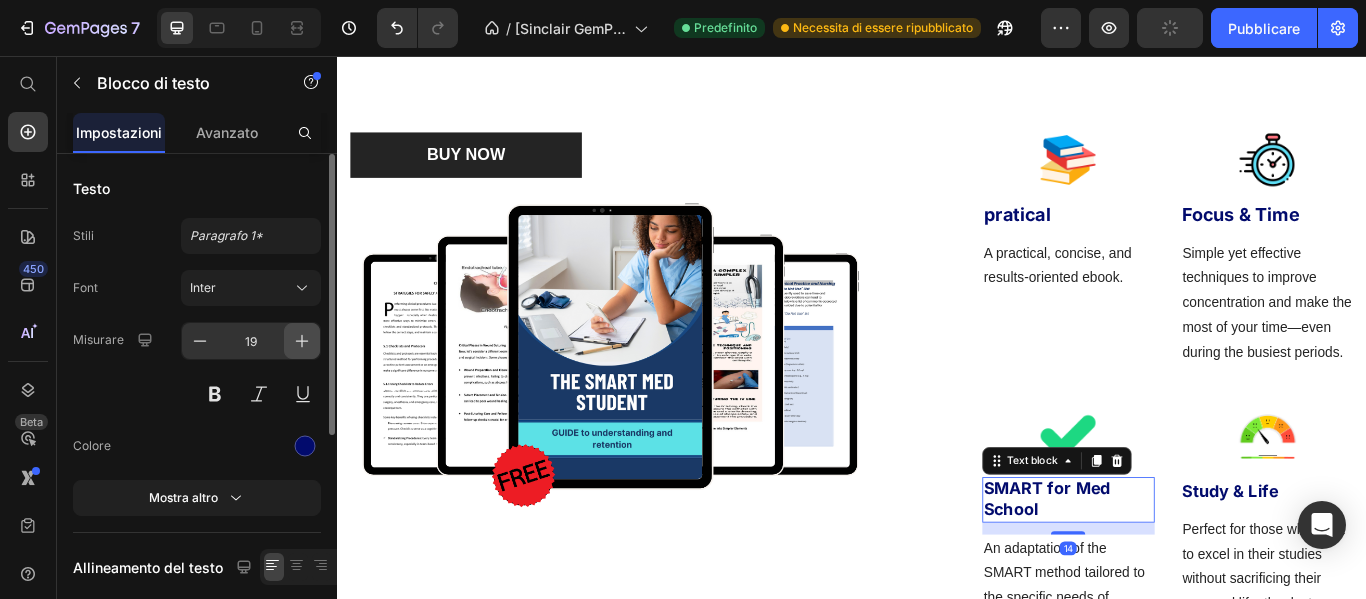 click 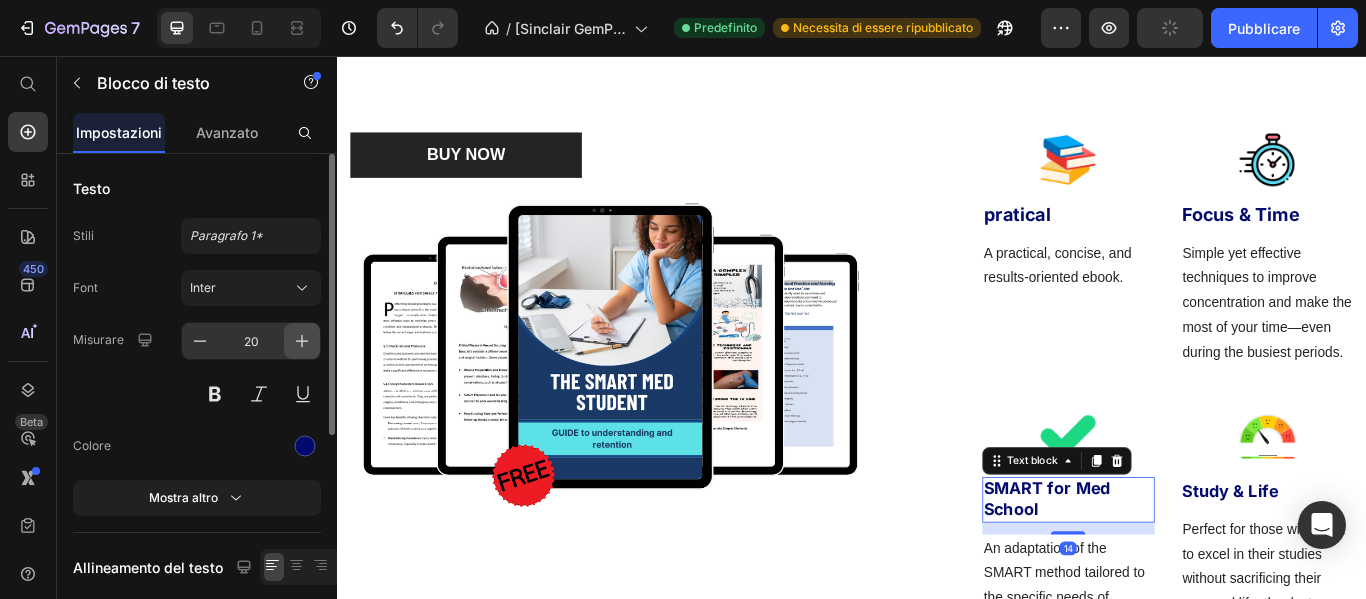 click 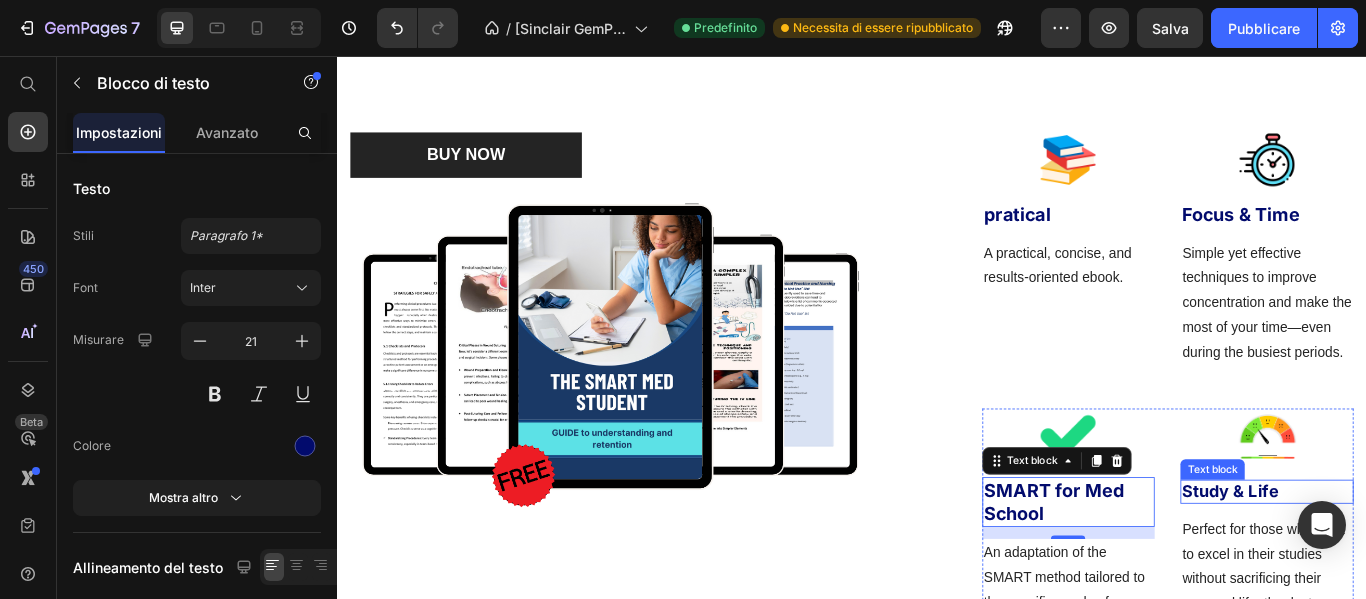 click on "Study & Life" at bounding box center [1421, 564] 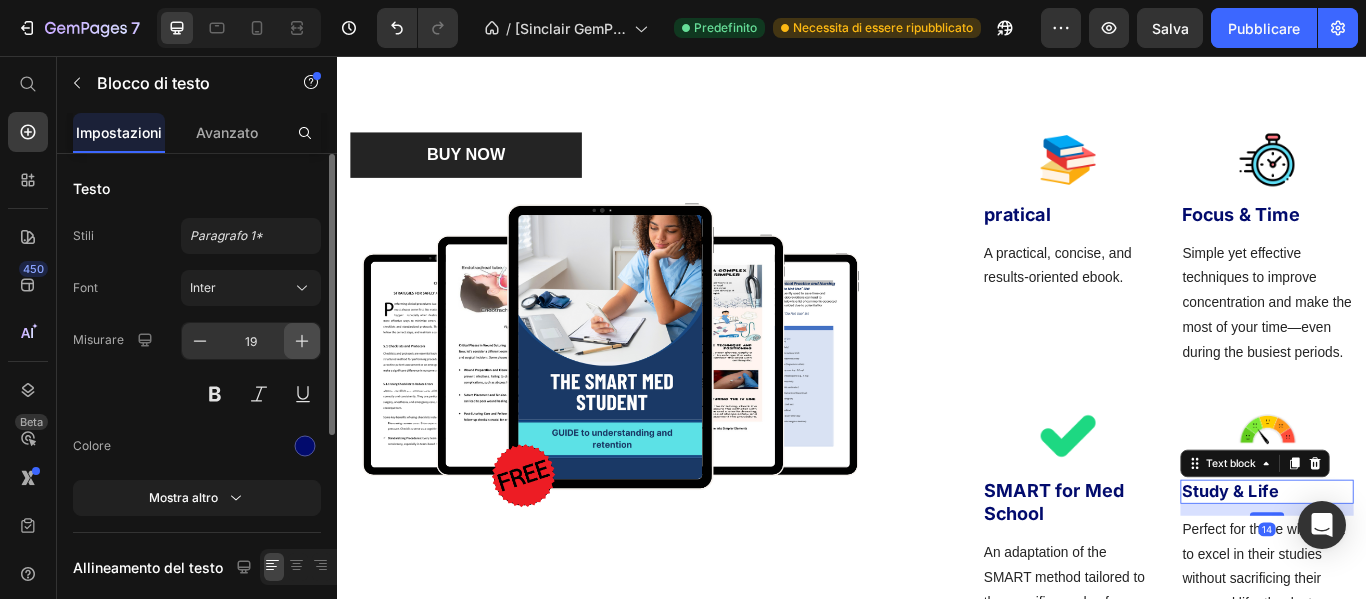 click 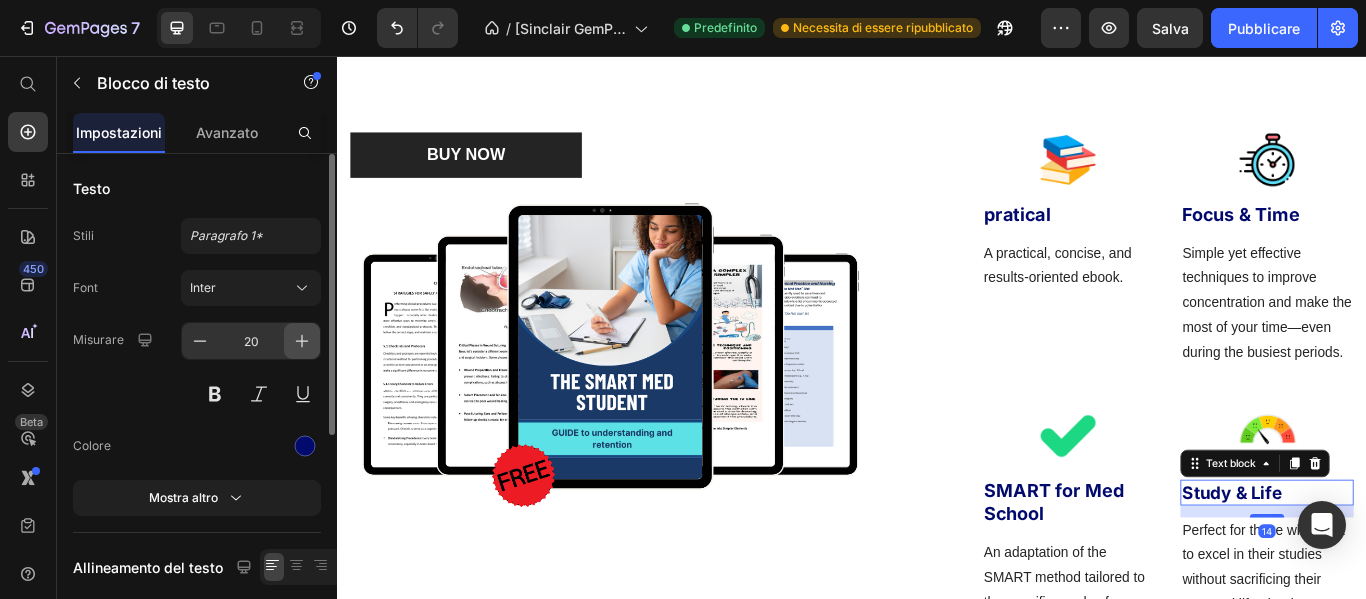 click 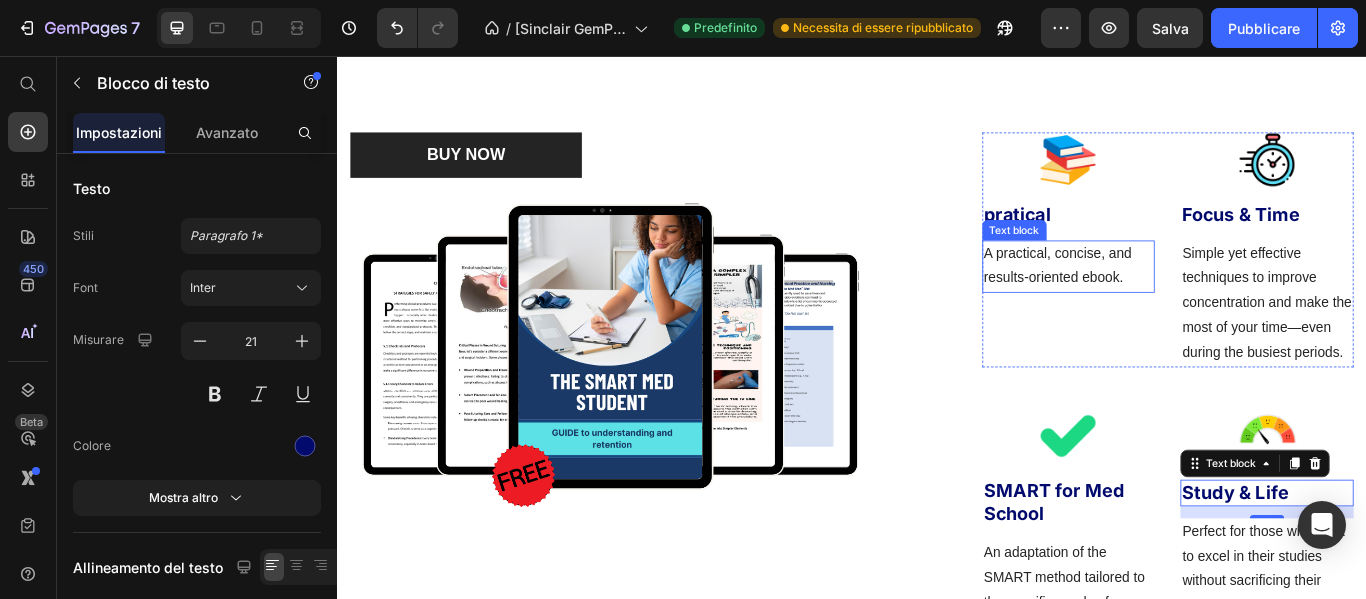 click on "A practical, concise, and results-oriented ebook." at bounding box center [1190, 302] 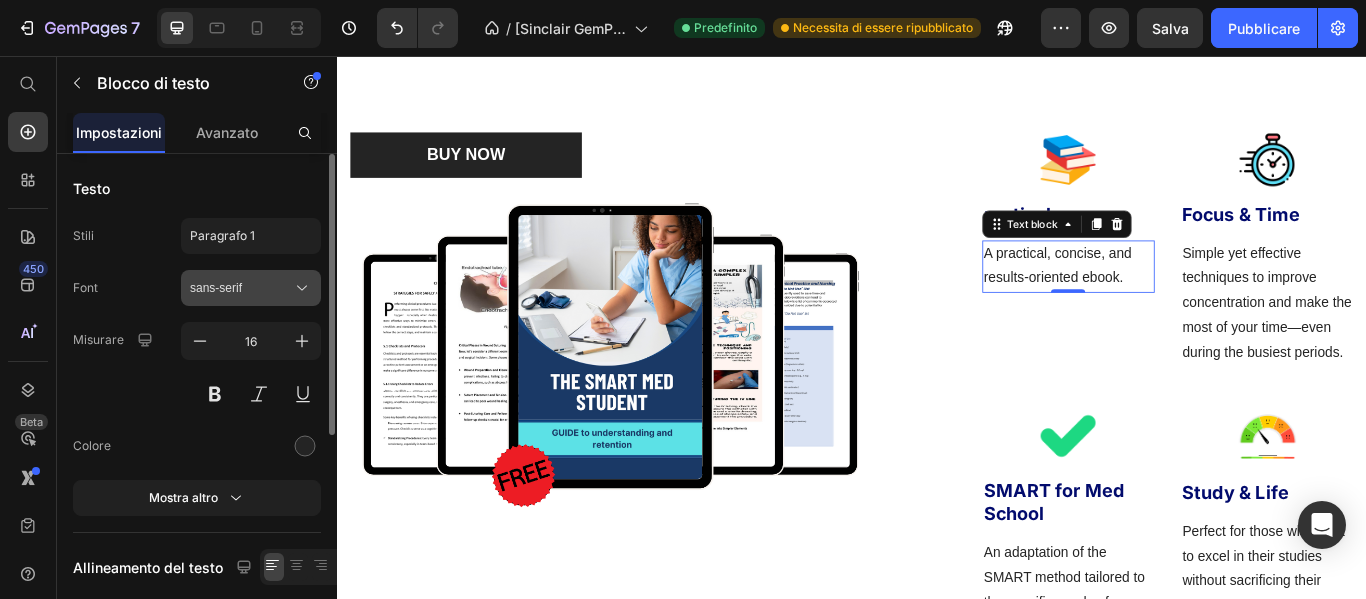 click on "sans-serif" at bounding box center [241, 288] 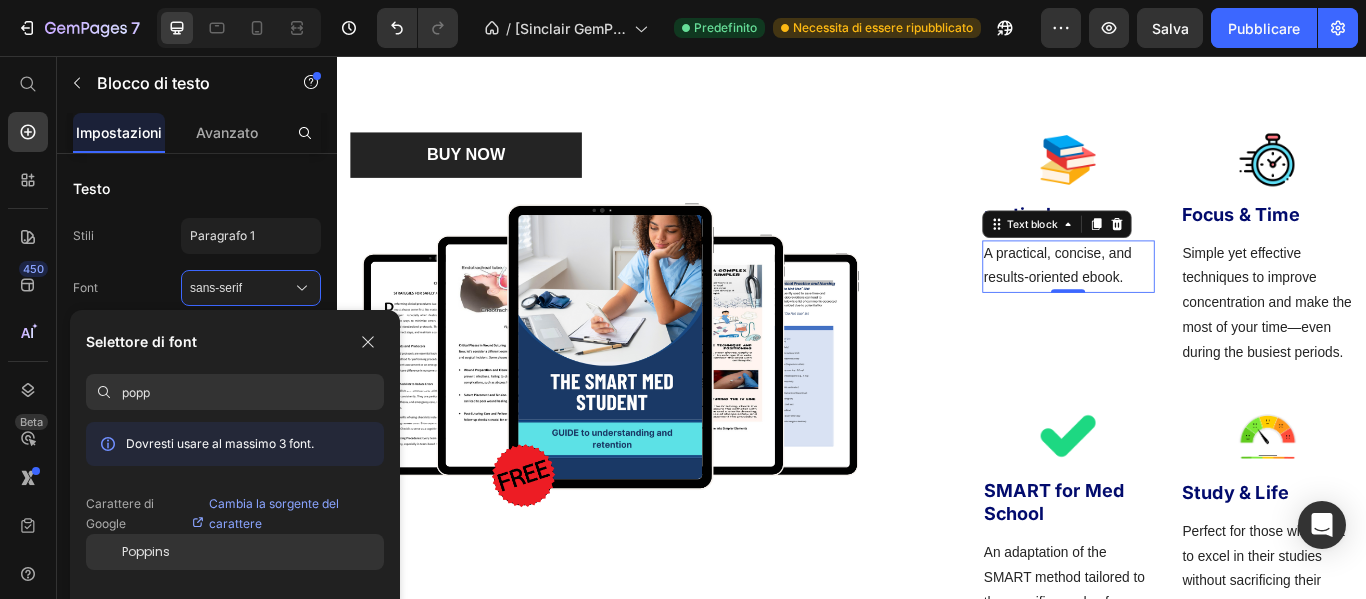 type on "popp" 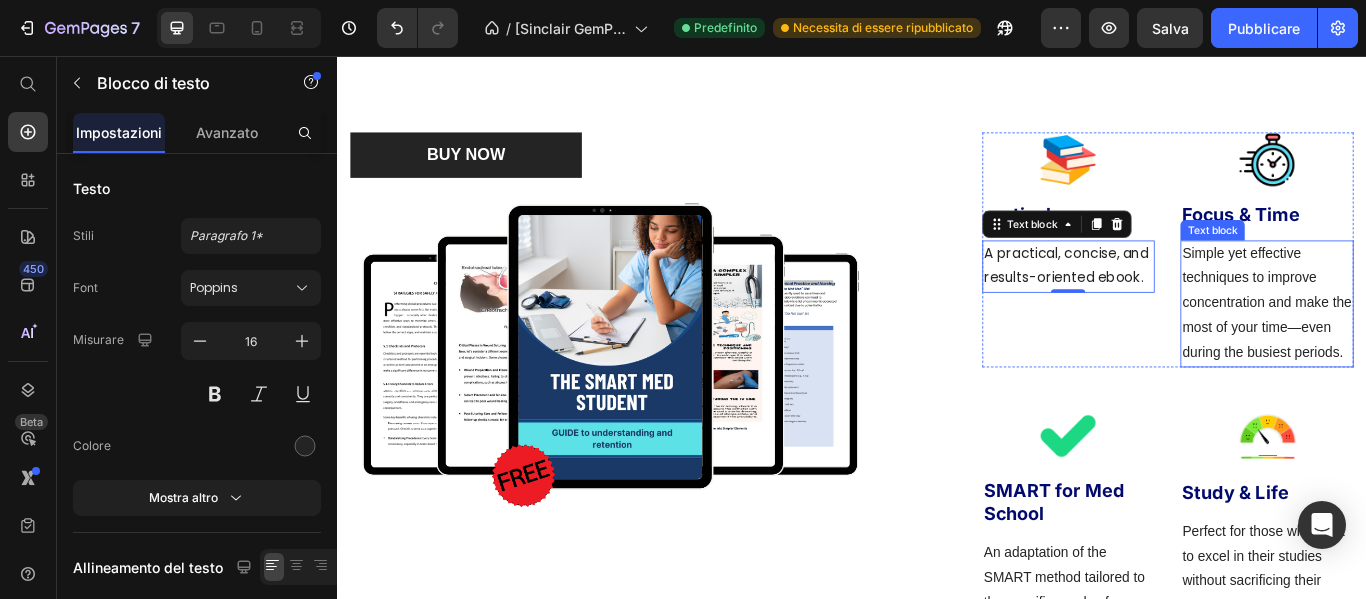 click on "Simple yet effective techniques to improve concentration and make the most of your time—even during the busiest periods." at bounding box center [1421, 345] 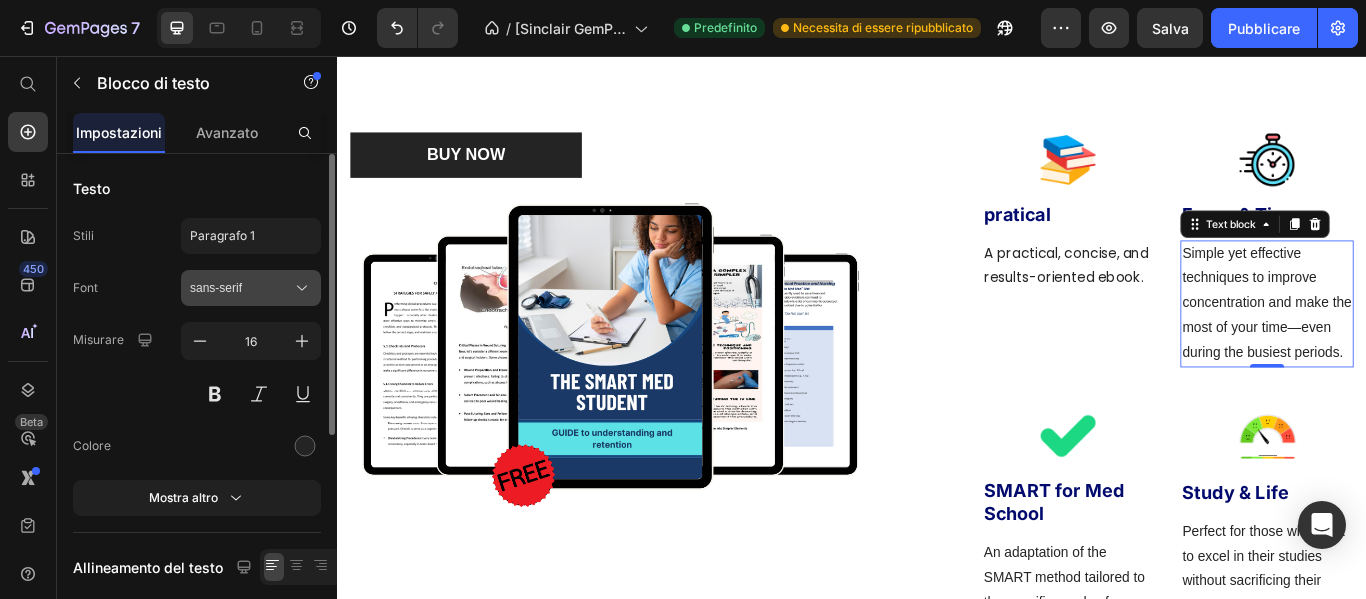 click on "sans-serif" at bounding box center [241, 288] 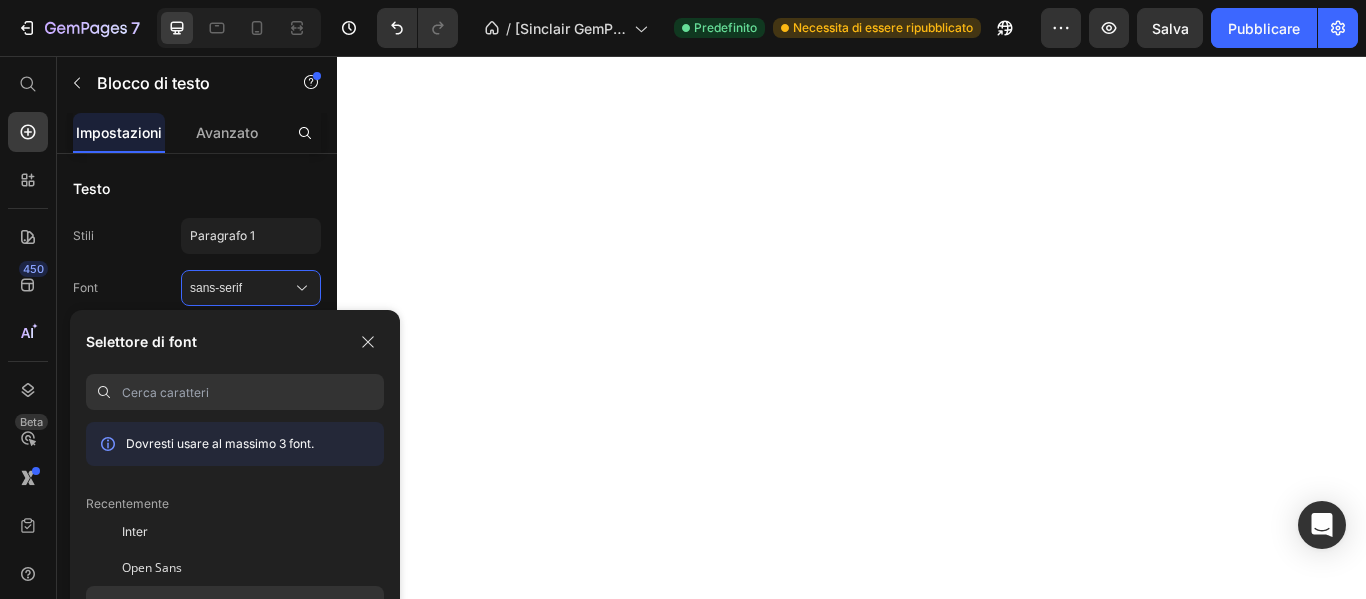 scroll, scrollTop: 0, scrollLeft: 0, axis: both 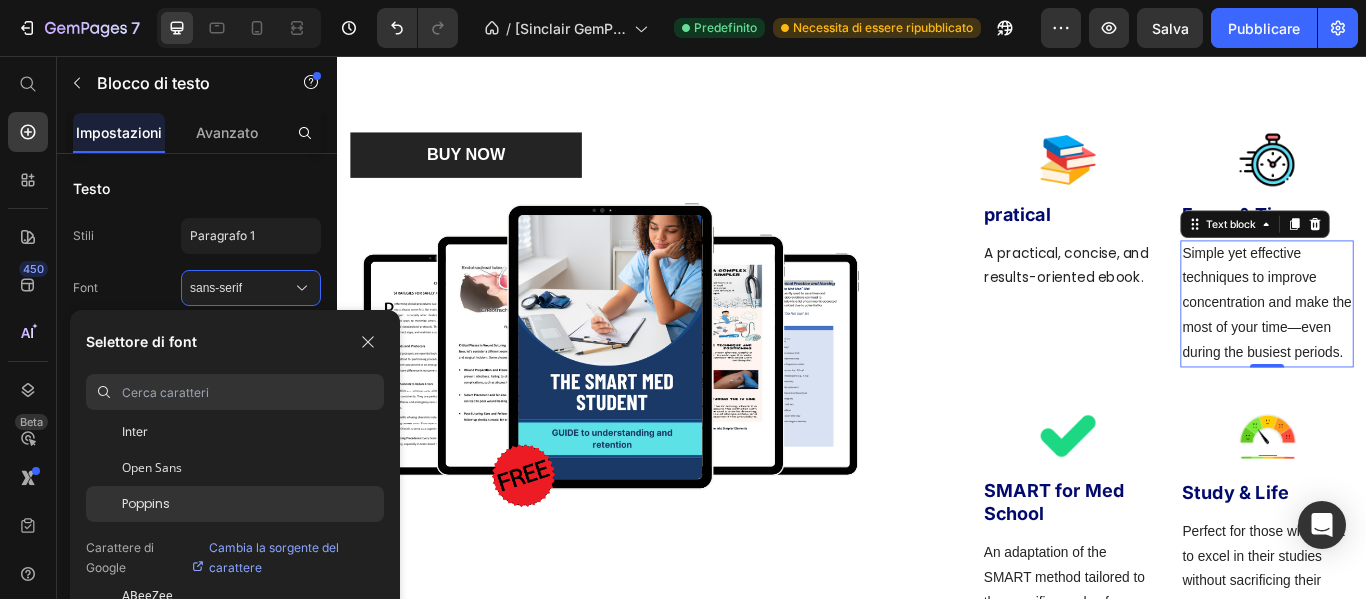 click on "Poppins" 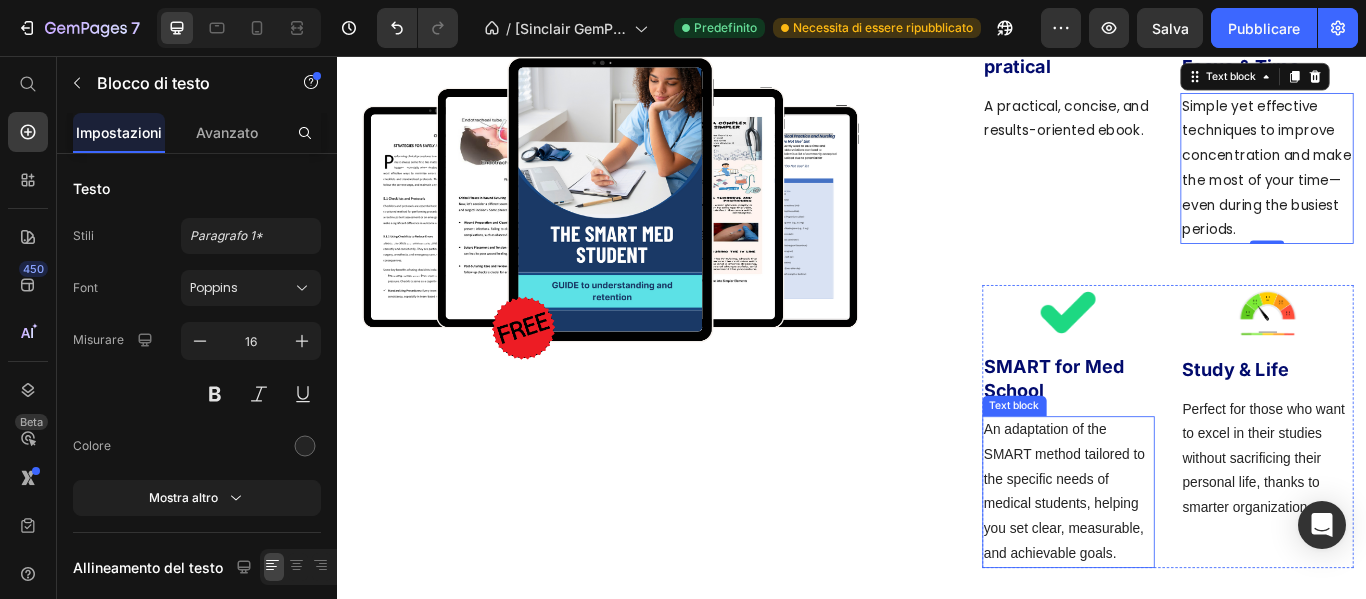scroll, scrollTop: 6767, scrollLeft: 0, axis: vertical 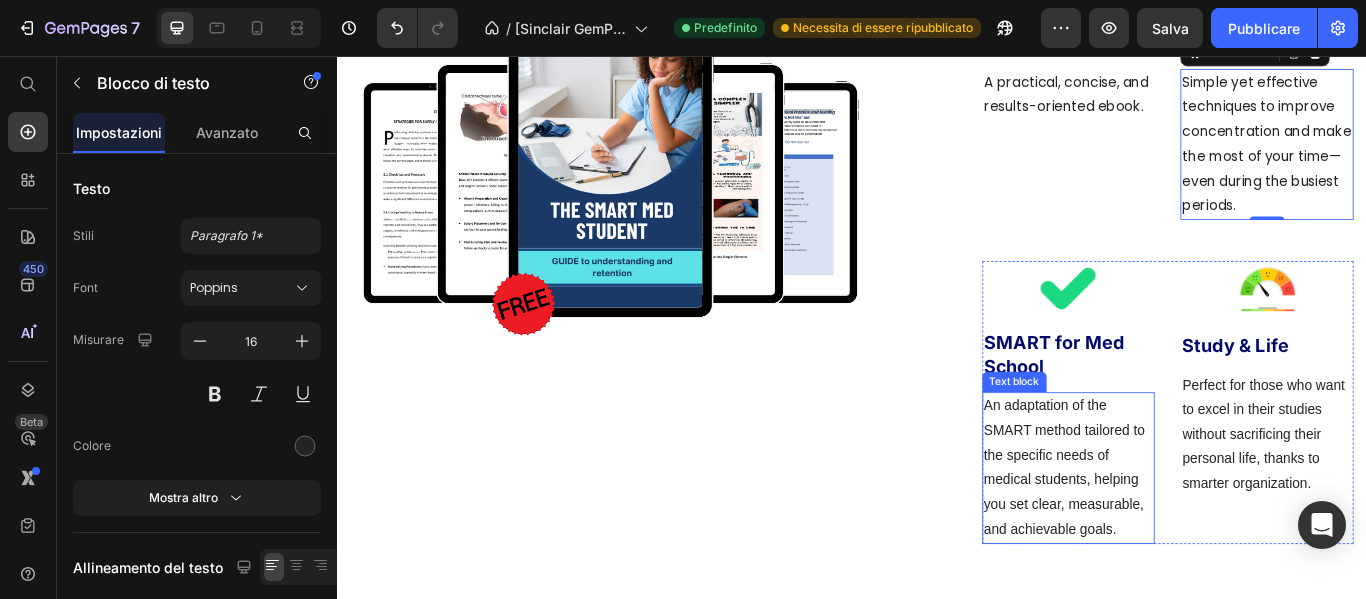 click on "An adaptation of the SMART method tailored to the specific needs of medical students, helping you set clear, measurable, and achievable goals." at bounding box center (1190, 536) 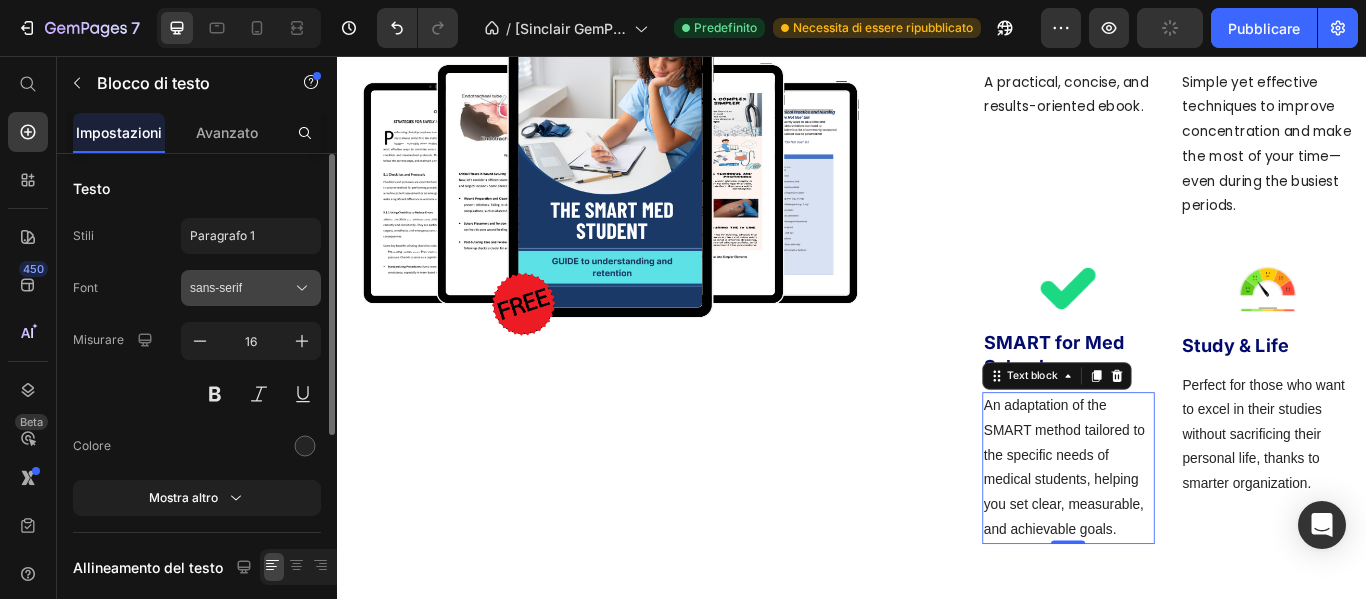 click on "sans-serif" at bounding box center (241, 288) 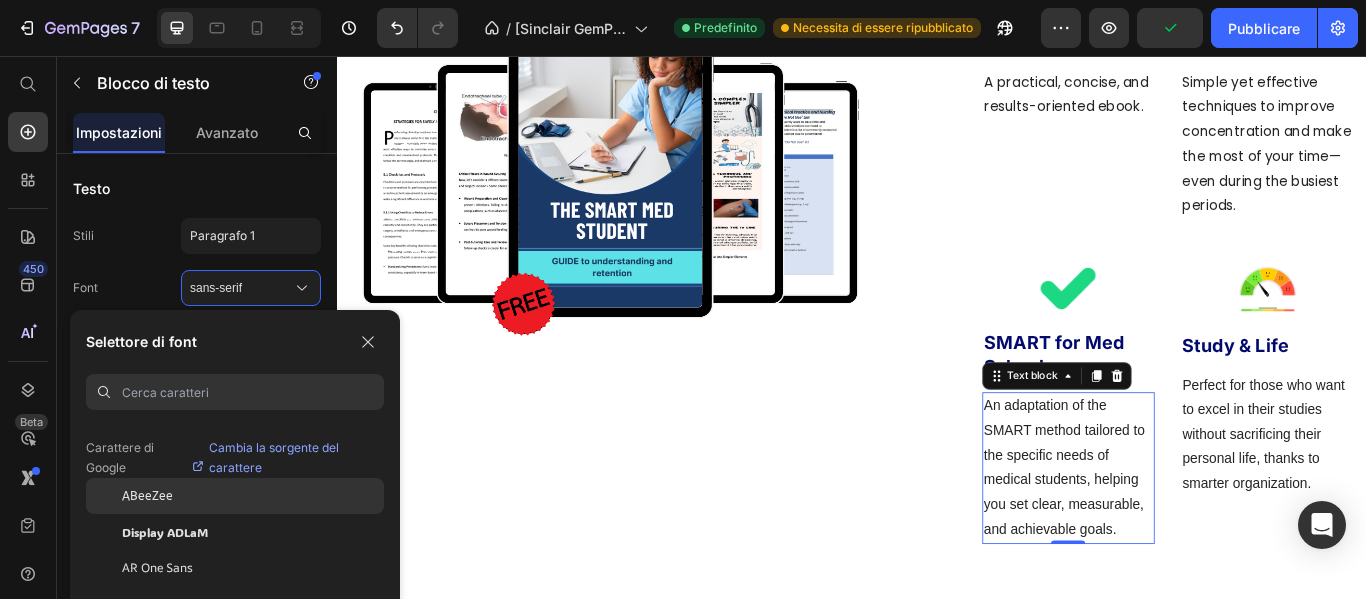 scroll, scrollTop: 100, scrollLeft: 0, axis: vertical 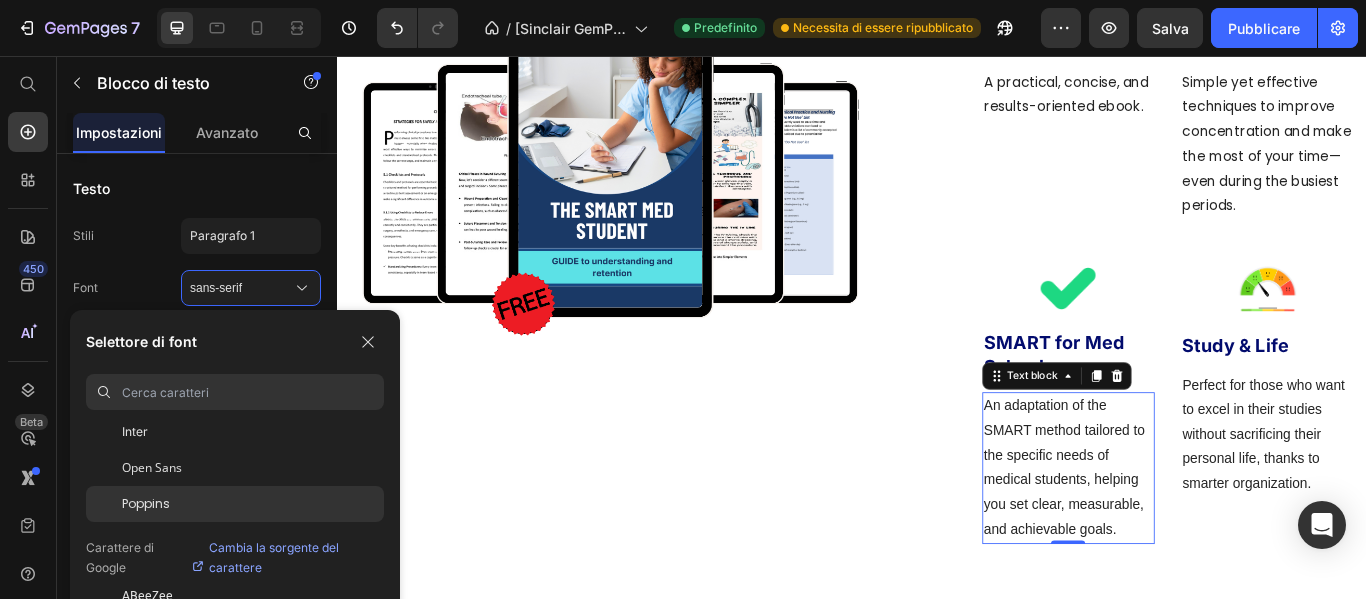 click on "Poppins" 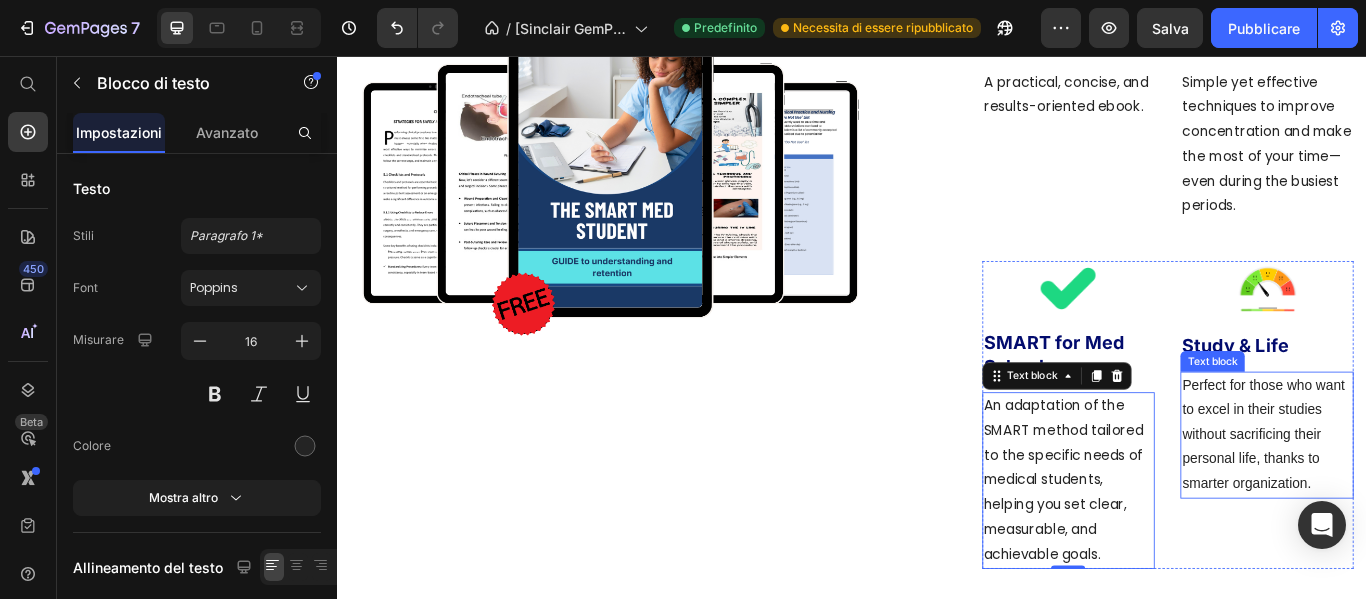 click on "Perfect for those who want to excel in their studies without sacrificing their personal life, thanks to smarter organization." at bounding box center [1421, 498] 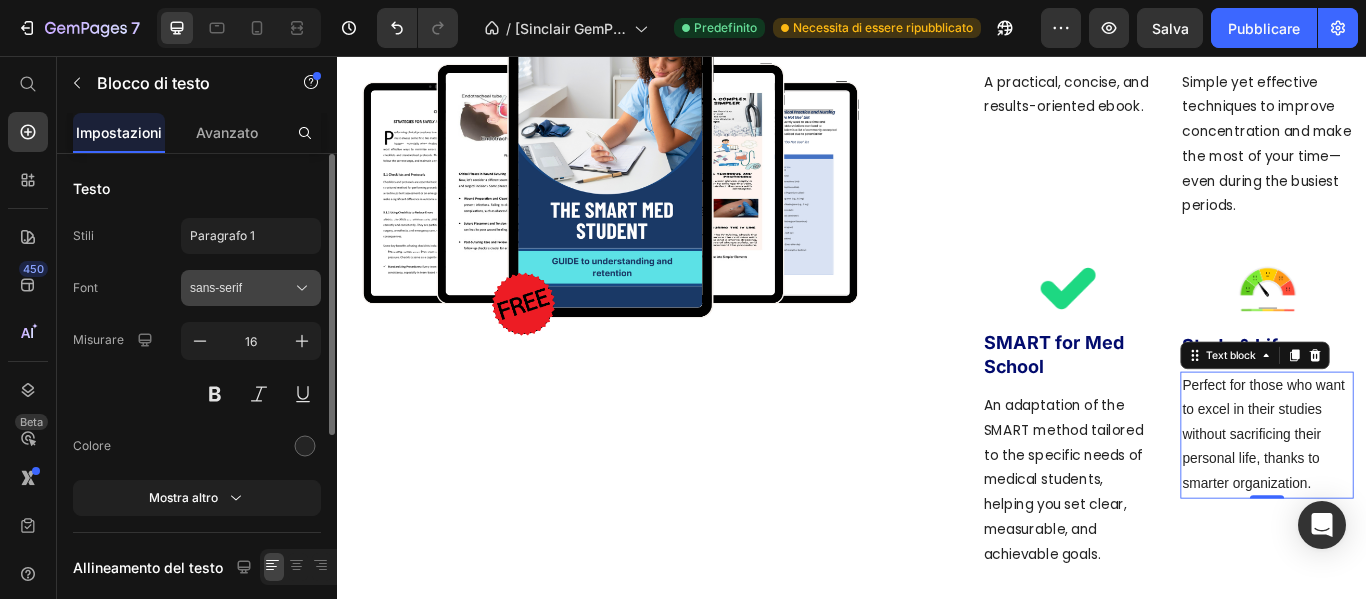 click on "sans-serif" at bounding box center (241, 288) 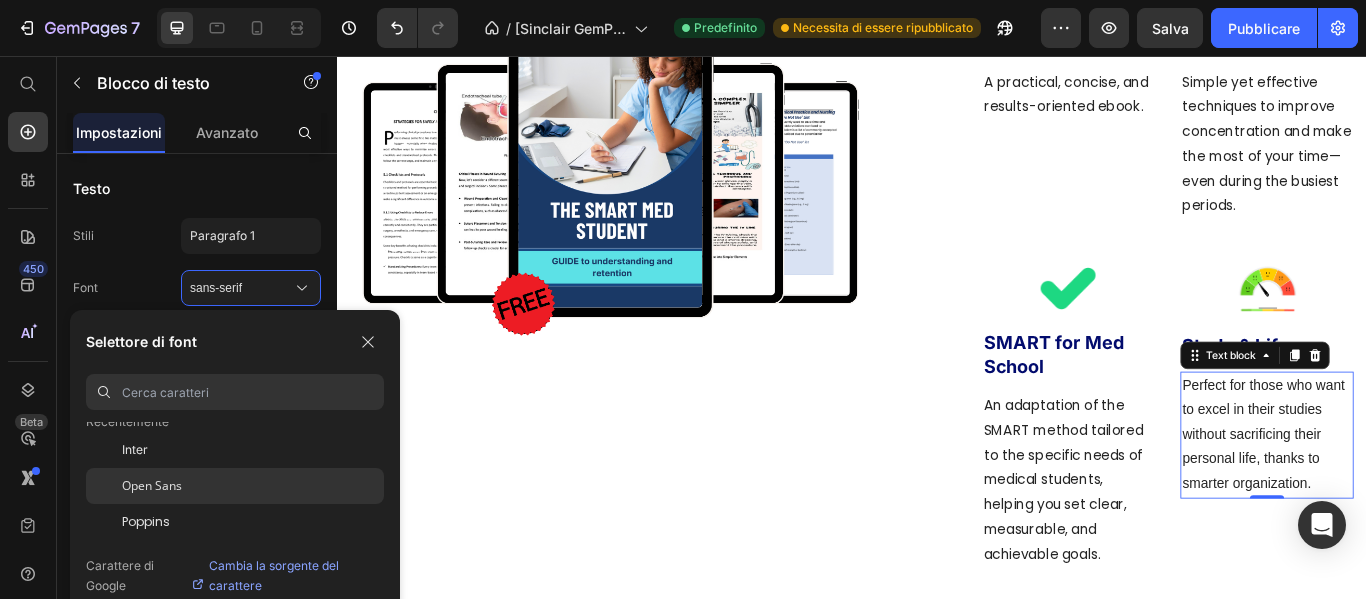 scroll, scrollTop: 100, scrollLeft: 0, axis: vertical 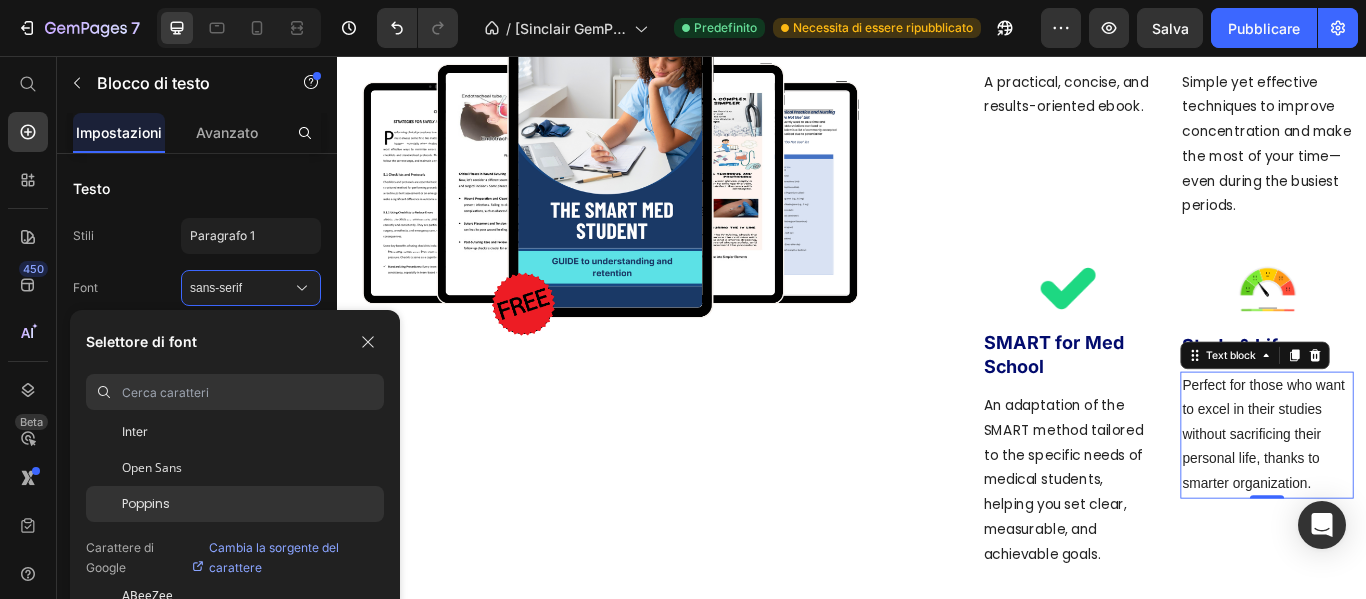 click on "Poppins" 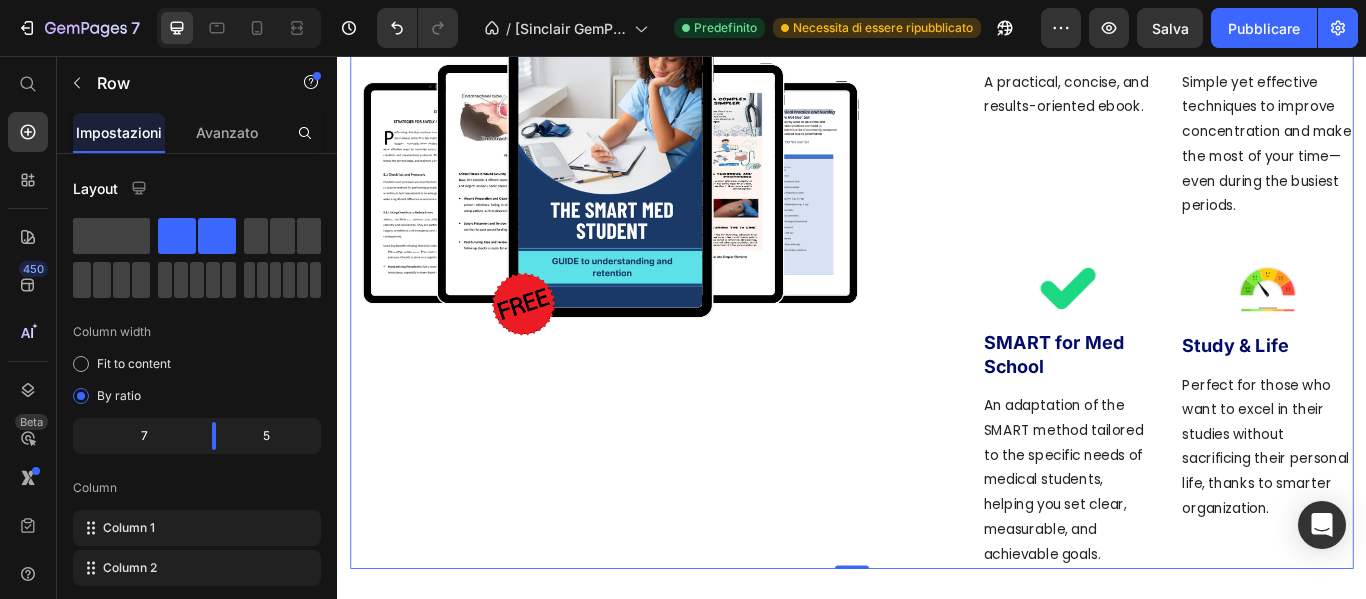 click on "BUY NOW Button Image Row Image pratical Text block A practical, concise, and results-oriented ebook. Text block Image Focus & Time Text block Simple yet effective techniques to improve concentration and make the most of your time—even during the busiest periods. Text block Row Image SMART for Med School Text block An adaptation of the SMART method tailored to the specific needs of medical students, helping you set clear, measurable, and achievable goals. Text block Image Study & Life Text block Perfect for those who want to excel in their studies without sacrificing their personal life, thanks to smarter organization. Text block Row Row   0" at bounding box center (937, 299) 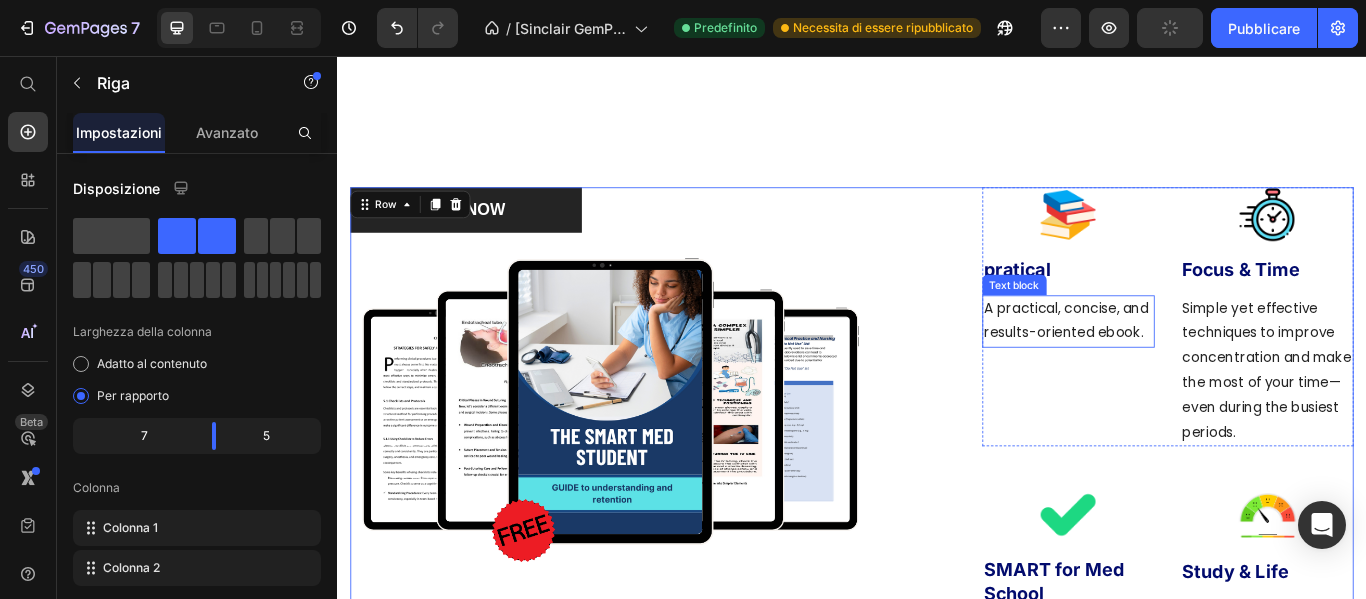 scroll, scrollTop: 6467, scrollLeft: 0, axis: vertical 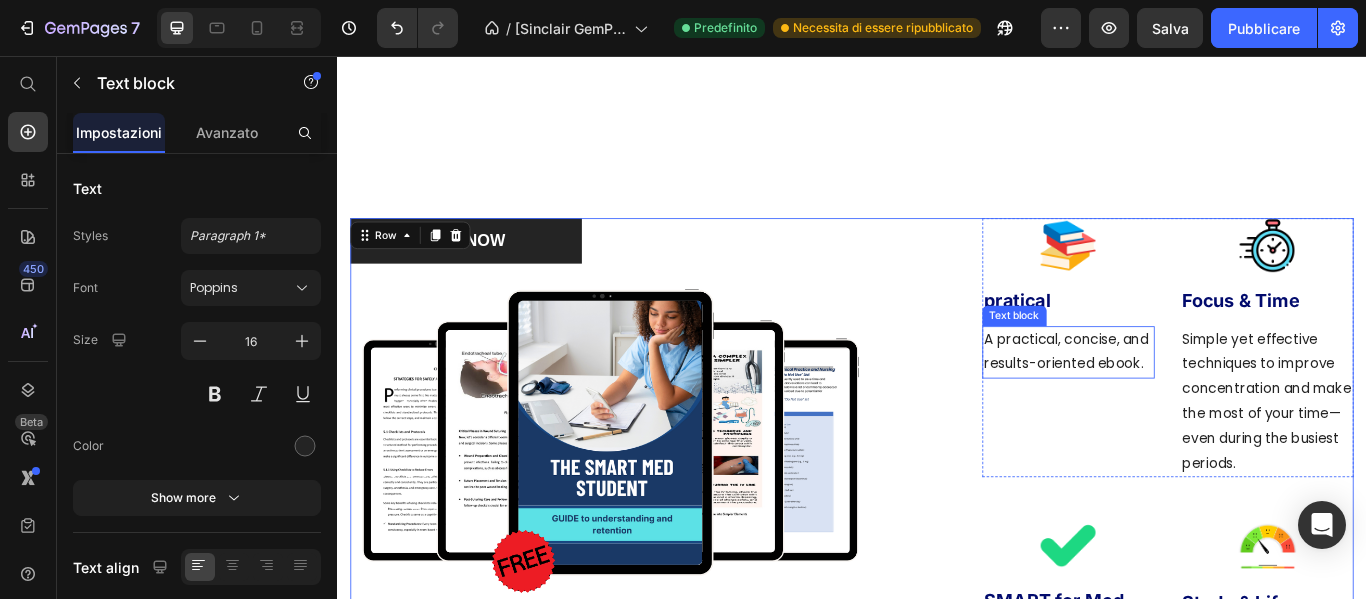 click on "A practical, concise, and results-oriented ebook." at bounding box center [1190, 402] 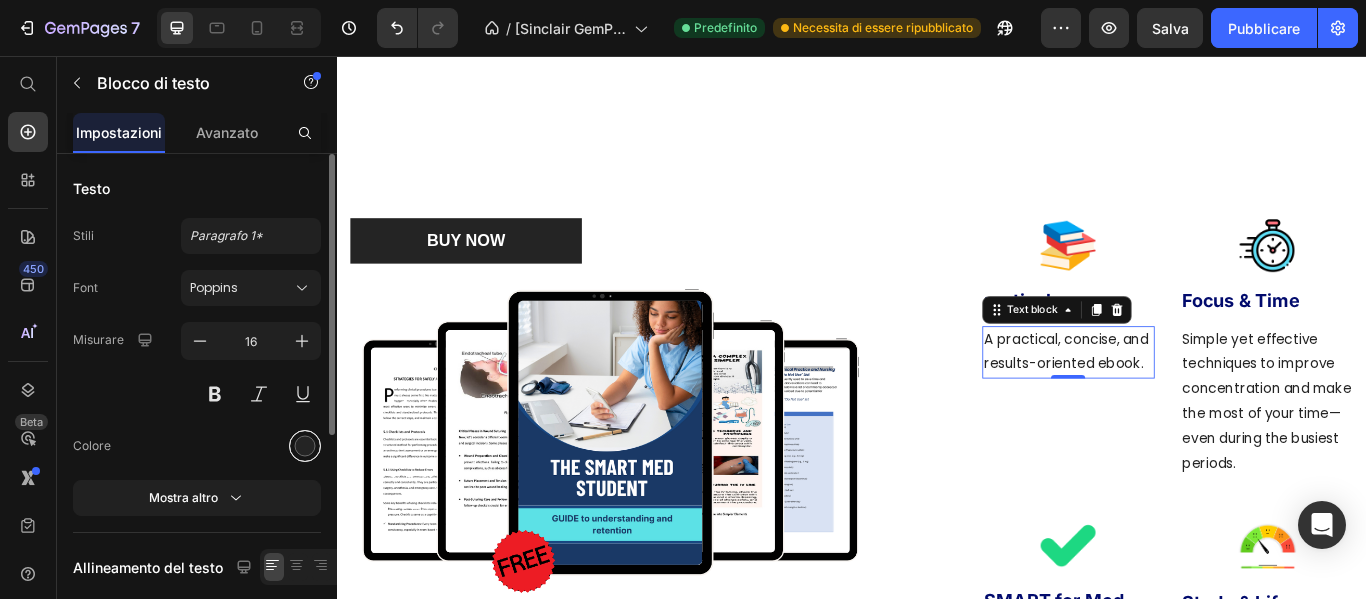 click at bounding box center (305, 446) 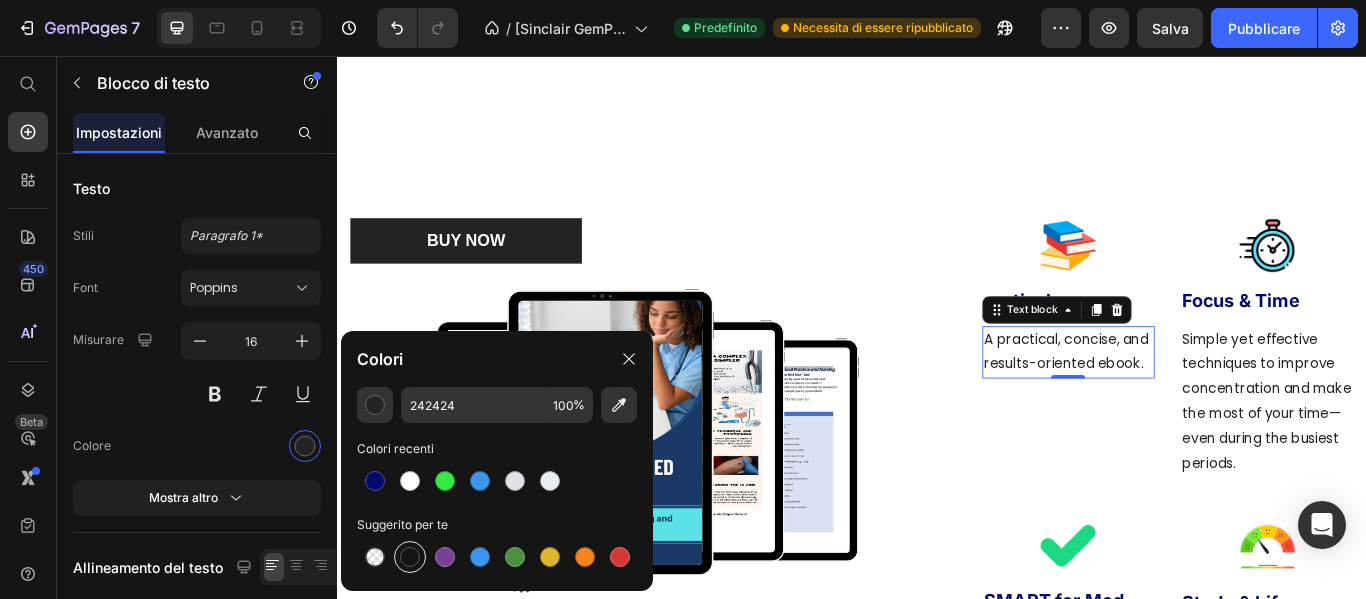 click at bounding box center [410, 557] 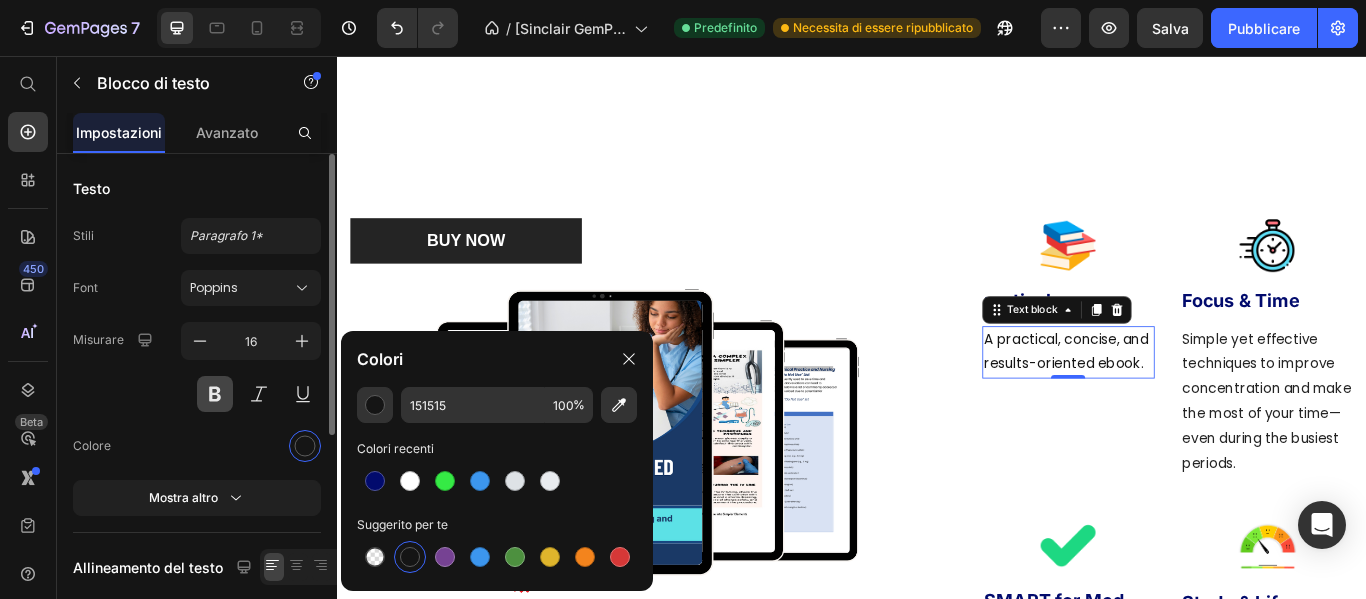 click at bounding box center [215, 394] 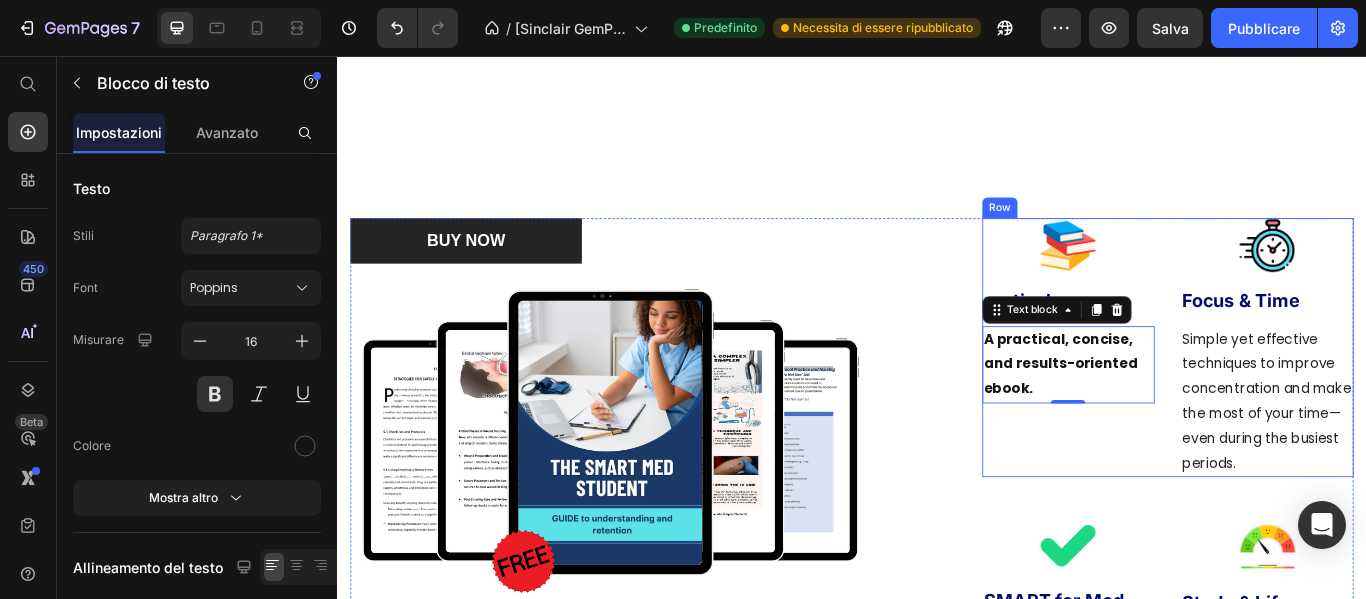 click on "Simple yet effective techniques to improve concentration and make the most of your time—even during the busiest periods." at bounding box center (1421, 459) 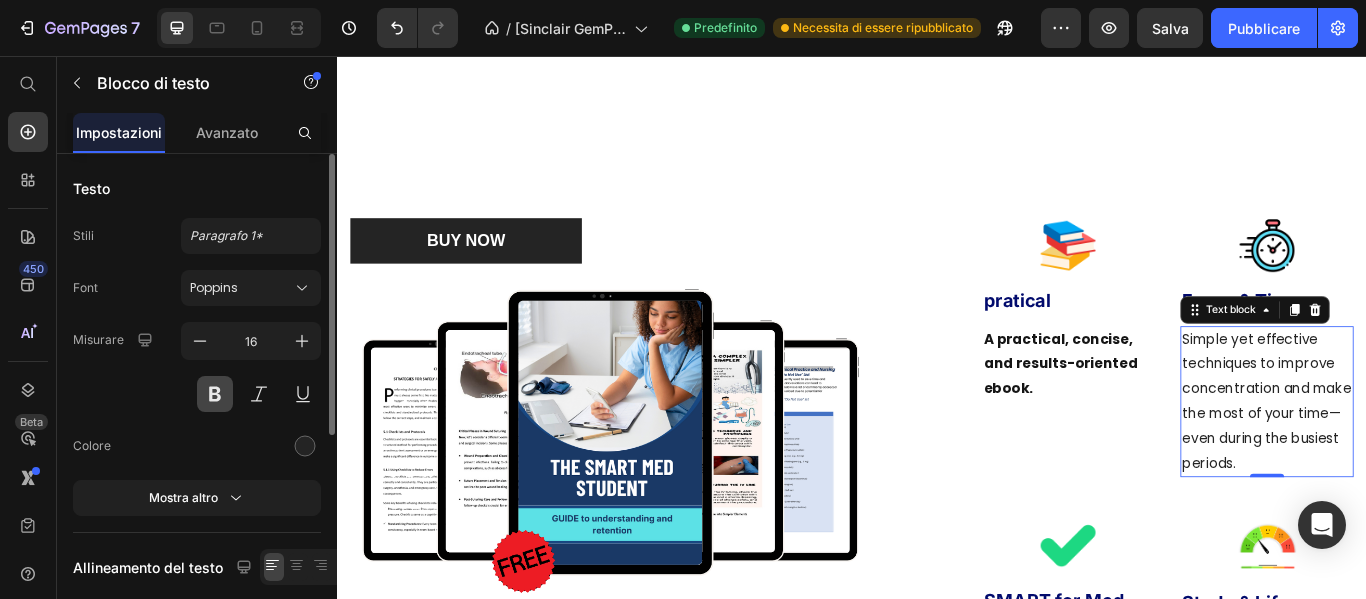 drag, startPoint x: 203, startPoint y: 385, endPoint x: 226, endPoint y: 400, distance: 27.45906 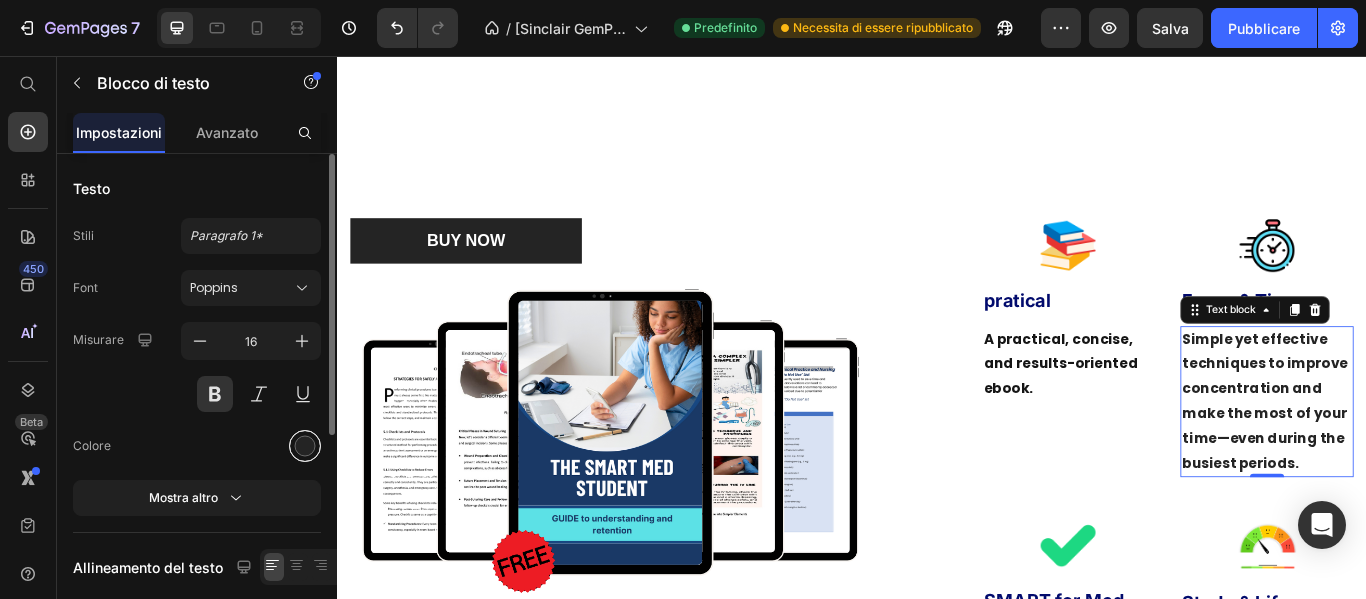 click at bounding box center [305, 446] 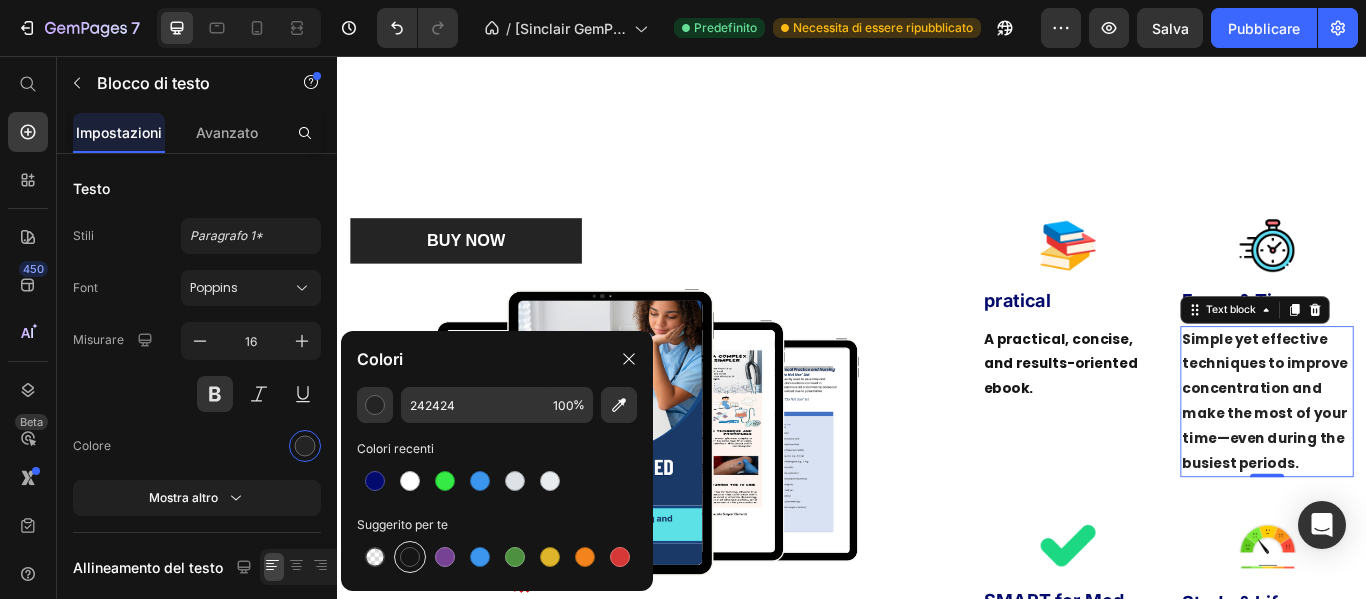 click at bounding box center (410, 557) 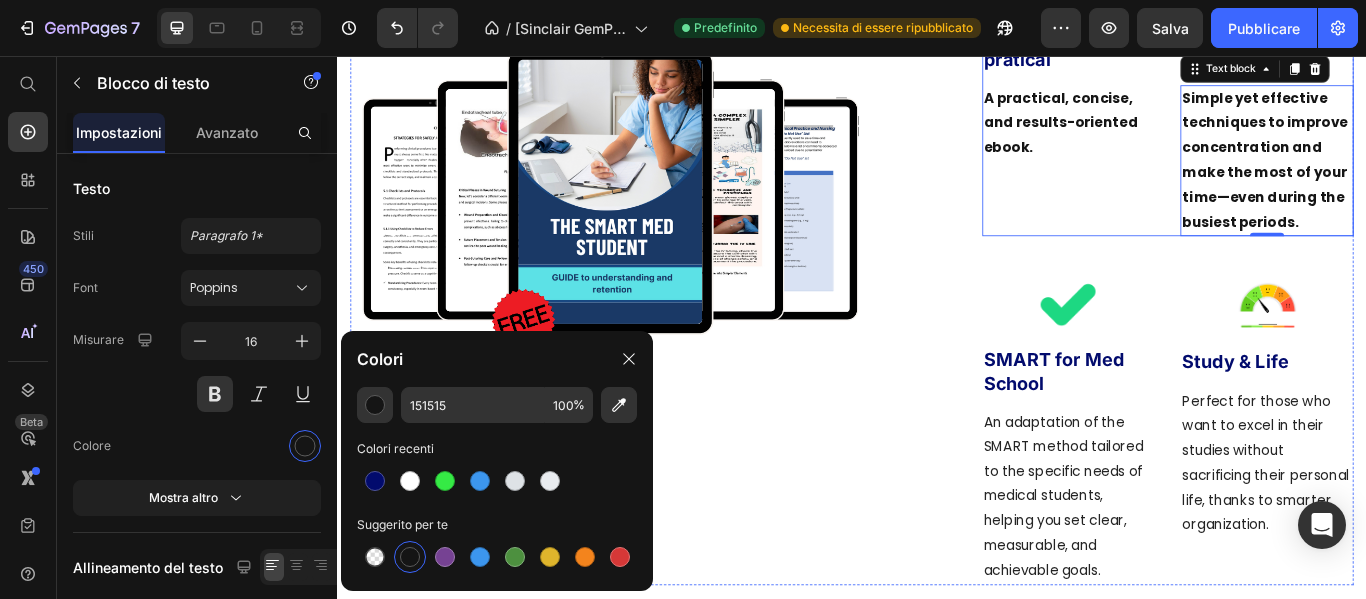 scroll, scrollTop: 6767, scrollLeft: 0, axis: vertical 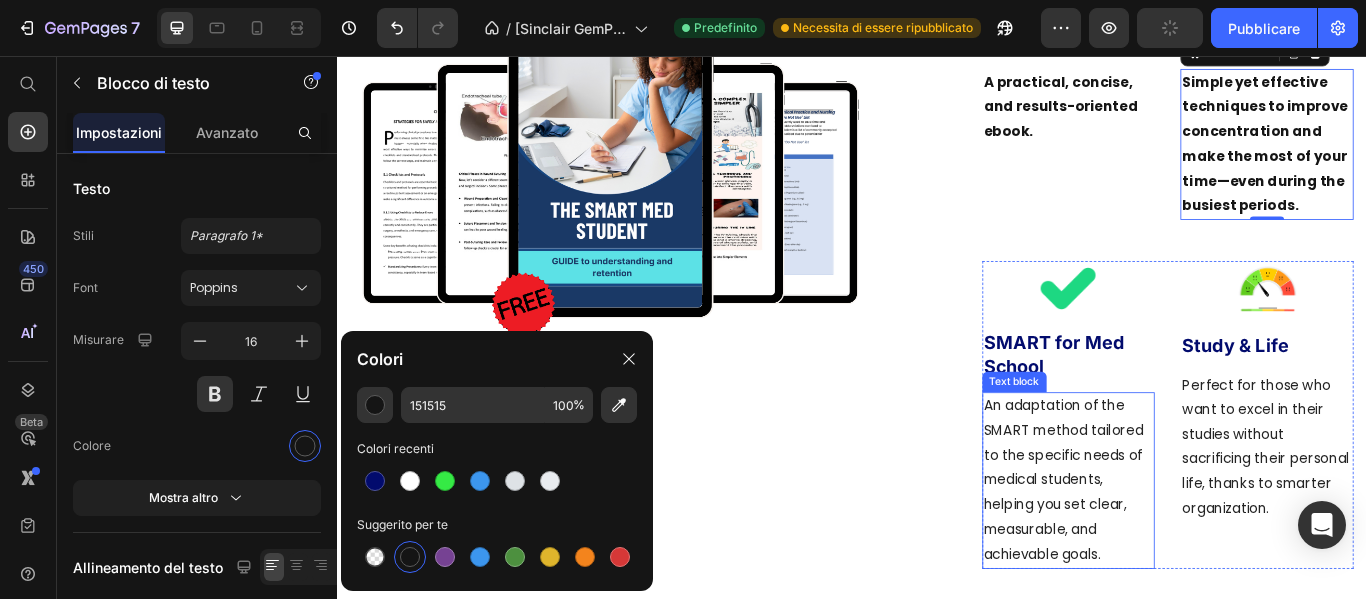 click on "An adaptation of the SMART method tailored to the specific needs of medical students, helping you set clear, measurable, and achievable goals." at bounding box center [1190, 551] 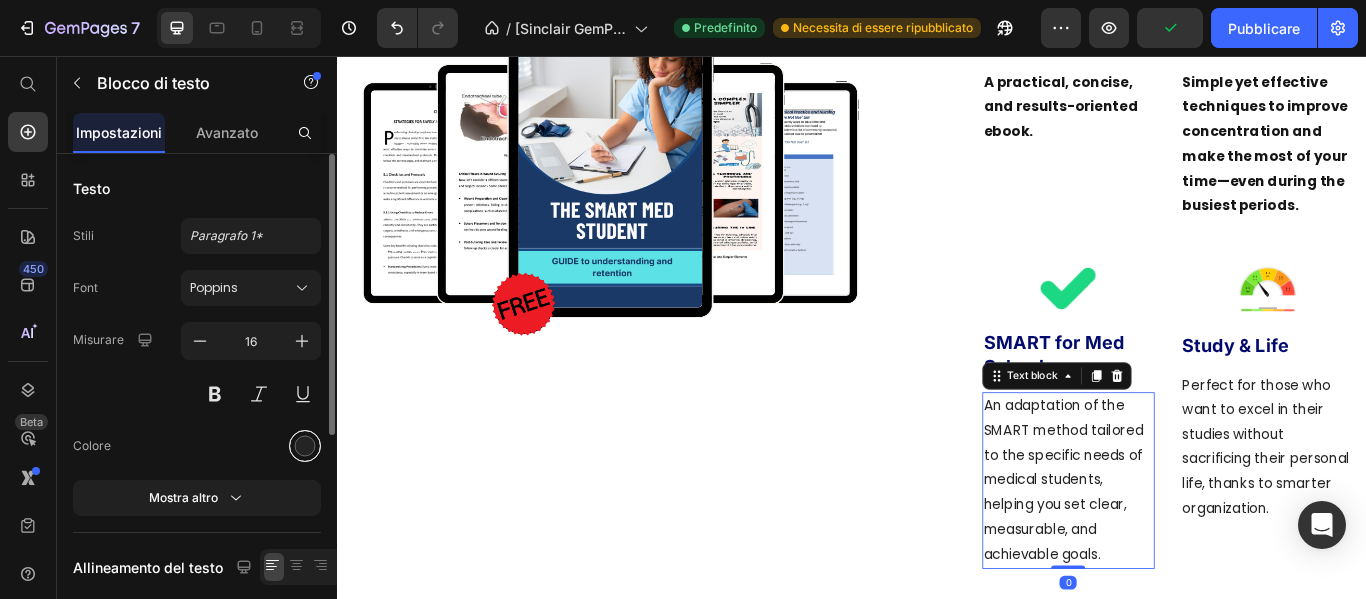 click at bounding box center [305, 446] 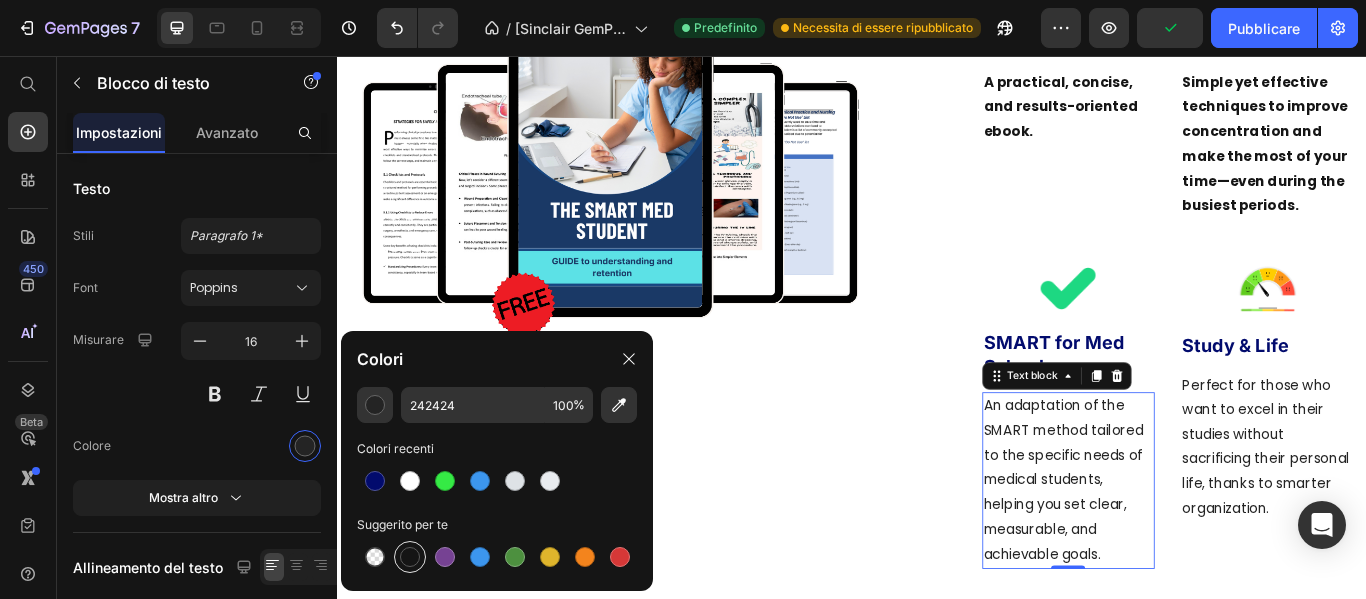 click at bounding box center (410, 557) 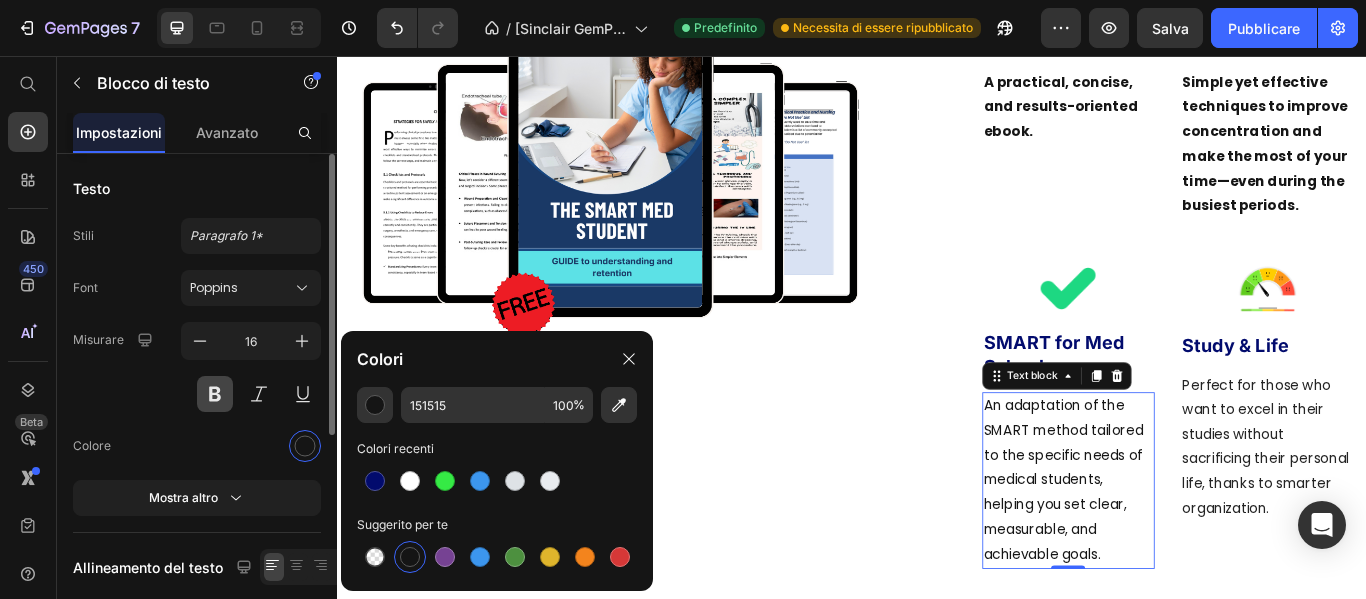 click at bounding box center (215, 394) 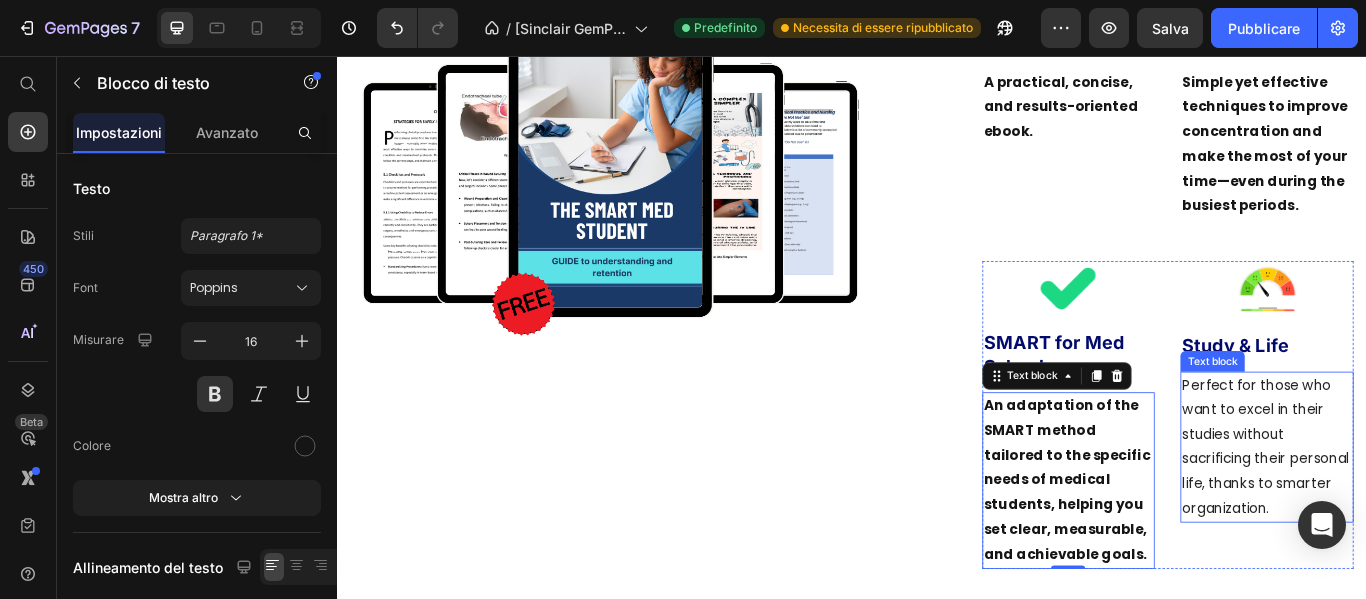 click on "Perfect for those who want to excel in their studies without sacrificing their personal life, thanks to smarter organization." at bounding box center [1421, 512] 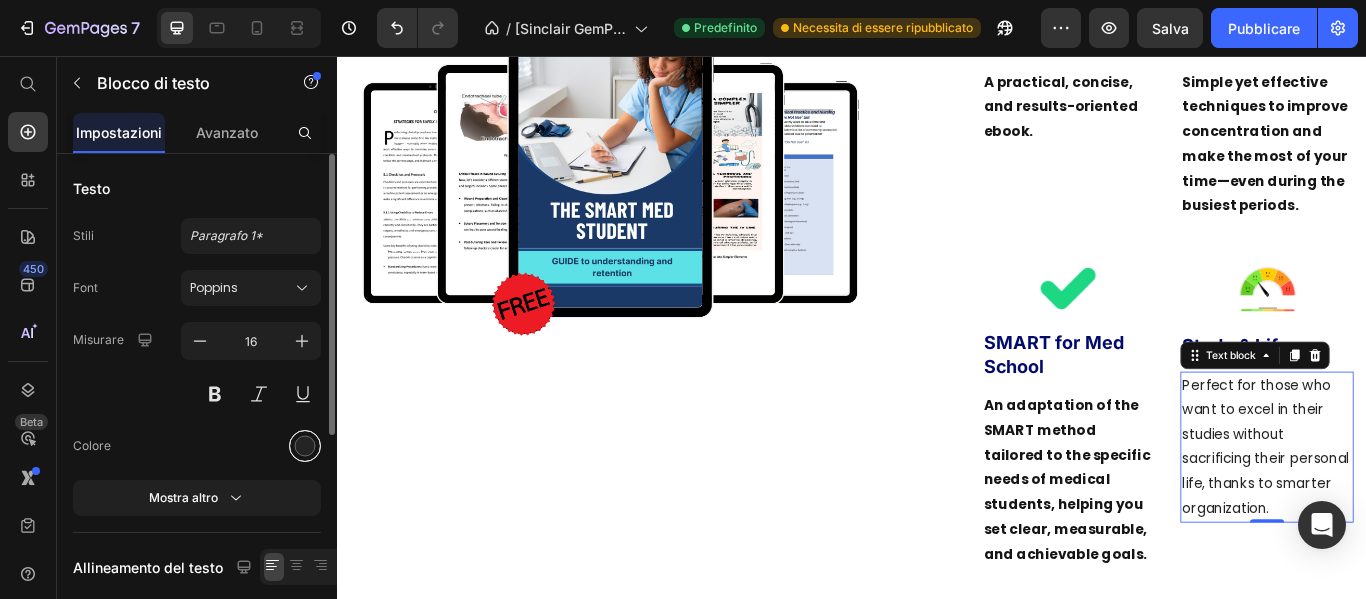 click at bounding box center (305, 446) 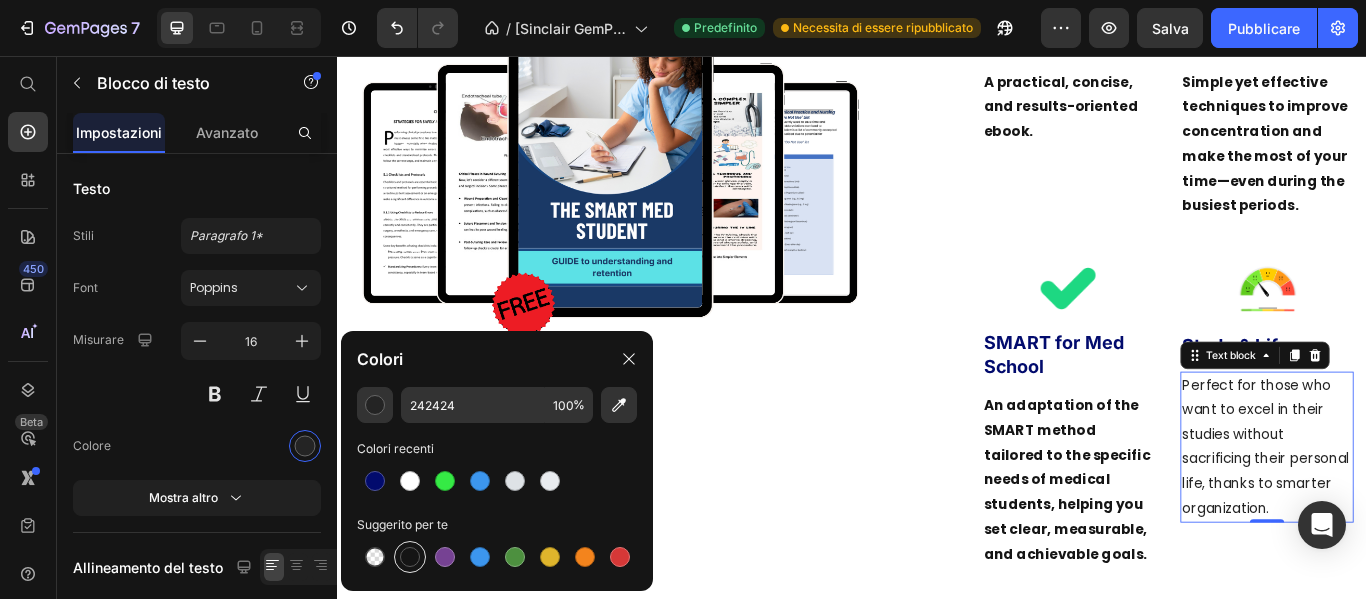 click at bounding box center (410, 557) 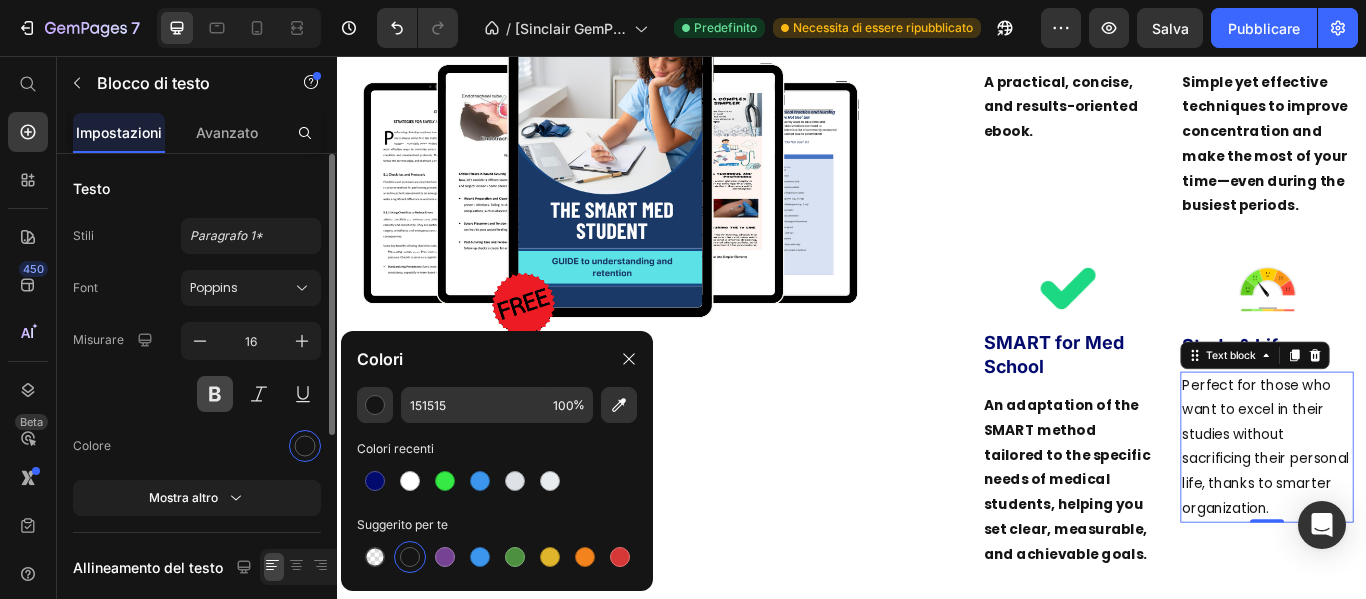 click at bounding box center (215, 394) 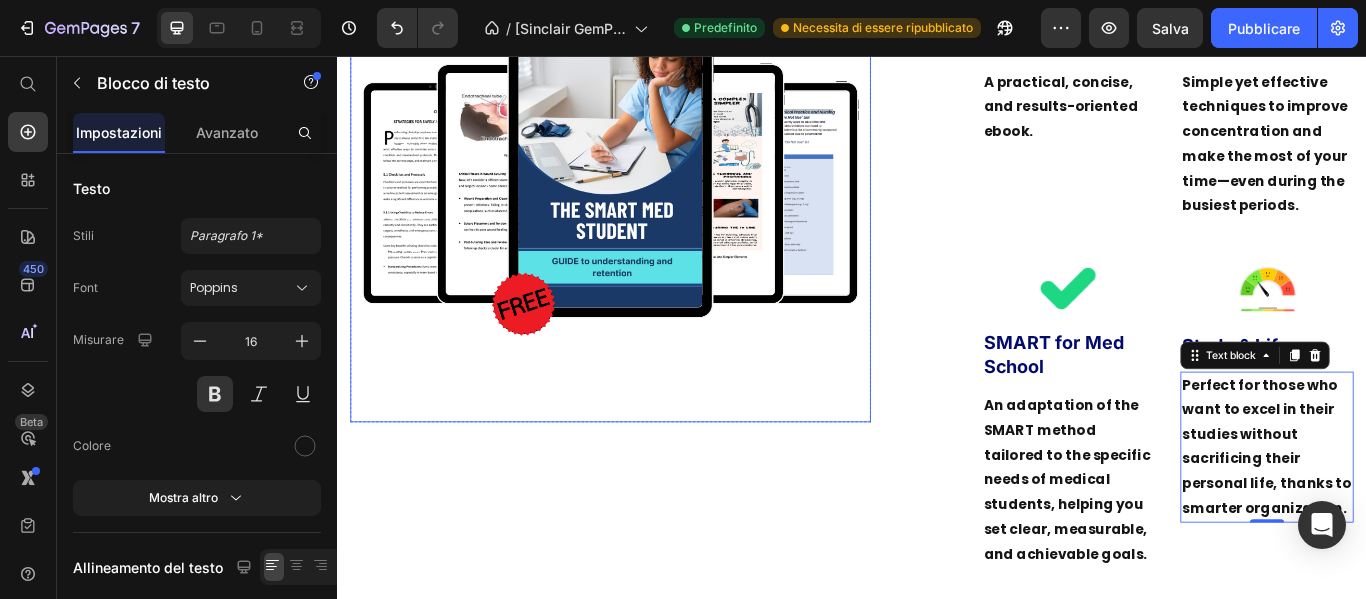 click at bounding box center [655, 240] 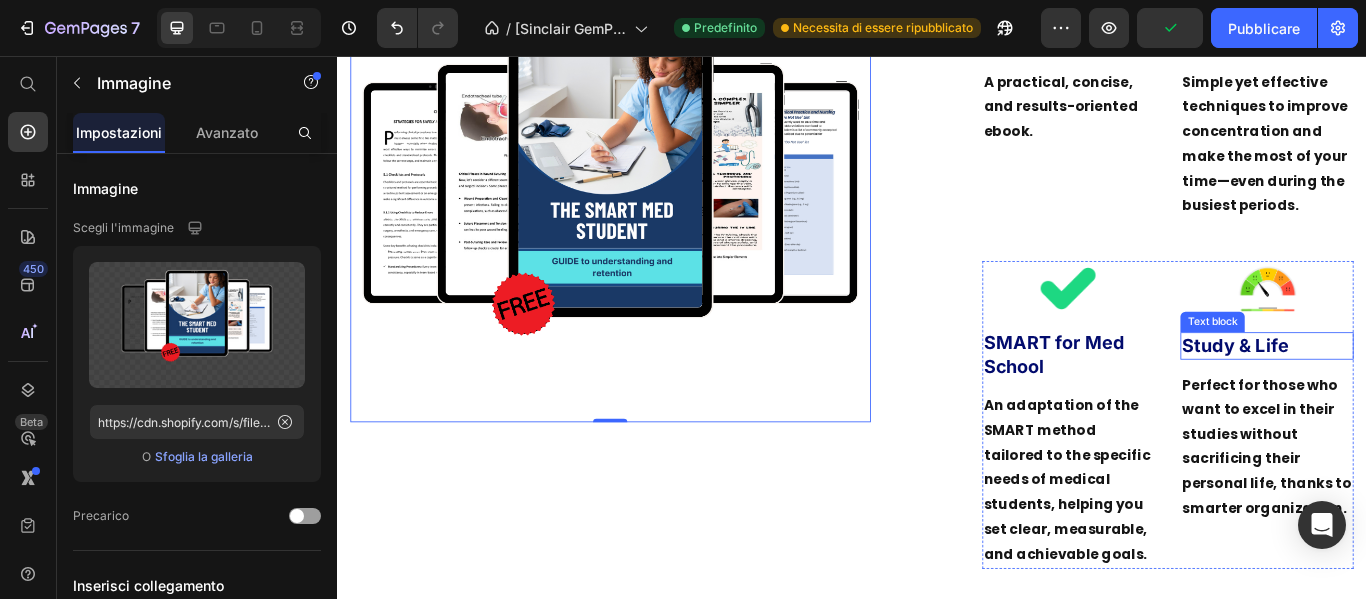 click on "Study & Life" at bounding box center [1421, 393] 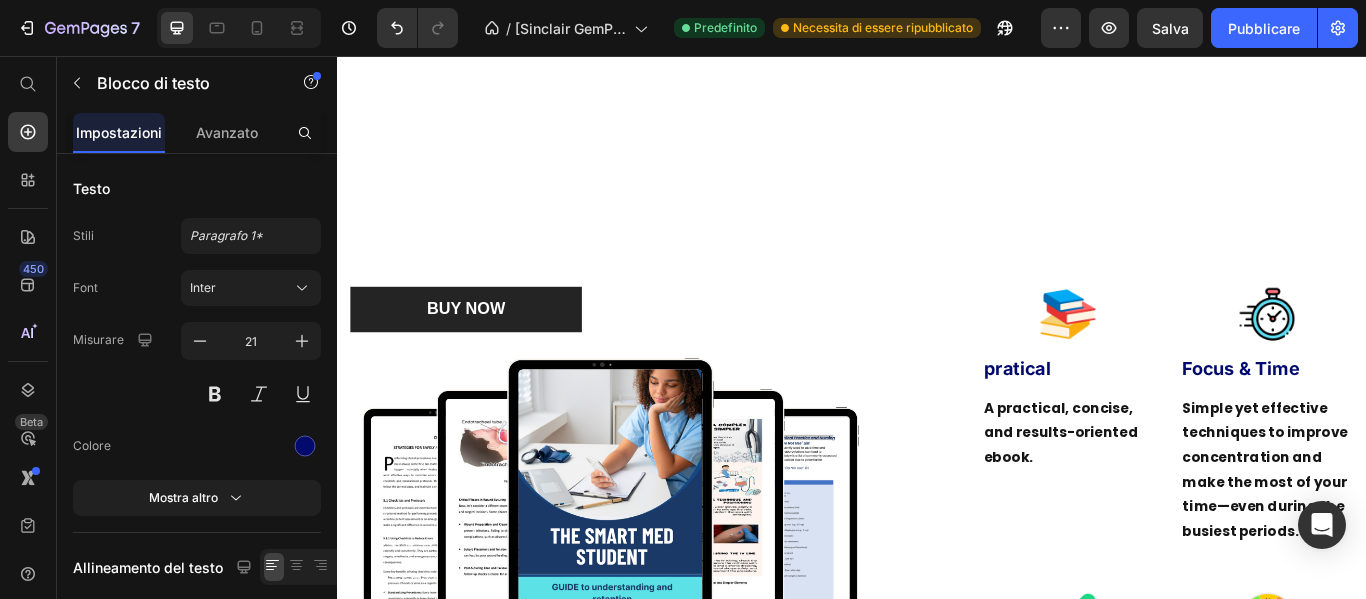 scroll, scrollTop: 6367, scrollLeft: 0, axis: vertical 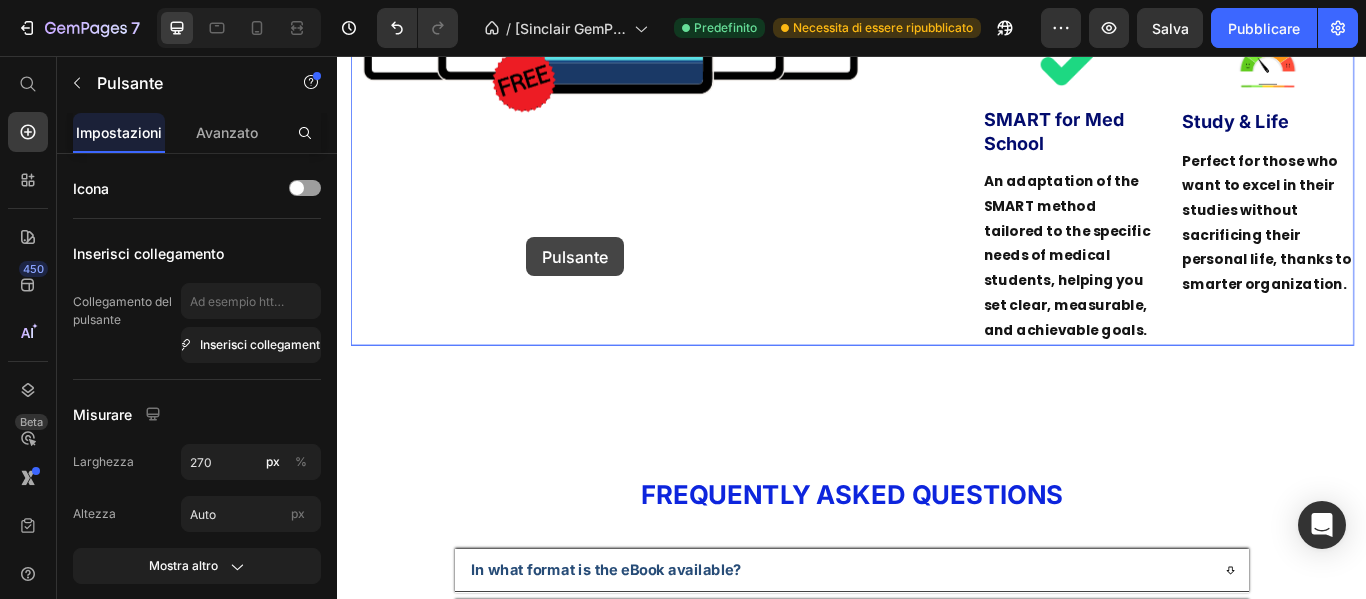 drag, startPoint x: 583, startPoint y: 351, endPoint x: 557, endPoint y: 267, distance: 87.93179 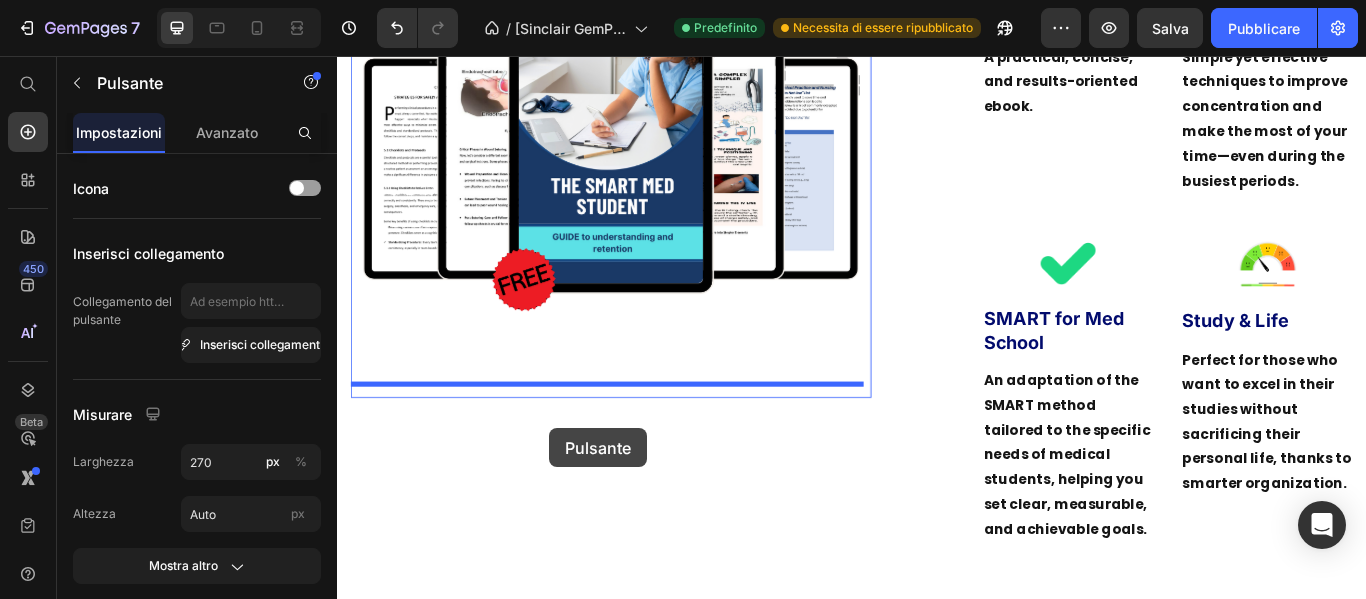 scroll, scrollTop: 6804, scrollLeft: 0, axis: vertical 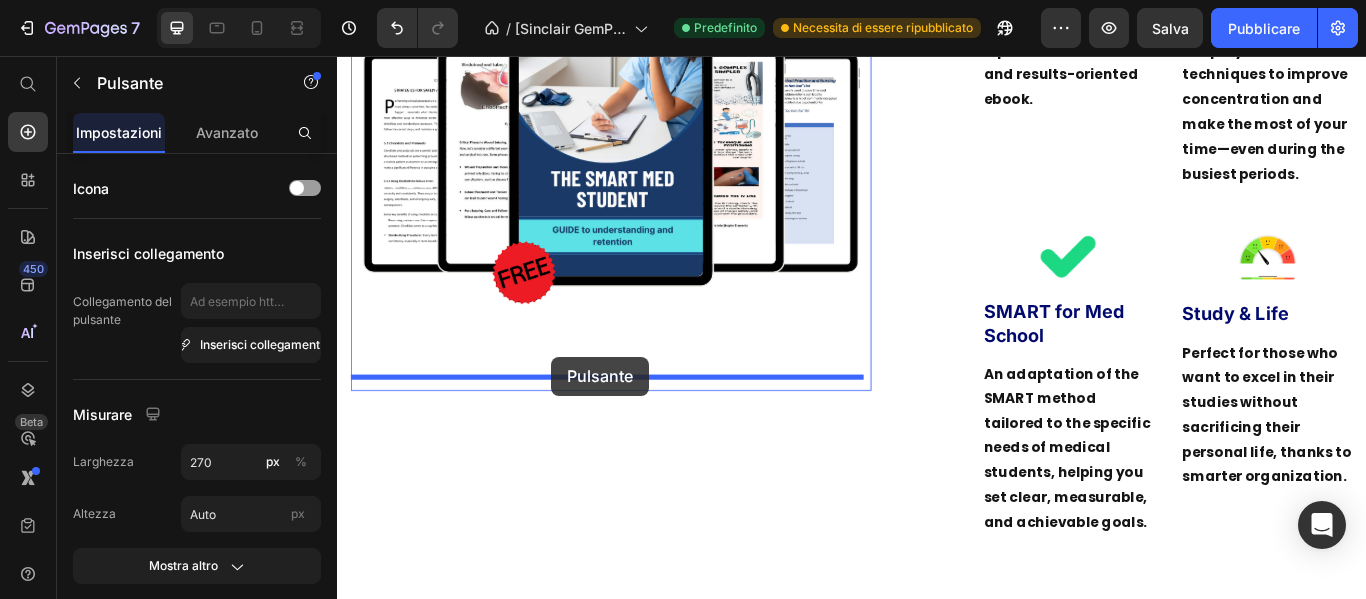 drag, startPoint x: 700, startPoint y: 204, endPoint x: 586, endPoint y: 407, distance: 232.81967 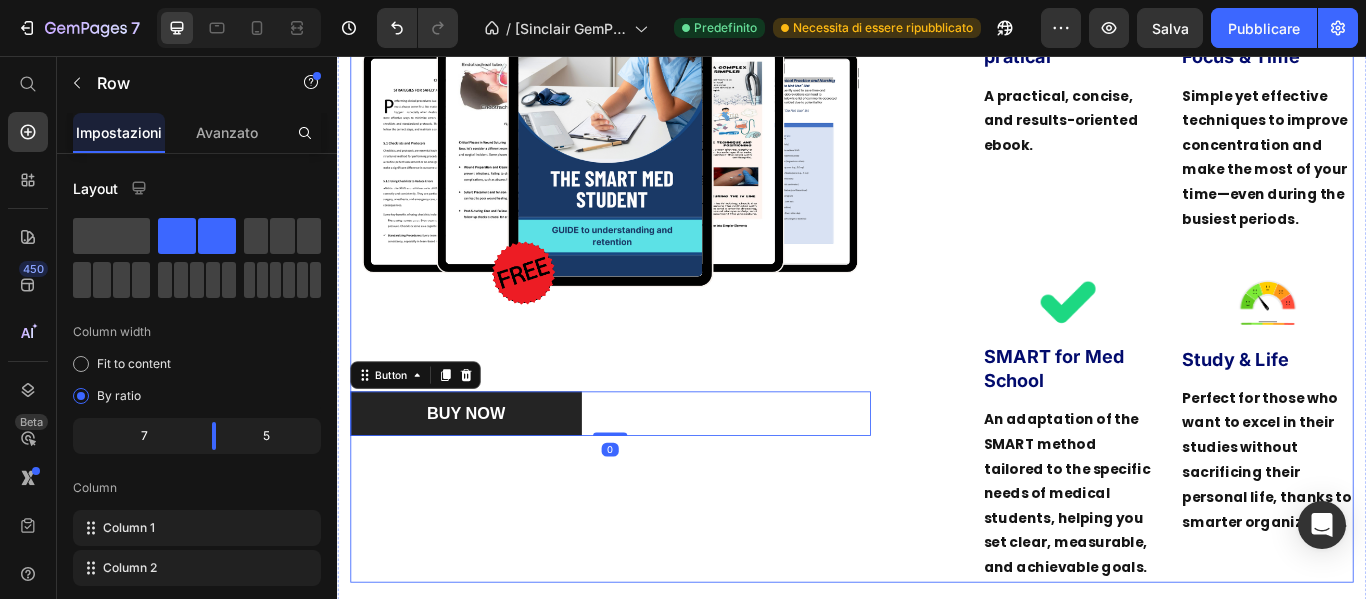 click on "Image BUY NOW Button   0 Row" at bounding box center [655, 315] 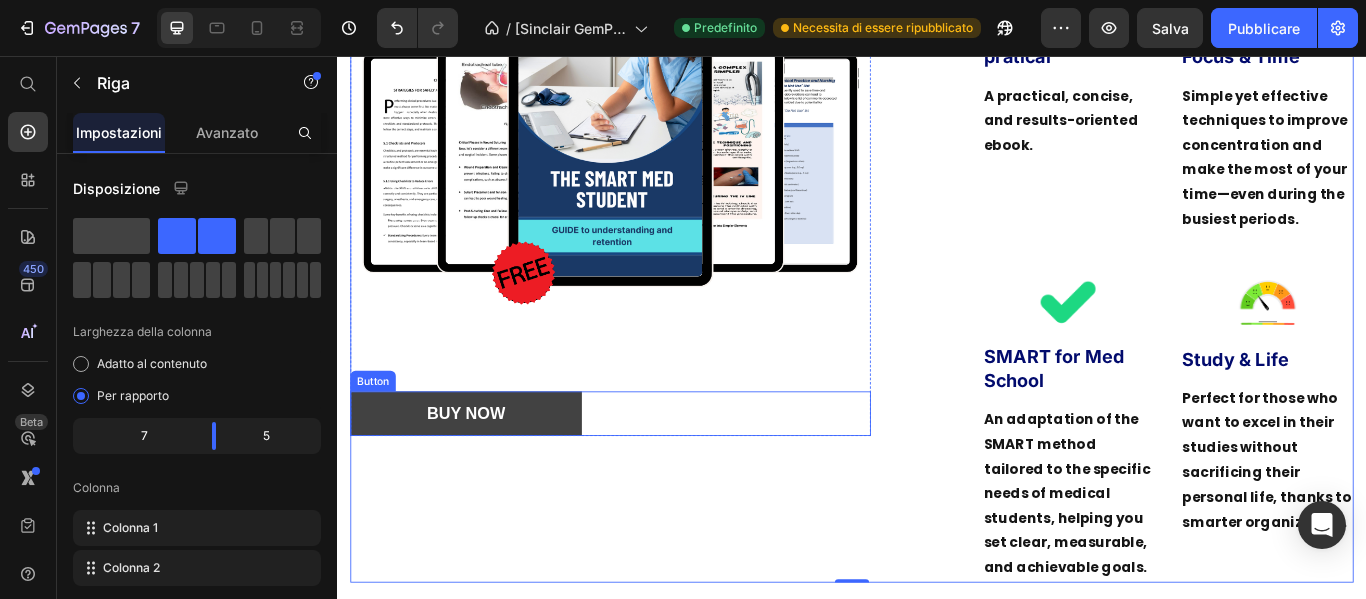 click on "BUY NOW" at bounding box center (487, 473) 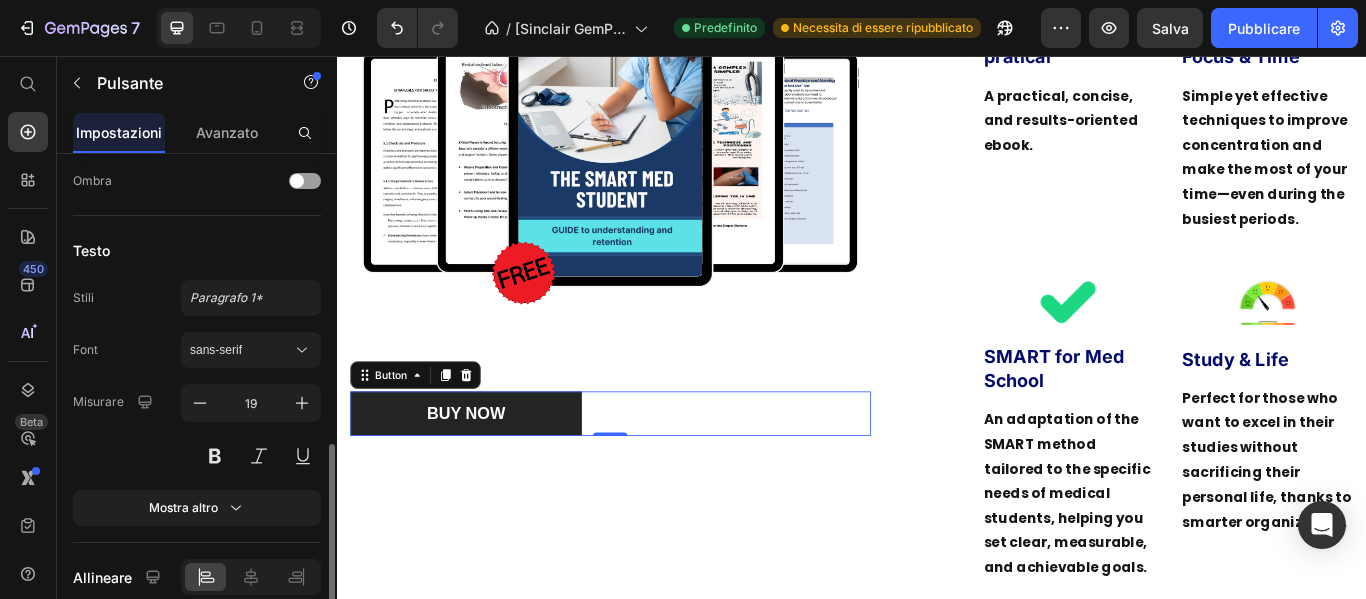 scroll, scrollTop: 883, scrollLeft: 0, axis: vertical 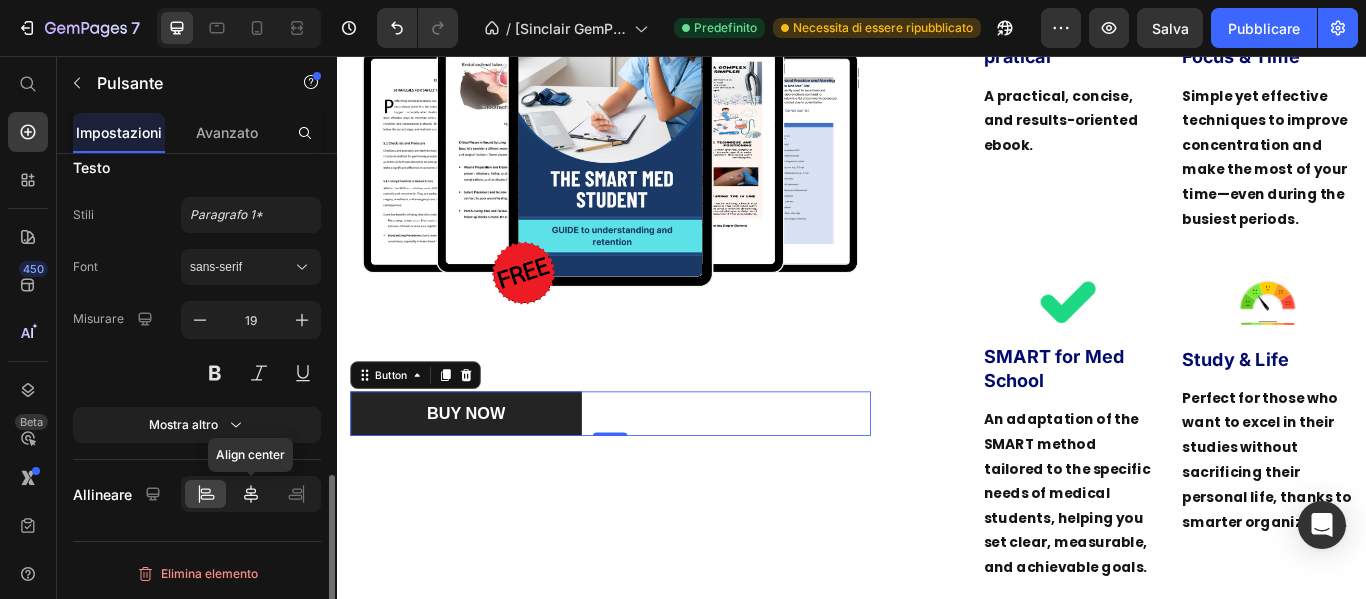 click 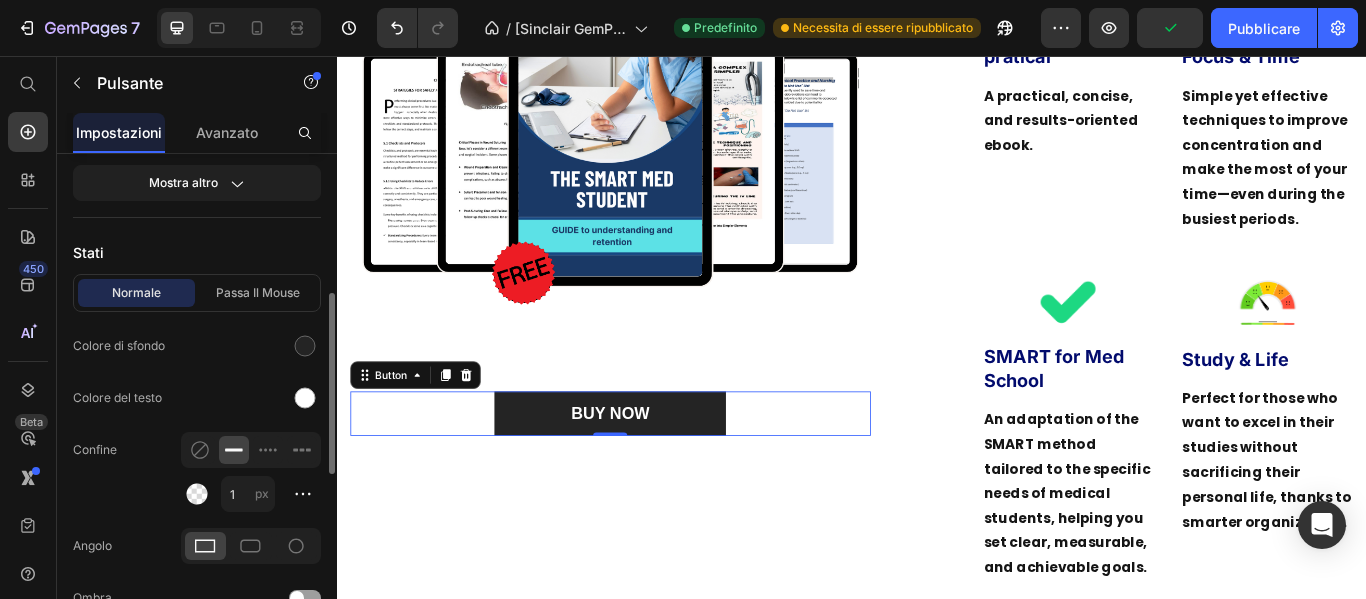 scroll, scrollTop: 183, scrollLeft: 0, axis: vertical 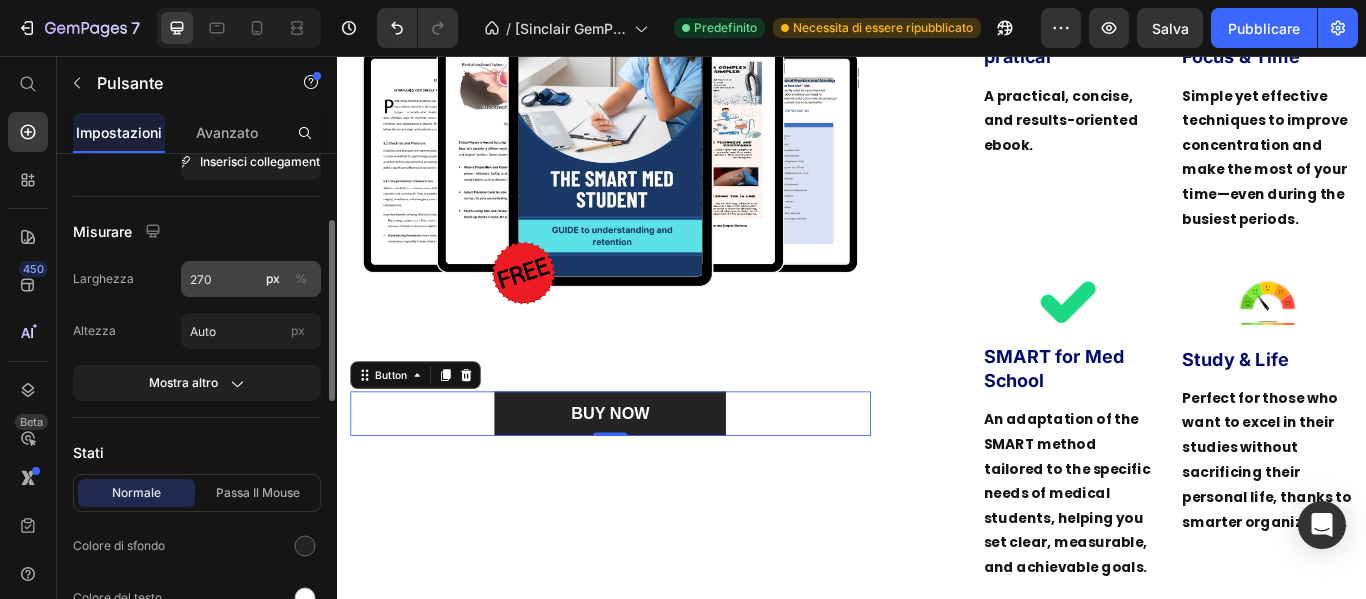 click on "%" at bounding box center (301, 278) 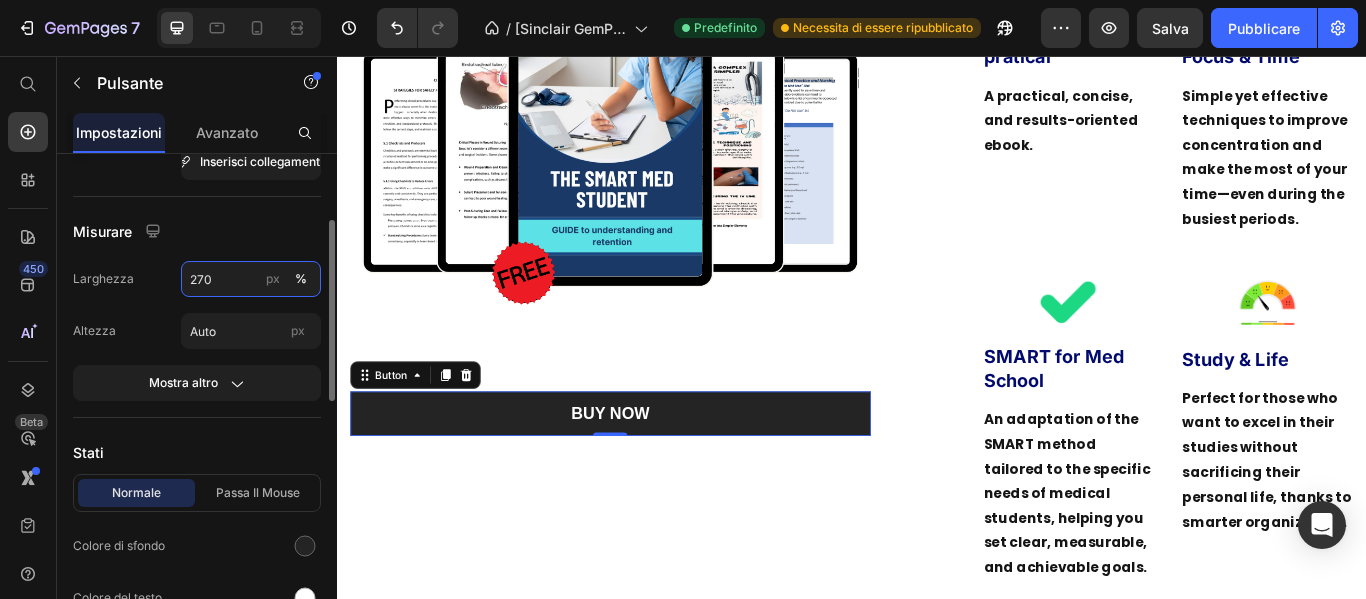 click on "270" at bounding box center [251, 279] 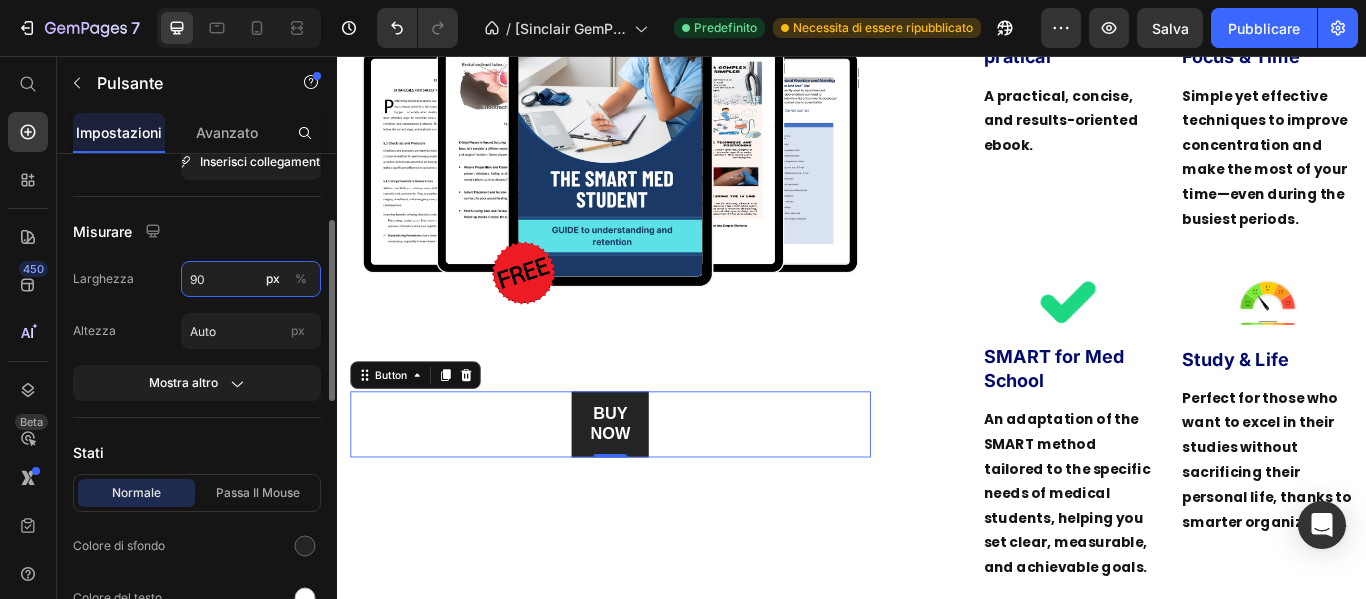 type on "90" 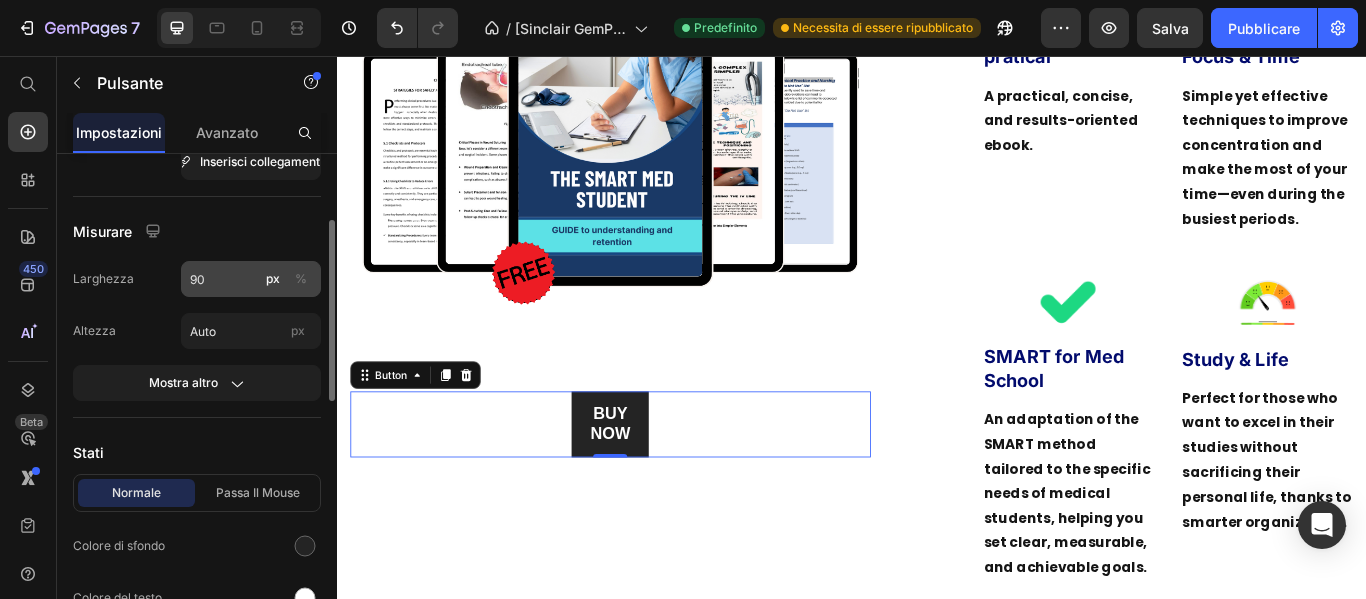 click on "%" 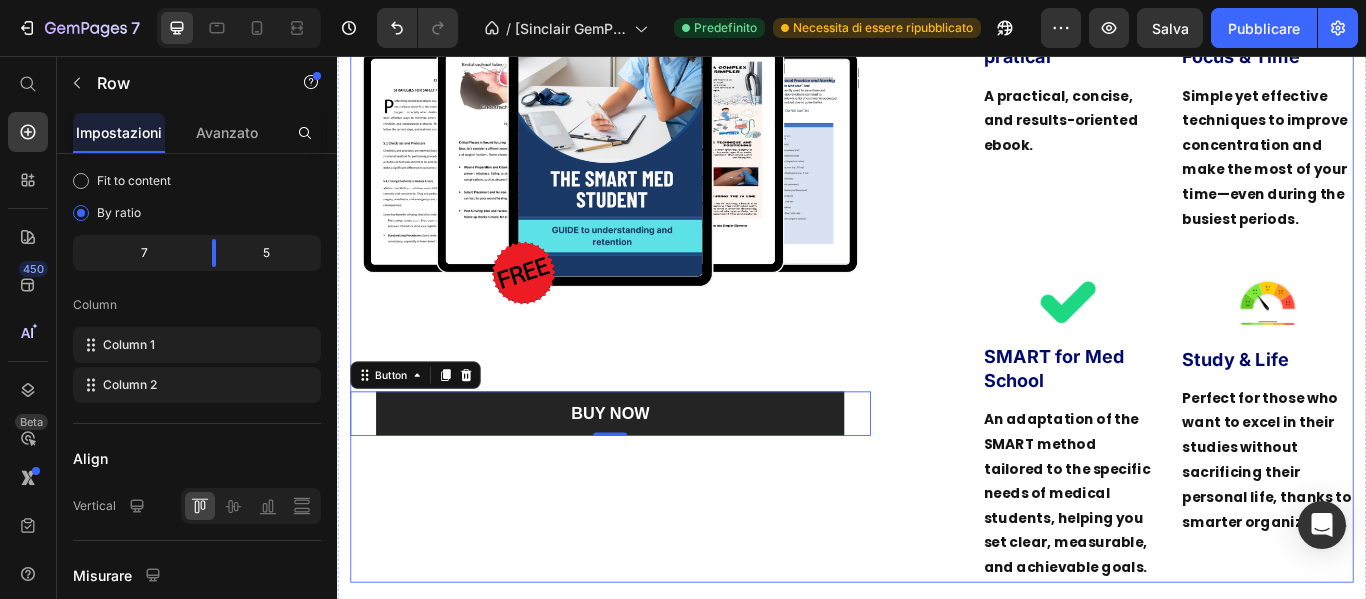 click on "Image BUY NOW Button   0 Row" at bounding box center (655, 315) 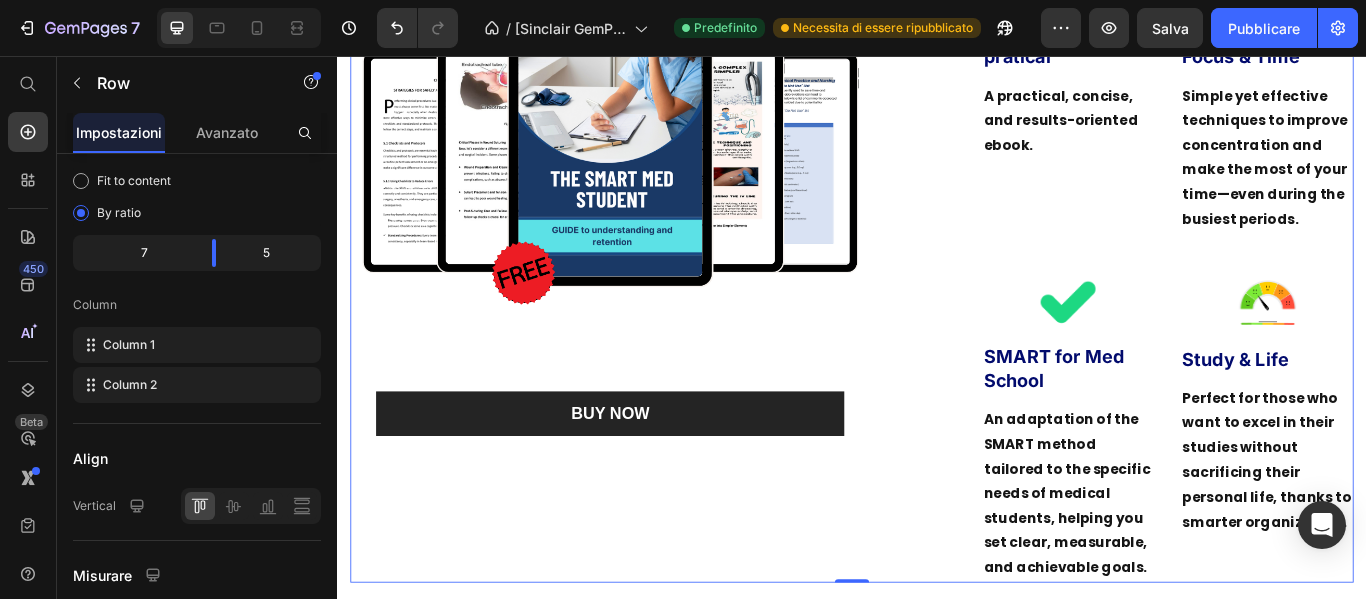 scroll, scrollTop: 0, scrollLeft: 0, axis: both 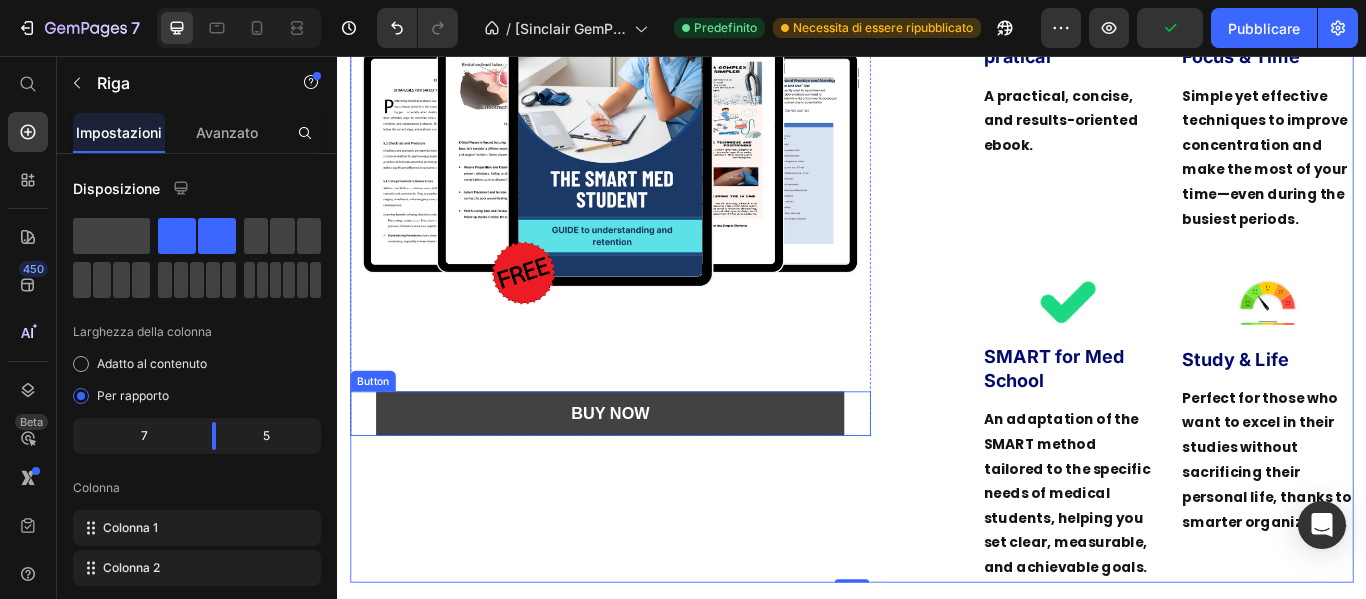 click on "BUY NOW" at bounding box center [655, 473] 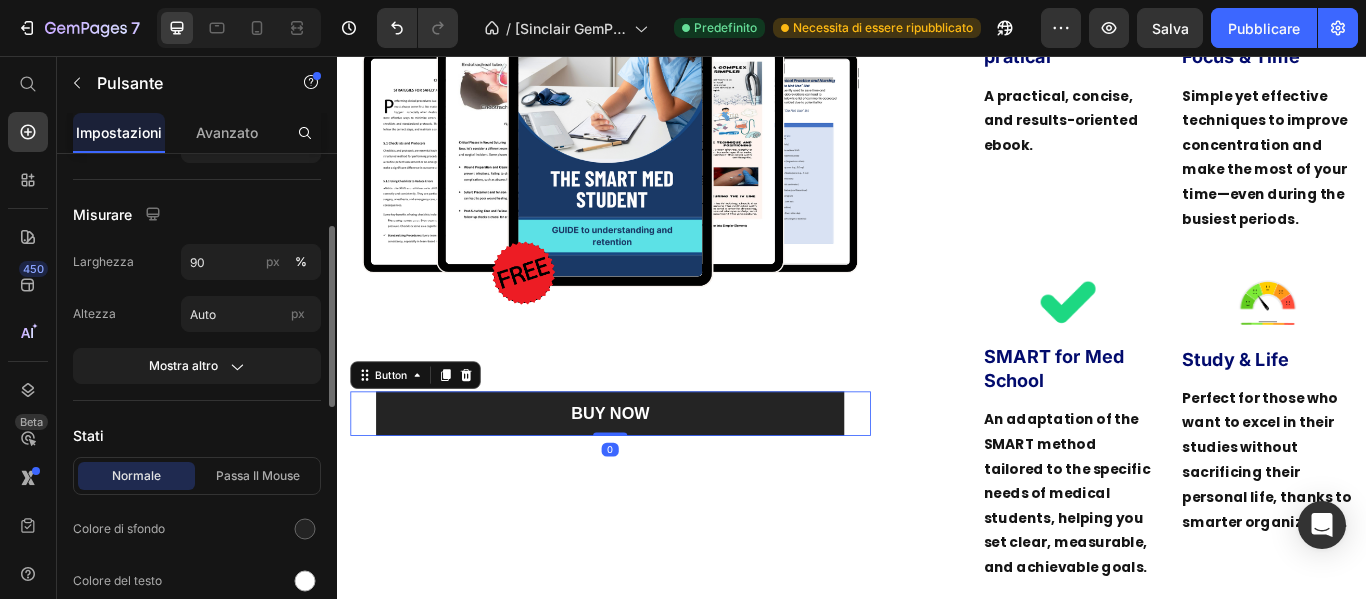 scroll, scrollTop: 300, scrollLeft: 0, axis: vertical 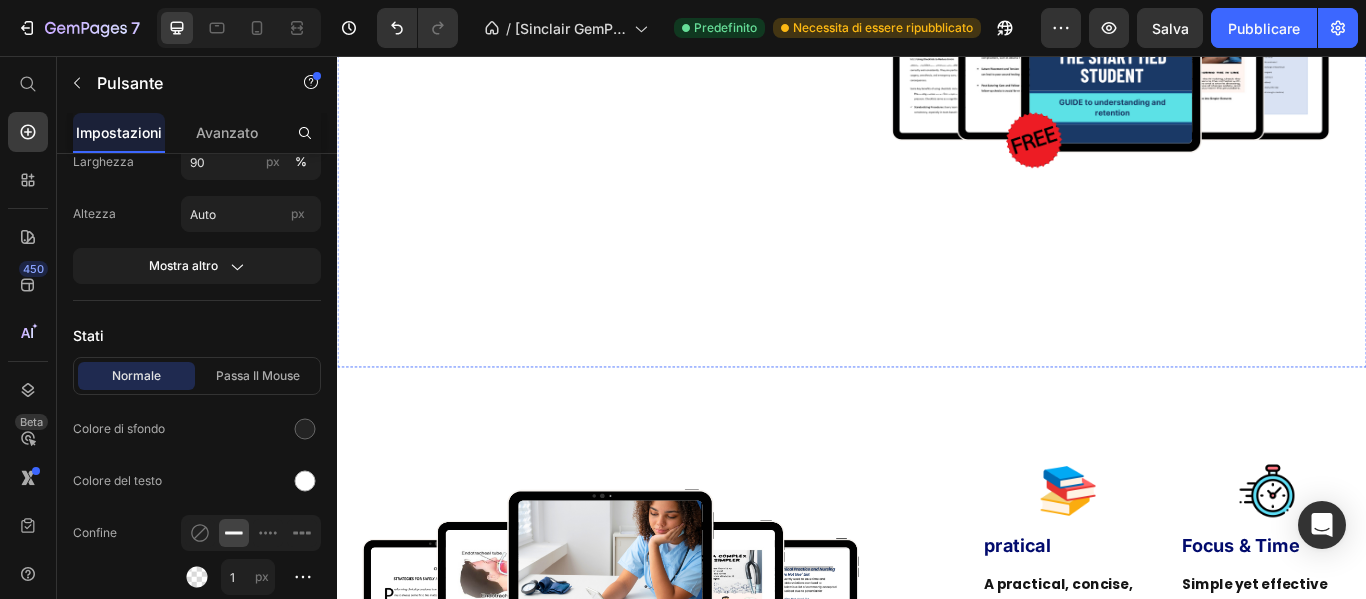 click on "download it now" at bounding box center (635, -289) 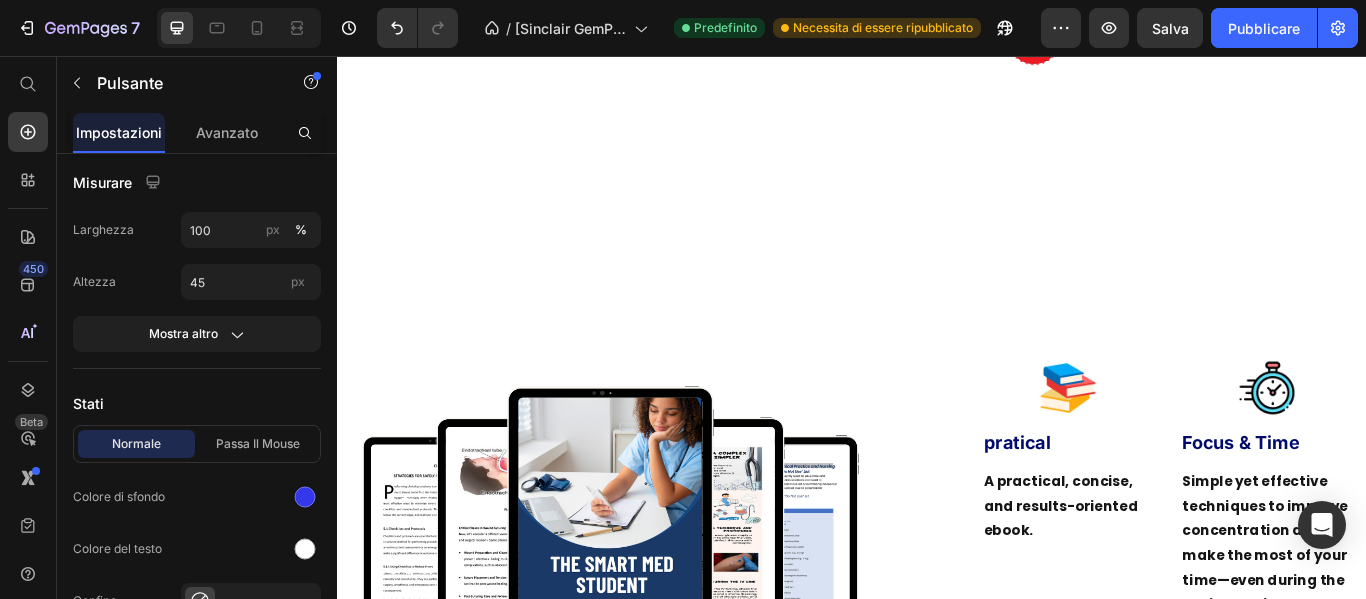 scroll, scrollTop: 6251, scrollLeft: 0, axis: vertical 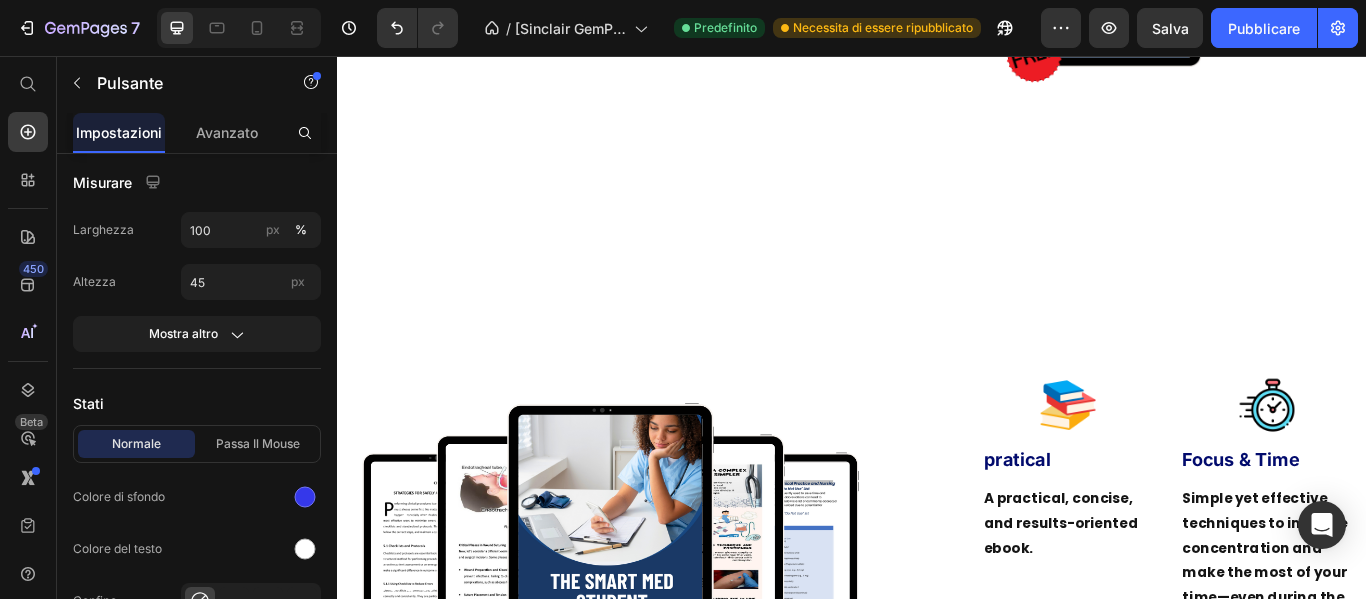 drag, startPoint x: 427, startPoint y: 155, endPoint x: 415, endPoint y: 145, distance: 15.6205 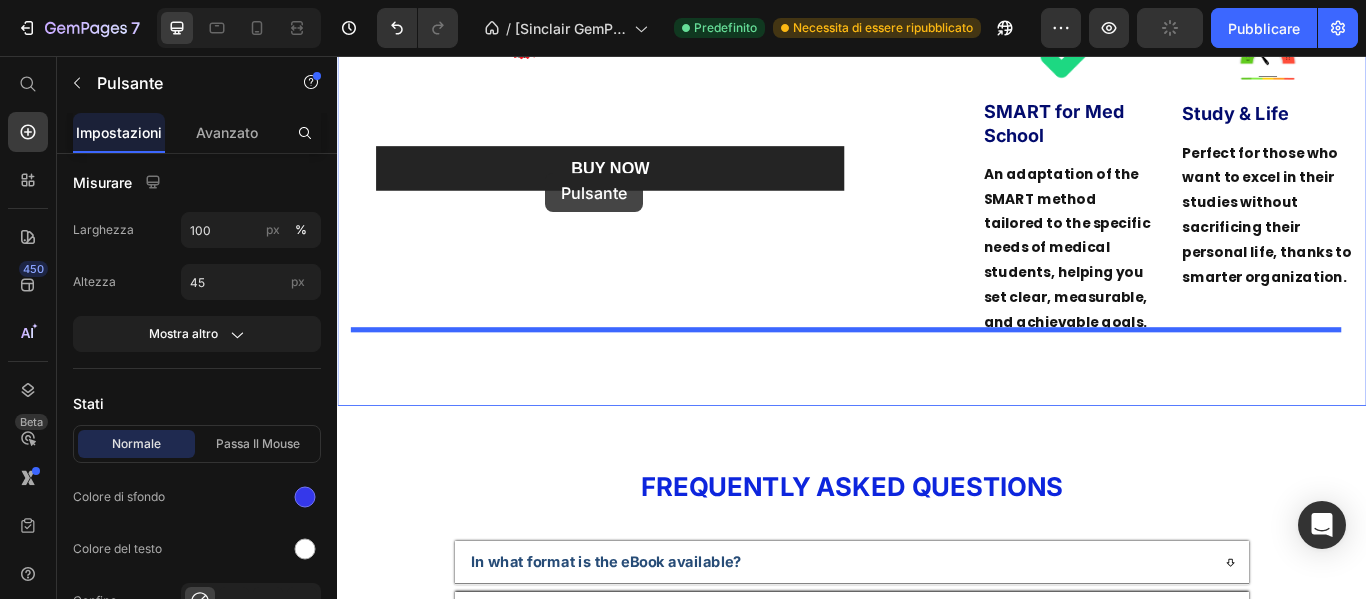 scroll, scrollTop: 7022, scrollLeft: 0, axis: vertical 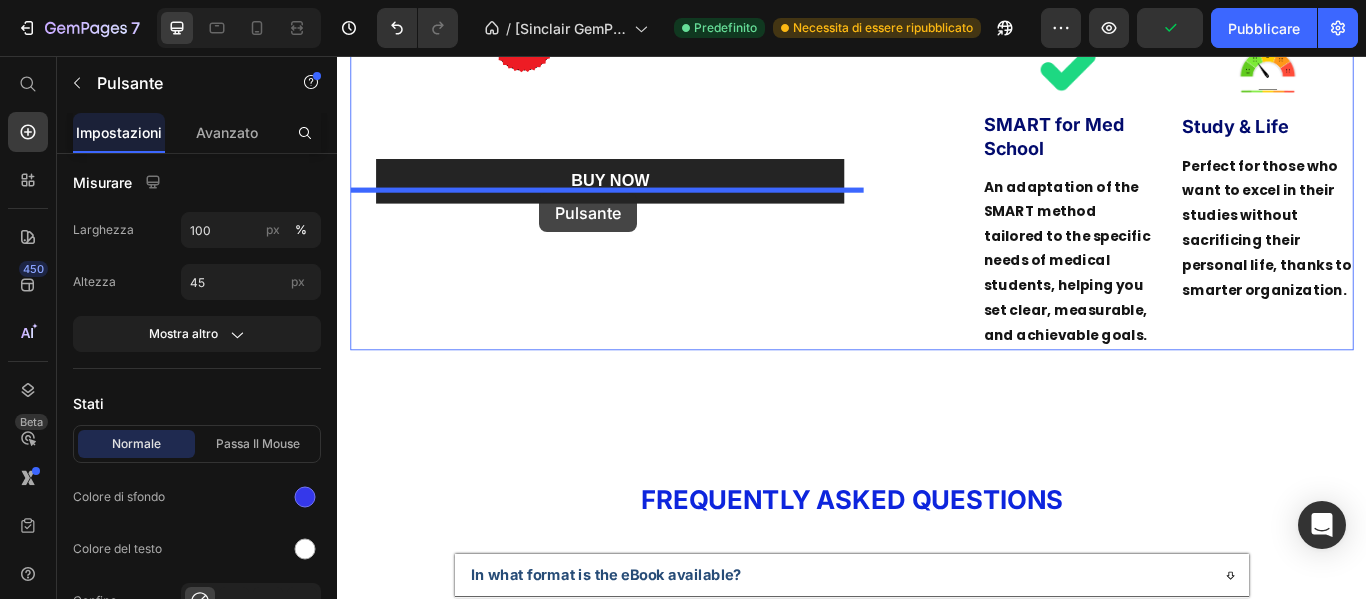 drag, startPoint x: 506, startPoint y: 247, endPoint x: 573, endPoint y: 216, distance: 73.82411 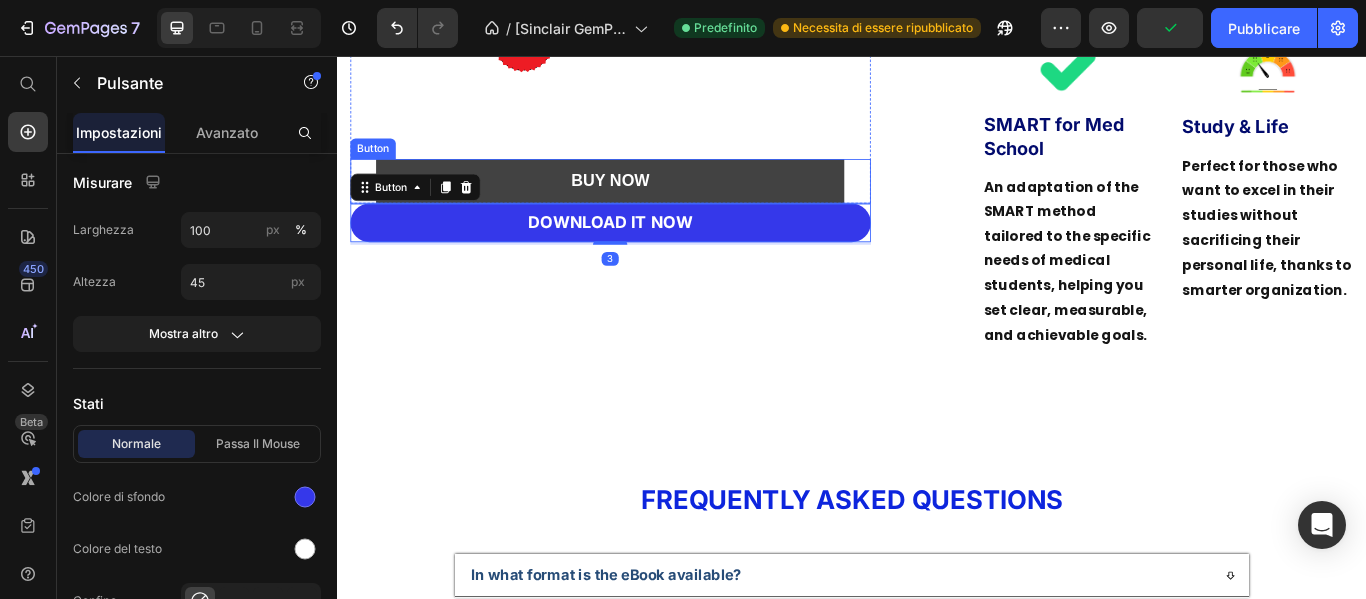 click on "BUY NOW" at bounding box center [655, 202] 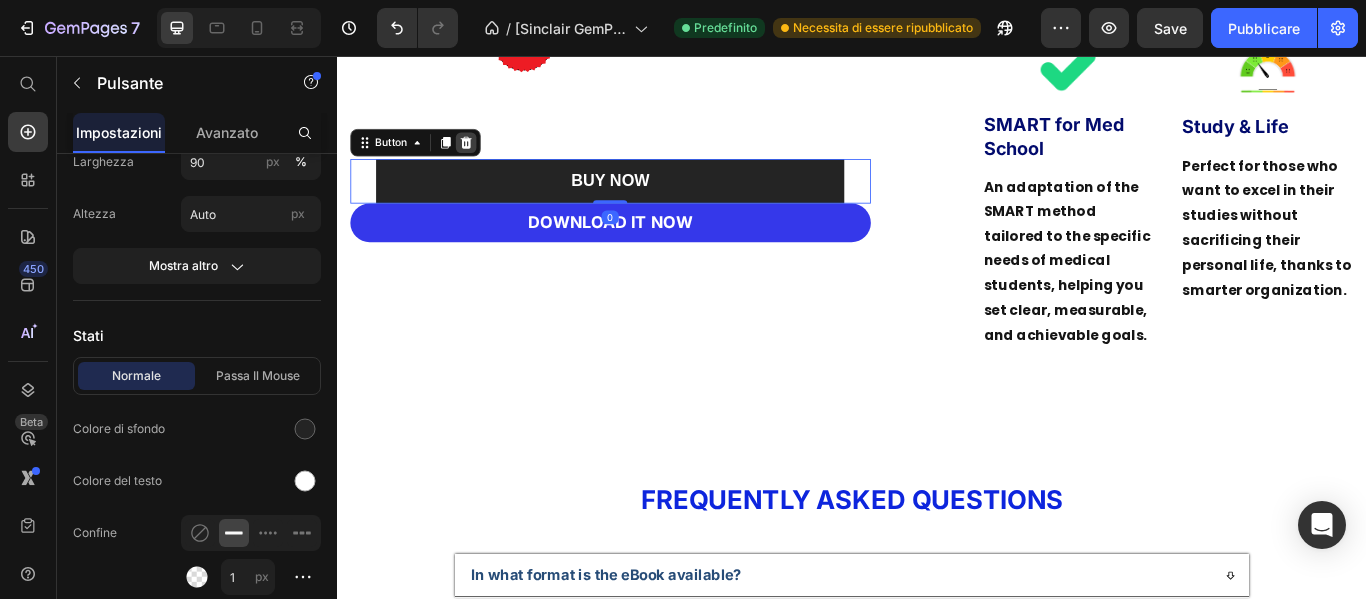 click 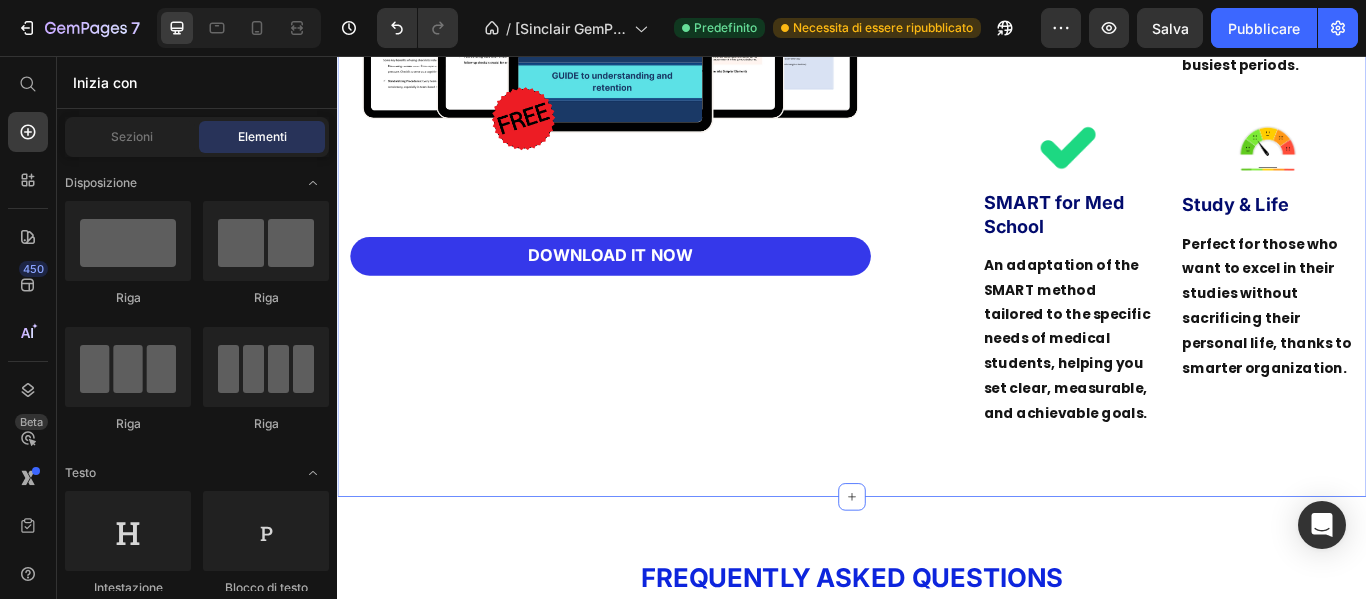 scroll, scrollTop: 6722, scrollLeft: 0, axis: vertical 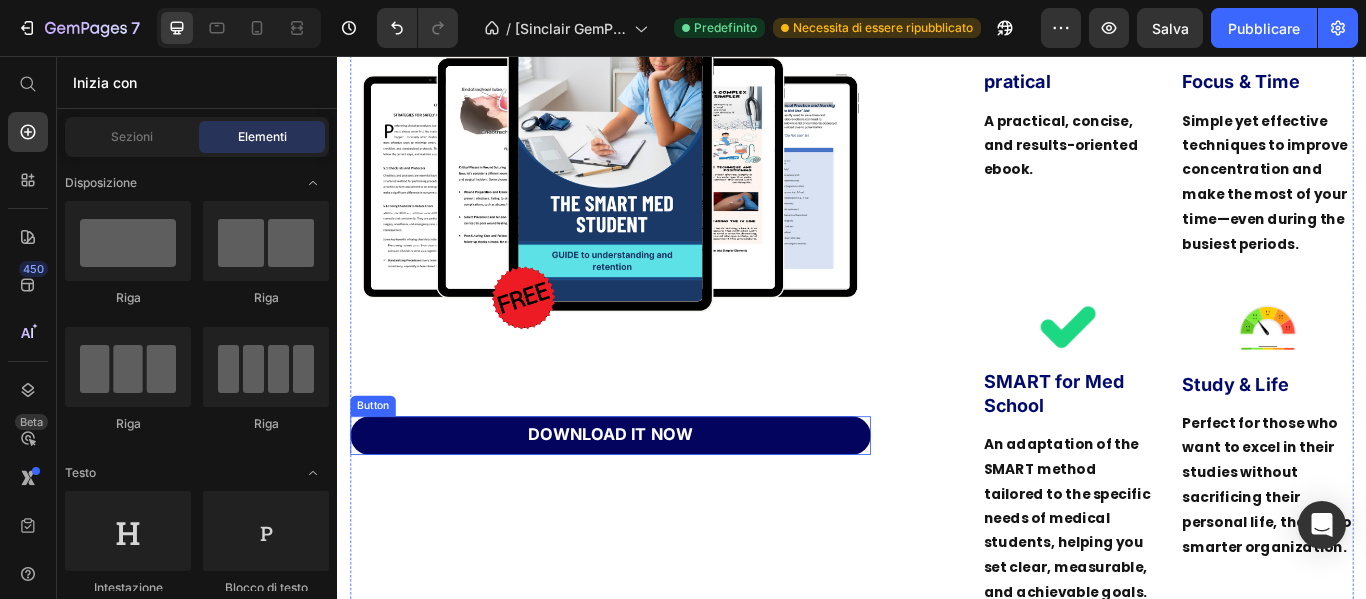 click on "download it now" at bounding box center (655, 498) 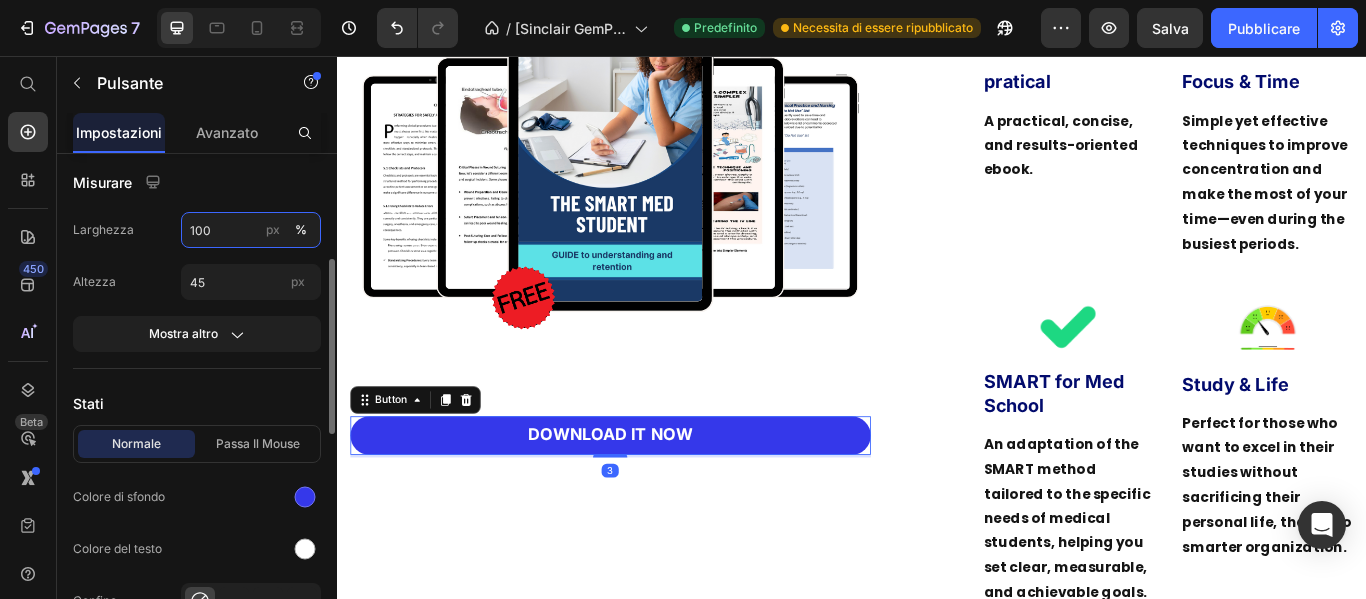 click on "100" at bounding box center (251, 230) 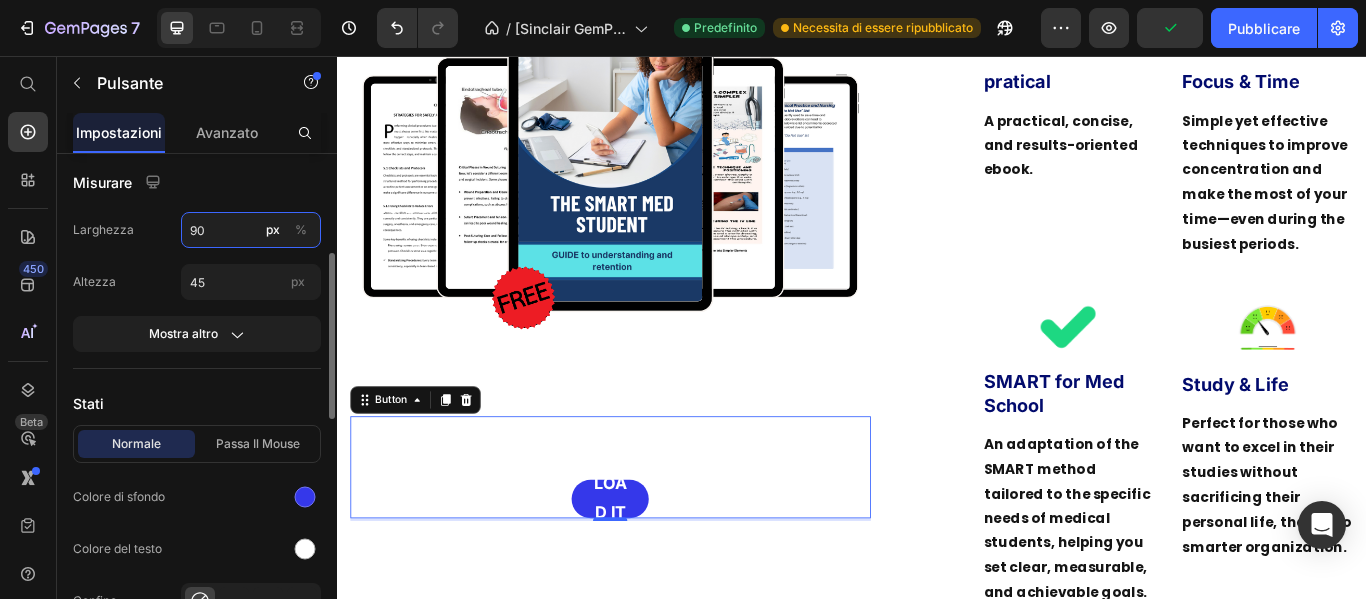type on "90" 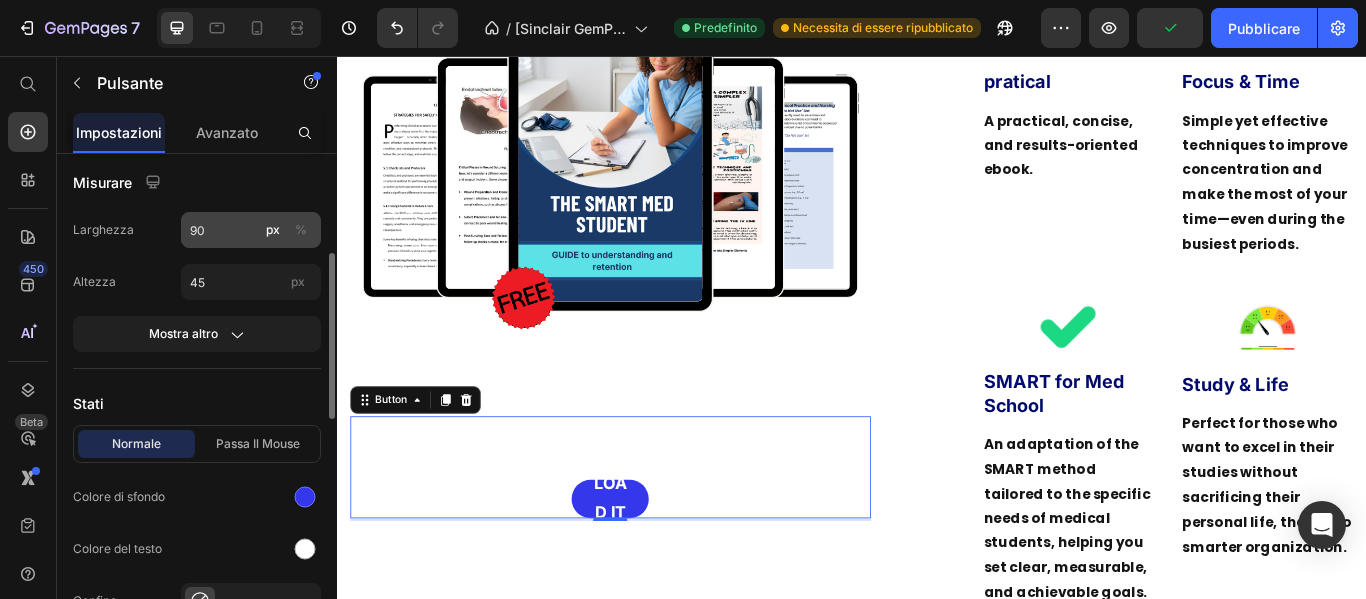 click on "%" at bounding box center (301, 229) 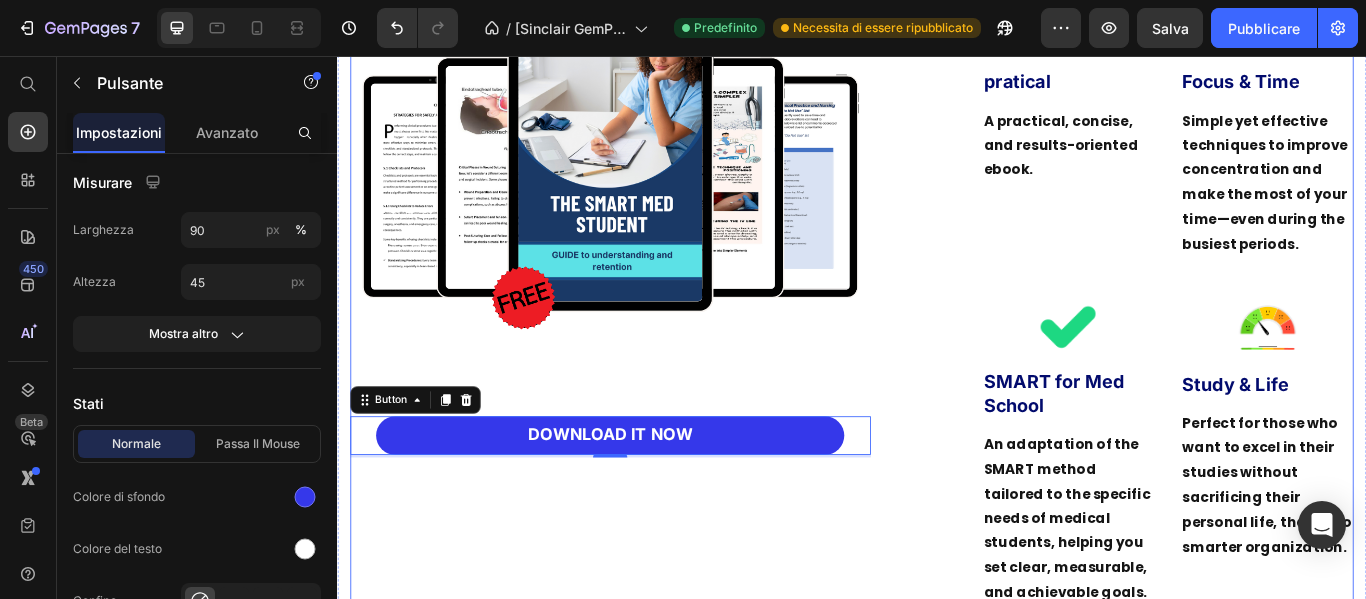 click on "Image Row download it now Button   3" at bounding box center (655, 344) 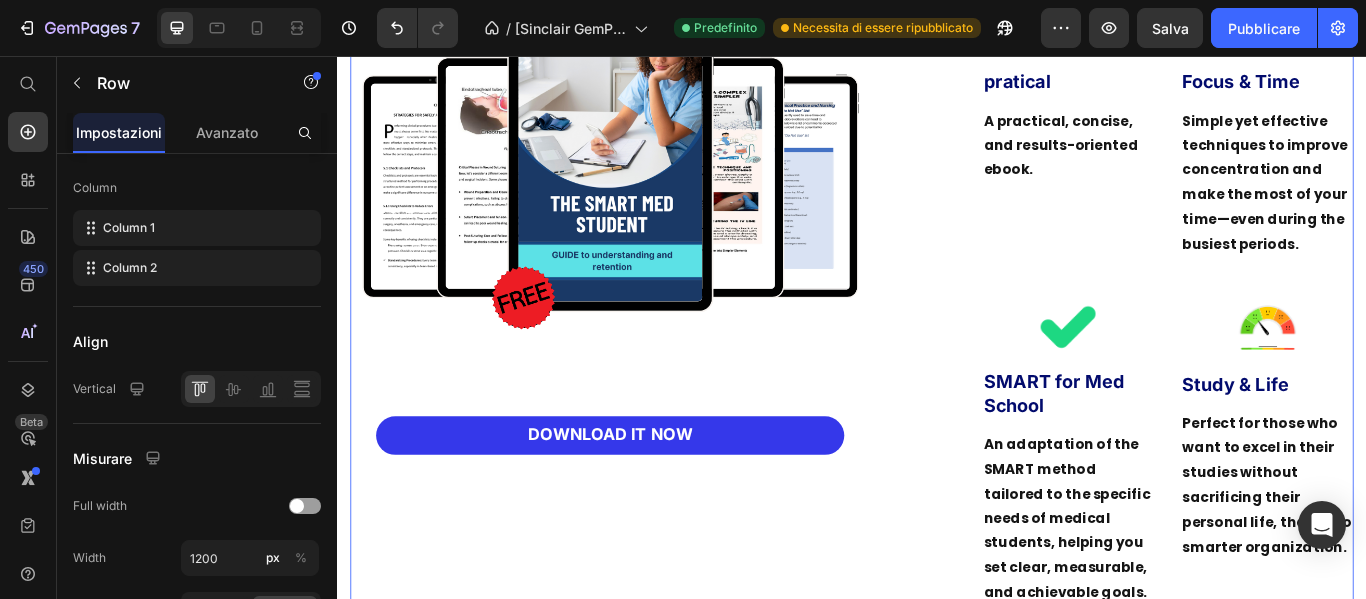 scroll, scrollTop: 0, scrollLeft: 0, axis: both 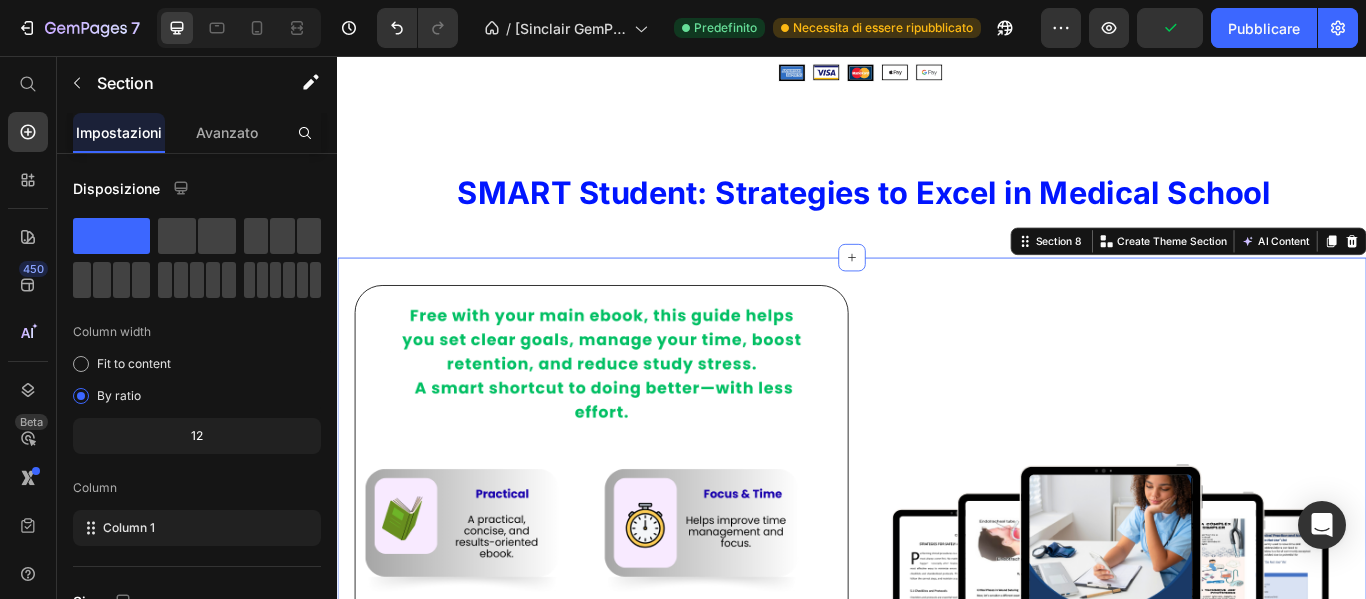 click on "Image download it now Button 100% safe & secure checkout Text Block Image Image Image Image Image Row Image Row Section 8   You can create reusable sections Create Theme Section AI Content Write with GemAI What would you like to describe here? Tone and Voice Persuasive Product MedPharm MASTERY! Show more Generate" at bounding box center [937, 700] 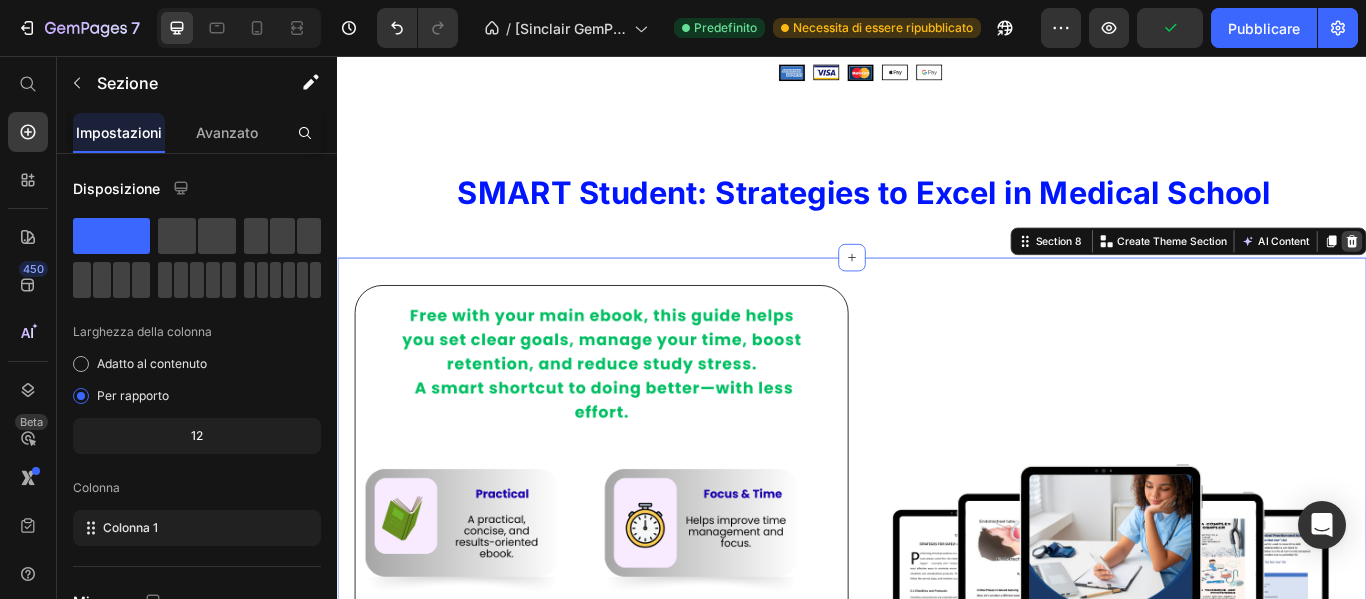 click 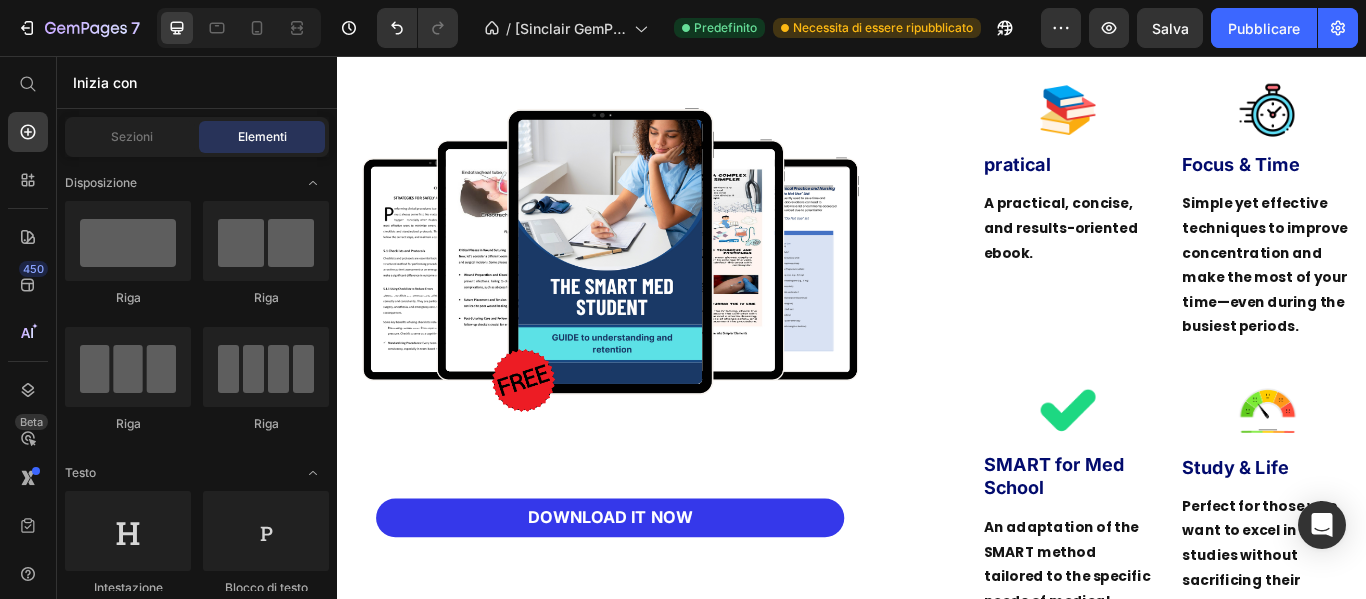 scroll, scrollTop: 5822, scrollLeft: 0, axis: vertical 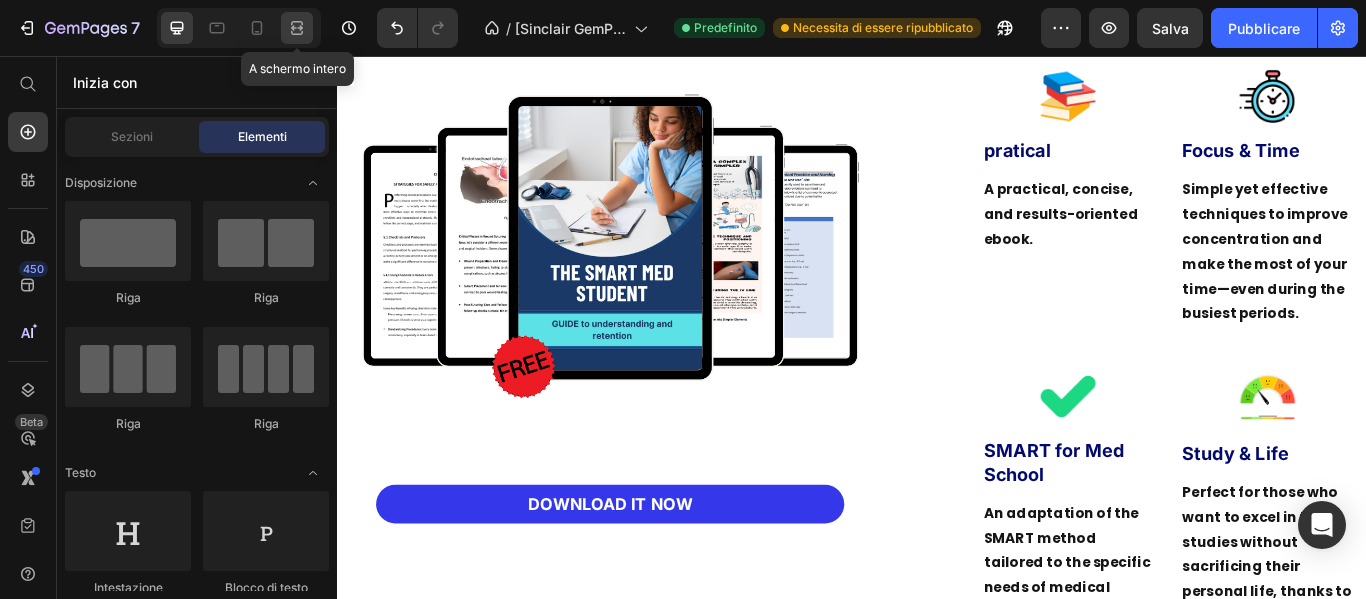 click 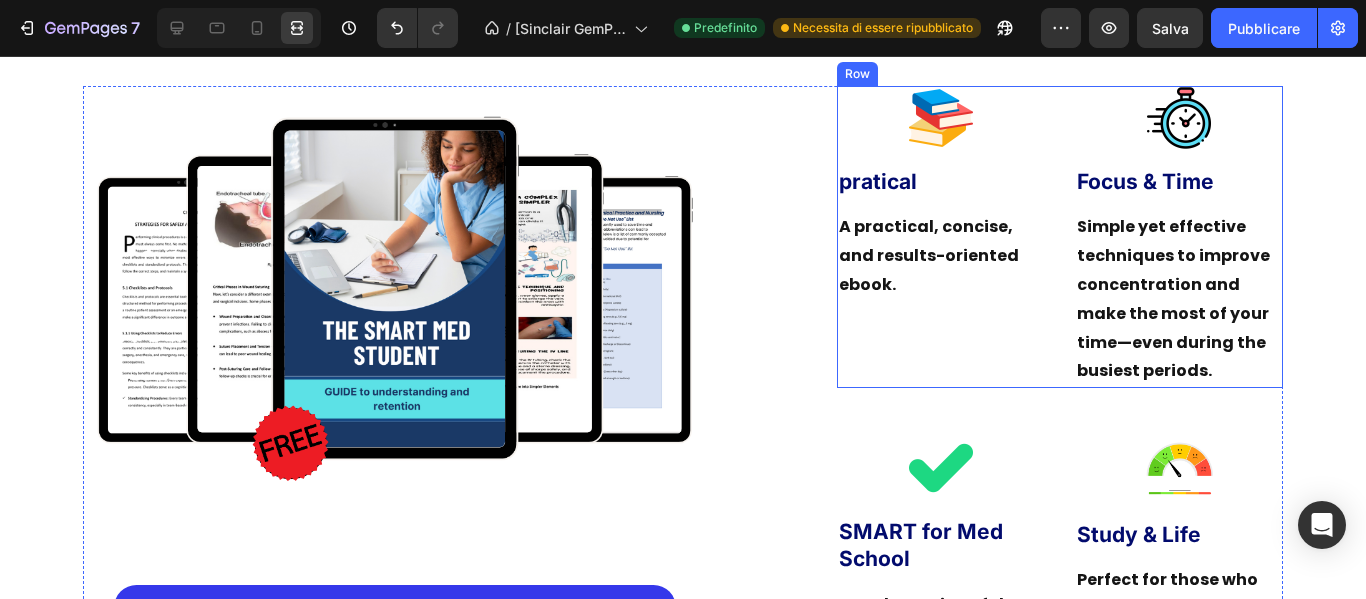 scroll, scrollTop: 5722, scrollLeft: 0, axis: vertical 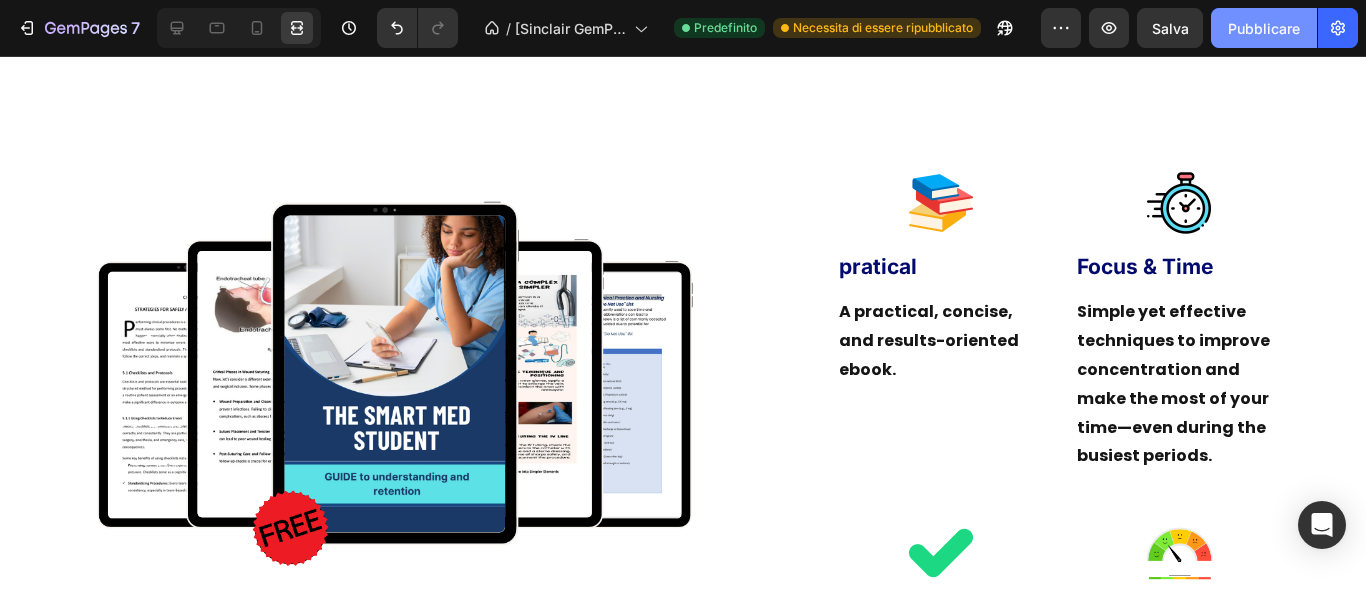 click on "Pubblicare" at bounding box center (1264, 28) 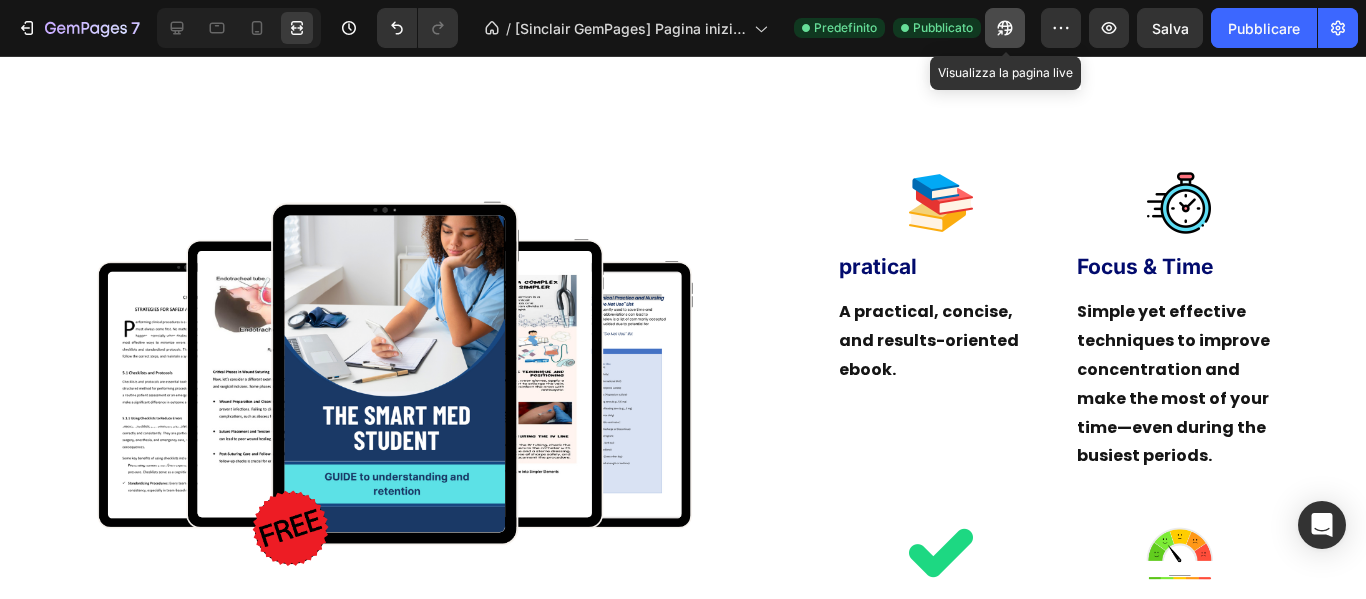 click 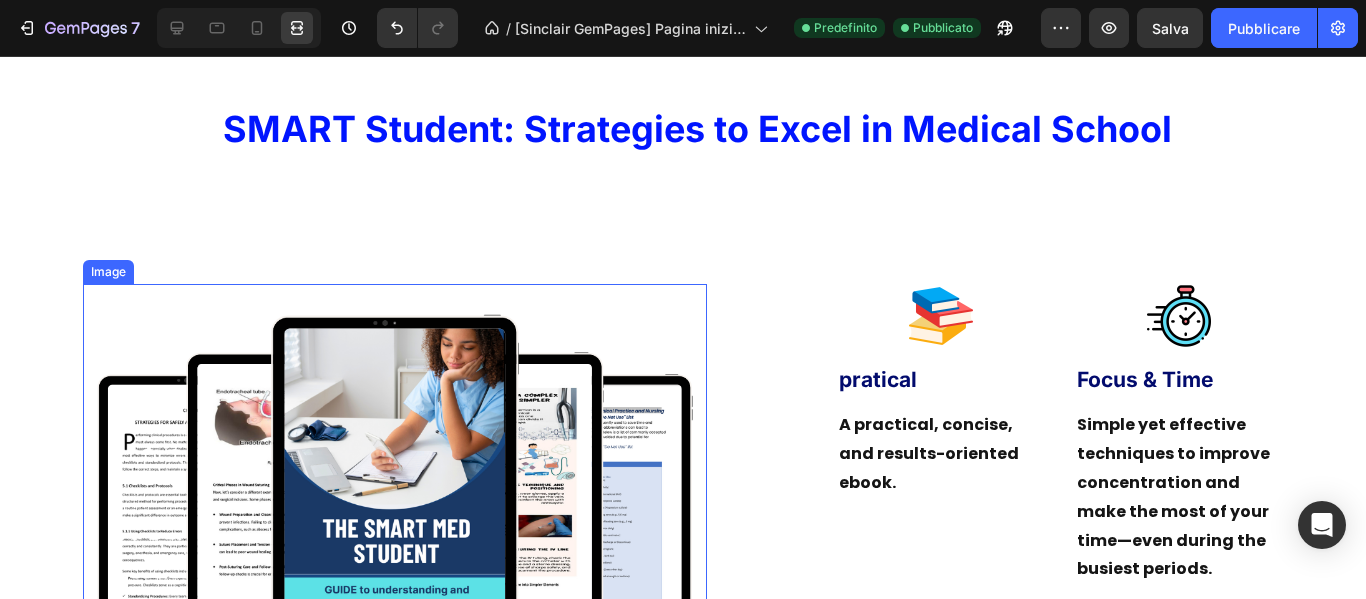 scroll, scrollTop: 5622, scrollLeft: 0, axis: vertical 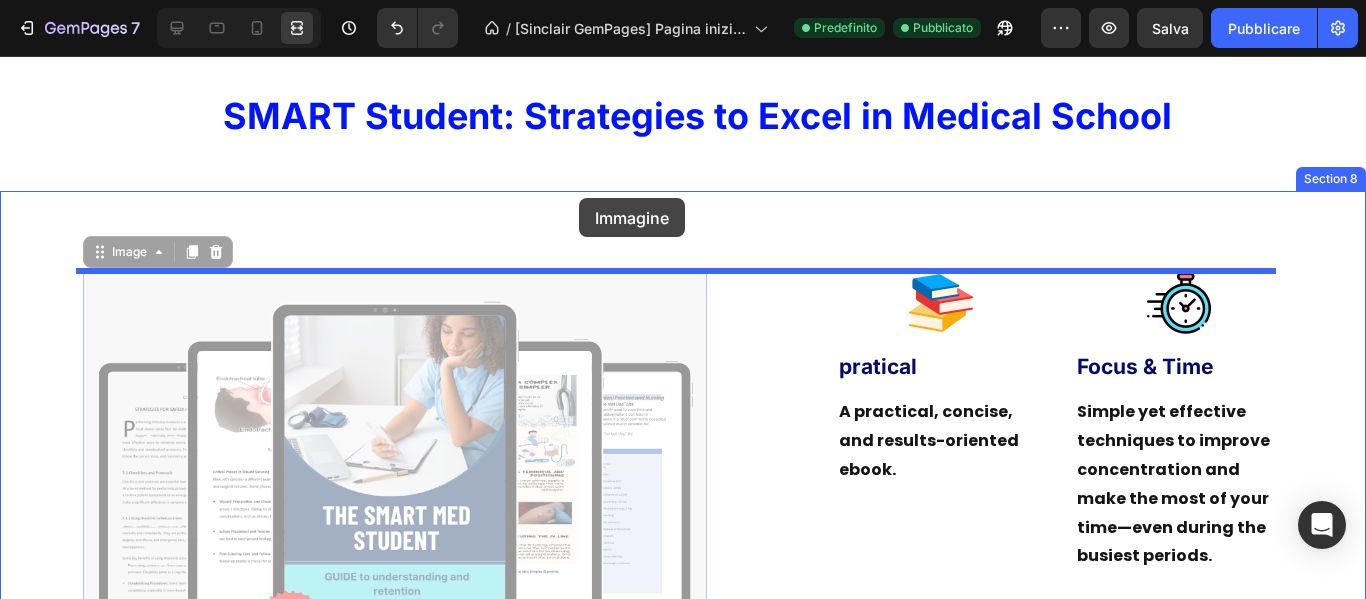drag, startPoint x: 467, startPoint y: 461, endPoint x: 579, endPoint y: 198, distance: 285.85486 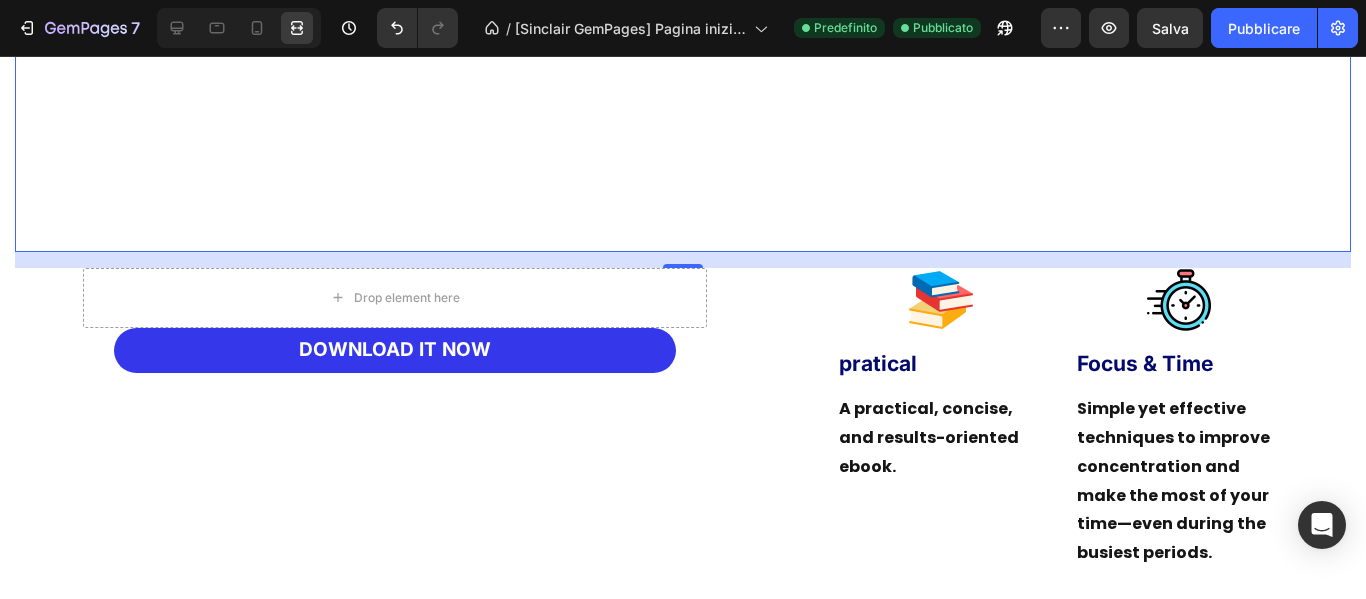 scroll, scrollTop: 6922, scrollLeft: 0, axis: vertical 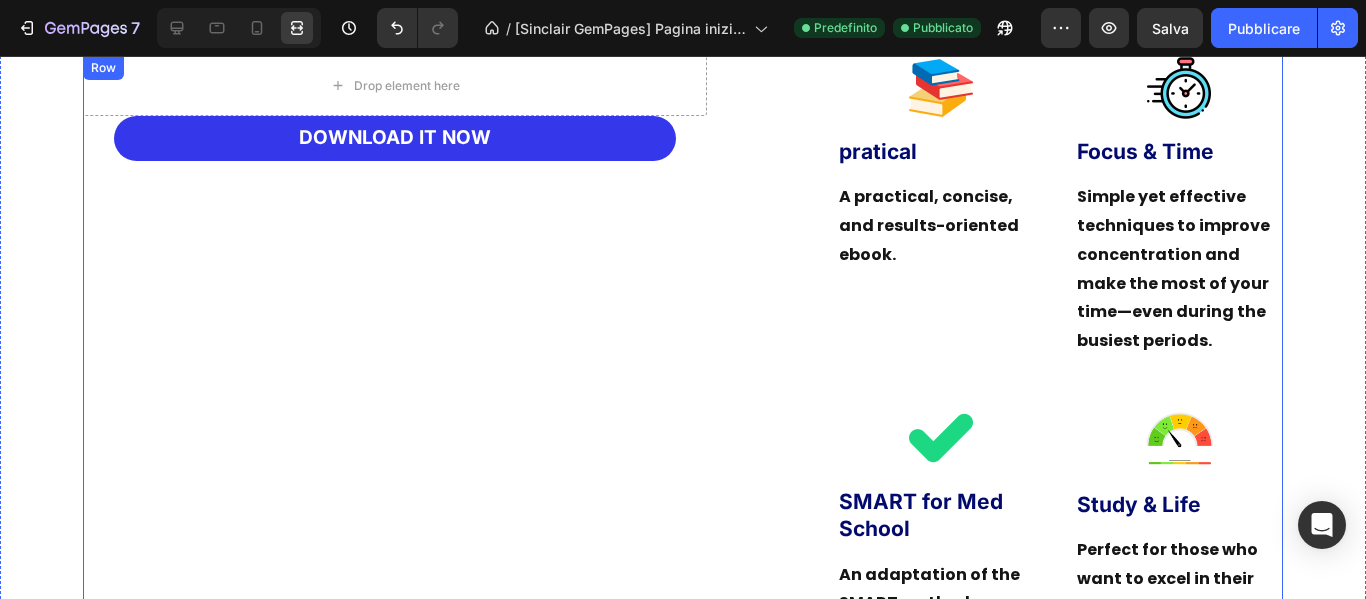 click on "Image pratical Text block A practical, concise, and results-oriented ebook. Text block Image Focus & Time Text block Simple yet effective techniques to improve concentration and make the most of your time—even during the busiest periods. Text block Row Image SMART for Med School Text block An adaptation of the SMART method tailored to the specific needs of medical students, helping you set clear, measurable, and achievable goals. Text block Image Study & Life Text block Perfect for those who want to excel in their studies without sacrificing their personal life, thanks to smarter organization. Text block Row" at bounding box center [1060, 410] 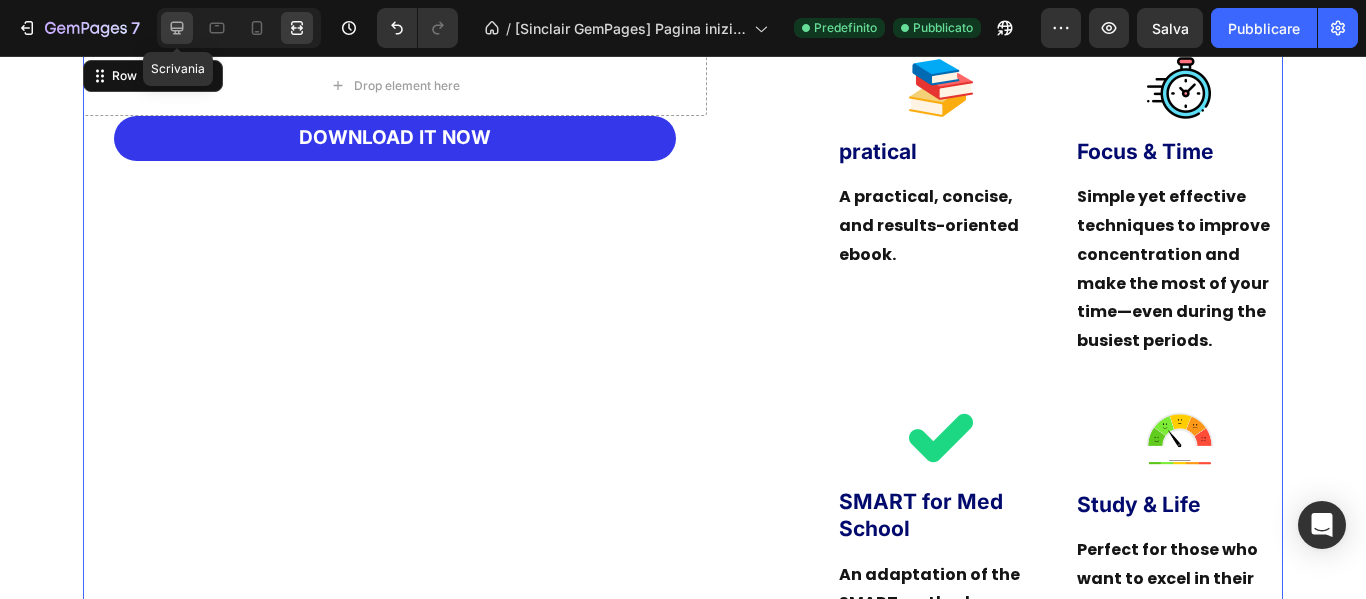 click 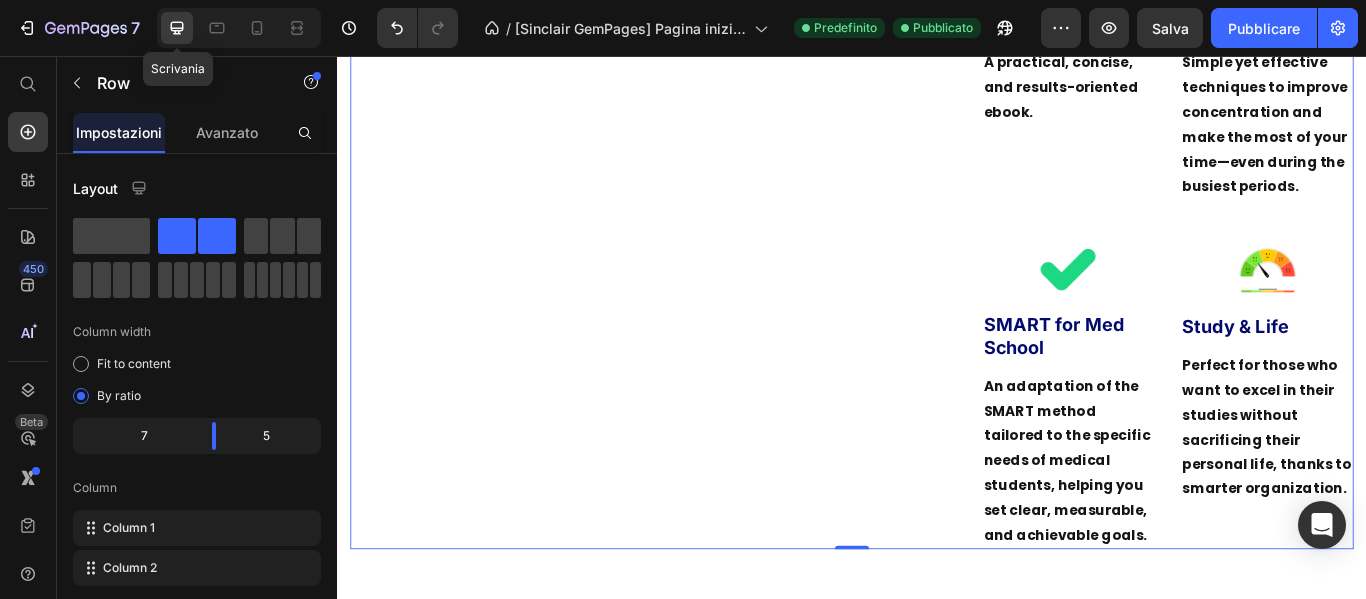 scroll, scrollTop: 6789, scrollLeft: 0, axis: vertical 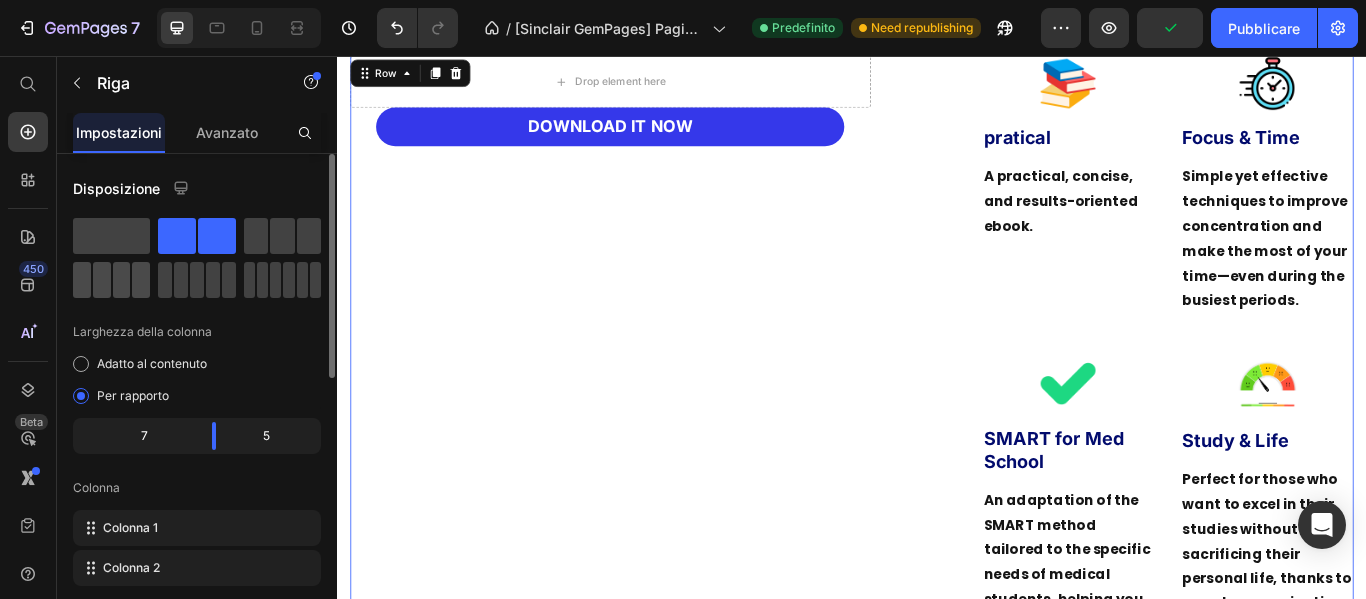 click 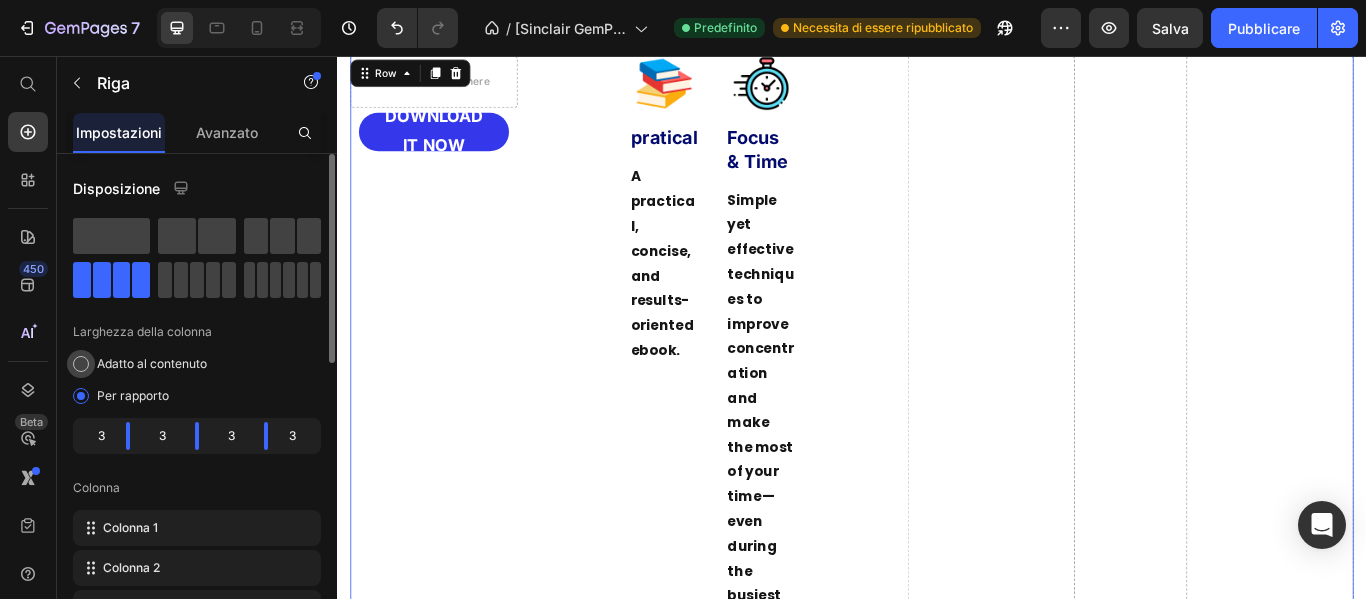 click at bounding box center (81, 364) 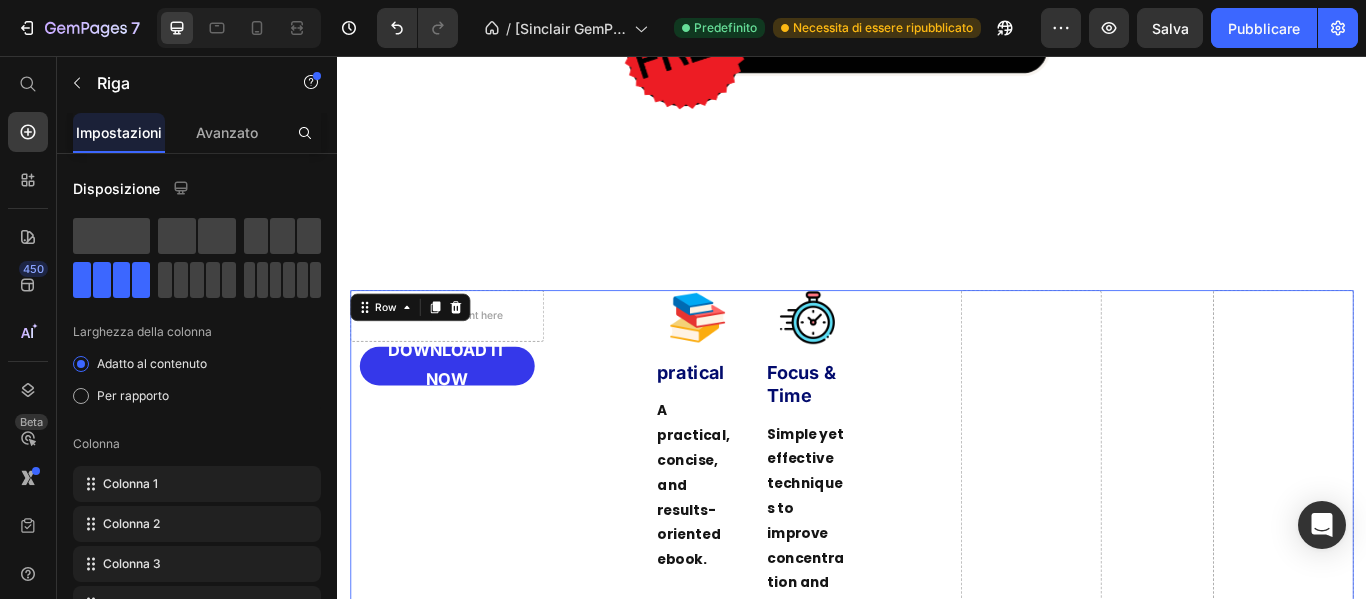 scroll, scrollTop: 6489, scrollLeft: 0, axis: vertical 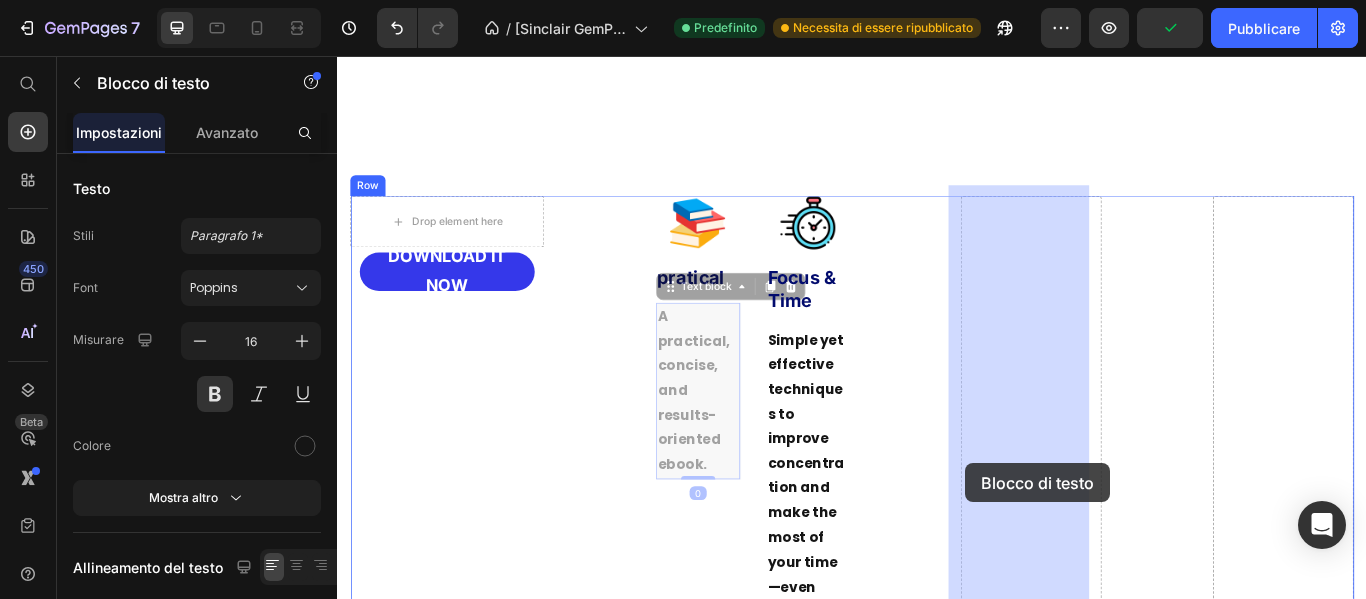drag, startPoint x: 790, startPoint y: 504, endPoint x: 1069, endPoint y: 531, distance: 280.3034 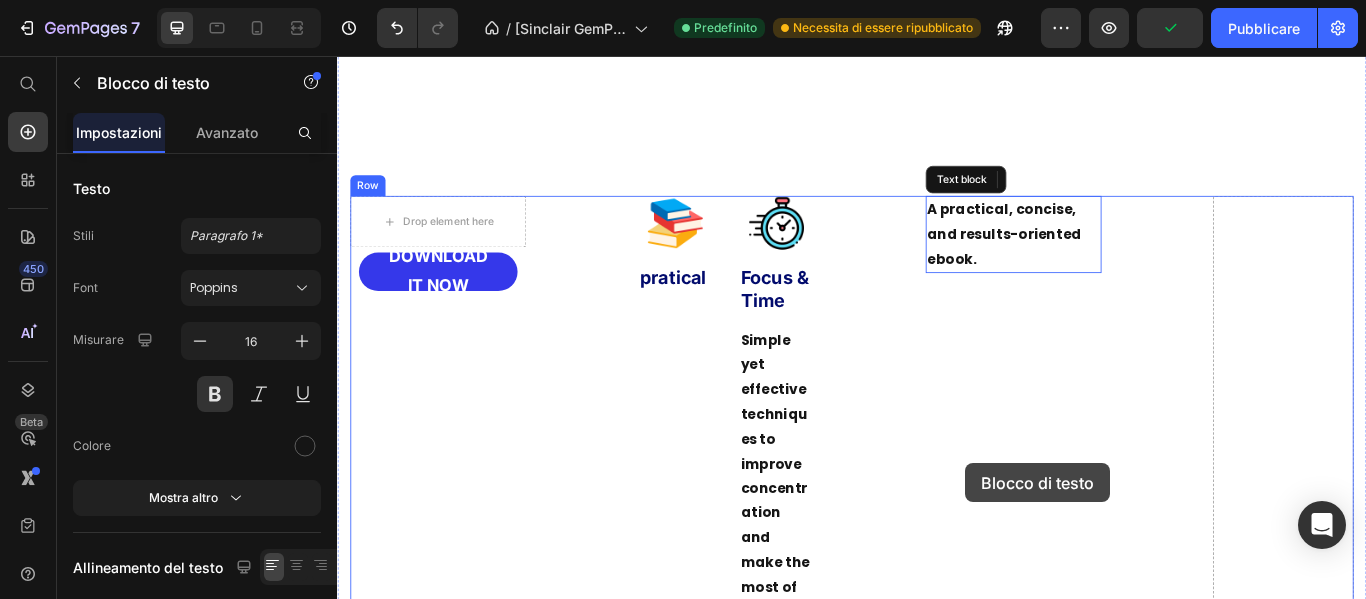 scroll, scrollTop: 6641, scrollLeft: 0, axis: vertical 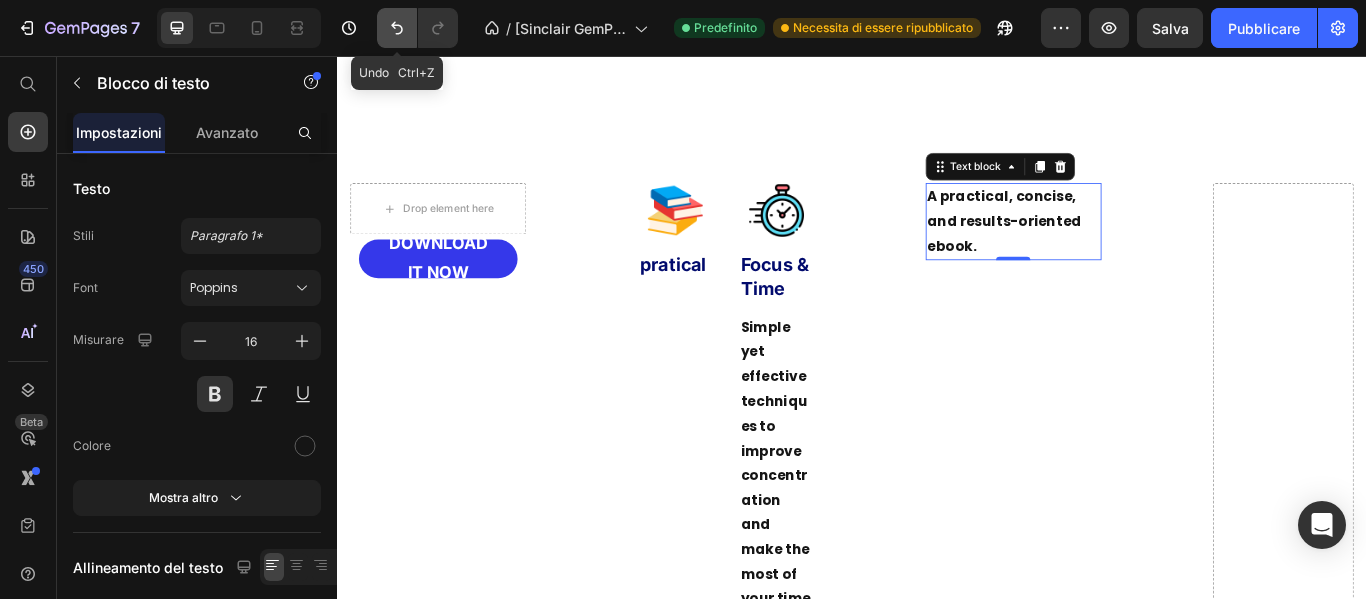 click 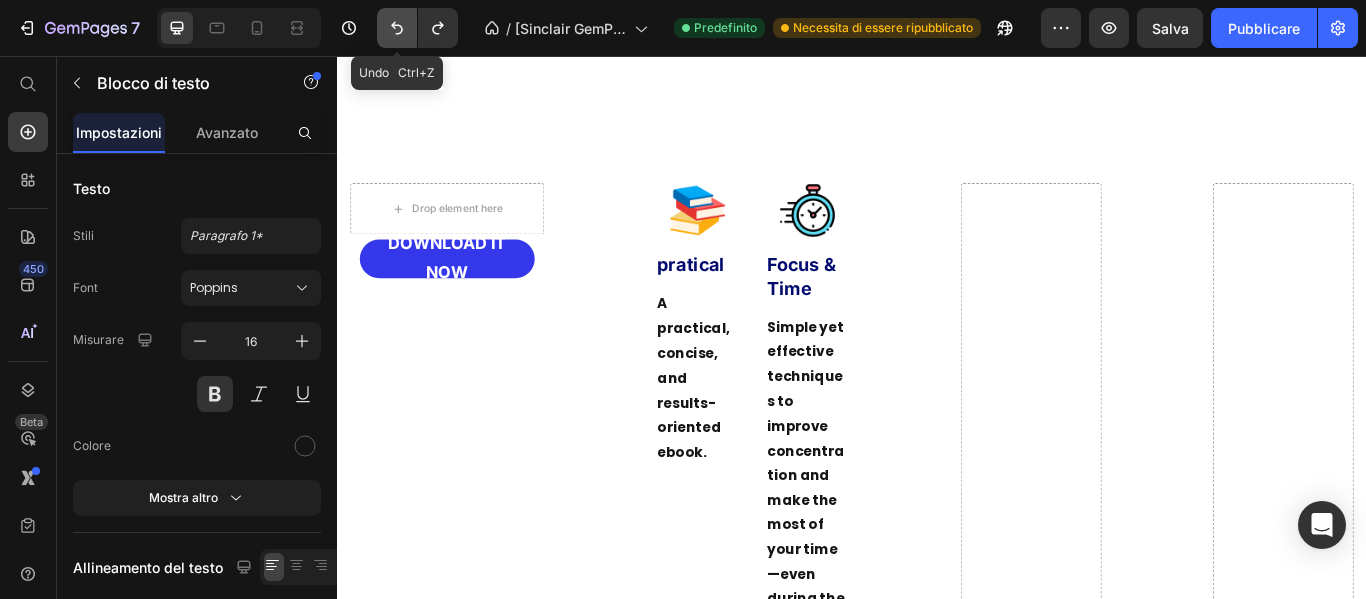 click 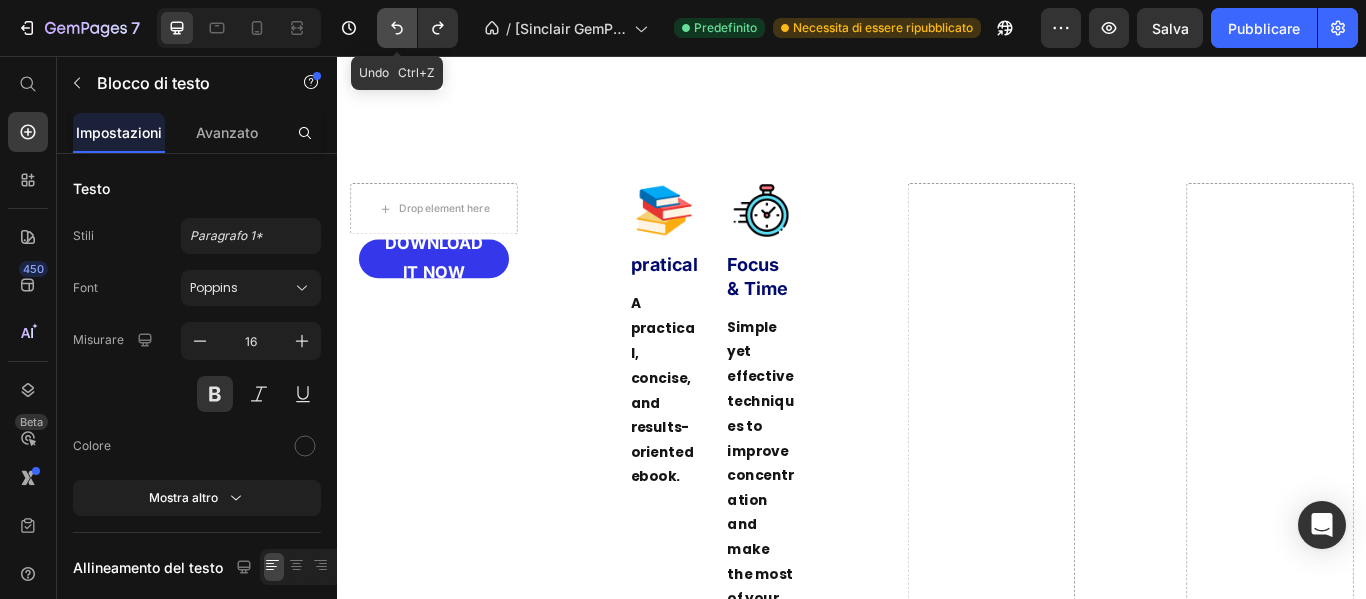 click 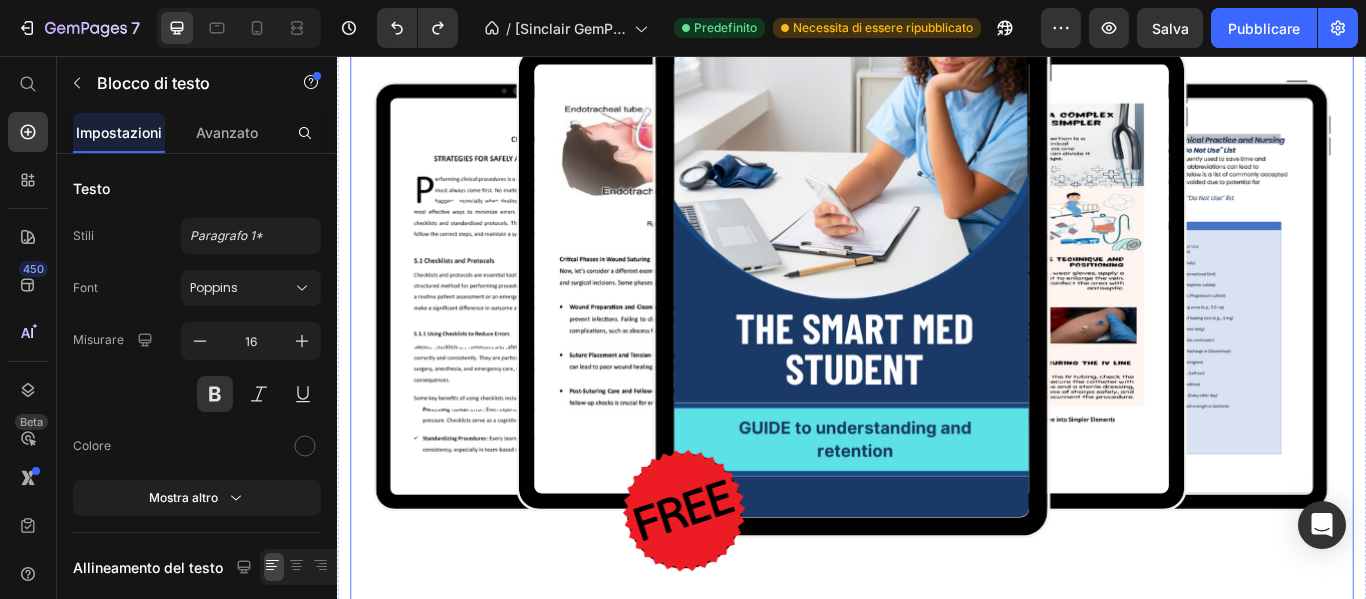 scroll, scrollTop: 5841, scrollLeft: 0, axis: vertical 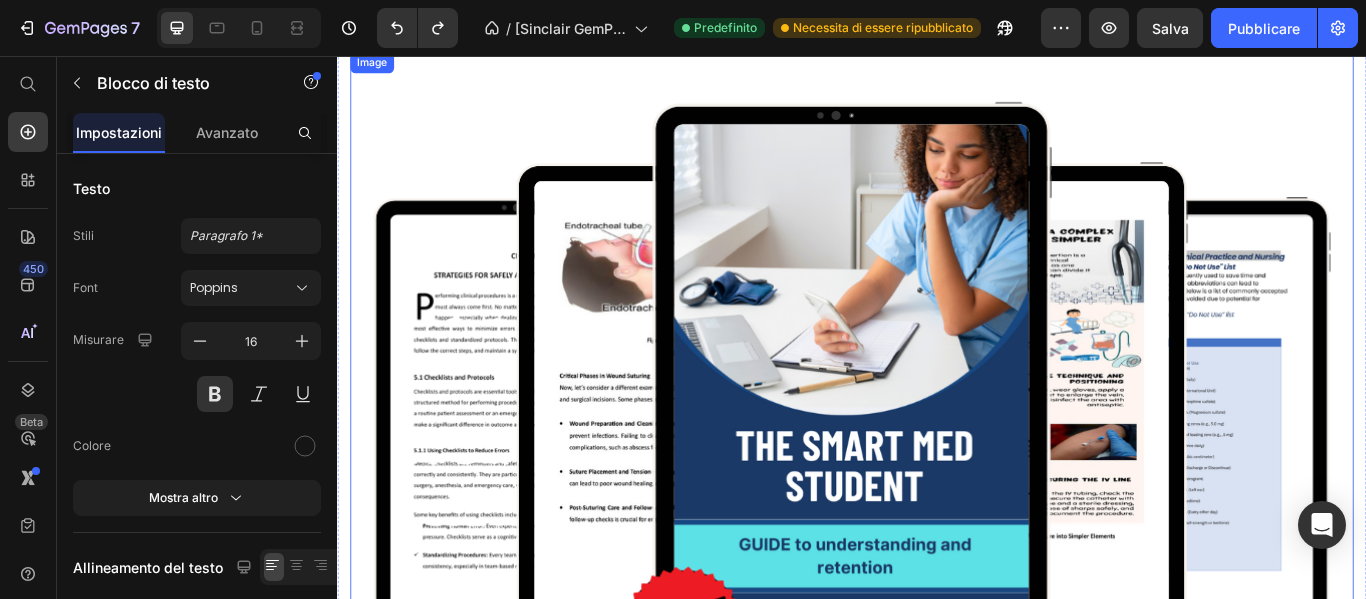 click at bounding box center (937, 520) 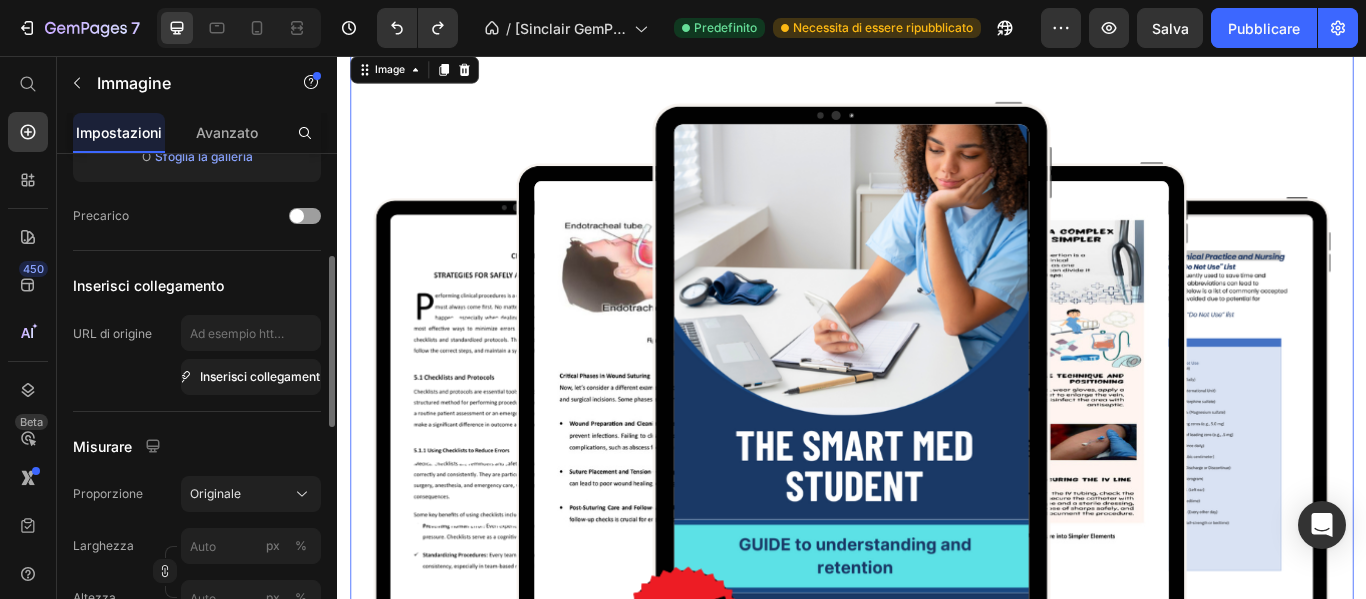 scroll, scrollTop: 400, scrollLeft: 0, axis: vertical 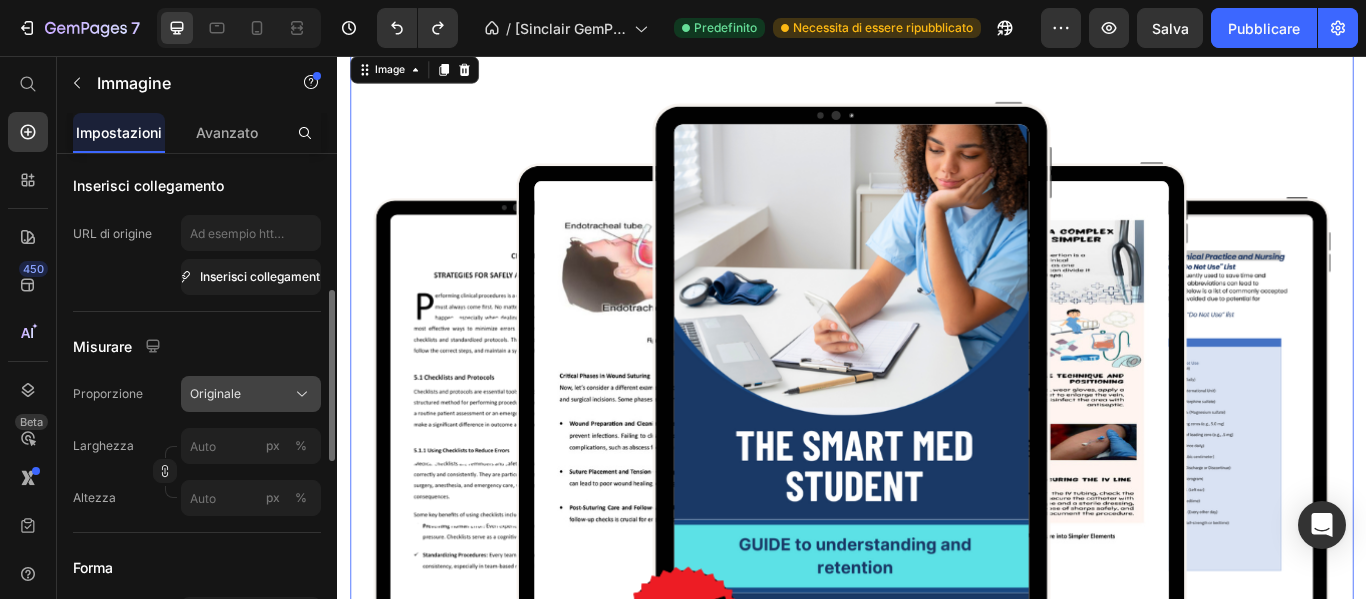 click on "Originale" 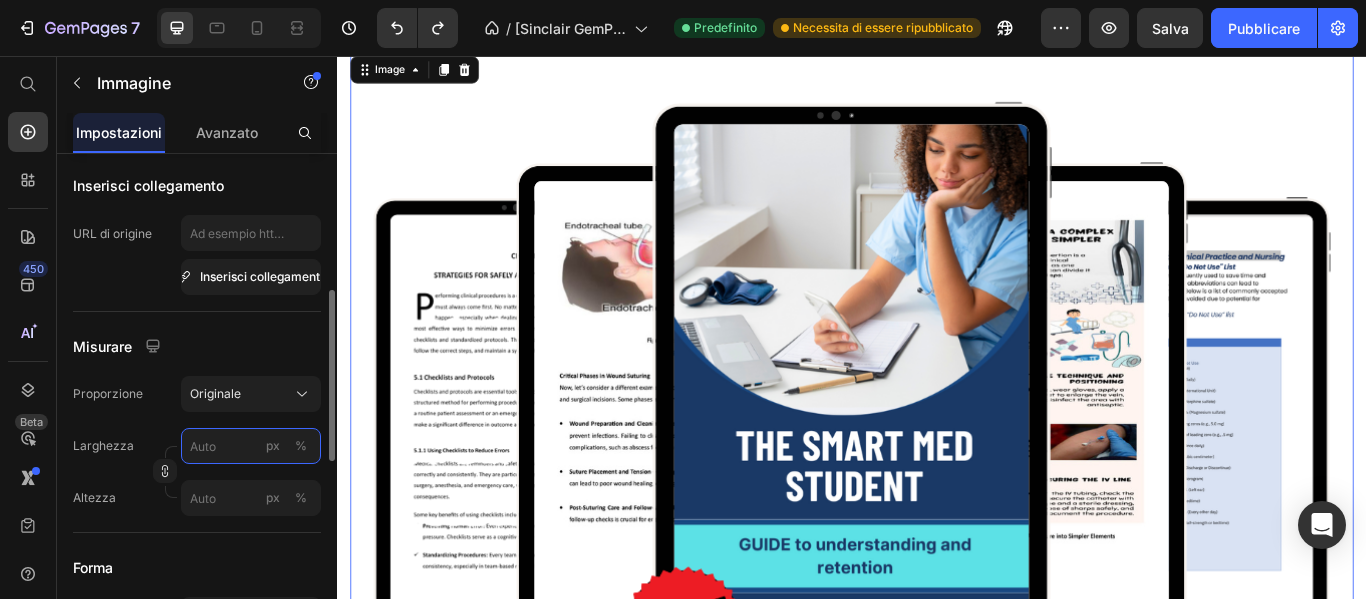 click on "px %" at bounding box center (251, 446) 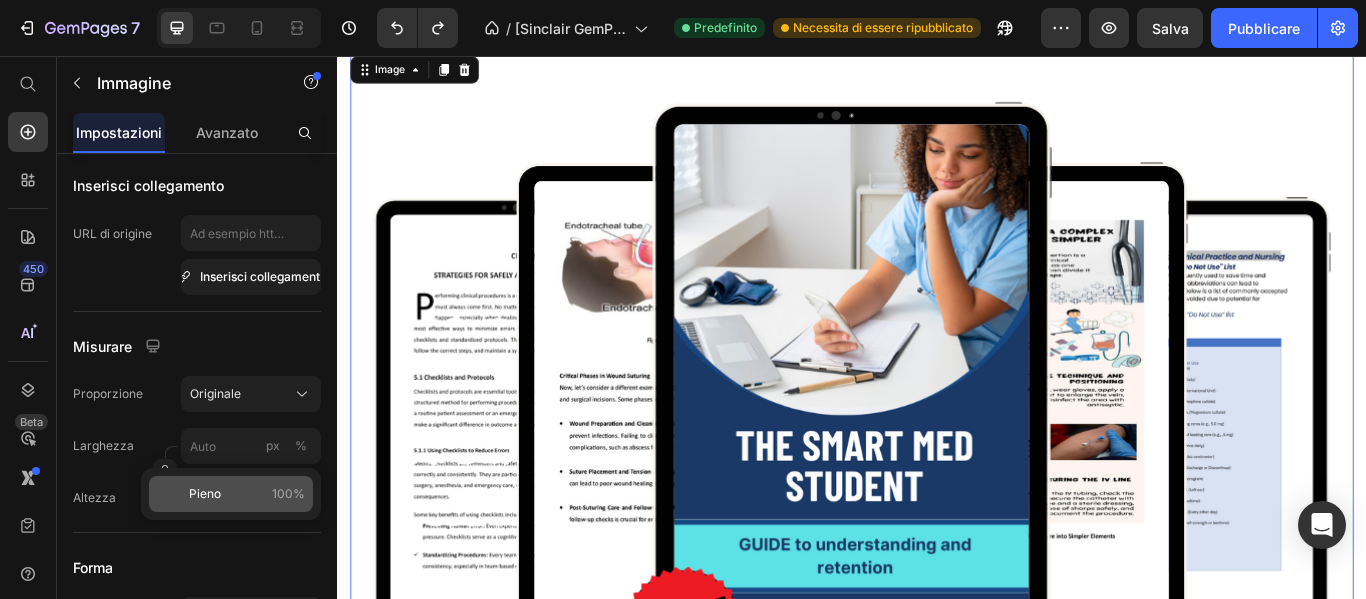click on "Pieno 100%" at bounding box center (247, 494) 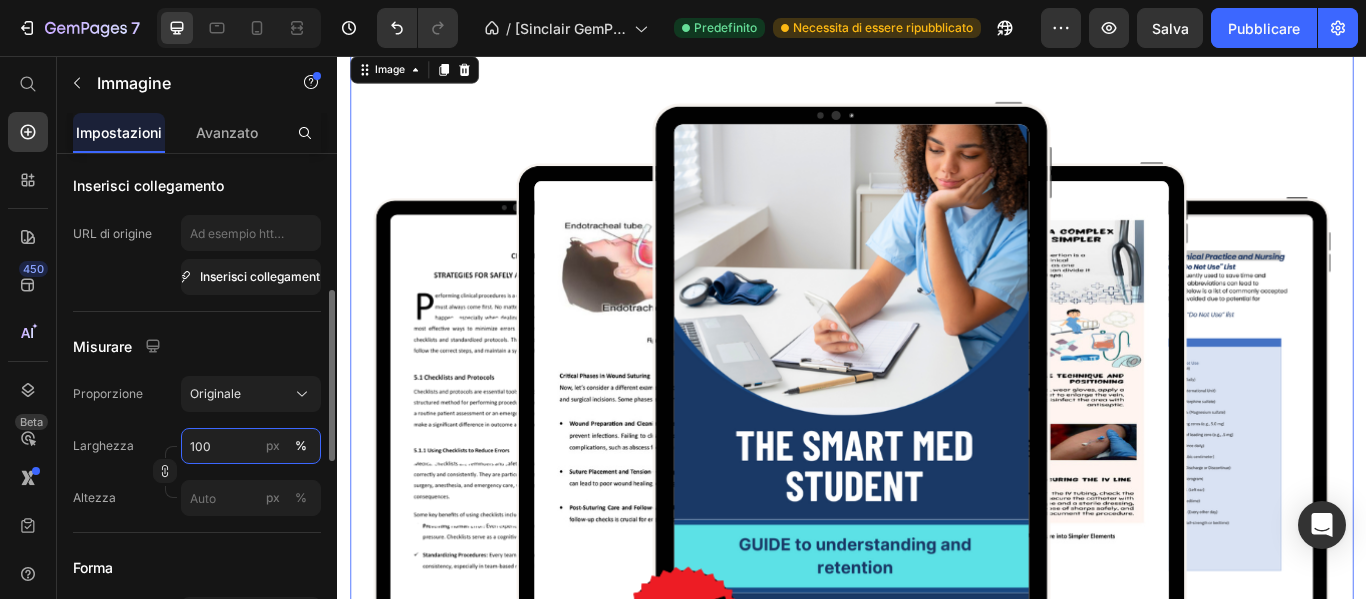 click on "100" at bounding box center (251, 446) 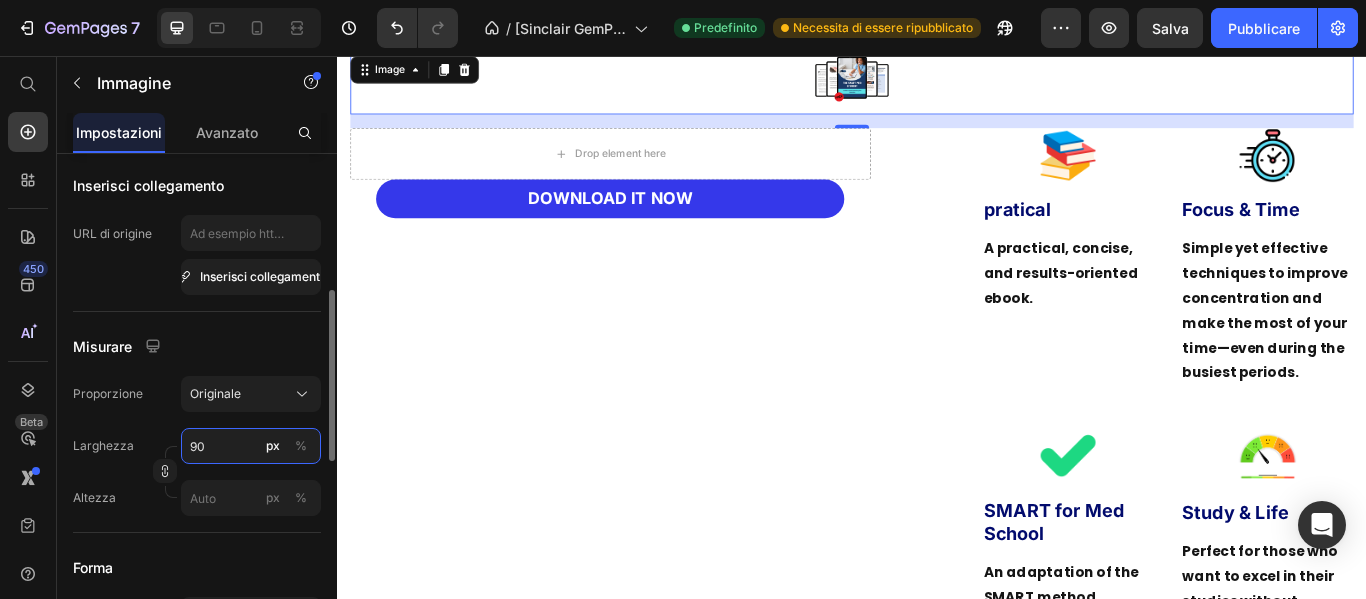 type on "90" 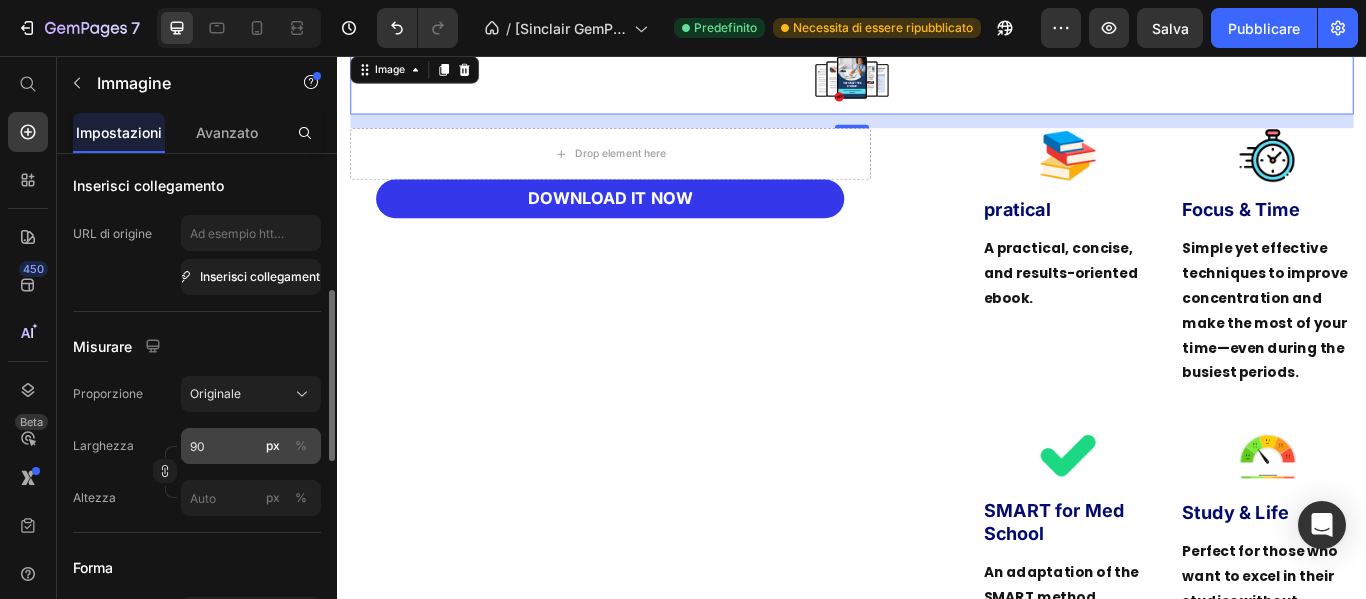 click on "%" at bounding box center (301, 445) 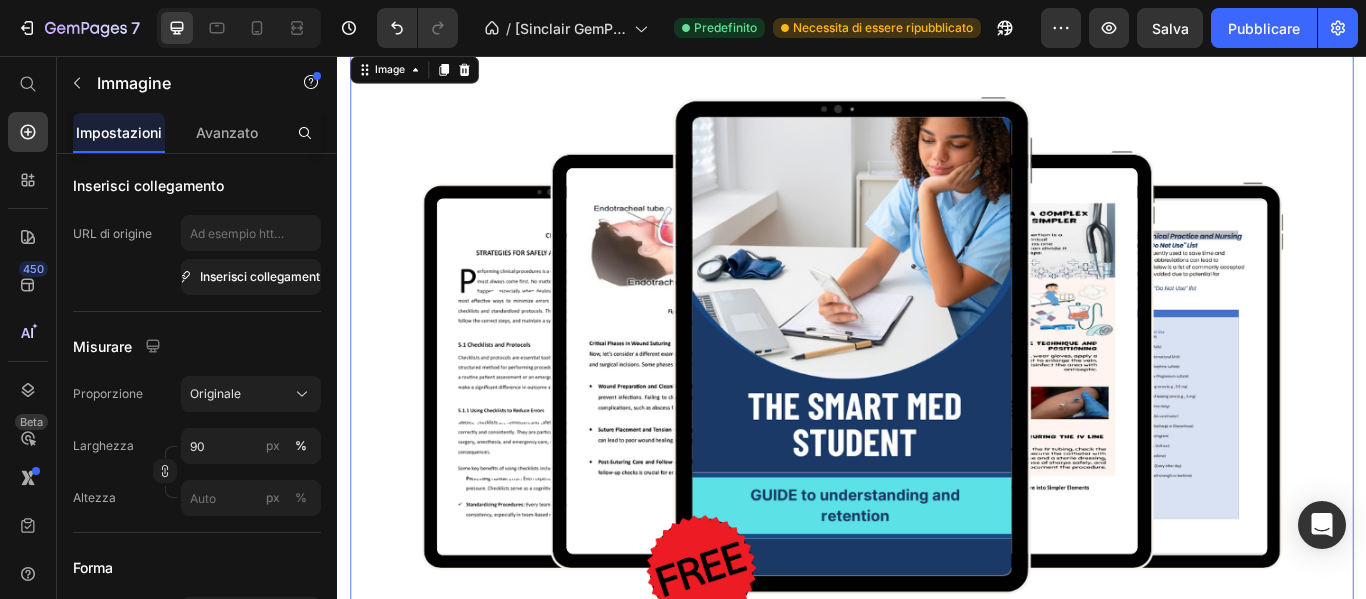 click at bounding box center (937, 473) 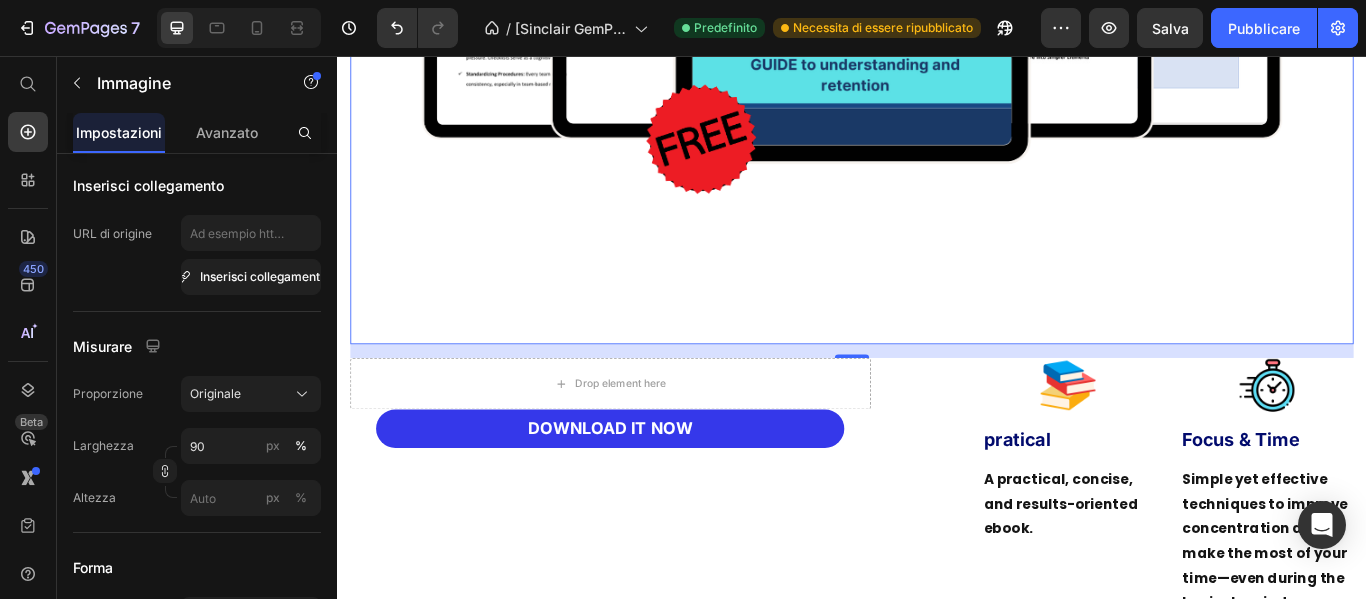 scroll, scrollTop: 6341, scrollLeft: 0, axis: vertical 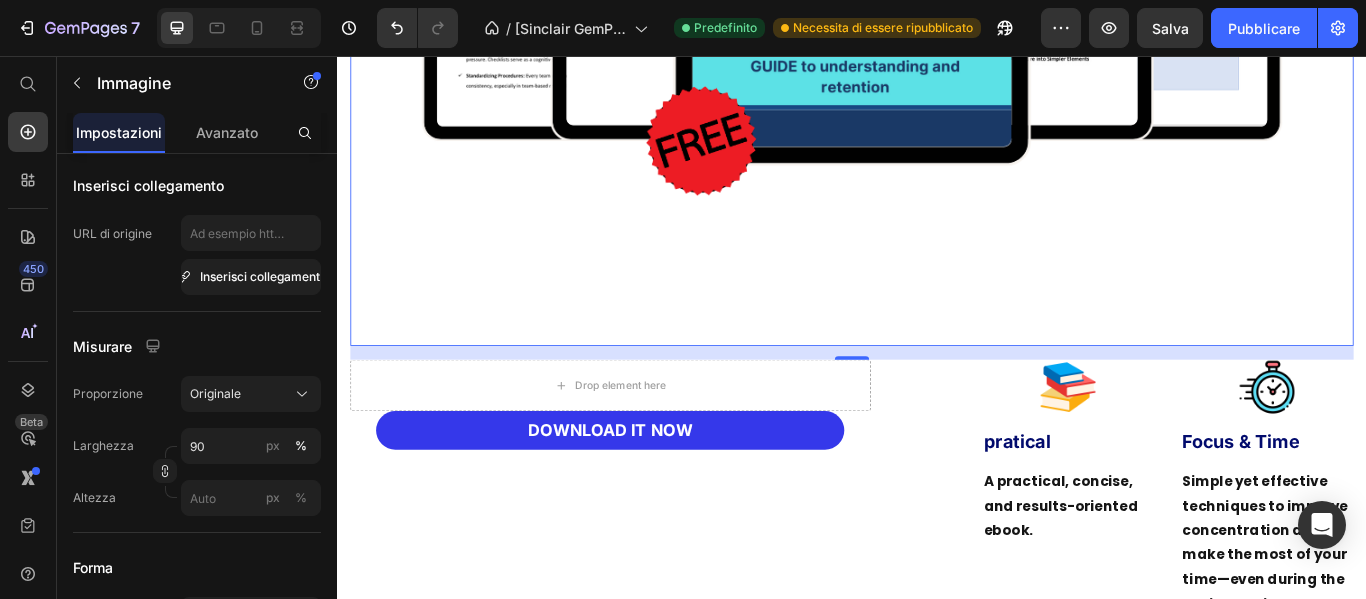 click at bounding box center [937, -27] 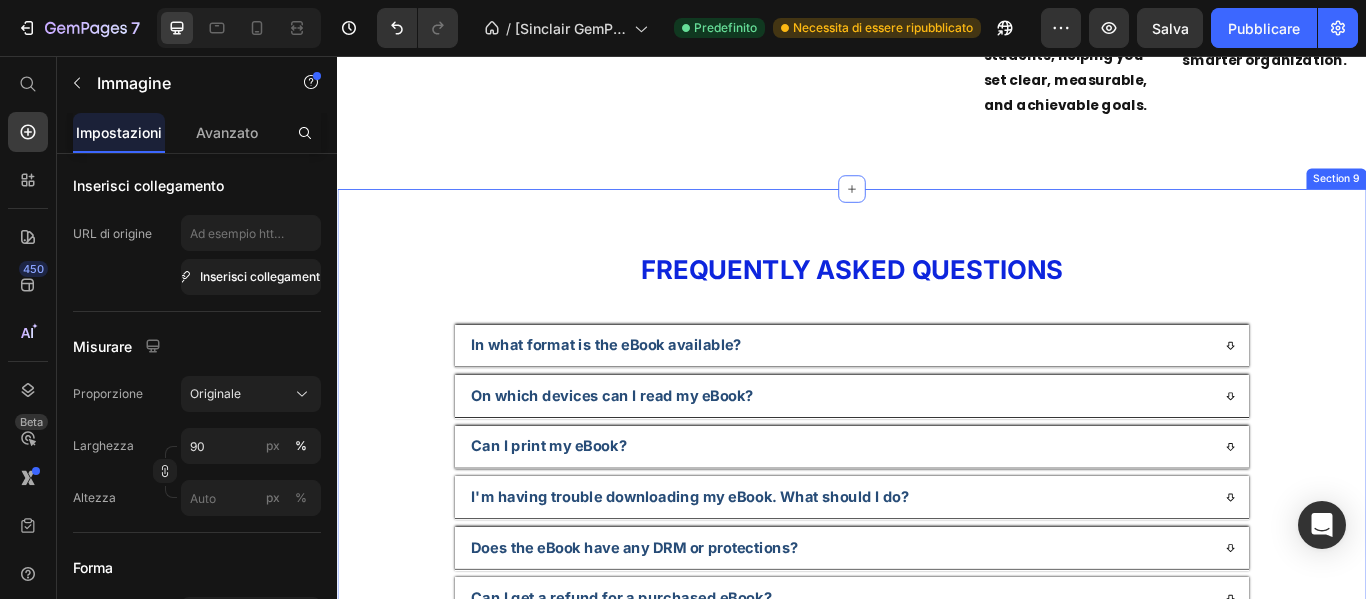 scroll, scrollTop: 7341, scrollLeft: 0, axis: vertical 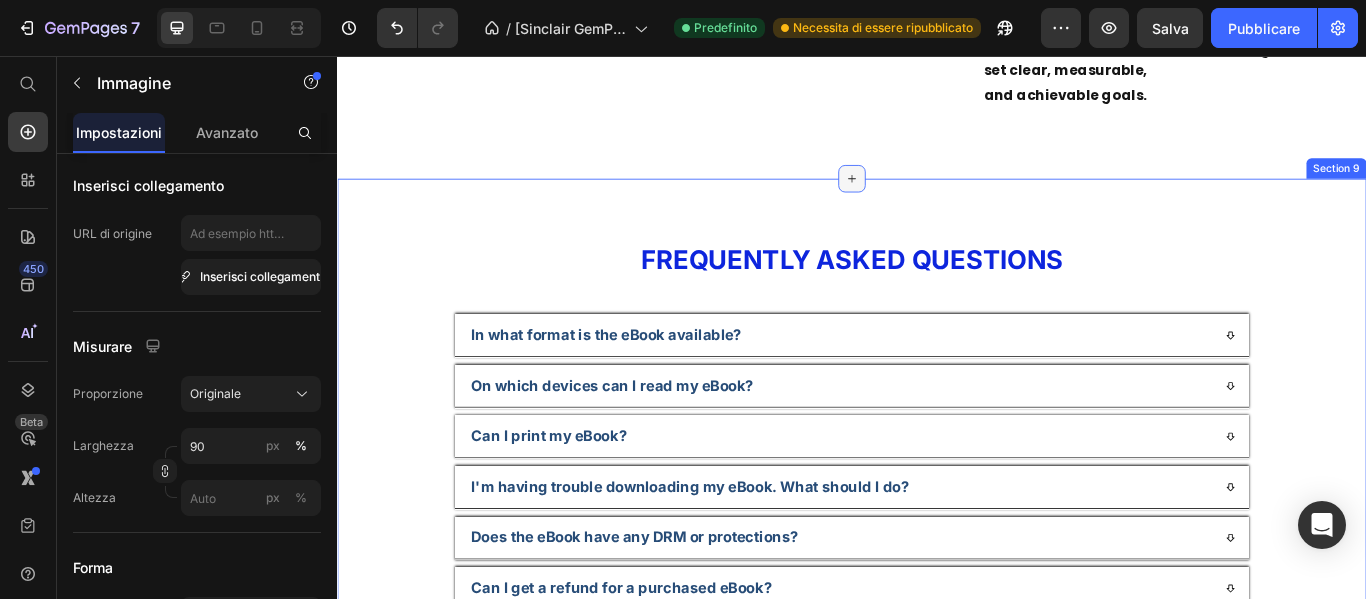 click at bounding box center [937, 199] 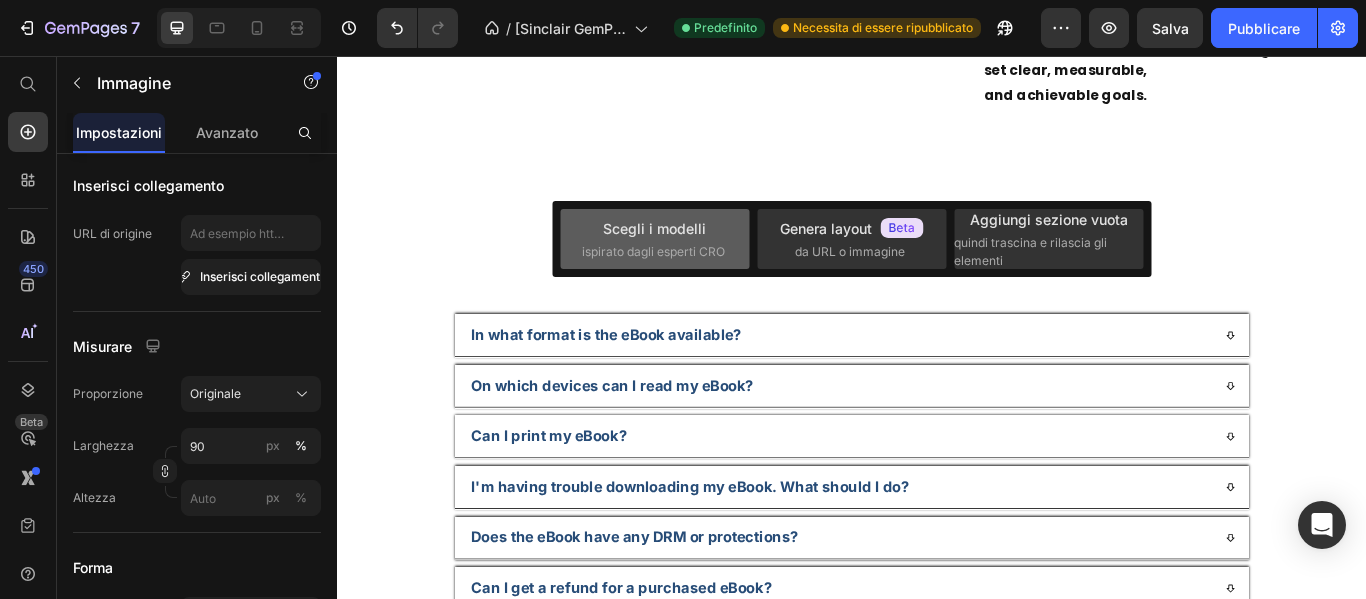 click on "ispirato dagli esperti CRO" at bounding box center [653, 251] 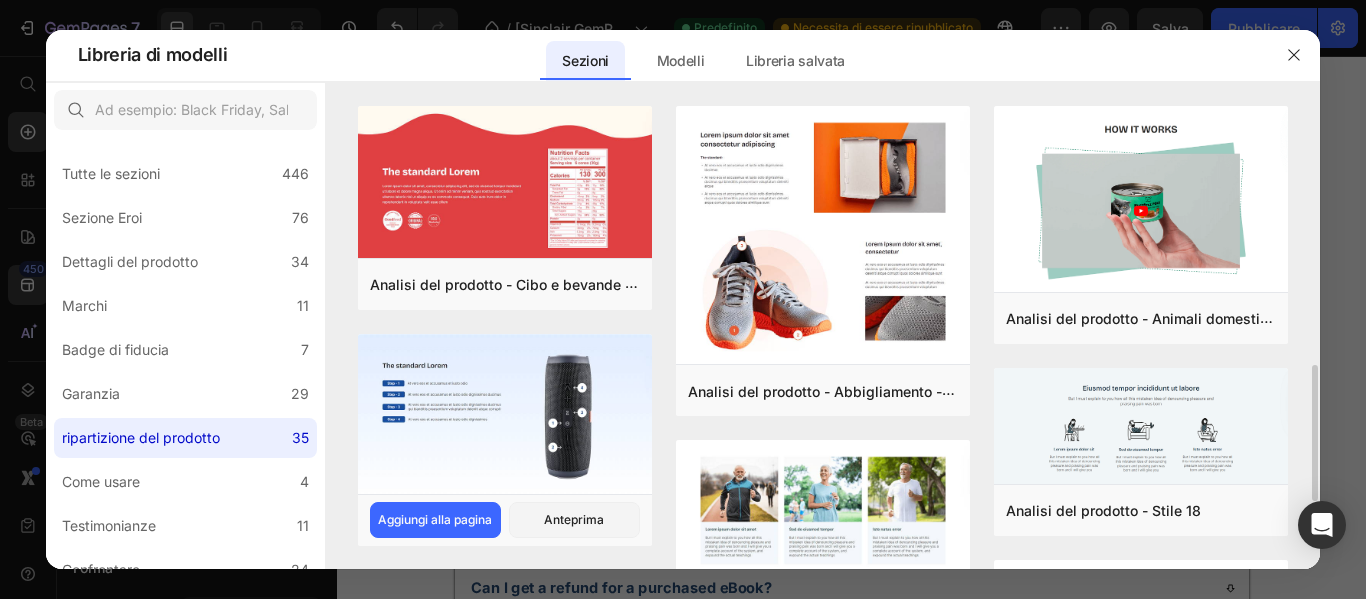 scroll, scrollTop: 300, scrollLeft: 0, axis: vertical 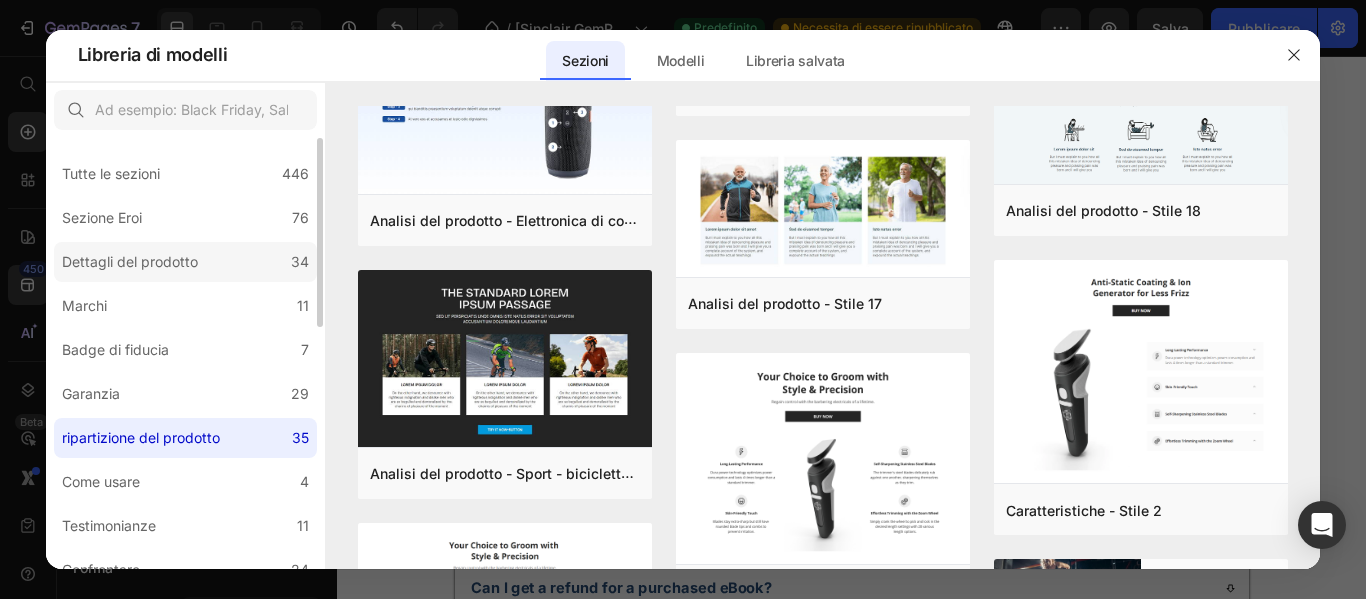 click on "Dettagli del prodotto" at bounding box center (130, 261) 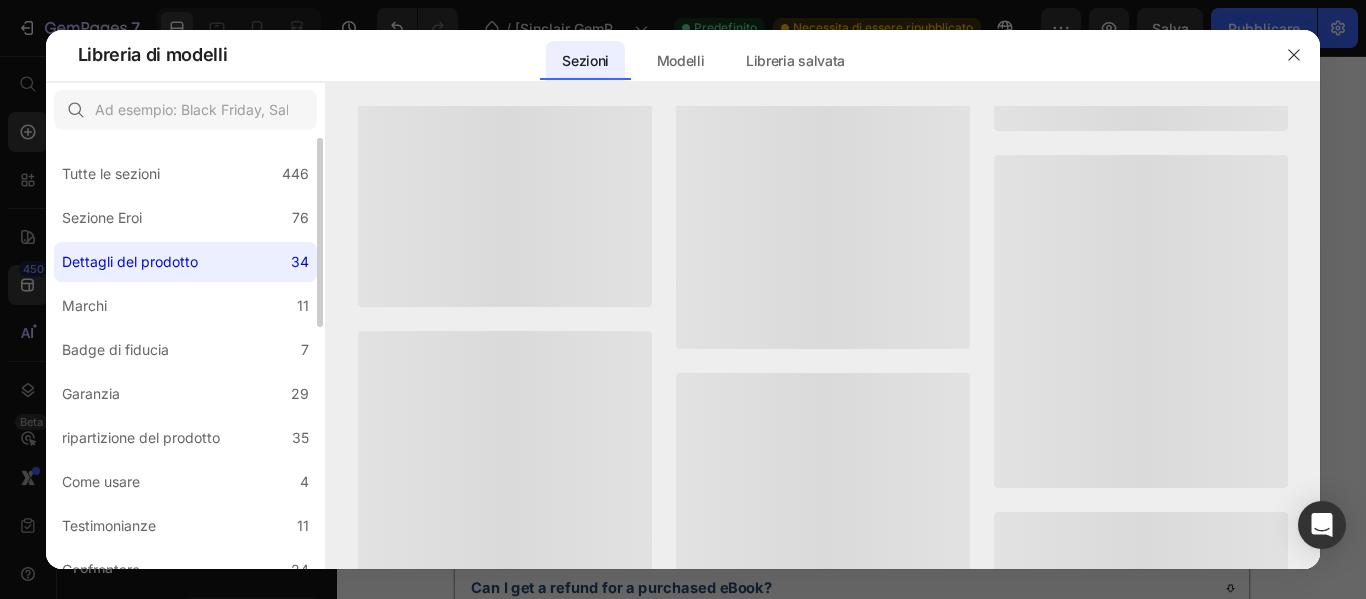 scroll, scrollTop: 0, scrollLeft: 0, axis: both 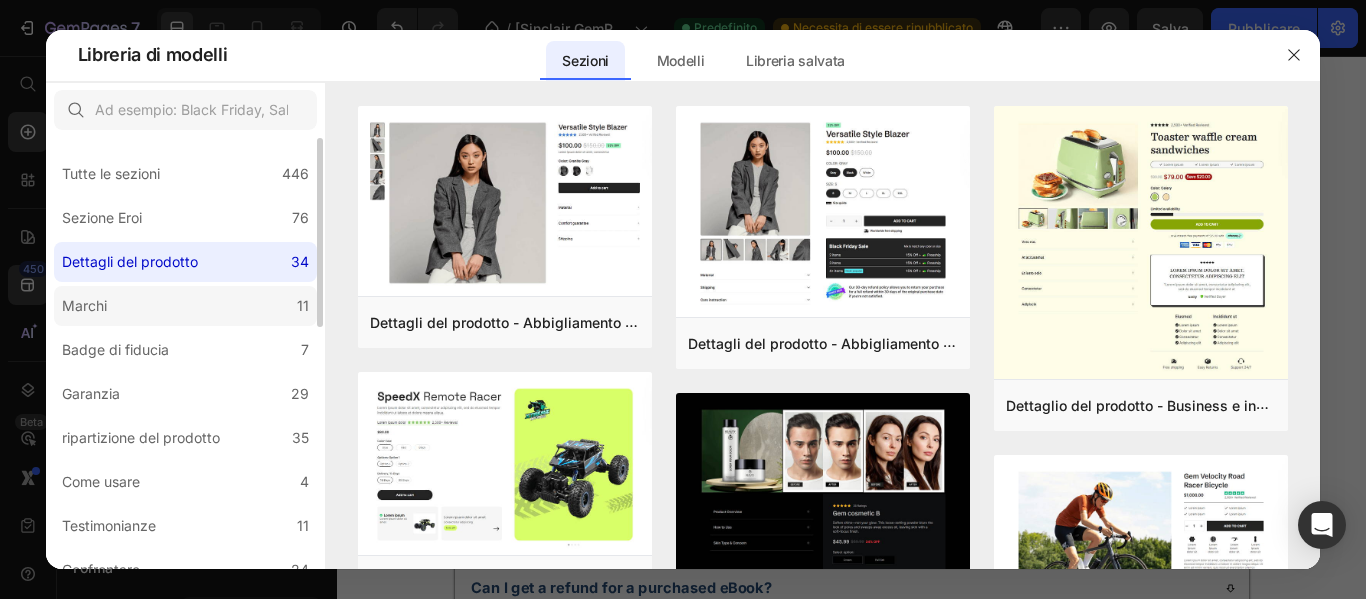 click on "Marchi 11" 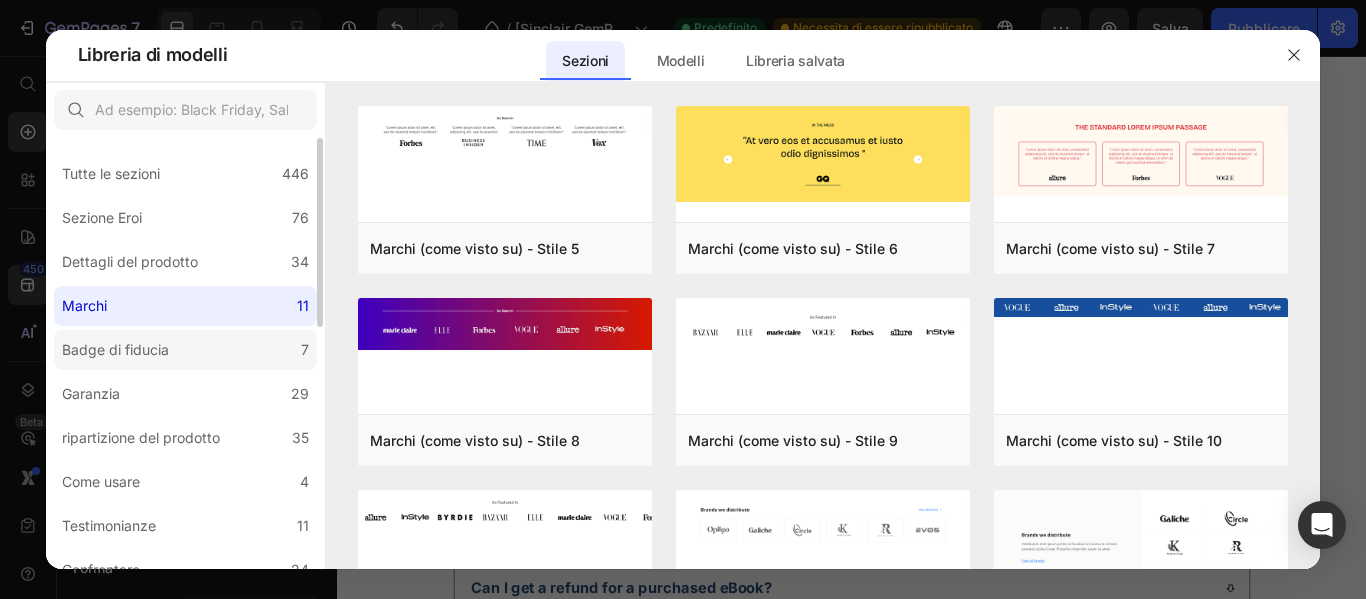 click on "Badge di fiducia" at bounding box center (115, 349) 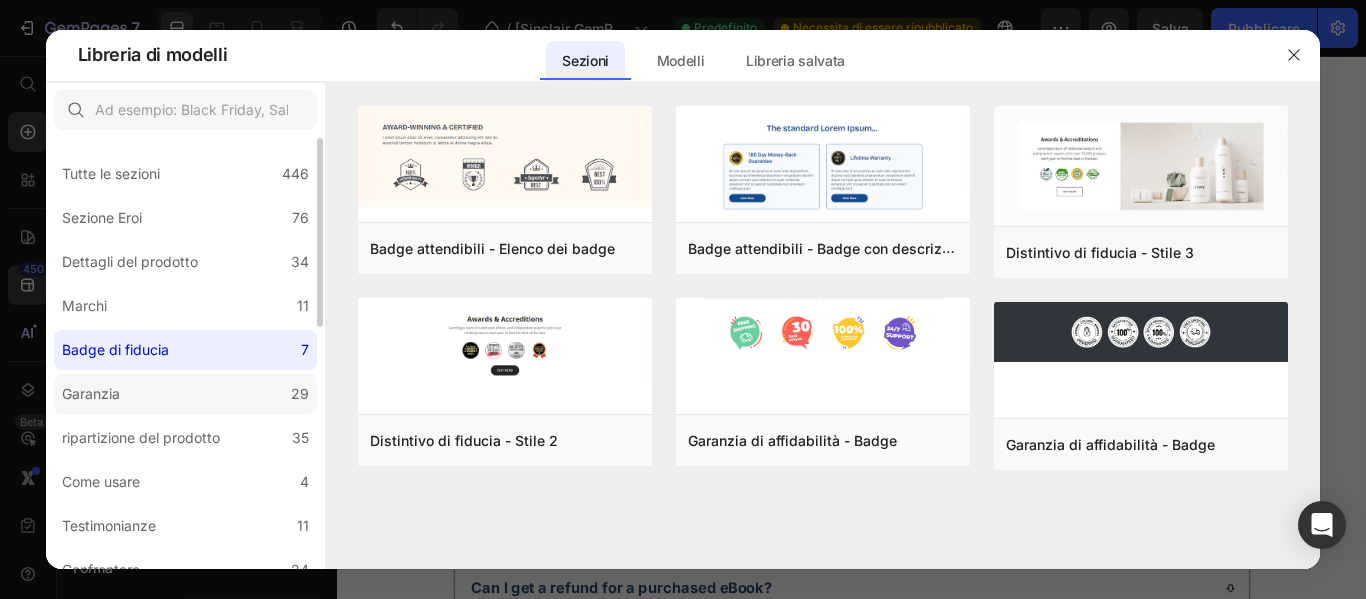 click on "Garanzia 29" 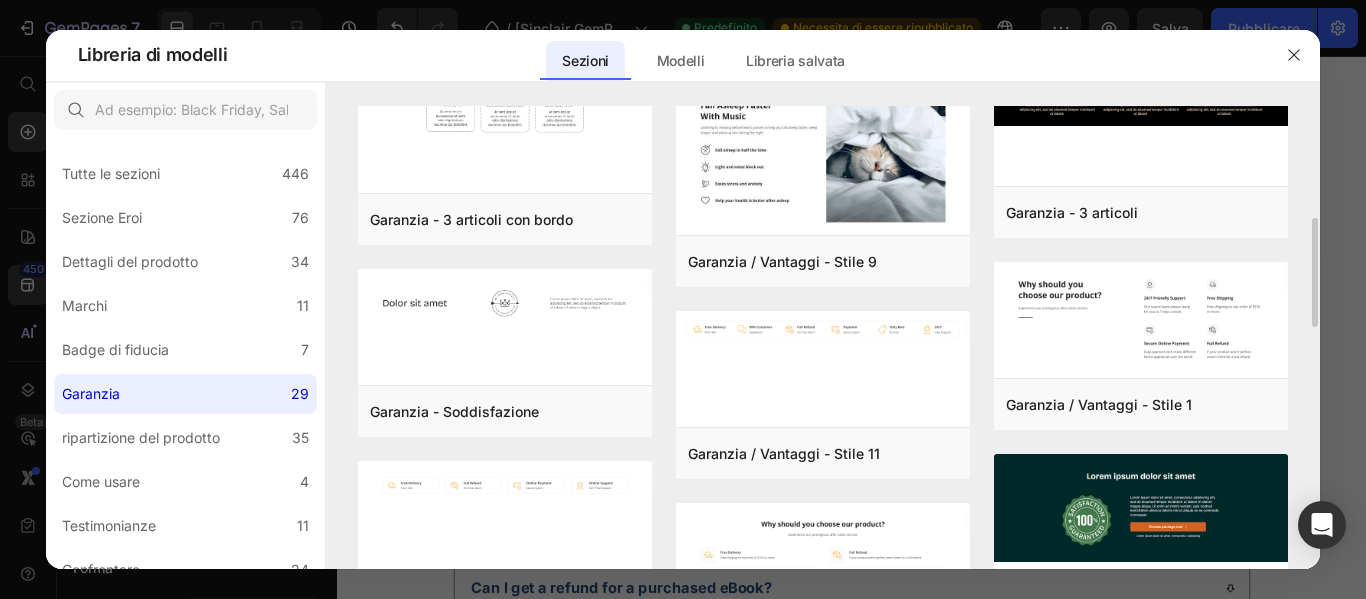 scroll, scrollTop: 796, scrollLeft: 0, axis: vertical 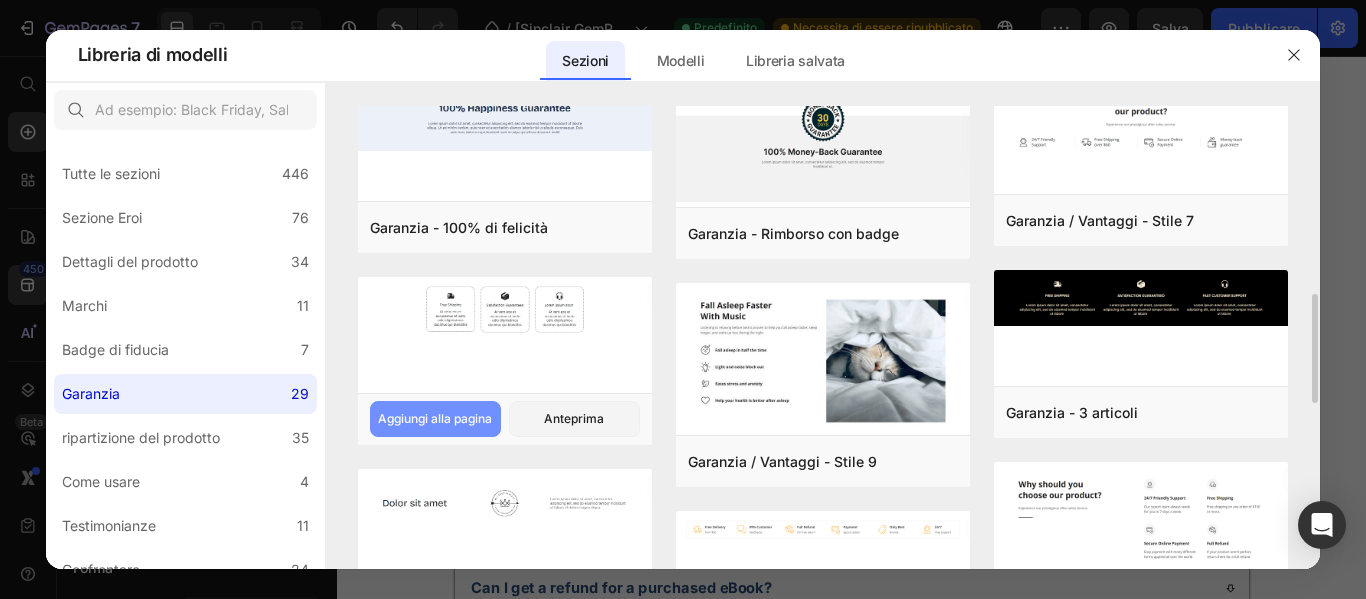 click on "Aggiungi alla pagina" at bounding box center [435, 418] 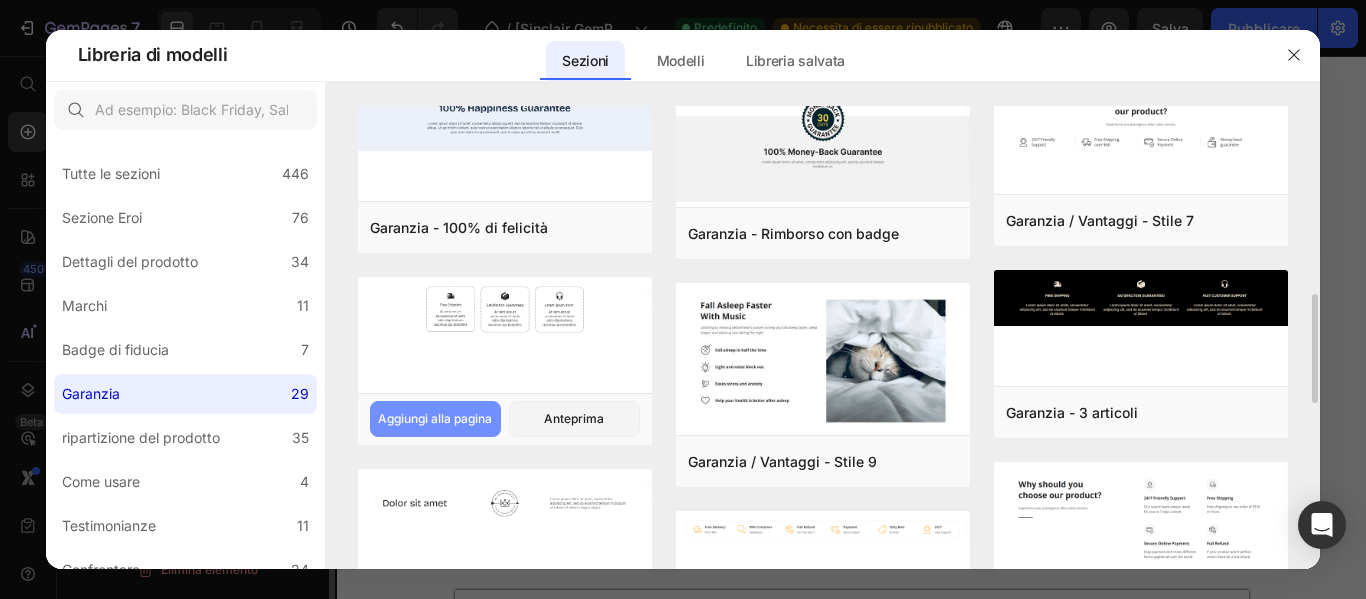 scroll, scrollTop: 0, scrollLeft: 0, axis: both 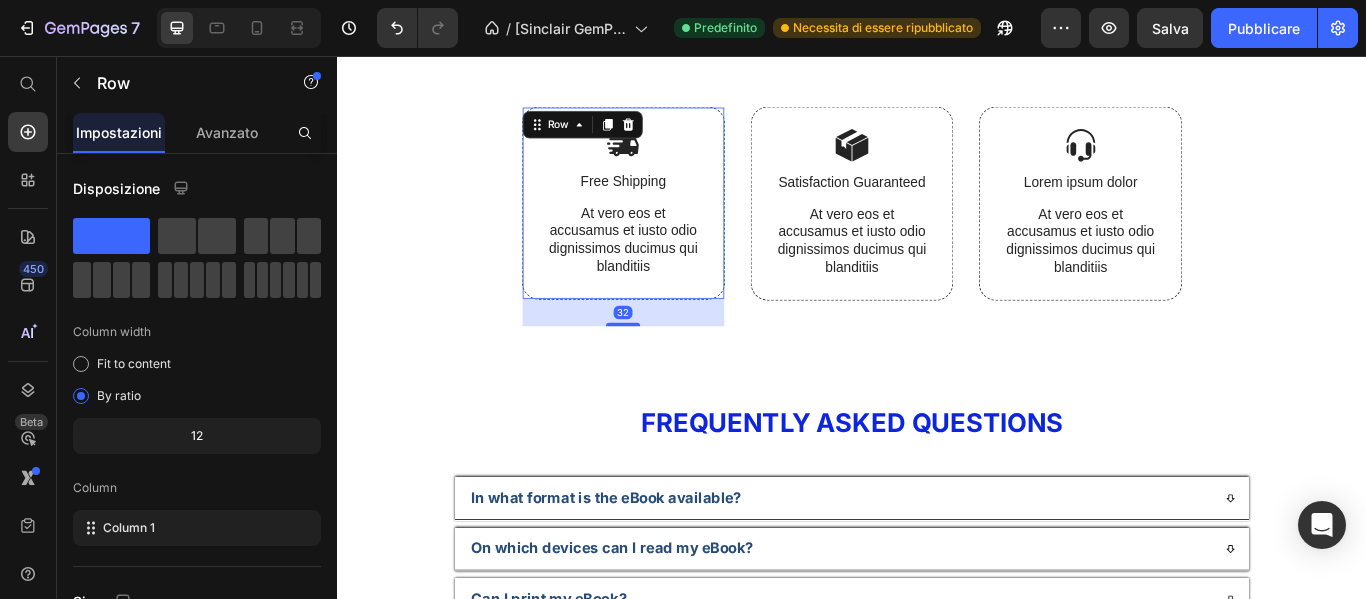 click on "Image Free Shipping Text Block At vero eos et accusamus et iusto odio dignissimos ducimus qui blanditiis Text Block Row   32" at bounding box center [670, 227] 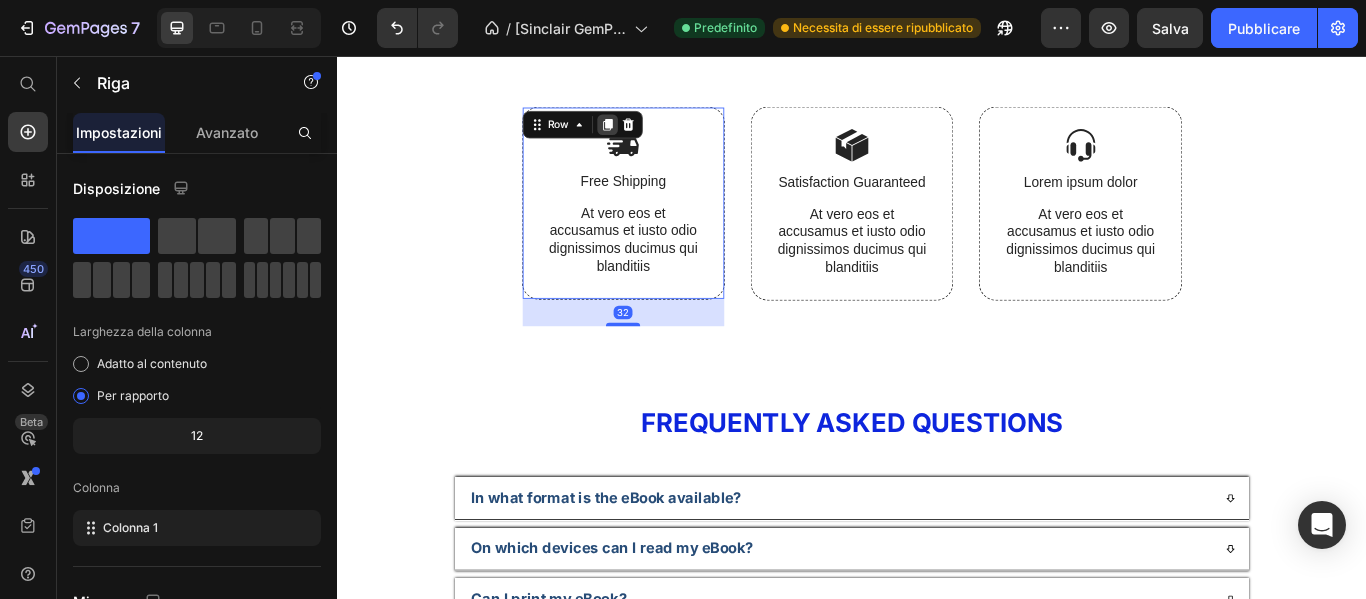 click 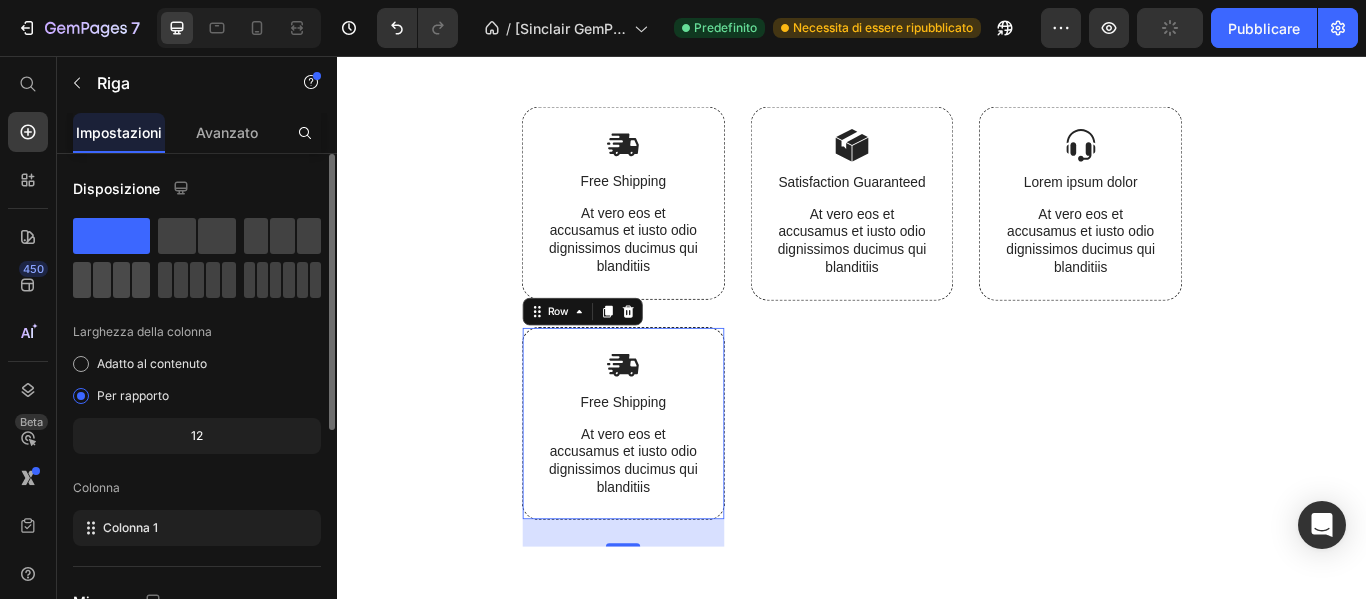 click 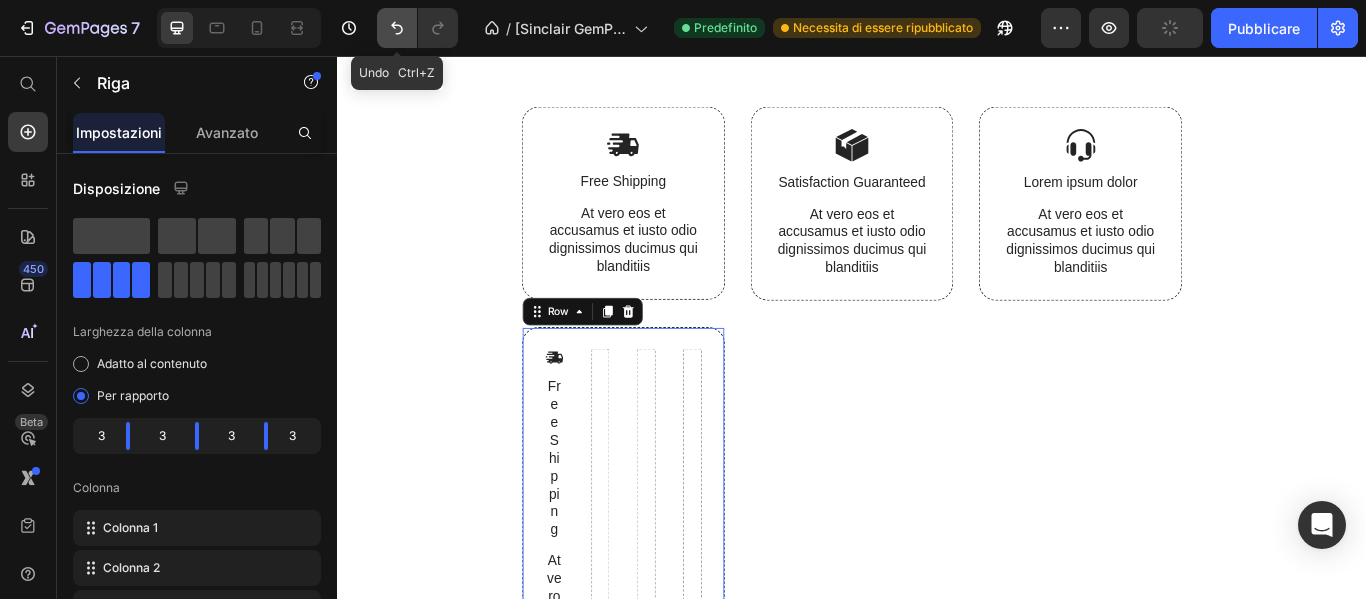 click 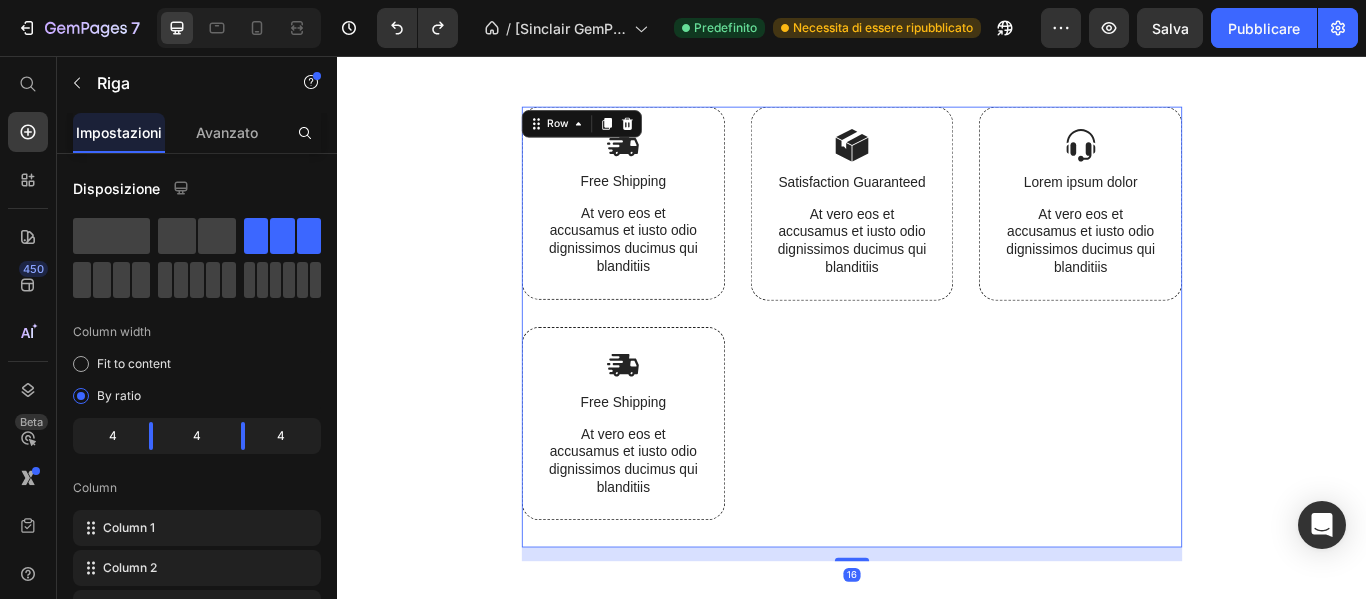 click on "Image Satisfaction Guaranteed Text Block At vero eos et accusamus et iusto odio dignissimos ducimus qui blanditiis Text Block Row" at bounding box center [937, 372] 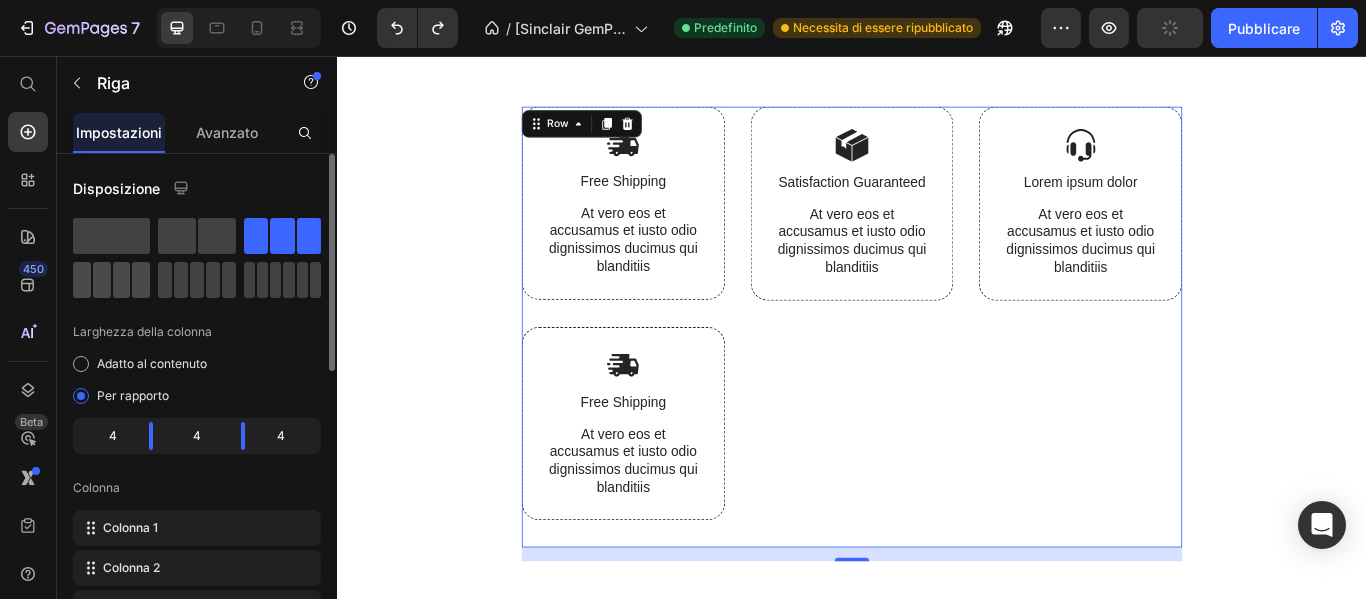 click 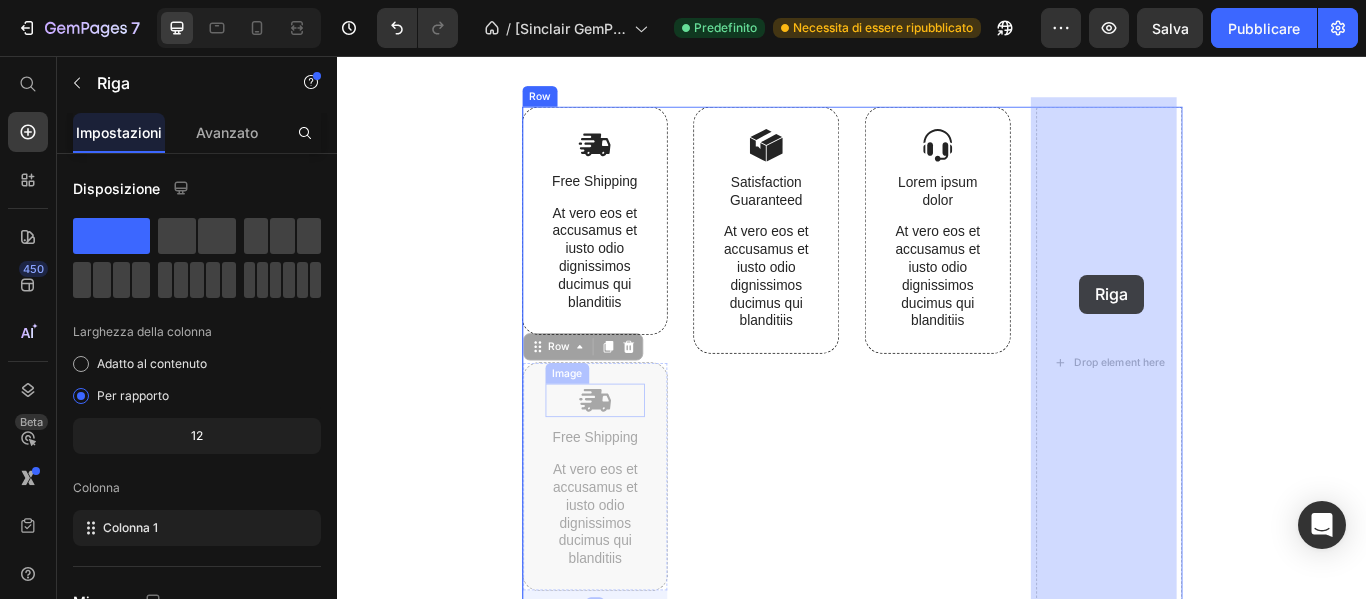 drag, startPoint x: 557, startPoint y: 425, endPoint x: 1202, endPoint y: 311, distance: 654.99695 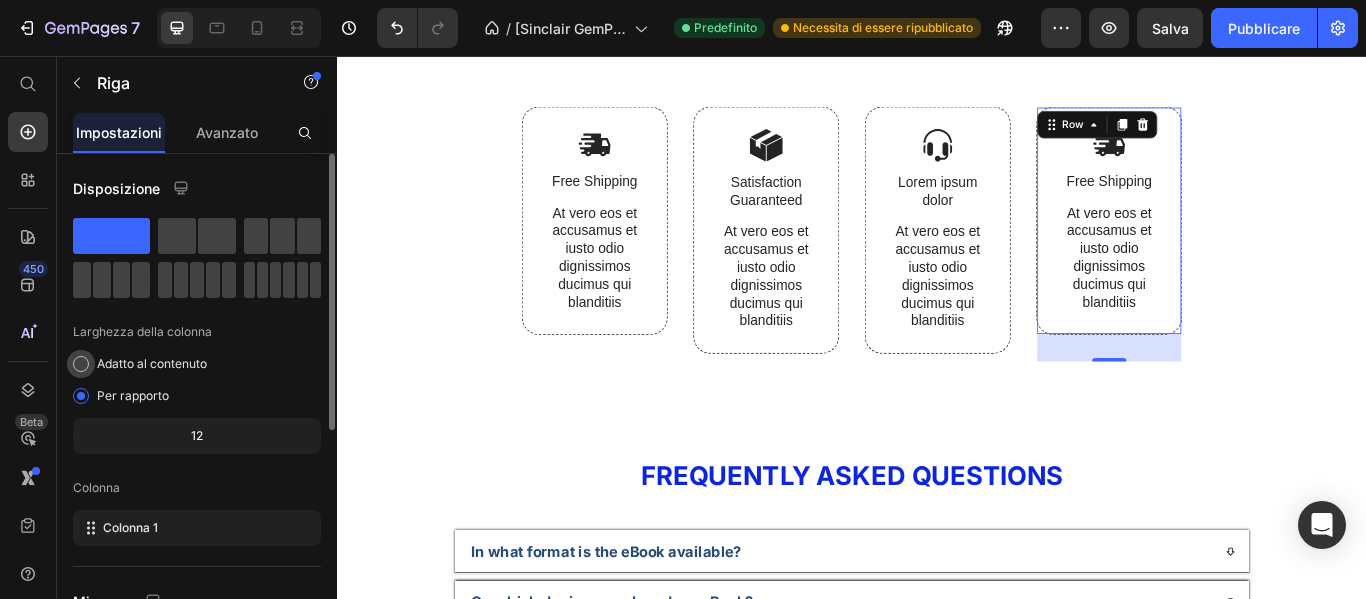 click at bounding box center (81, 364) 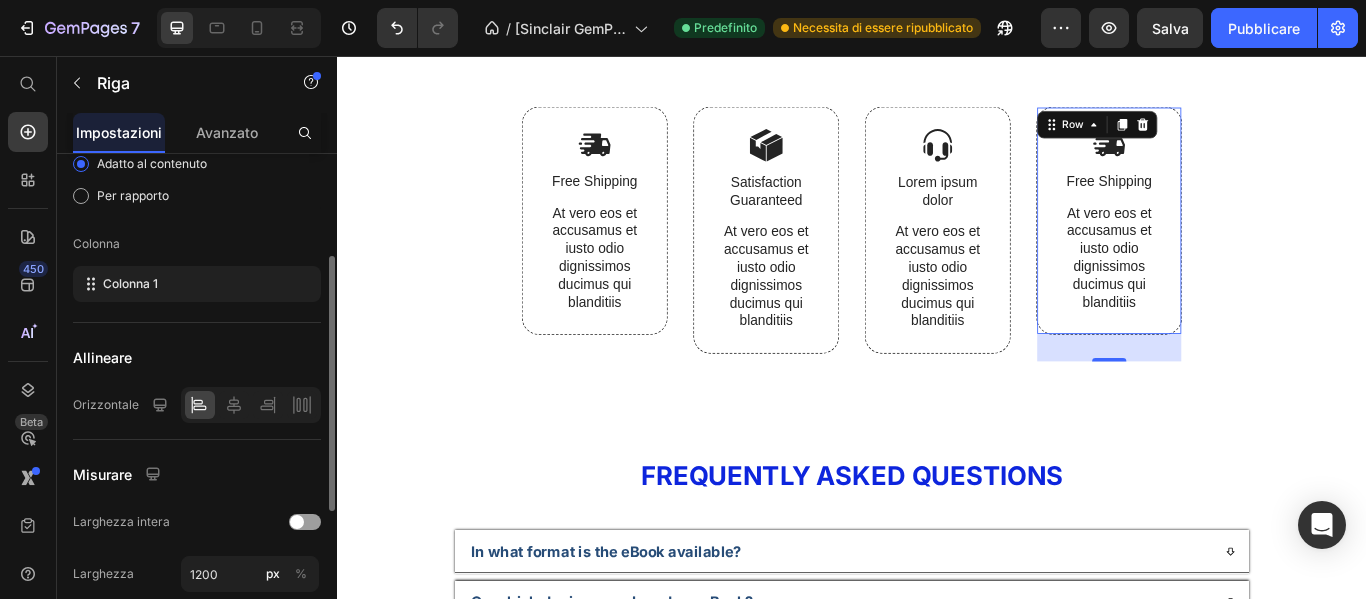 scroll, scrollTop: 300, scrollLeft: 0, axis: vertical 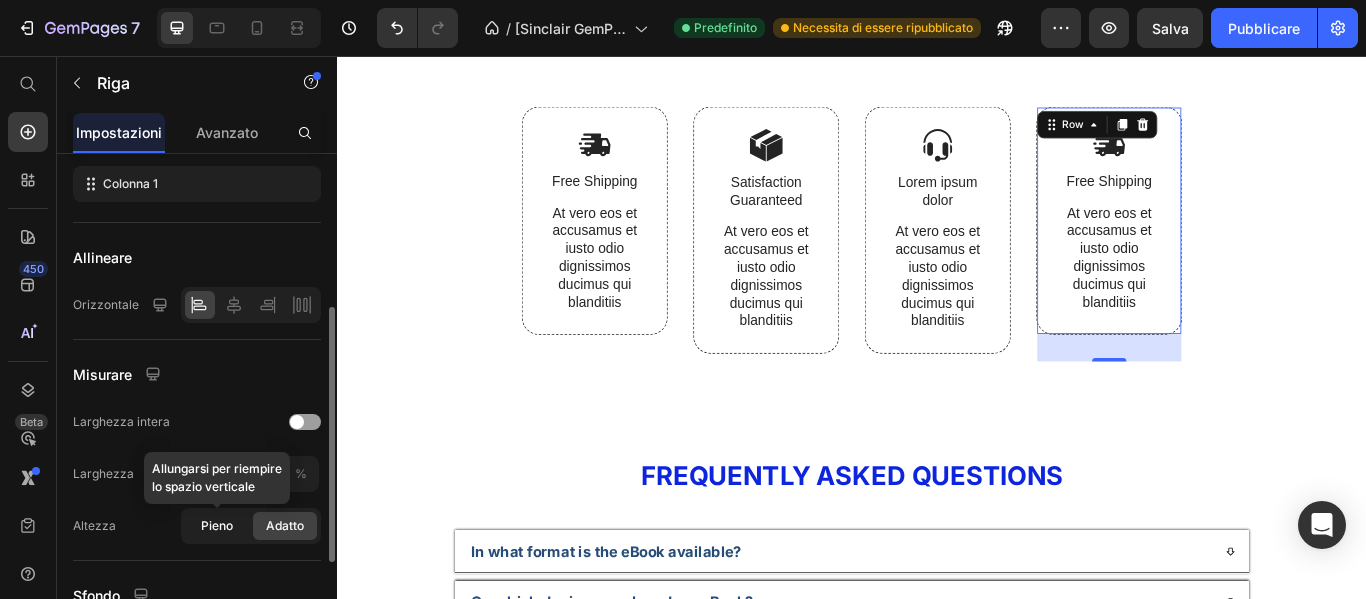 click on "Pieno" at bounding box center (217, 525) 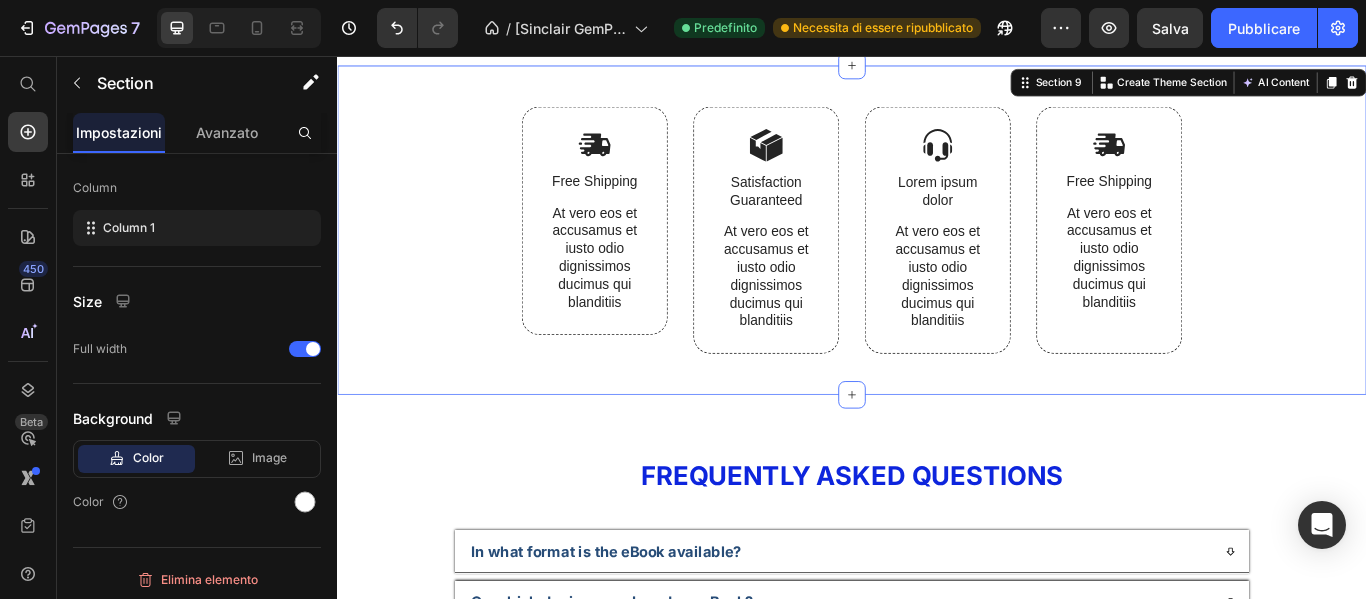 click on "Image Free Shipping Text Block At vero eos et accusamus et iusto odio dignissimos ducimus qui blanditiis Text Block Row Image Satisfaction Guaranteed Text Block At vero eos et accusamus et iusto odio dignissimos ducimus qui blanditiis Text Block Row Image Lorem ipsum dolor  Text Block At vero eos et accusamus et iusto odio dignissimos ducimus qui blanditiis Text Block Row Image Free Shipping Text Block At vero eos et accusamus et iusto odio dignissimos ducimus qui blanditiis Text Block Row Row" at bounding box center (937, 283) 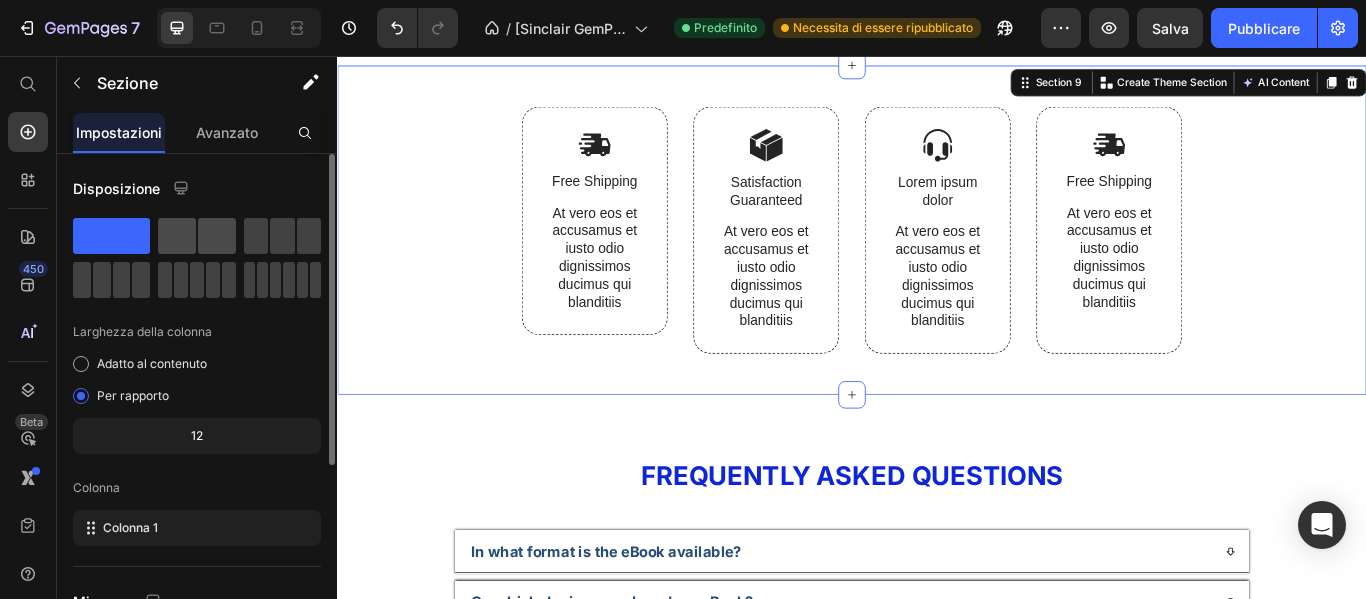 click 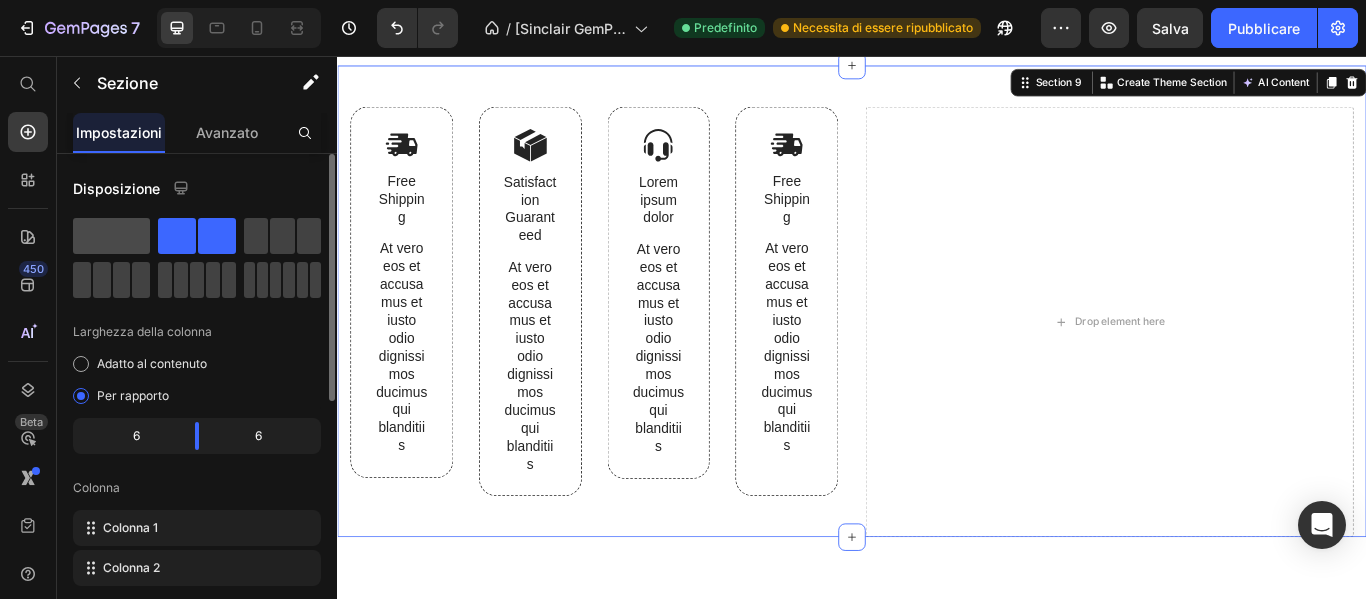 click 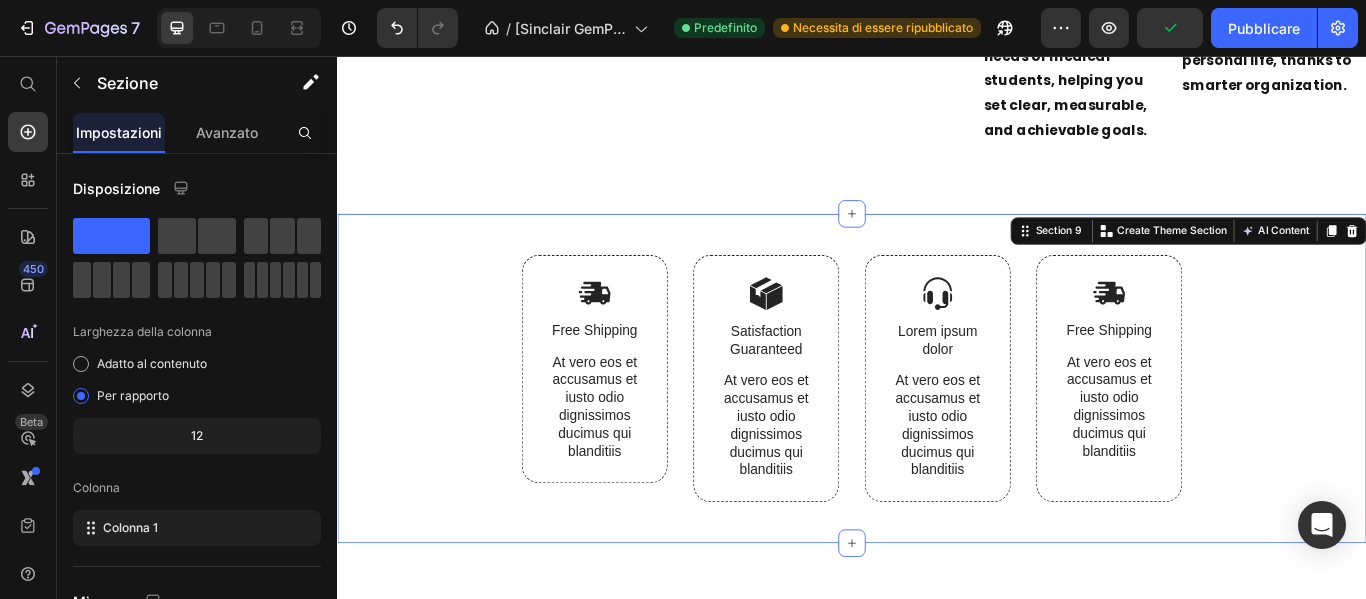 scroll, scrollTop: 7273, scrollLeft: 0, axis: vertical 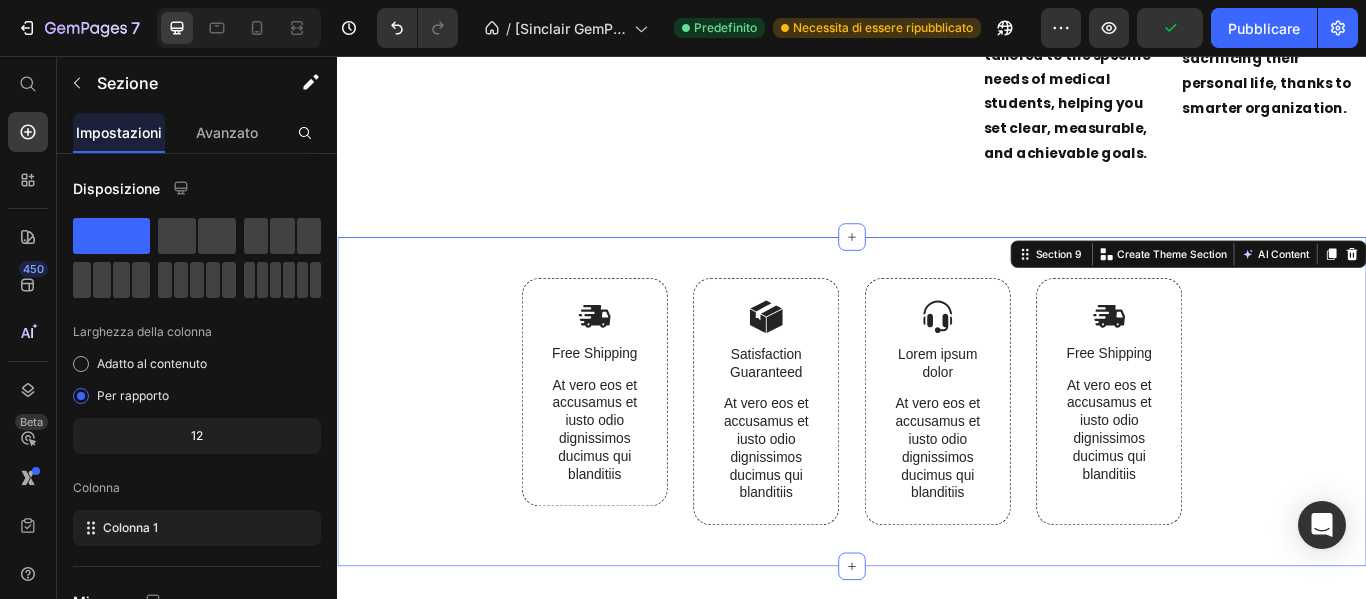 click on "Image Free Shipping Text Block At vero eos et accusamus et iusto odio dignissimos ducimus qui blanditiis Text Block Row Image Satisfaction Guaranteed Text Block At vero eos et accusamus et iusto odio dignissimos ducimus qui blanditiis Text Block Row Image Lorem ipsum dolor  Text Block At vero eos et accusamus et iusto odio dignissimos ducimus qui blanditiis Text Block Row Image Free Shipping Text Block At vero eos et accusamus et iusto odio dignissimos ducimus qui blanditiis Text Block Row Row Section 9   You can create reusable sections Create Theme Section AI Content Write with GemAI What would you like to describe here? Tone and Voice Persuasive Product MedPharm MASTERY! Show more Generate" at bounding box center [937, 459] 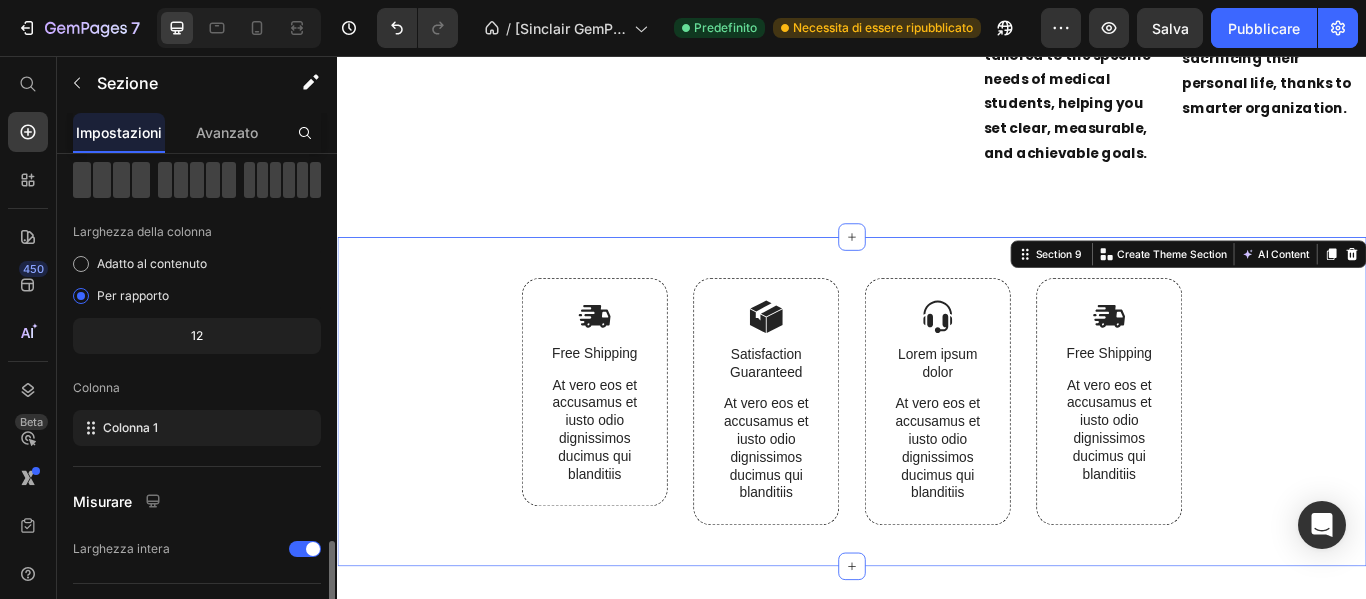 scroll, scrollTop: 300, scrollLeft: 0, axis: vertical 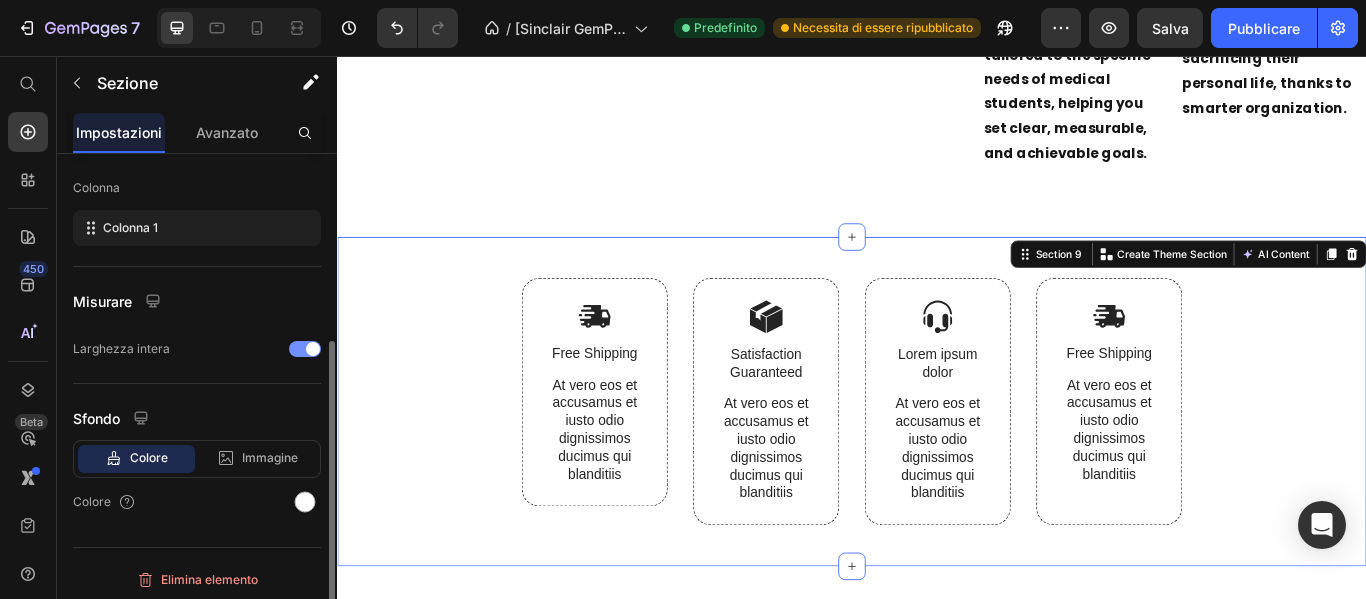 click at bounding box center (313, 349) 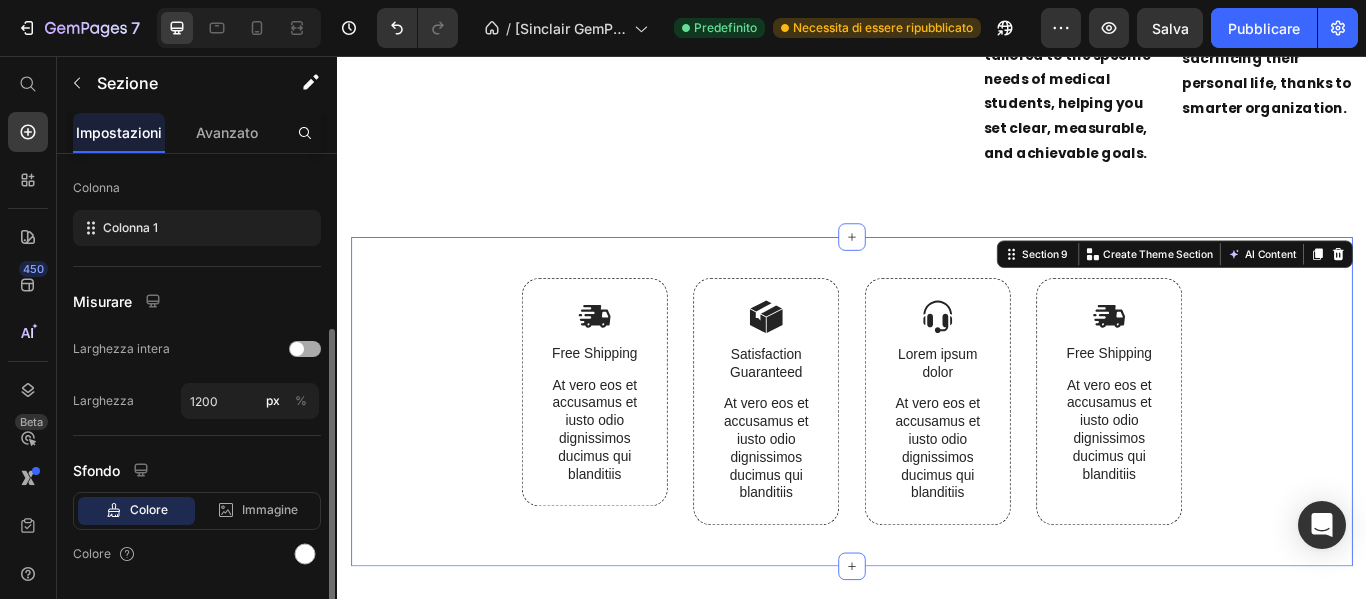 click at bounding box center (305, 349) 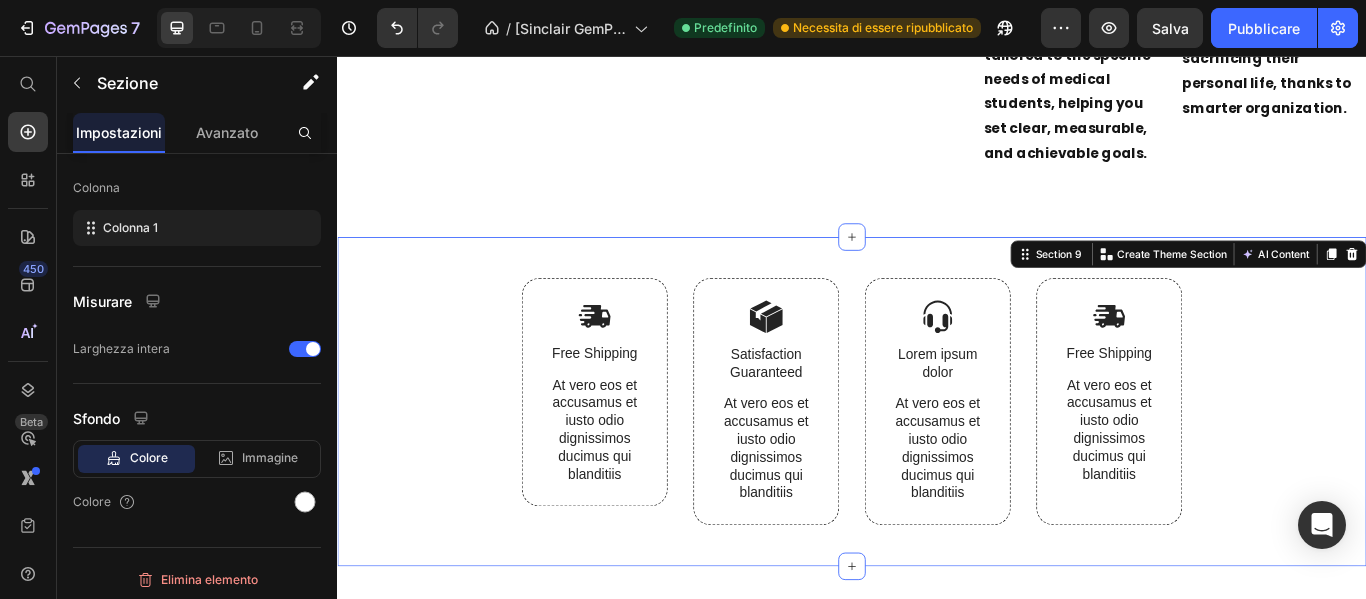 click on "Image Free Shipping Text Block At vero eos et accusamus et iusto odio dignissimos ducimus qui blanditiis Text Block Row Image Satisfaction Guaranteed Text Block At vero eos et accusamus et iusto odio dignissimos ducimus qui blanditiis Text Block Row Image Lorem ipsum dolor  Text Block At vero eos et accusamus et iusto odio dignissimos ducimus qui blanditiis Text Block Row Image Free Shipping Text Block At vero eos et accusamus et iusto odio dignissimos ducimus qui blanditiis Text Block Row Row" at bounding box center [937, 483] 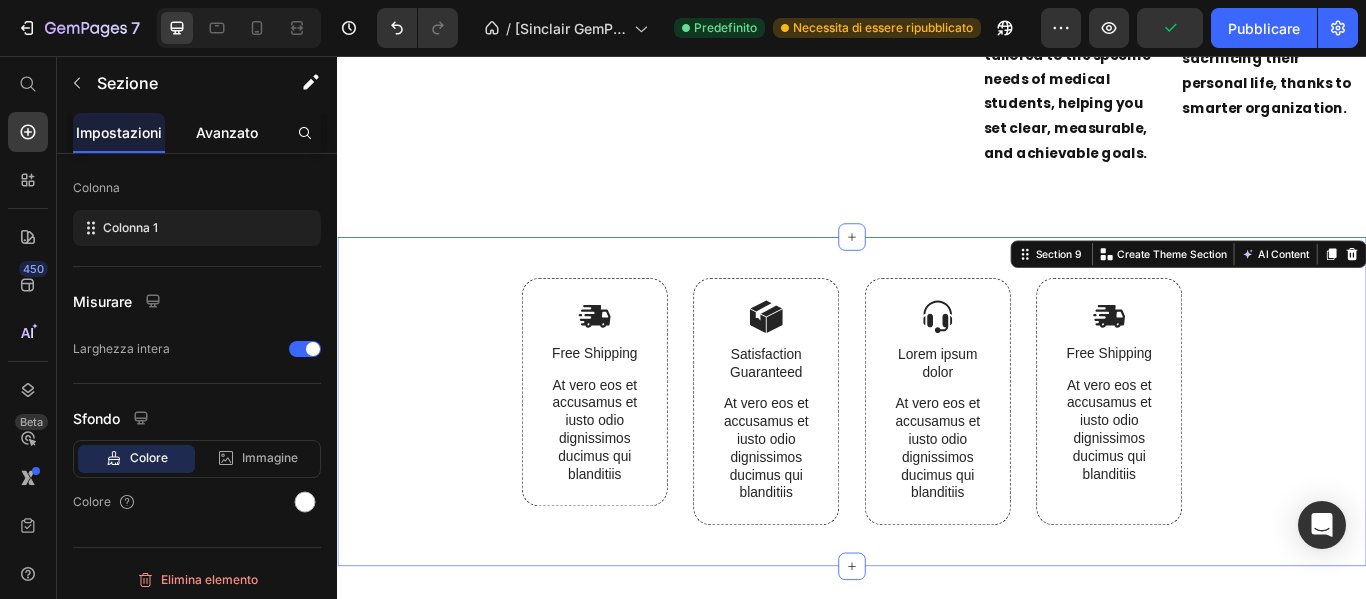 click on "Avanzato" at bounding box center [227, 132] 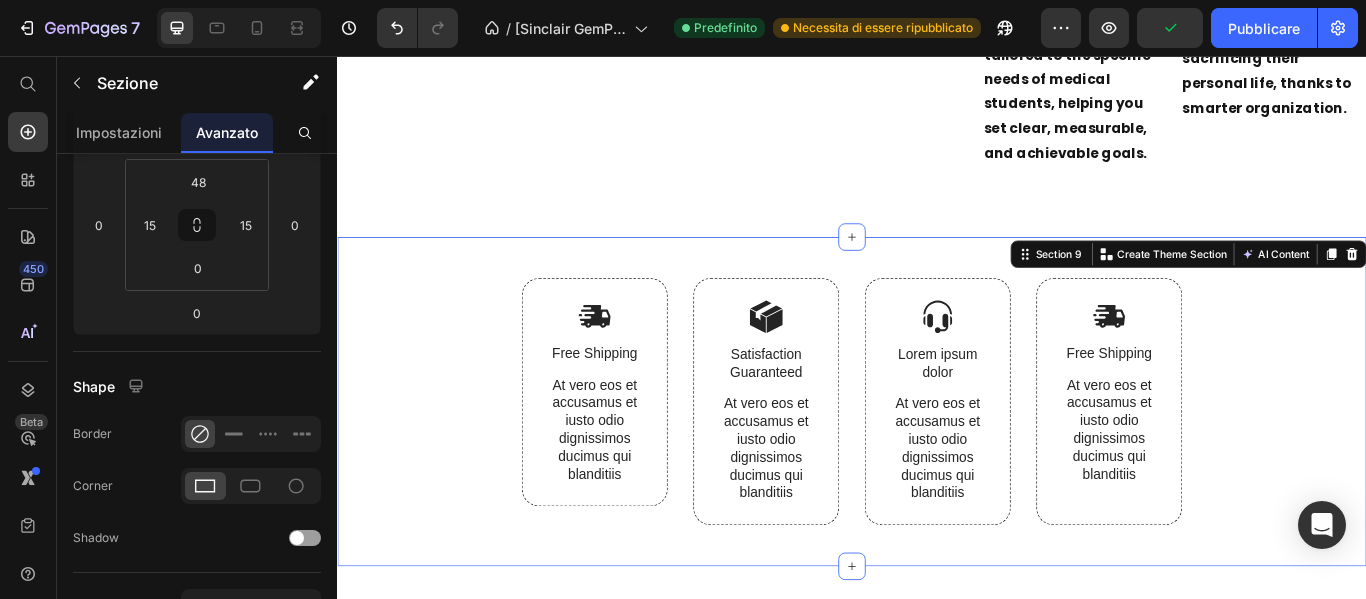 scroll, scrollTop: 0, scrollLeft: 0, axis: both 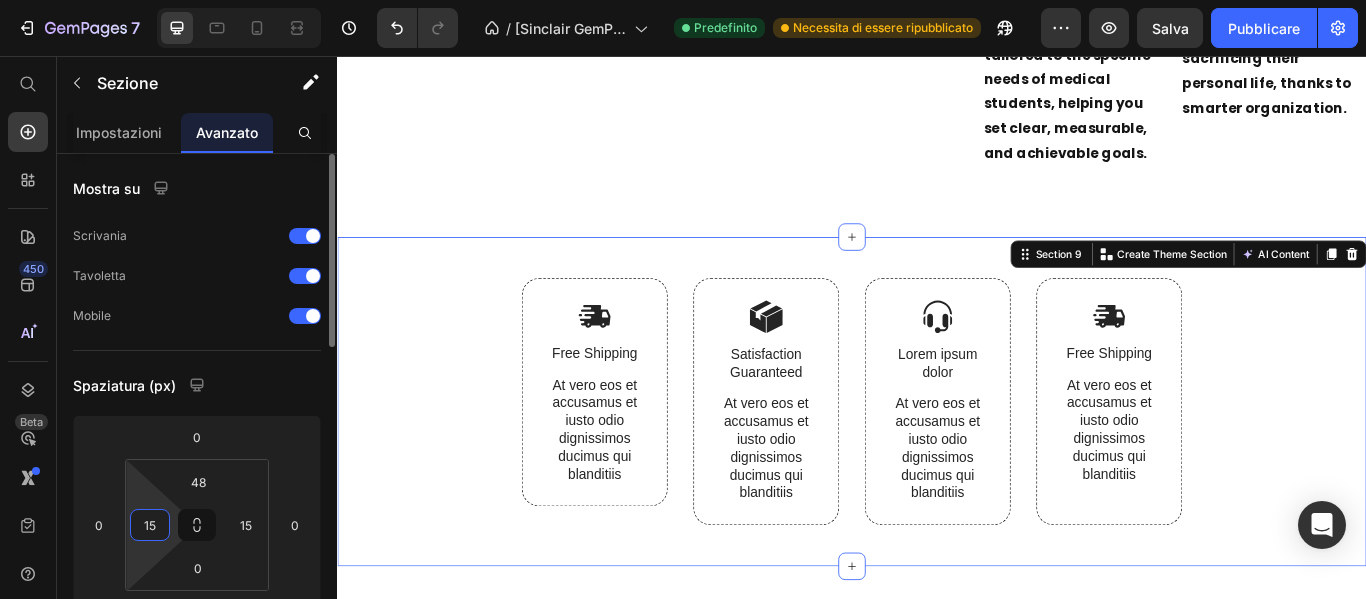 click on "15" at bounding box center [150, 525] 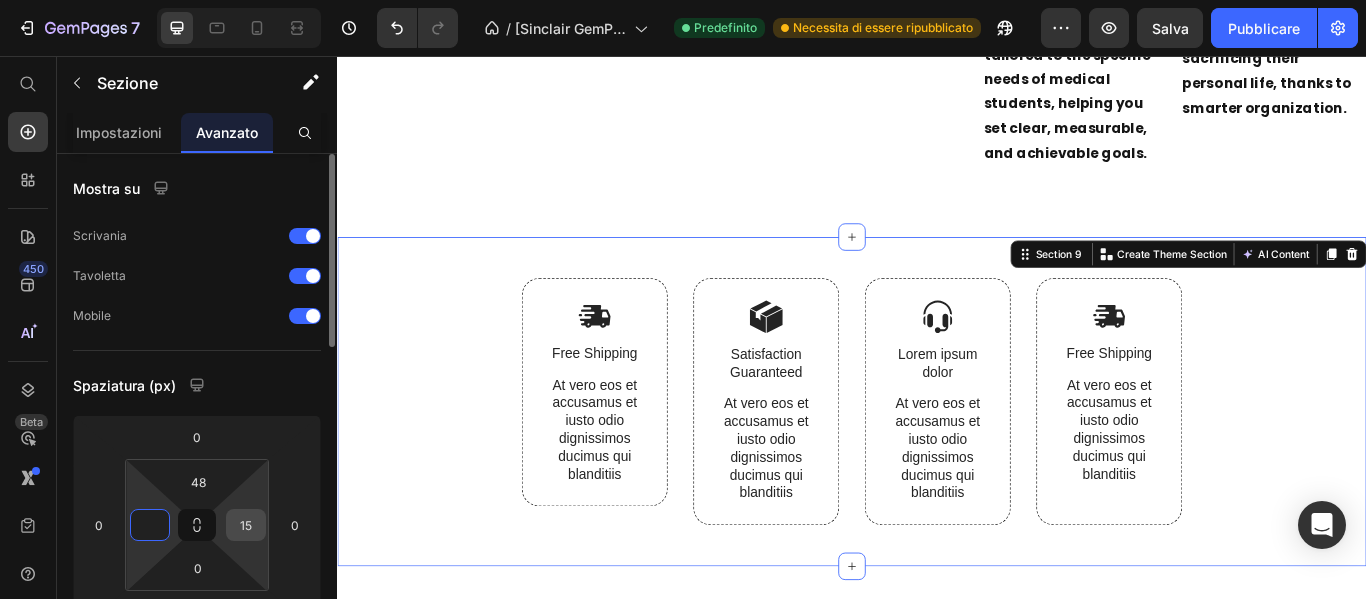 type on "0" 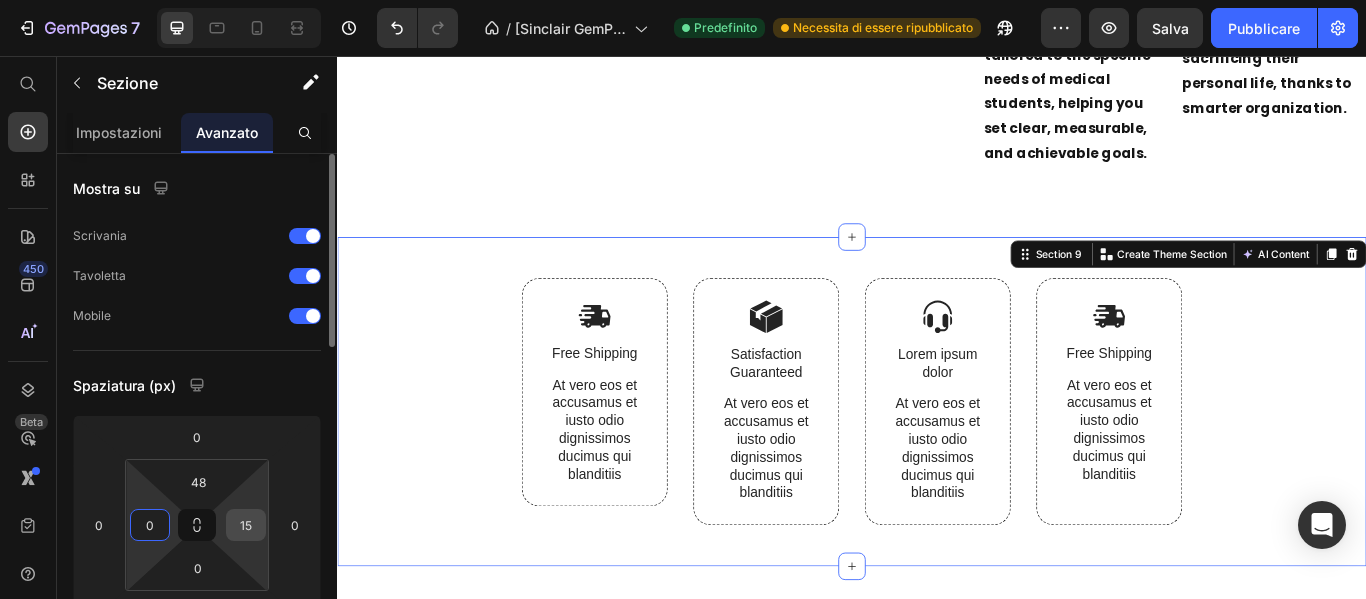 click on "15" at bounding box center [246, 525] 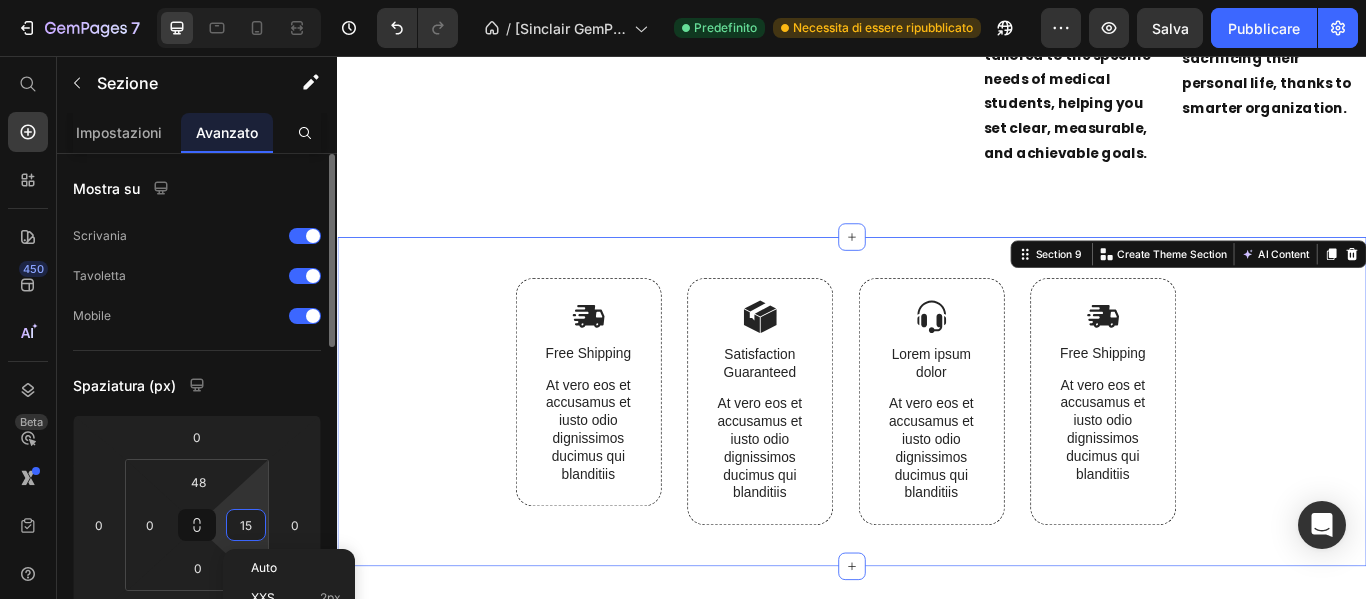 type 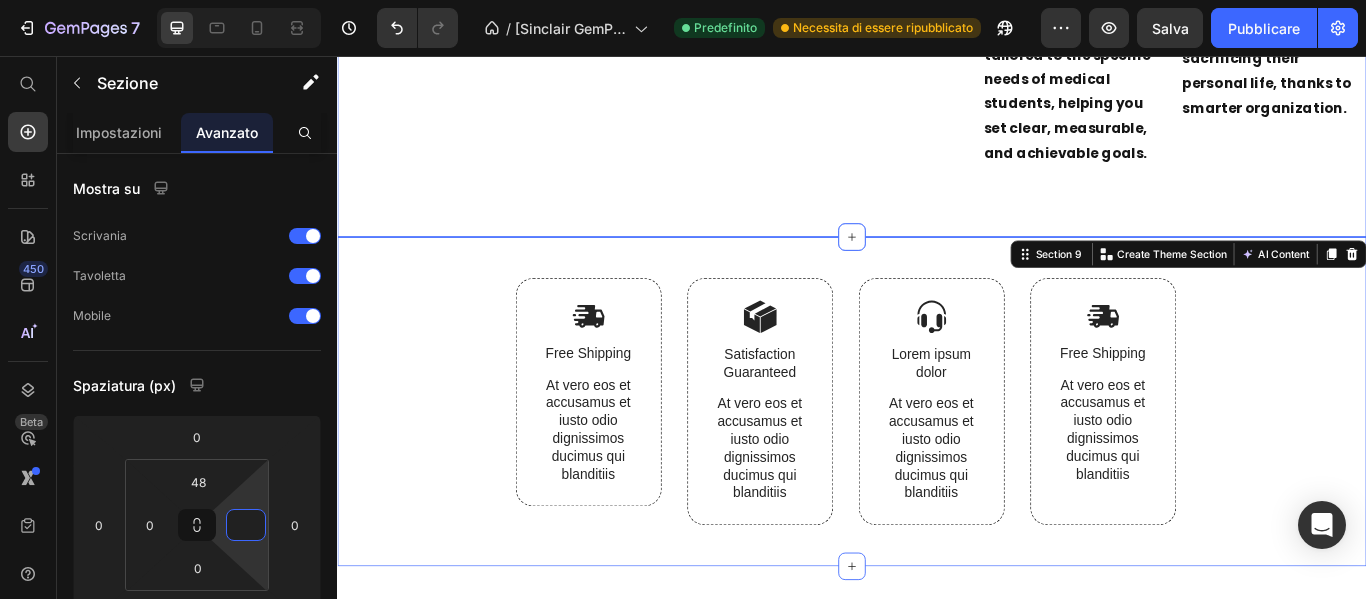 click on "Image
Drop element here Row download it now Button Image pratical Text block A practical, concise, and results-oriented ebook. Text block Image Focus & Time Text block Simple yet effective techniques to improve concentration and make the most of your time—even during the busiest periods. Text block Row Image SMART for Med School Text block An adaptation of the SMART method tailored to the specific needs of medical students, helping you set clear, measurable, and achievable goals. Text block Image Study & Life Text block Perfect for those who want to excel in their studies without sacrificing their personal life, thanks to smarter organization. Text block Row Row Section 8" at bounding box center [937, -597] 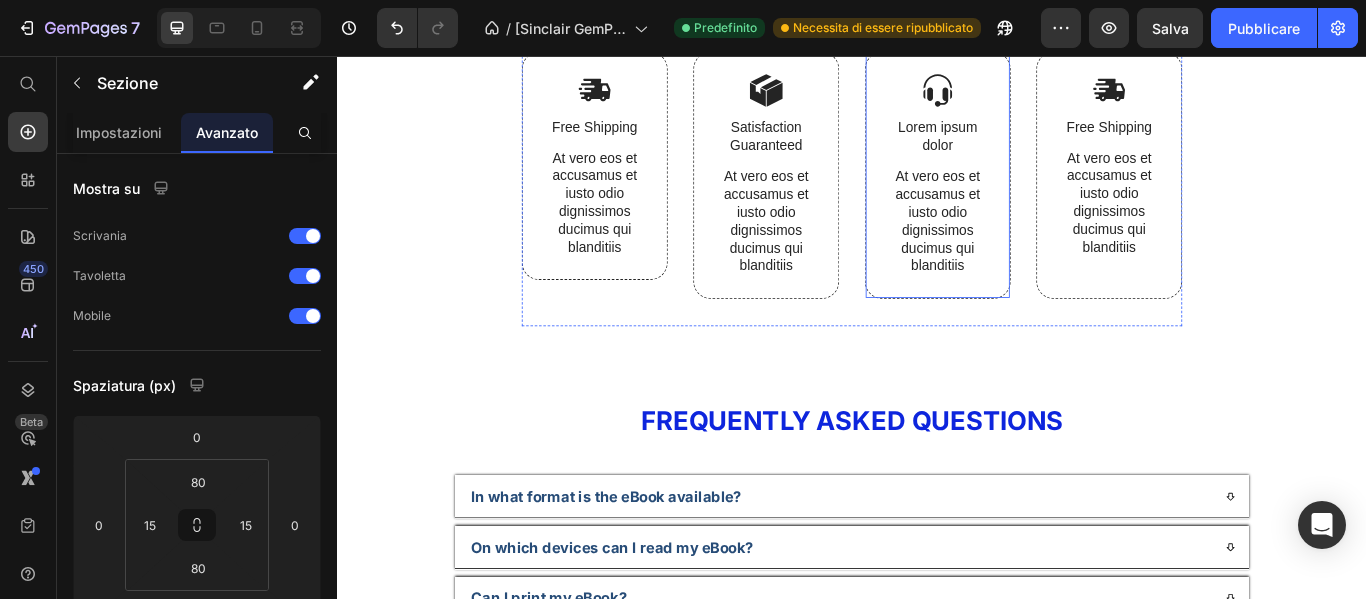 scroll, scrollTop: 7573, scrollLeft: 0, axis: vertical 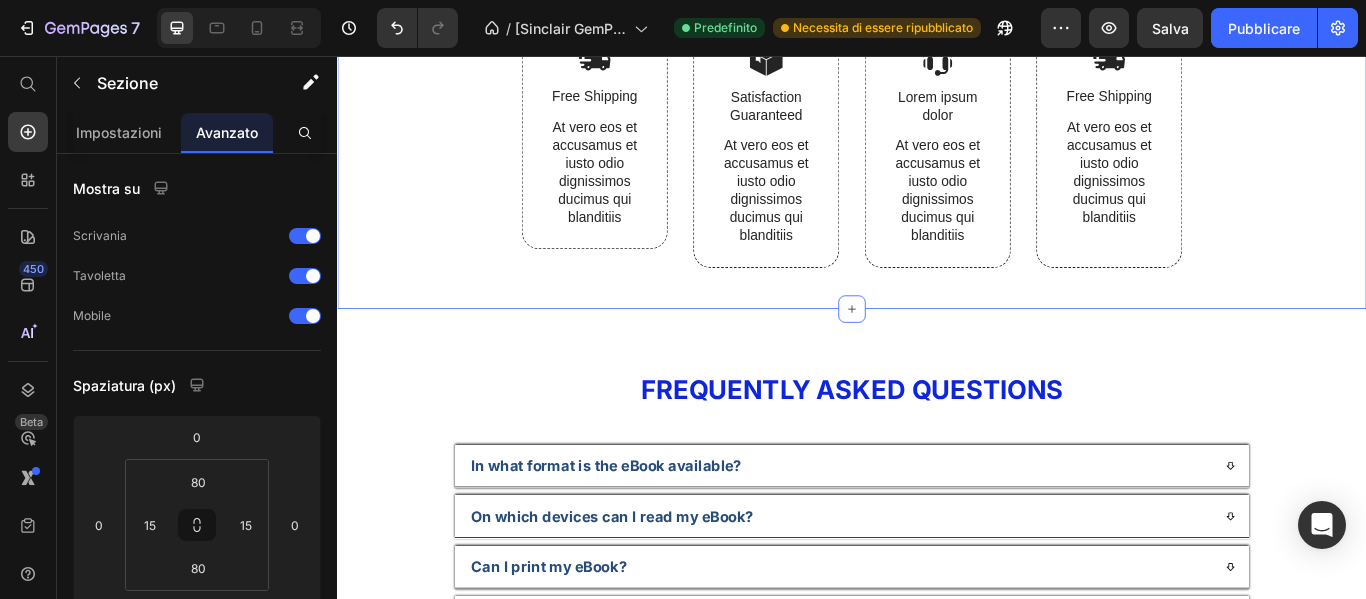 click on "Image Free Shipping Text Block At vero eos et accusamus et iusto odio dignissimos ducimus qui blanditiis Text Block Row Image Satisfaction Guaranteed Text Block At vero eos et accusamus et iusto odio dignissimos ducimus qui blanditiis Text Block Row Image Lorem ipsum dolor  Text Block At vero eos et accusamus et iusto odio dignissimos ducimus qui blanditiis Text Block Row Image Free Shipping Text Block At vero eos et accusamus et iusto odio dignissimos ducimus qui blanditiis Text Block Row Row" at bounding box center [937, 183] 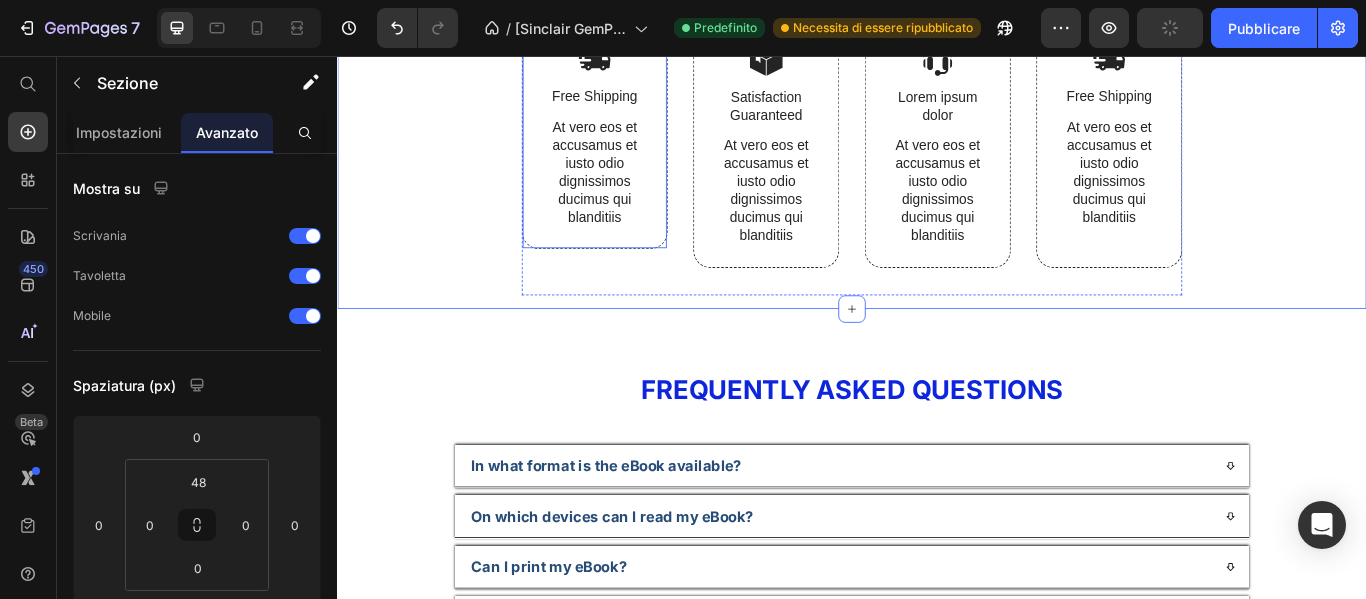 click on "Image Free Shipping Text Block At vero eos et accusamus et iusto odio dignissimos ducimus qui blanditiis Text Block Row" at bounding box center [637, 148] 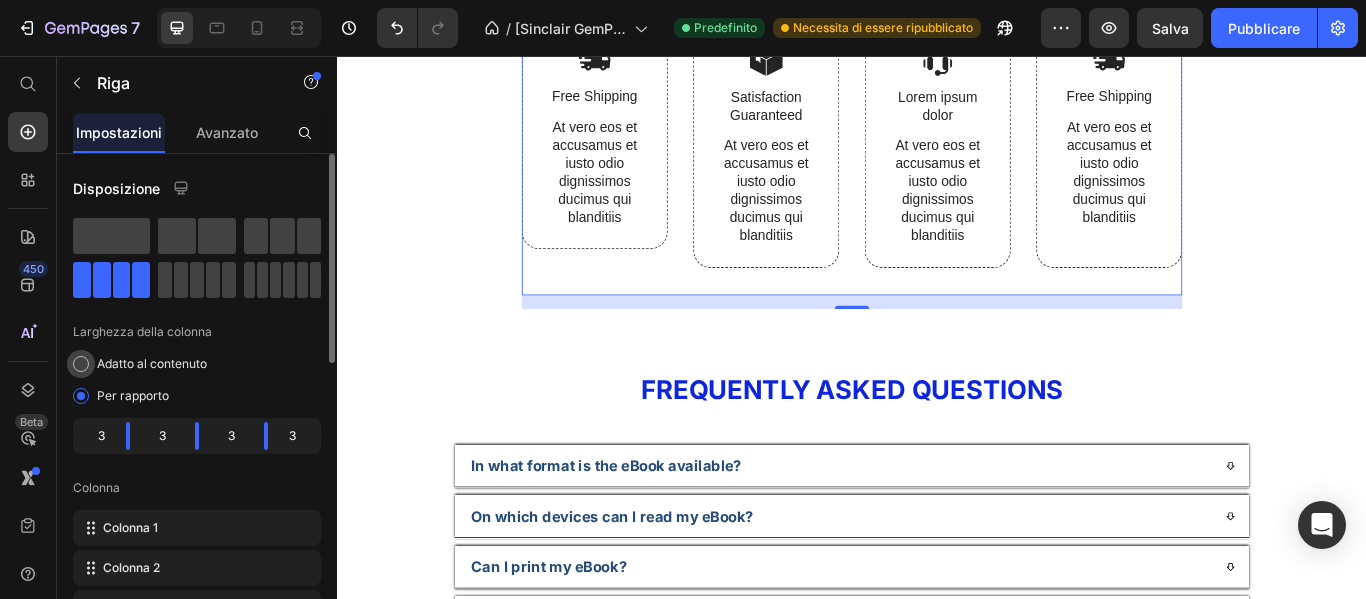 click at bounding box center [81, 364] 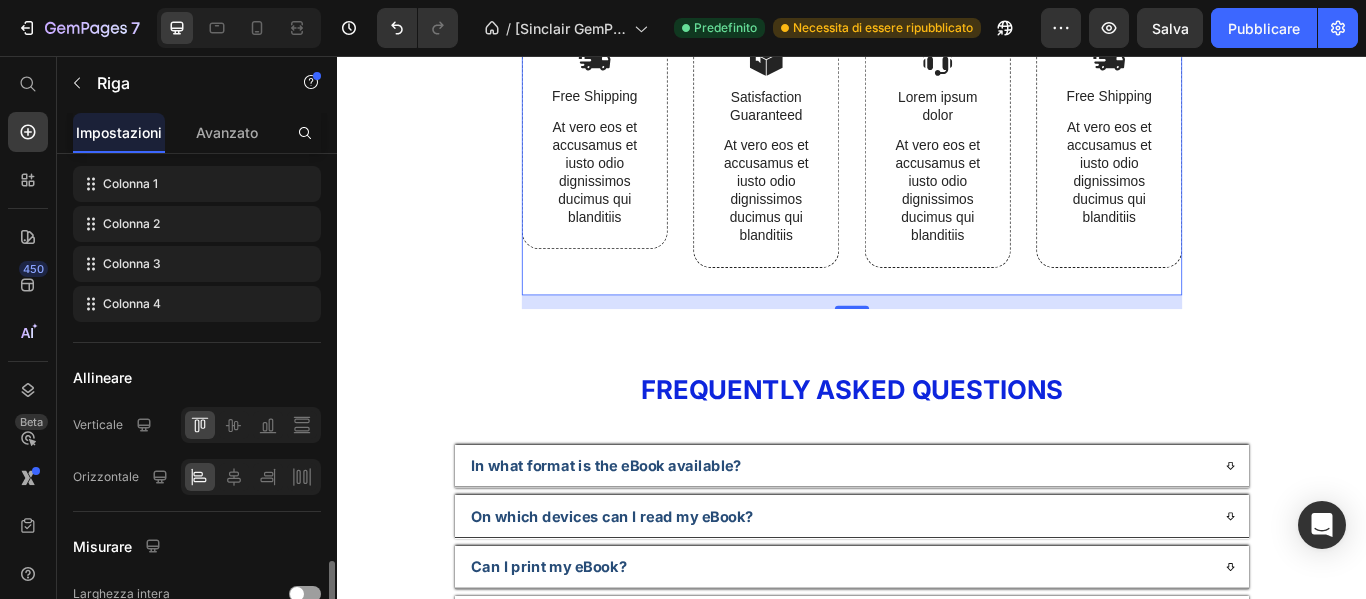 scroll, scrollTop: 500, scrollLeft: 0, axis: vertical 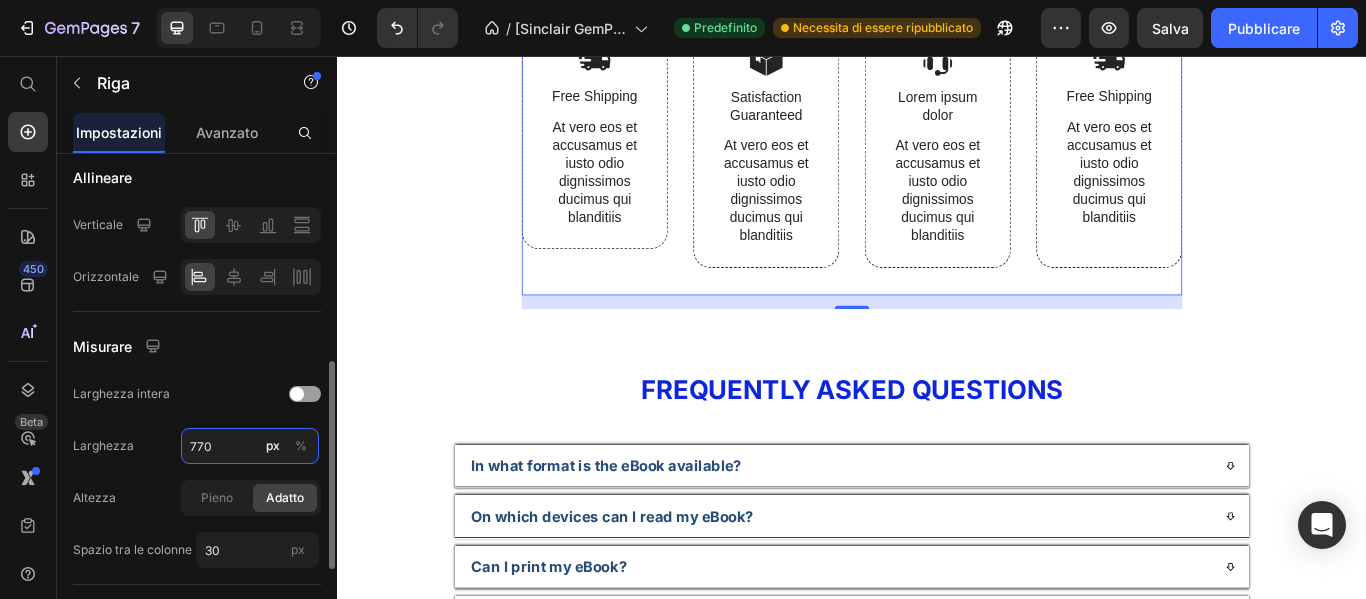 click on "770" at bounding box center [250, 446] 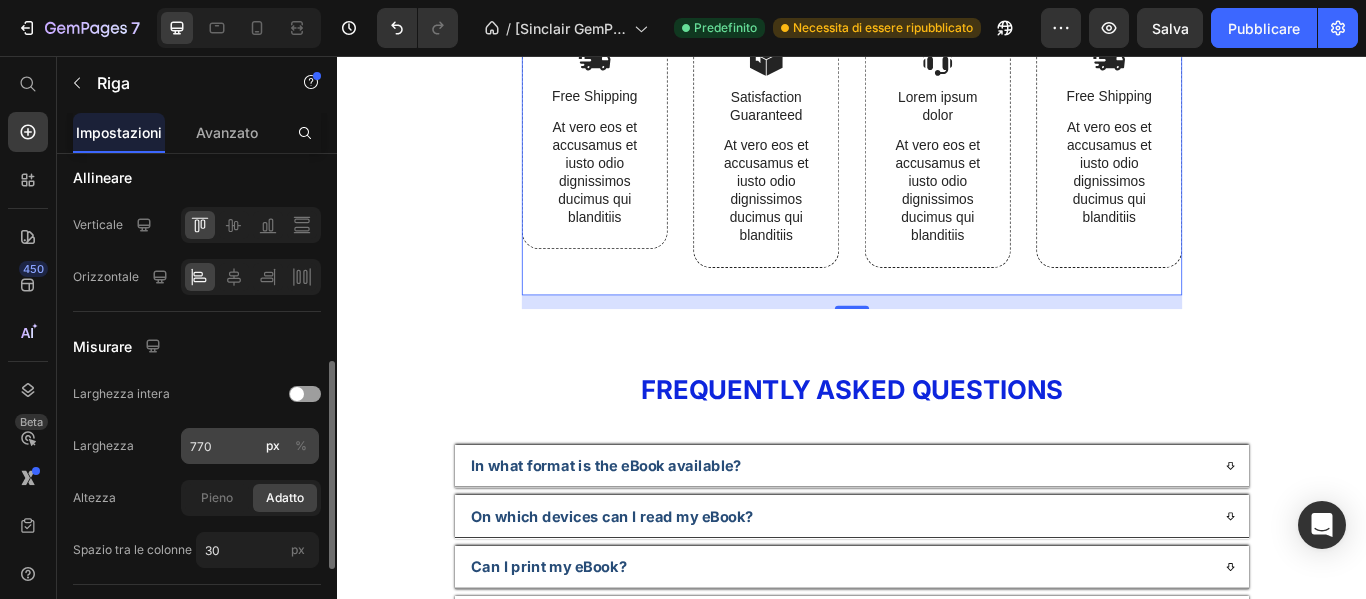 click on "%" at bounding box center [301, 445] 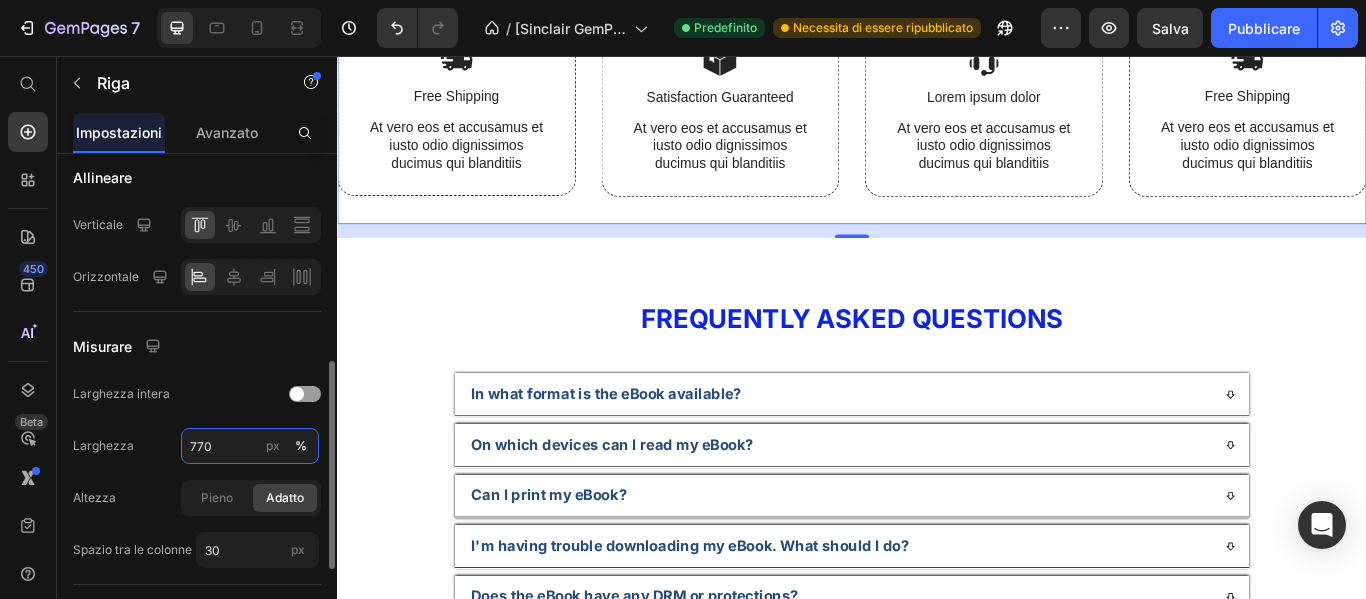click on "770" at bounding box center (250, 446) 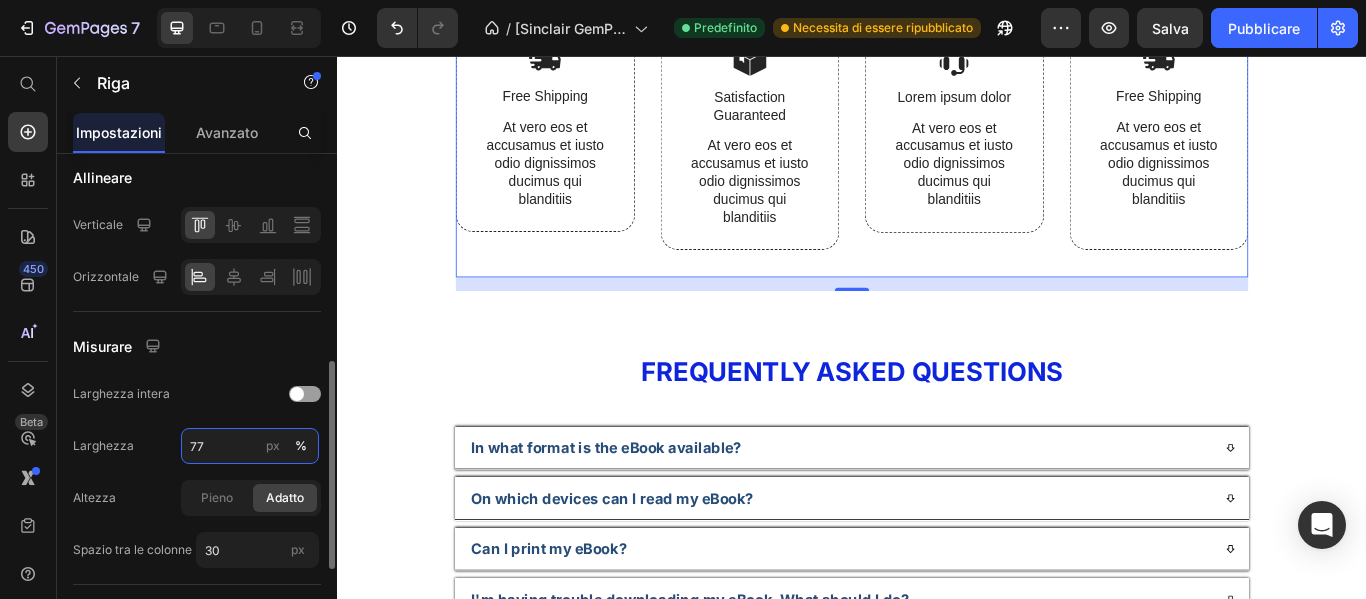 type on "7" 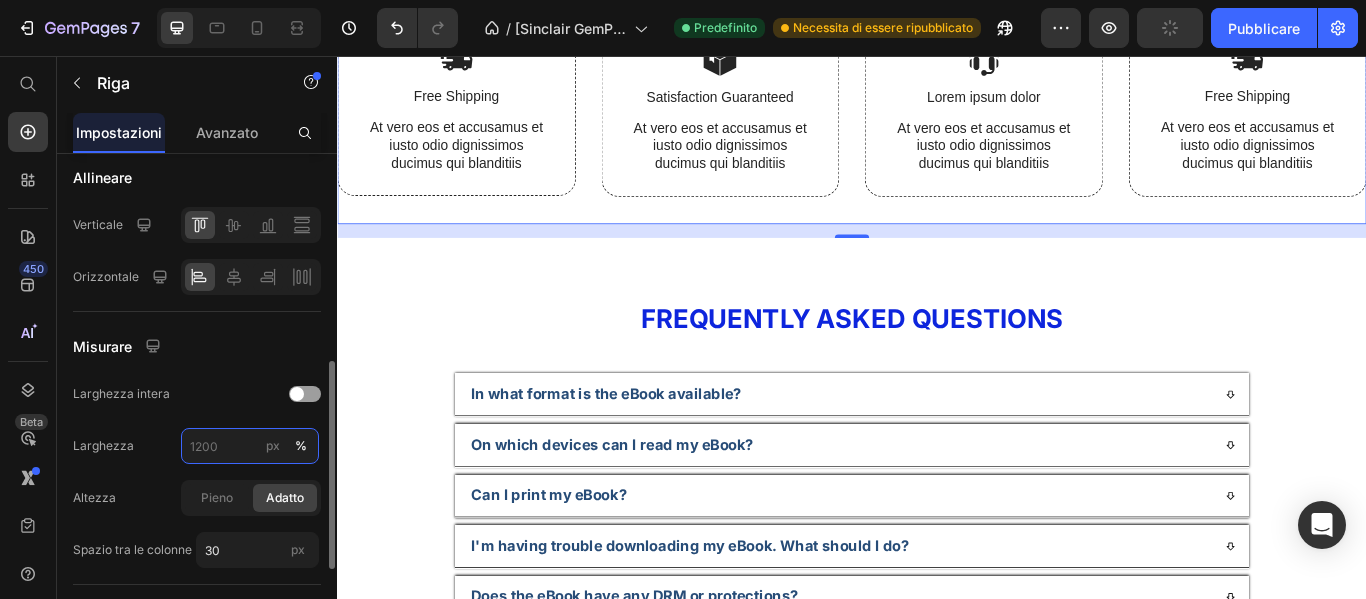 type on "770" 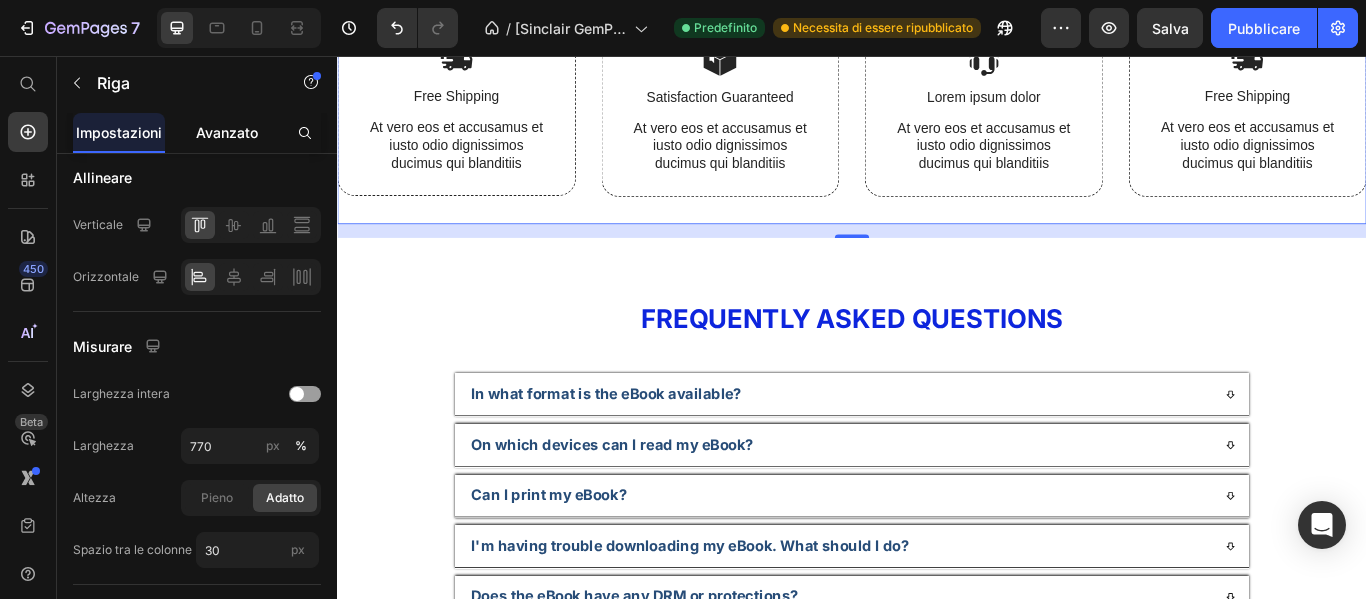click on "Avanzato" 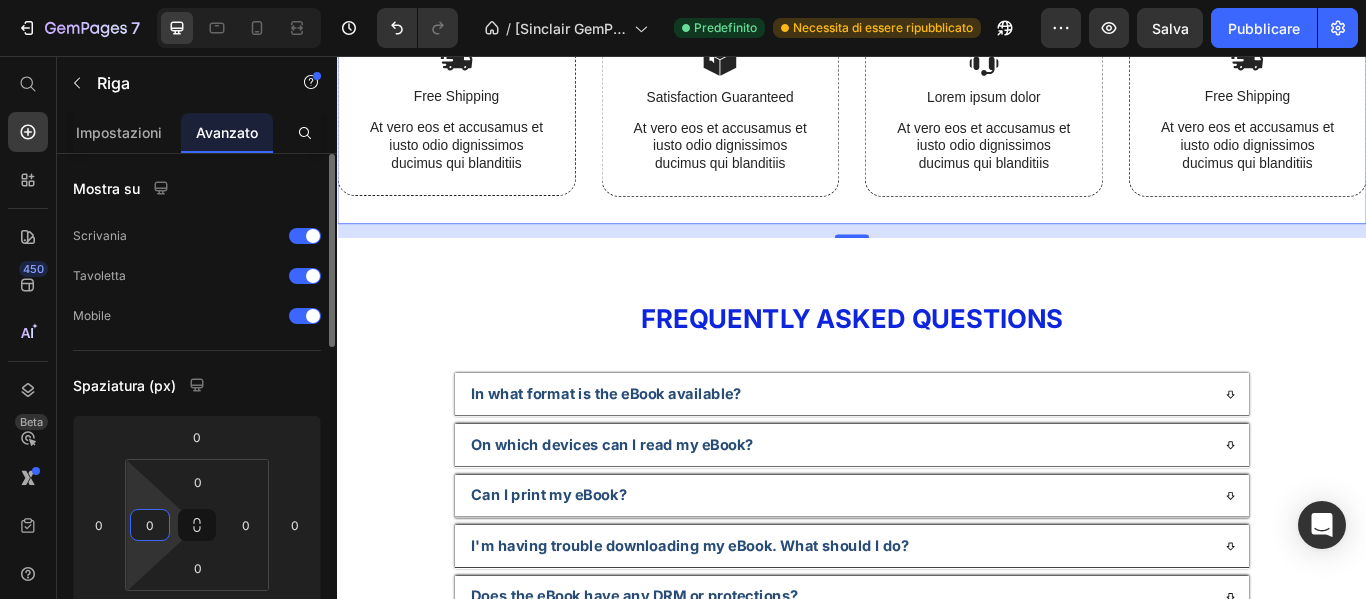 click on "0" at bounding box center [150, 525] 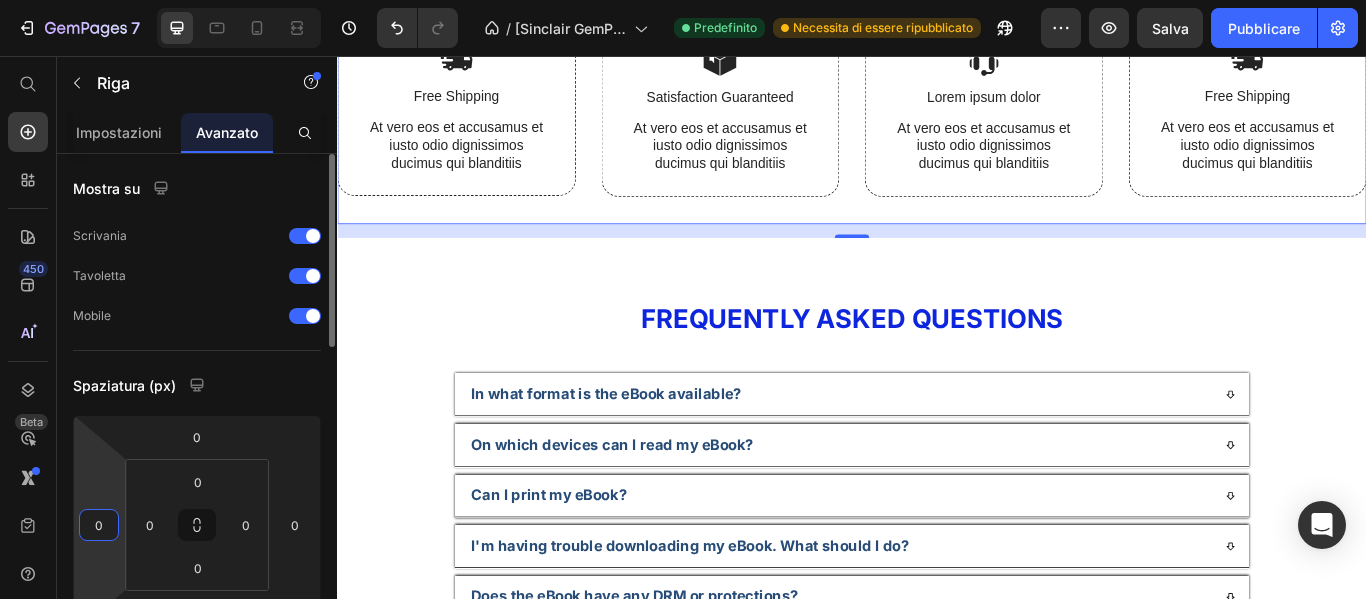 click on "0" at bounding box center [99, 525] 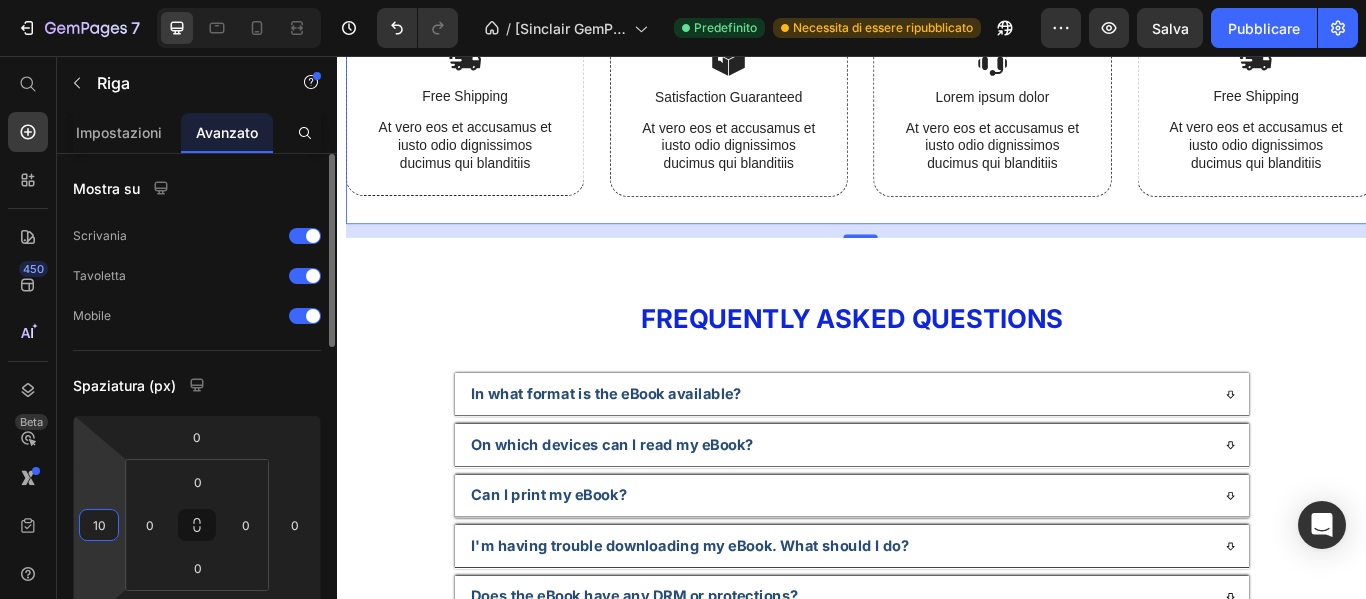 type on "1" 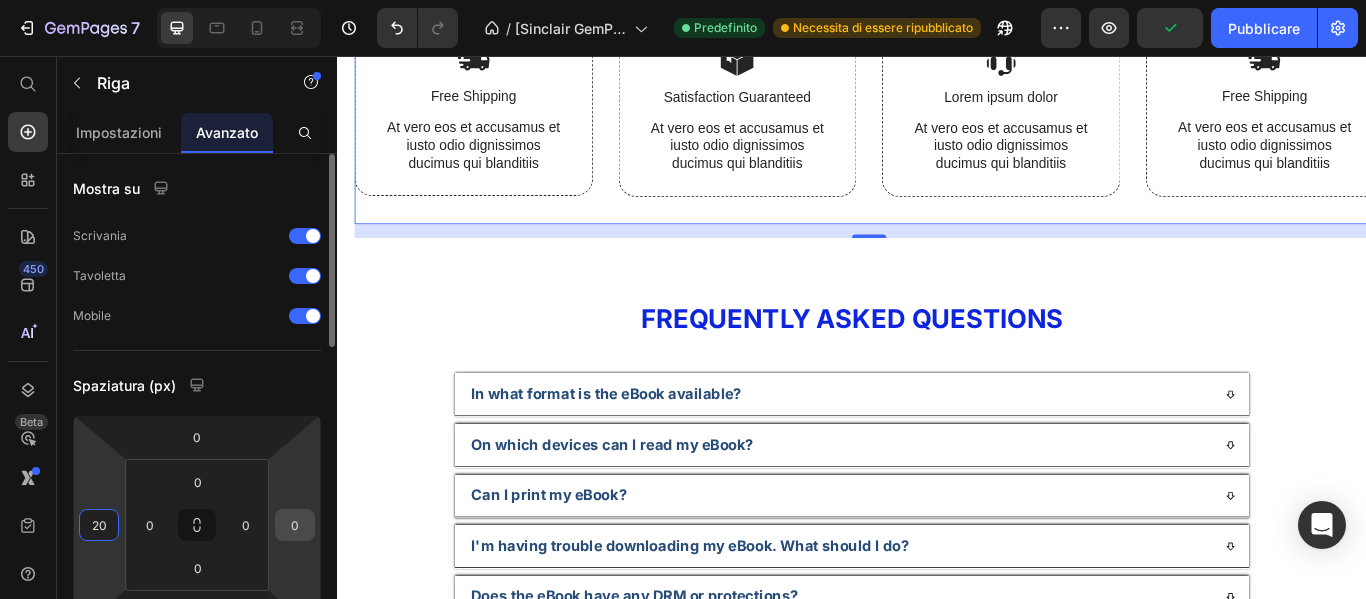 type on "20" 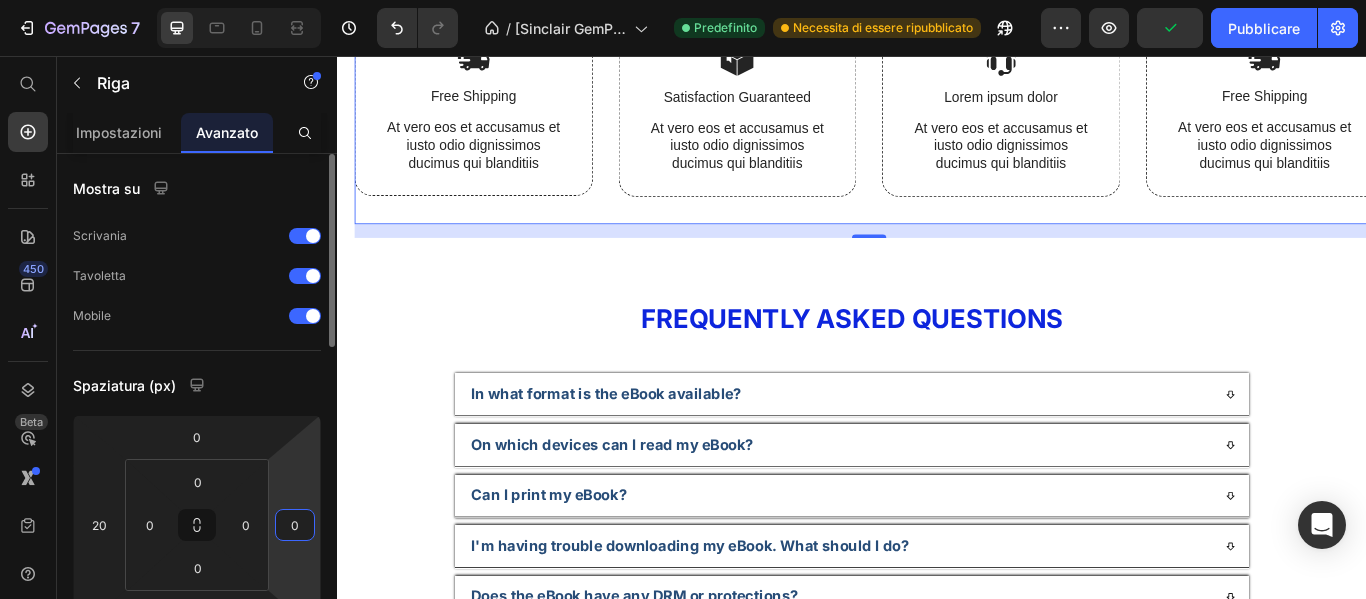 click on "0" at bounding box center (295, 525) 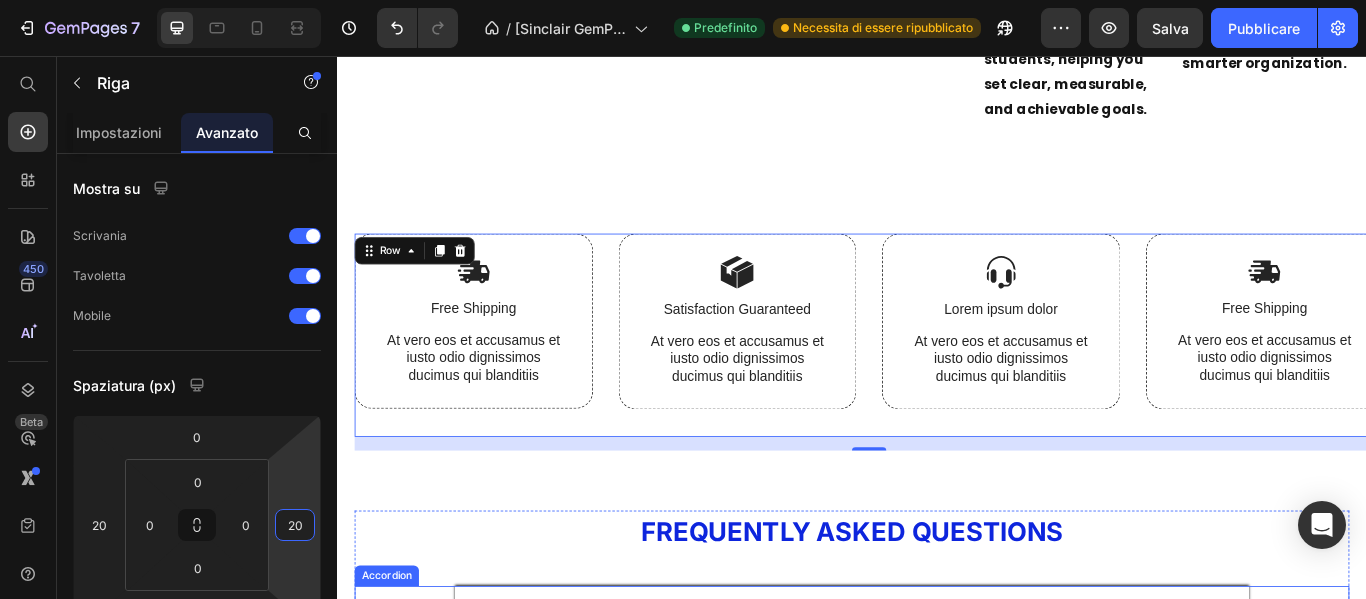 scroll, scrollTop: 7273, scrollLeft: 0, axis: vertical 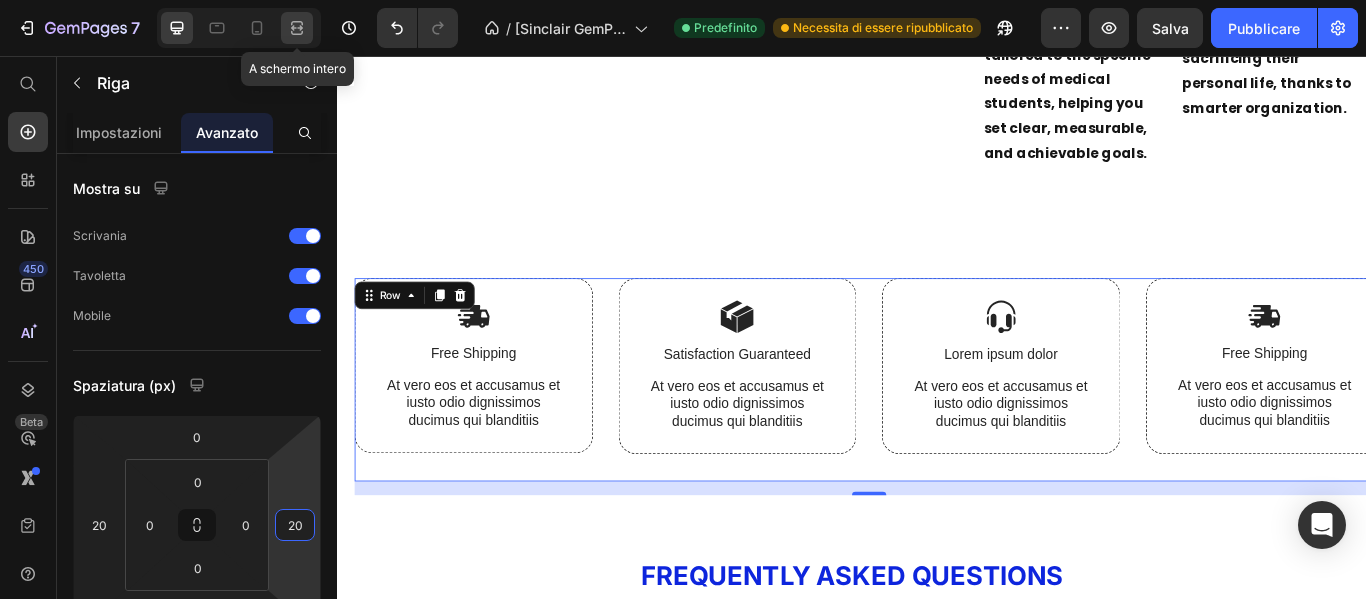 type on "20" 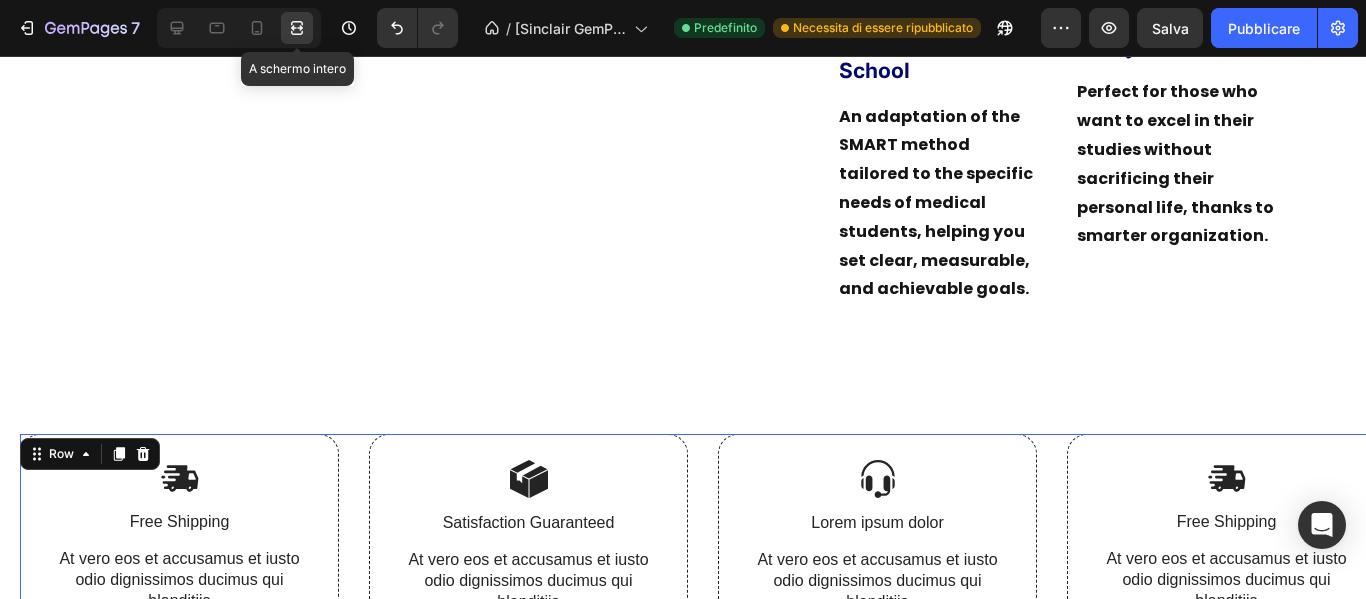 scroll, scrollTop: 7392, scrollLeft: 0, axis: vertical 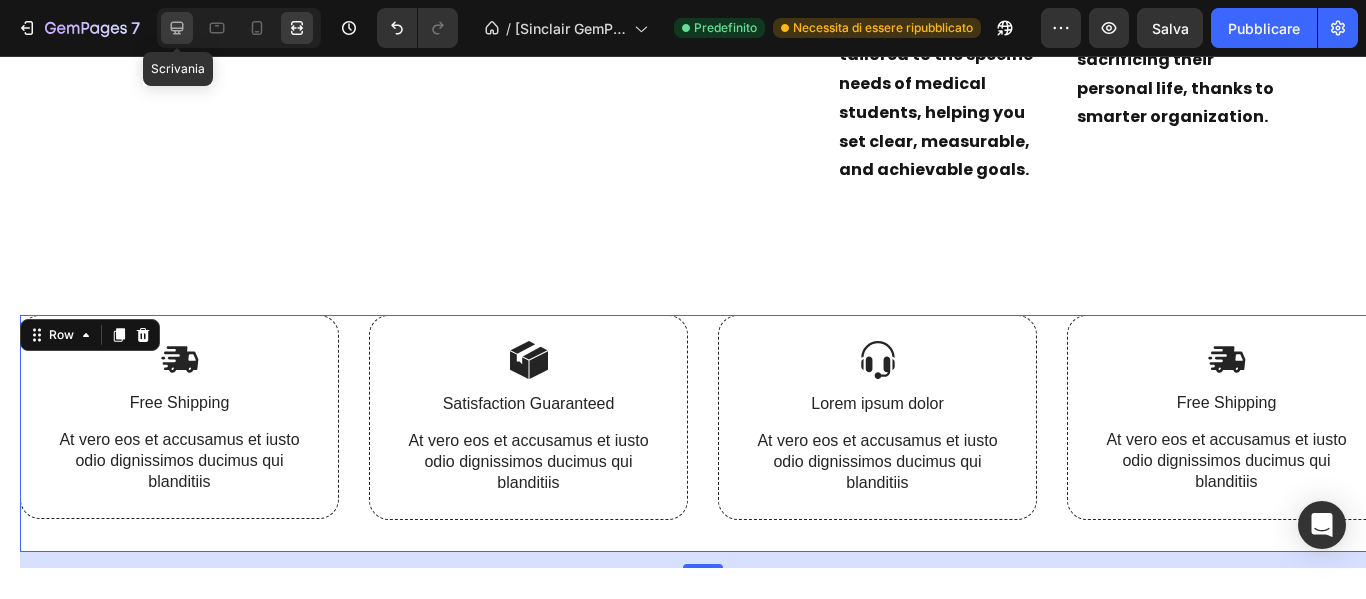click 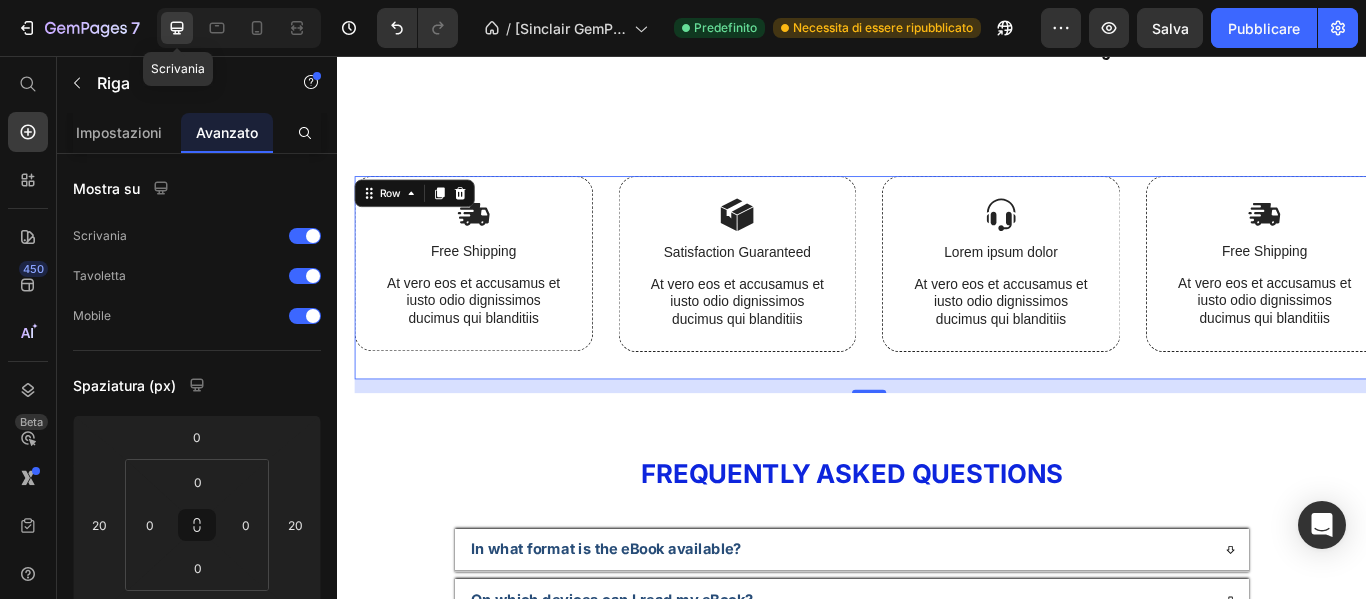 scroll, scrollTop: 7273, scrollLeft: 0, axis: vertical 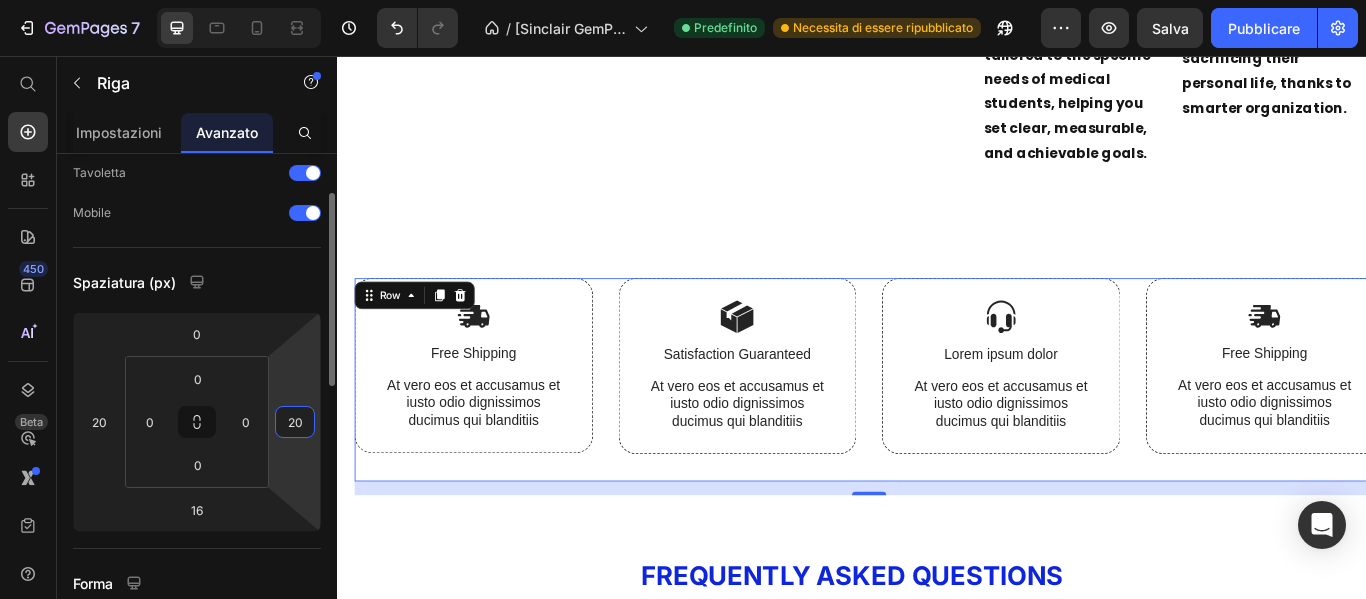 click on "20" at bounding box center [295, 422] 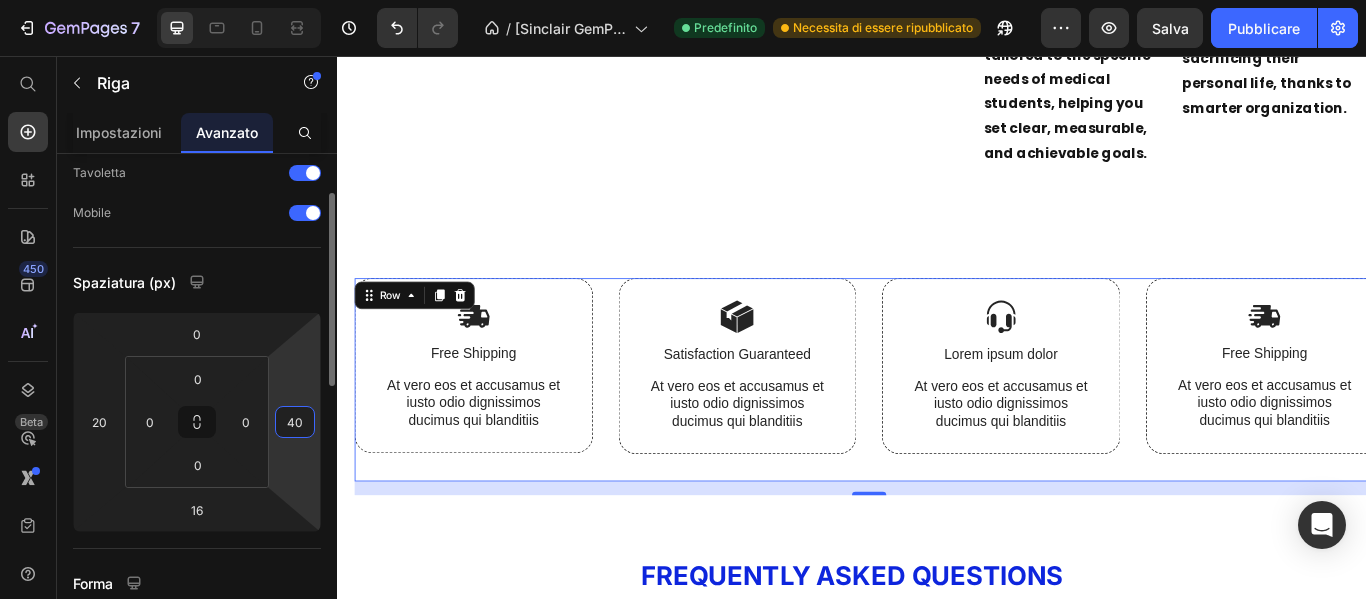 type on "4" 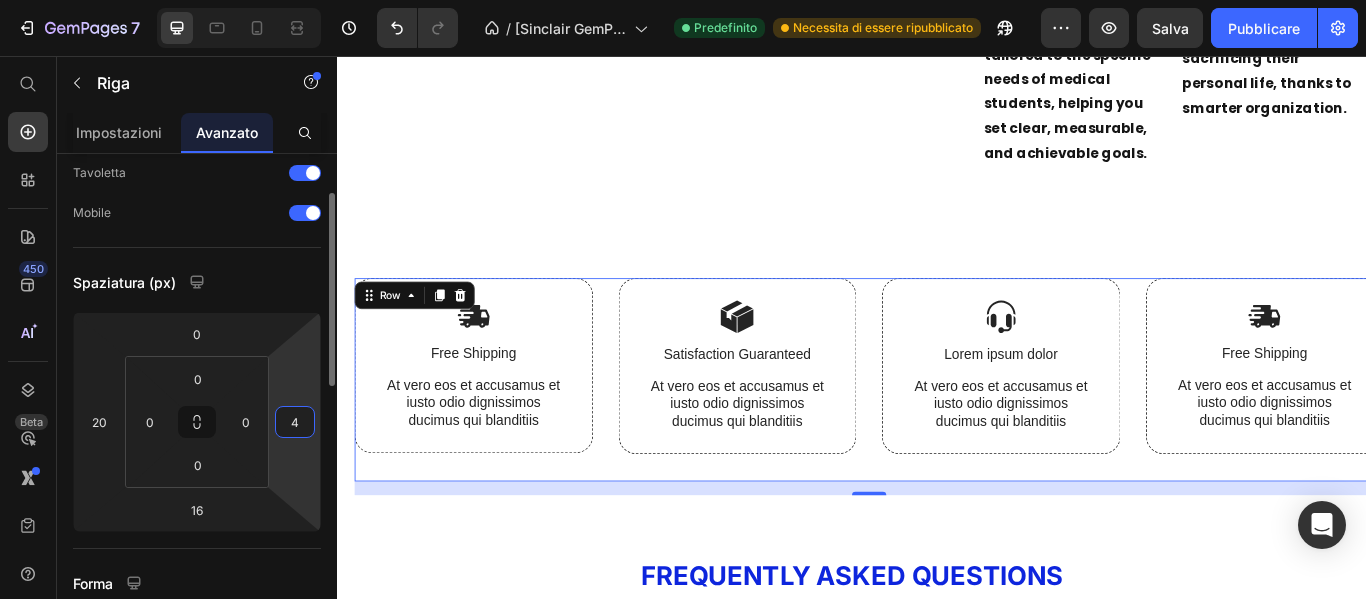 type 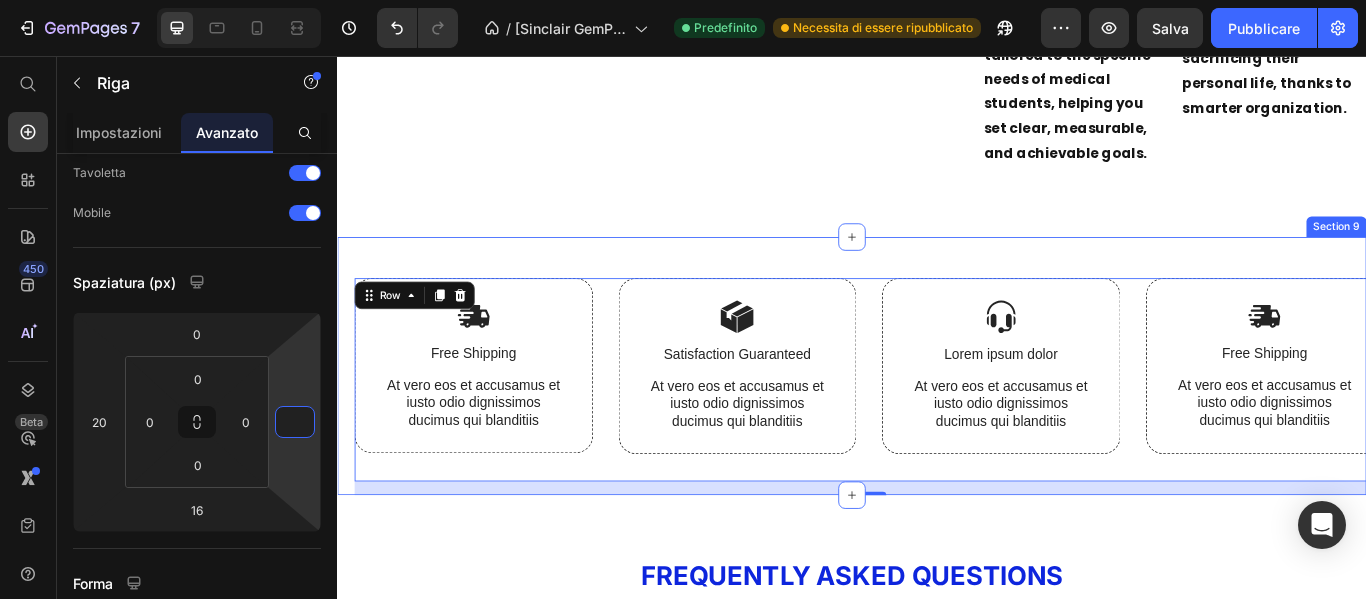 click on "Image Free Shipping Text Block At vero eos et accusamus et iusto odio dignissimos ducimus qui blanditiis Text Block Row Image Satisfaction Guaranteed Text Block At vero eos et accusamus et iusto odio dignissimos ducimus qui blanditiis Text Block Row Image Lorem ipsum dolor  Text Block At vero eos et accusamus et iusto odio dignissimos ducimus qui blanditiis Text Block Row Image Free Shipping Text Block At vero eos et accusamus et iusto odio dignissimos ducimus qui blanditiis Text Block Row Row   16 Section 9" at bounding box center (937, 417) 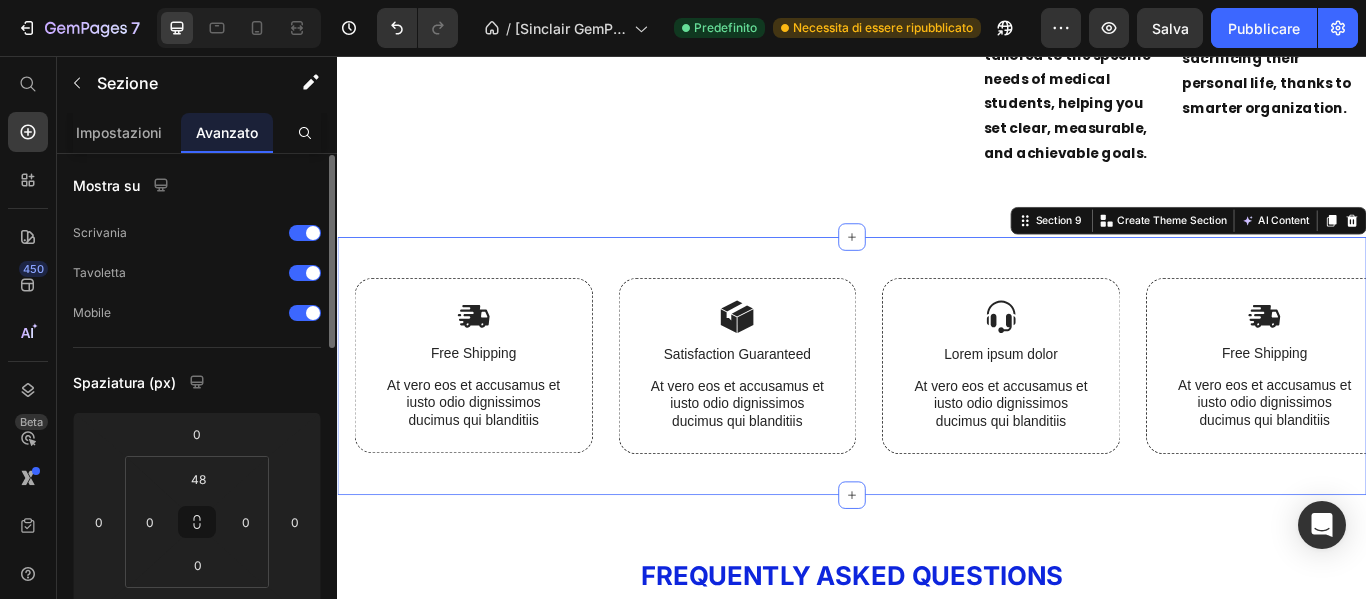 scroll, scrollTop: 0, scrollLeft: 0, axis: both 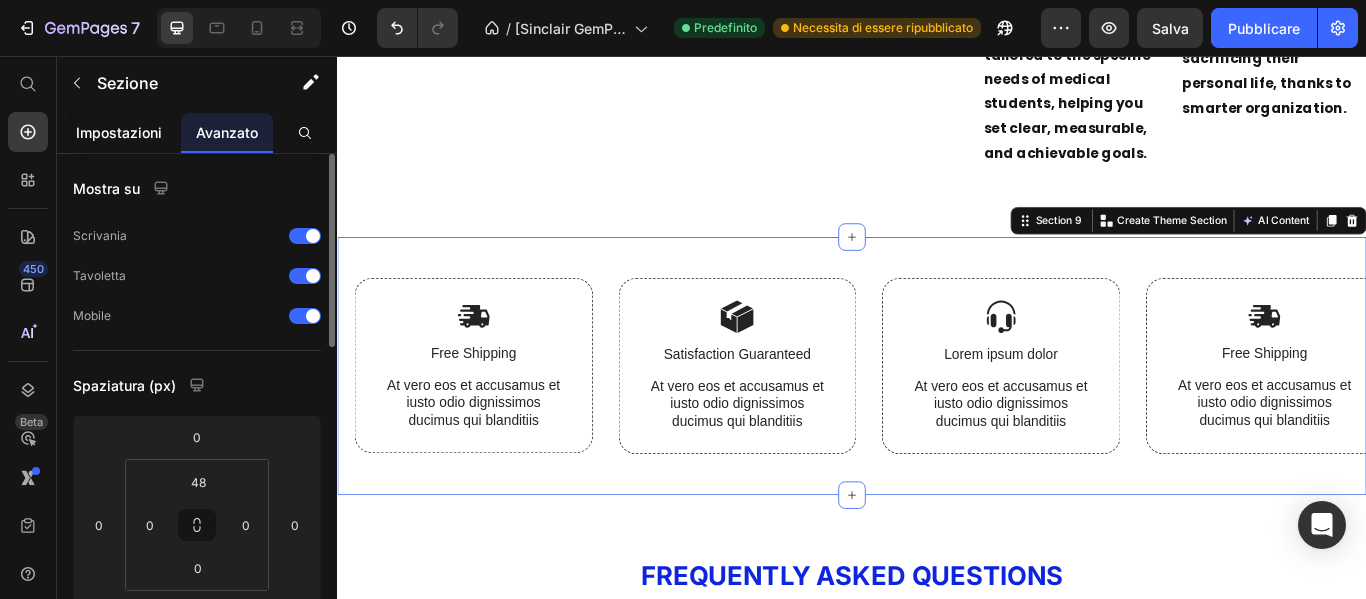 click on "Impostazioni" at bounding box center [119, 132] 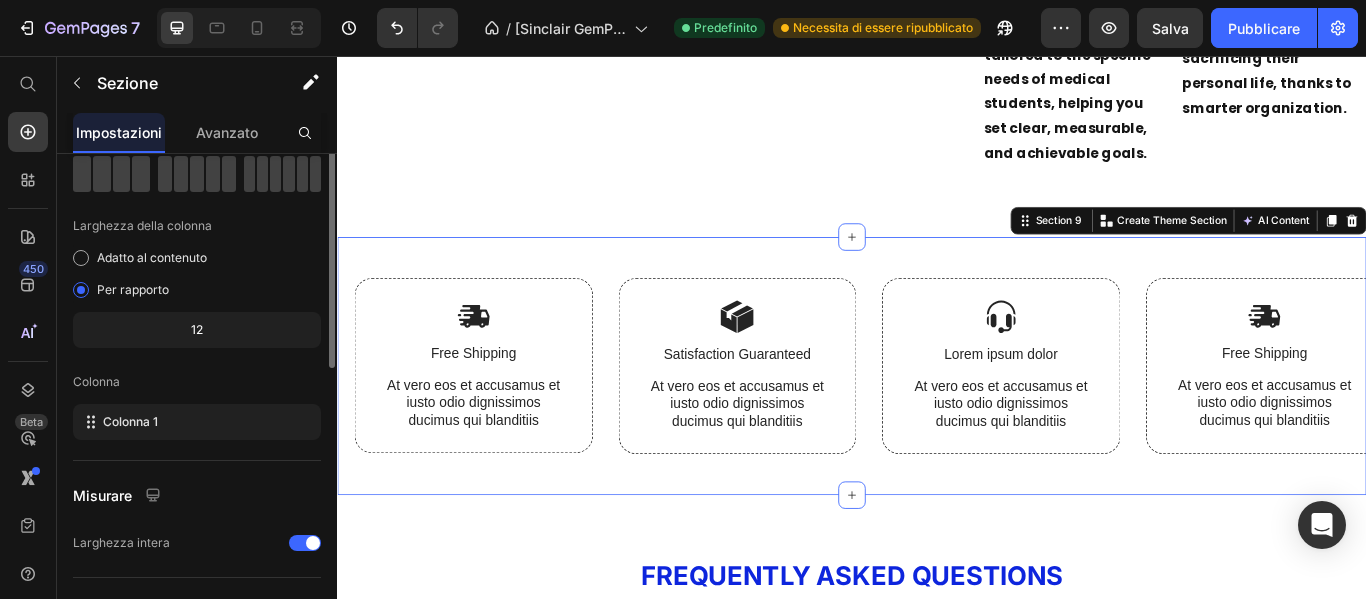 scroll, scrollTop: 6, scrollLeft: 0, axis: vertical 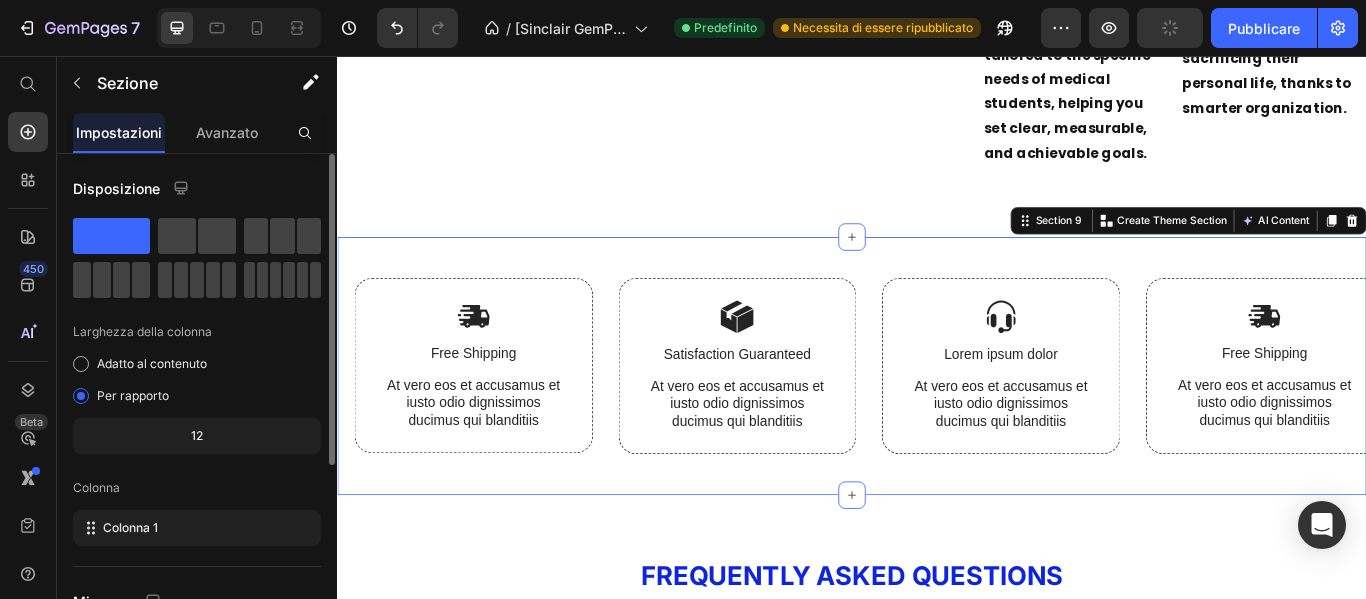 click on "Disposizione Larghezza della colonna Adatto al contenuto Per rapporto 12 Colonna Colonna 1 Misurare Larghezza intera Sfondo Colore Immagine Video Colore Elimina elemento" at bounding box center [197, 558] 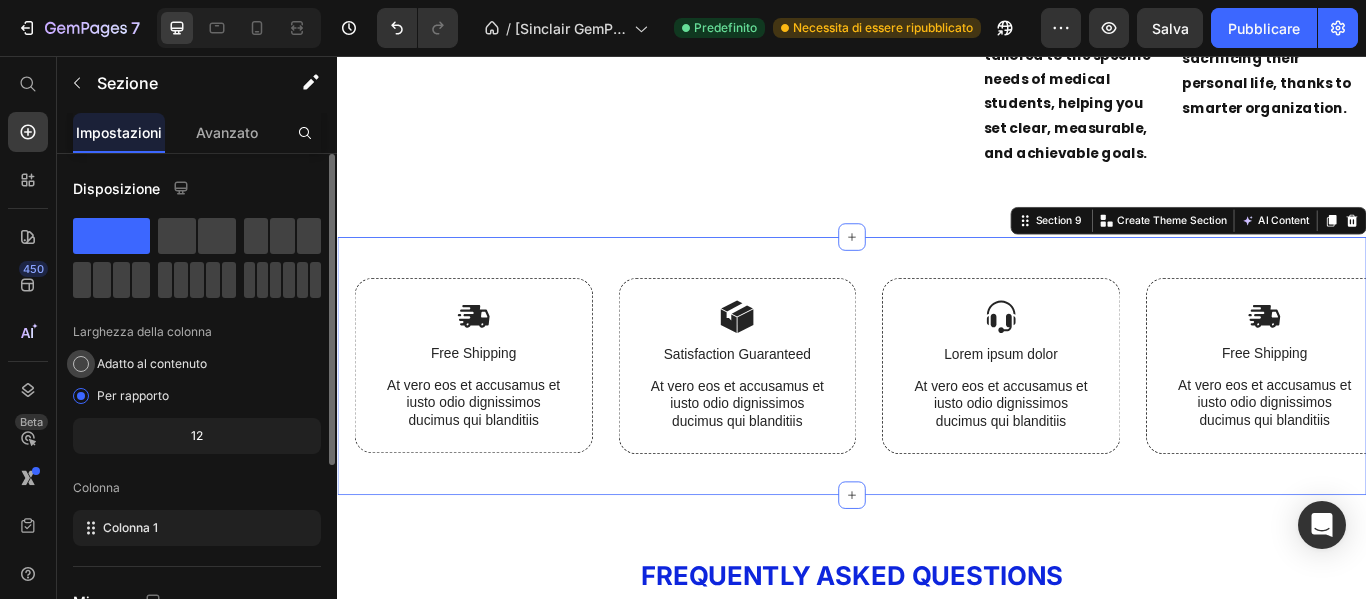 click on "Adatto al contenuto" at bounding box center [152, 363] 